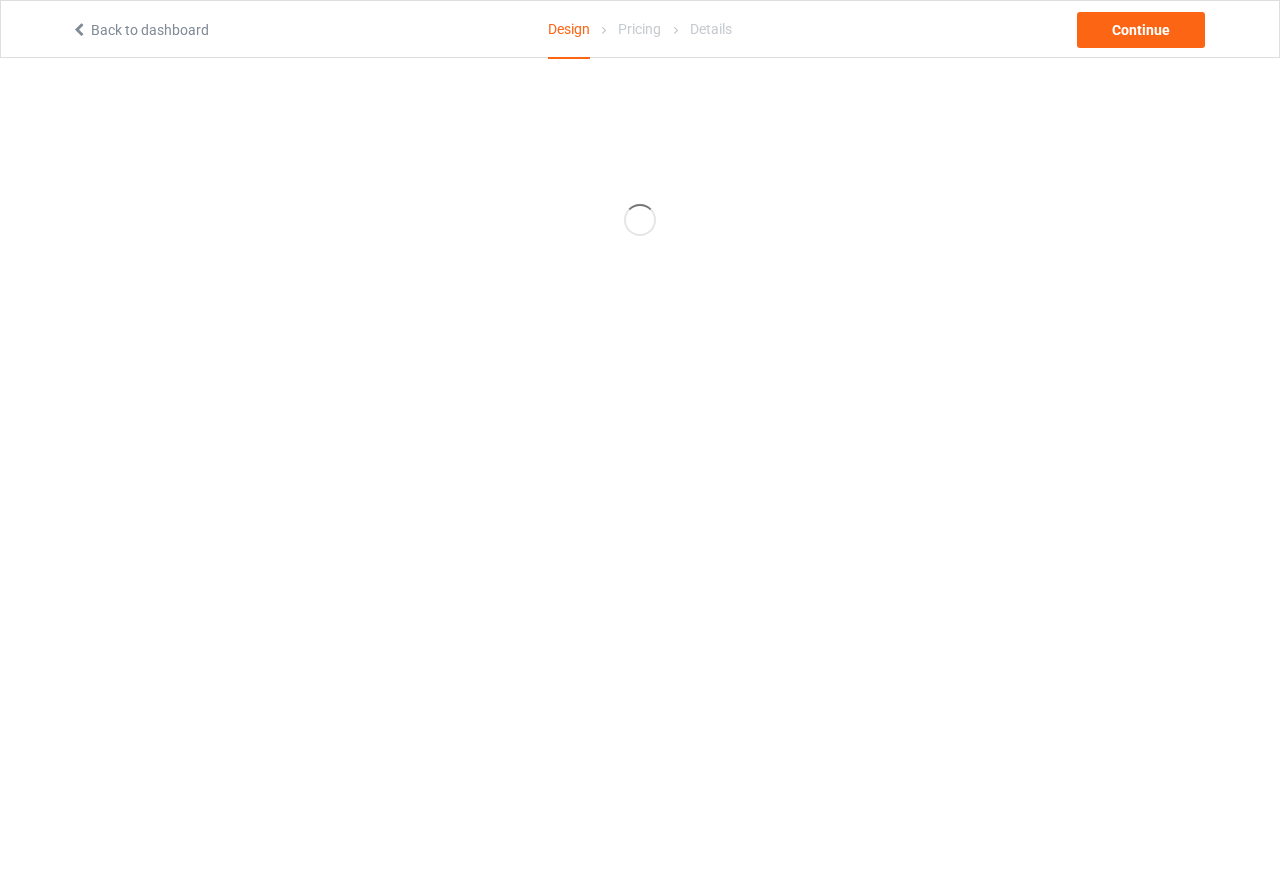 scroll, scrollTop: 0, scrollLeft: 0, axis: both 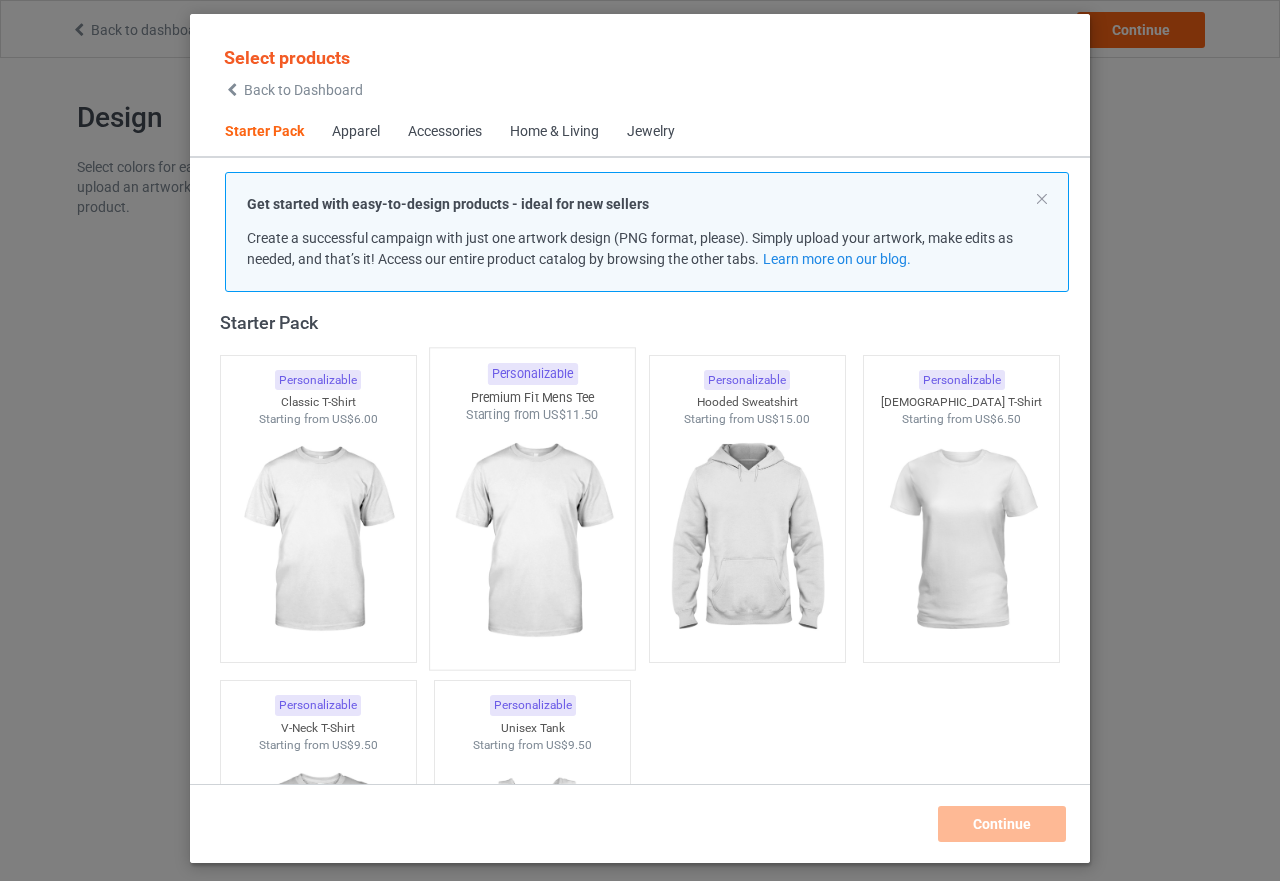 drag, startPoint x: 323, startPoint y: 516, endPoint x: 533, endPoint y: 556, distance: 213.77559 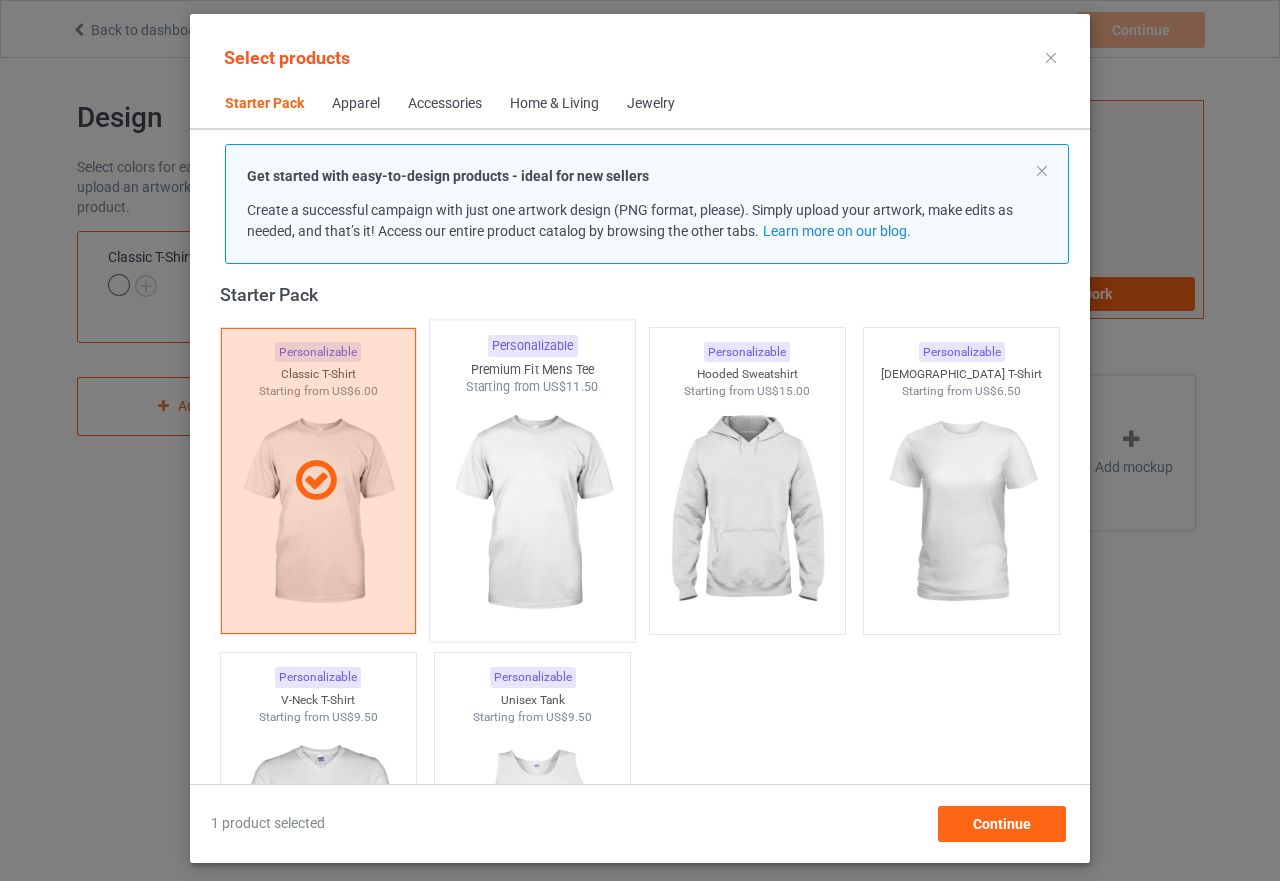 click at bounding box center [533, 513] 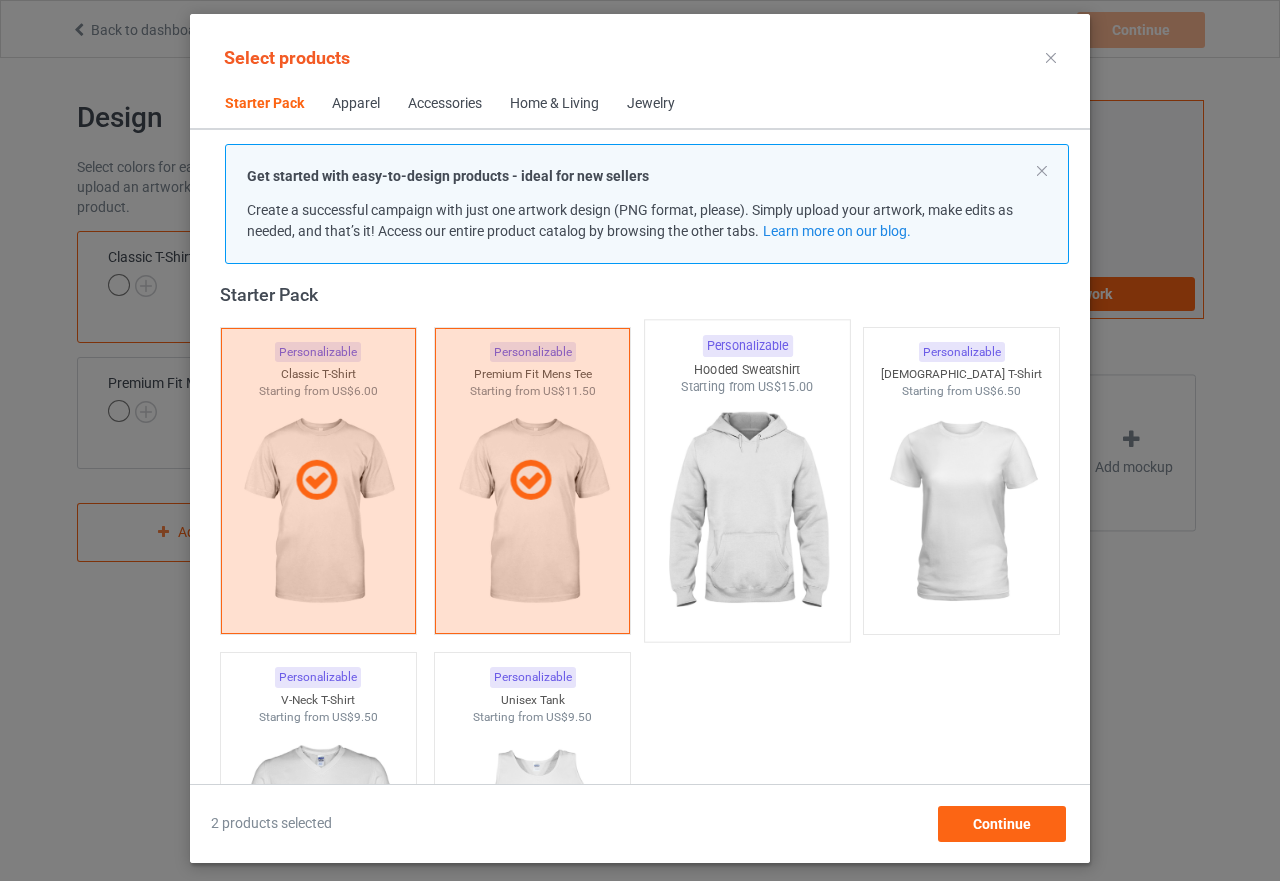 click at bounding box center [747, 513] 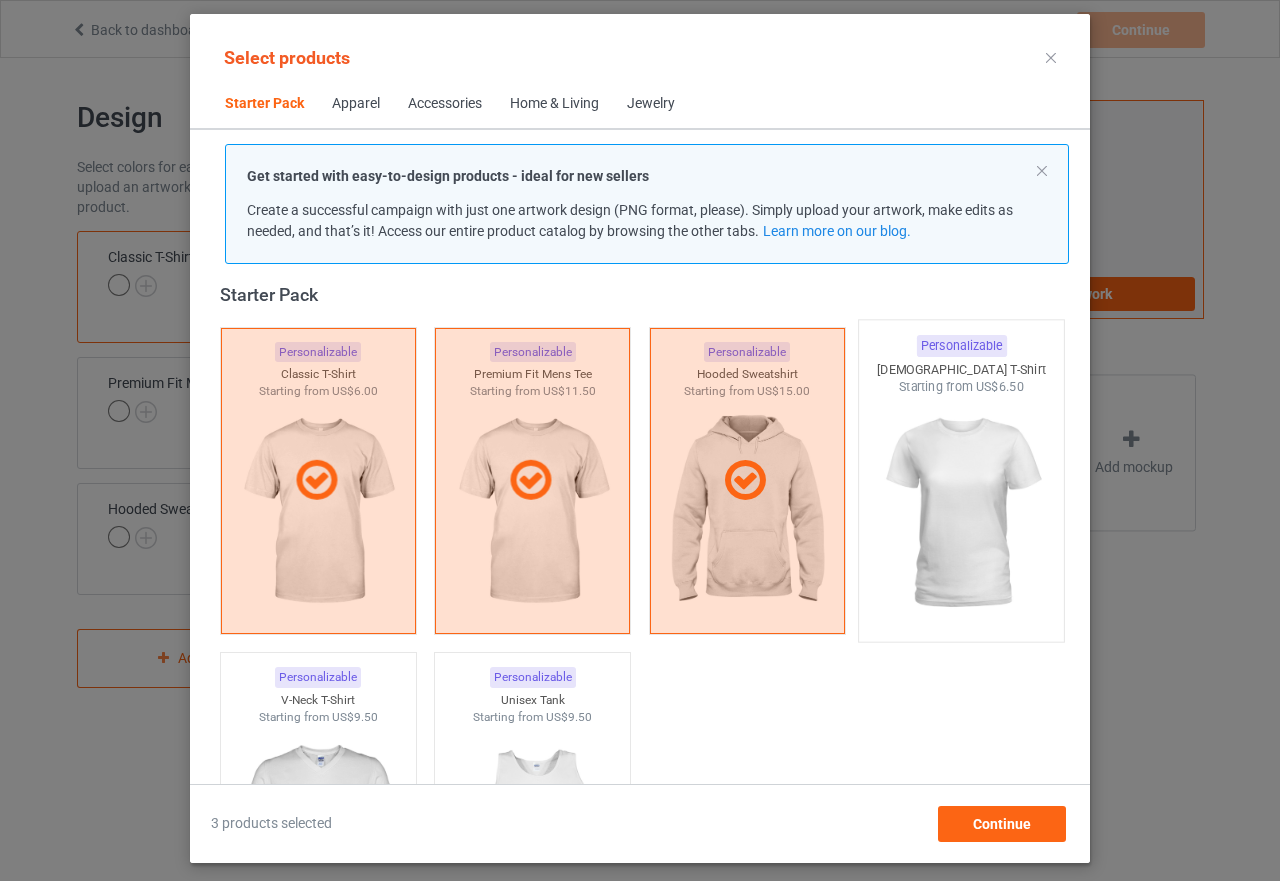 click at bounding box center [962, 513] 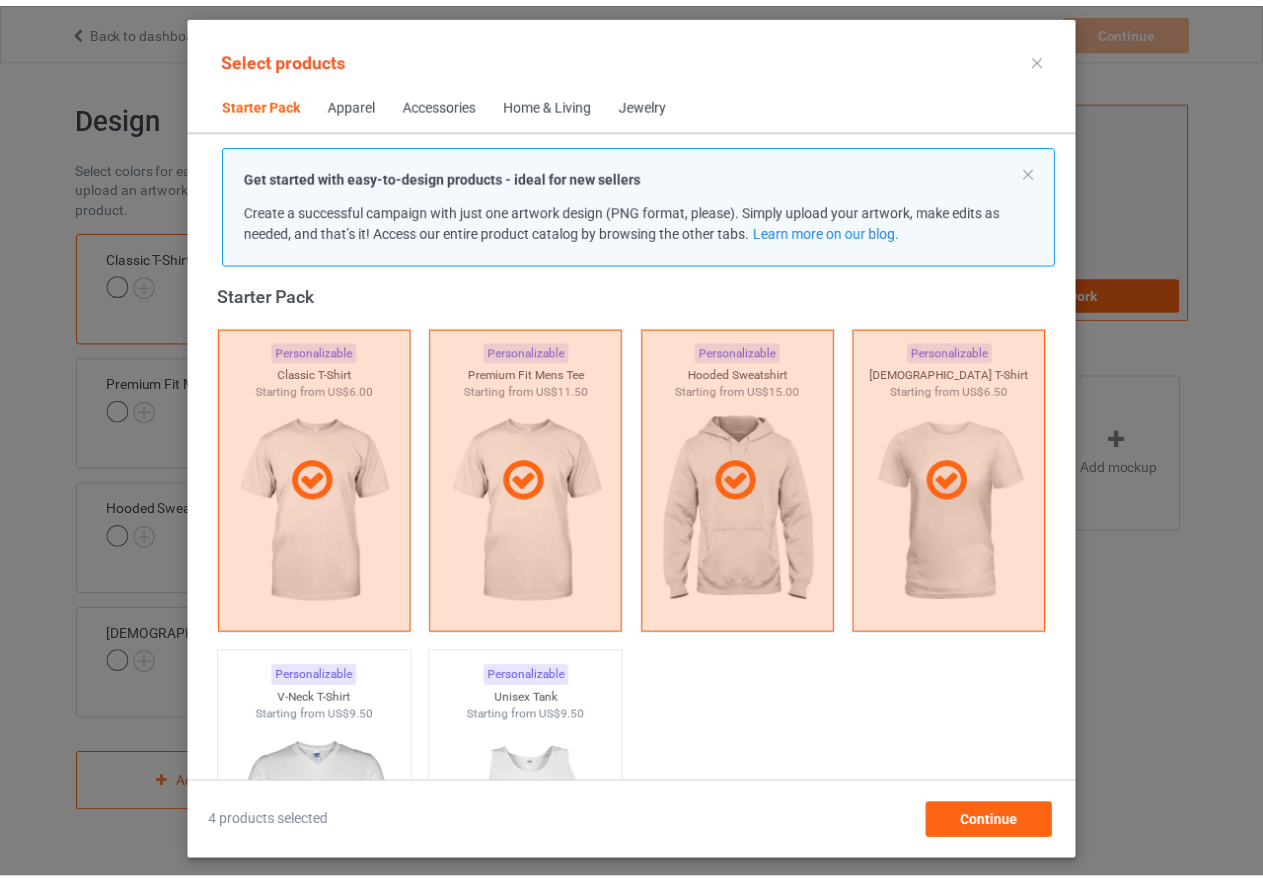 scroll, scrollTop: 426, scrollLeft: 0, axis: vertical 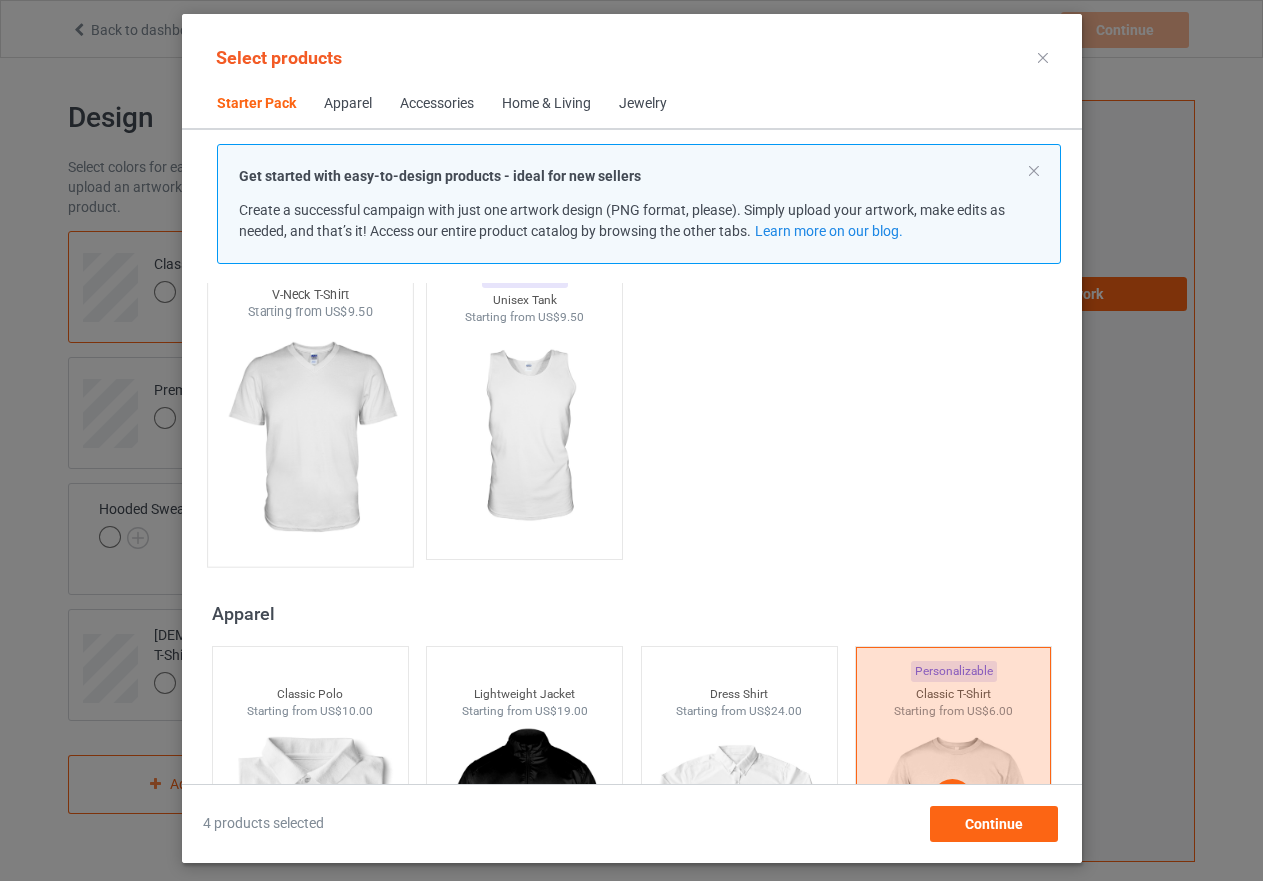 click at bounding box center [310, 438] 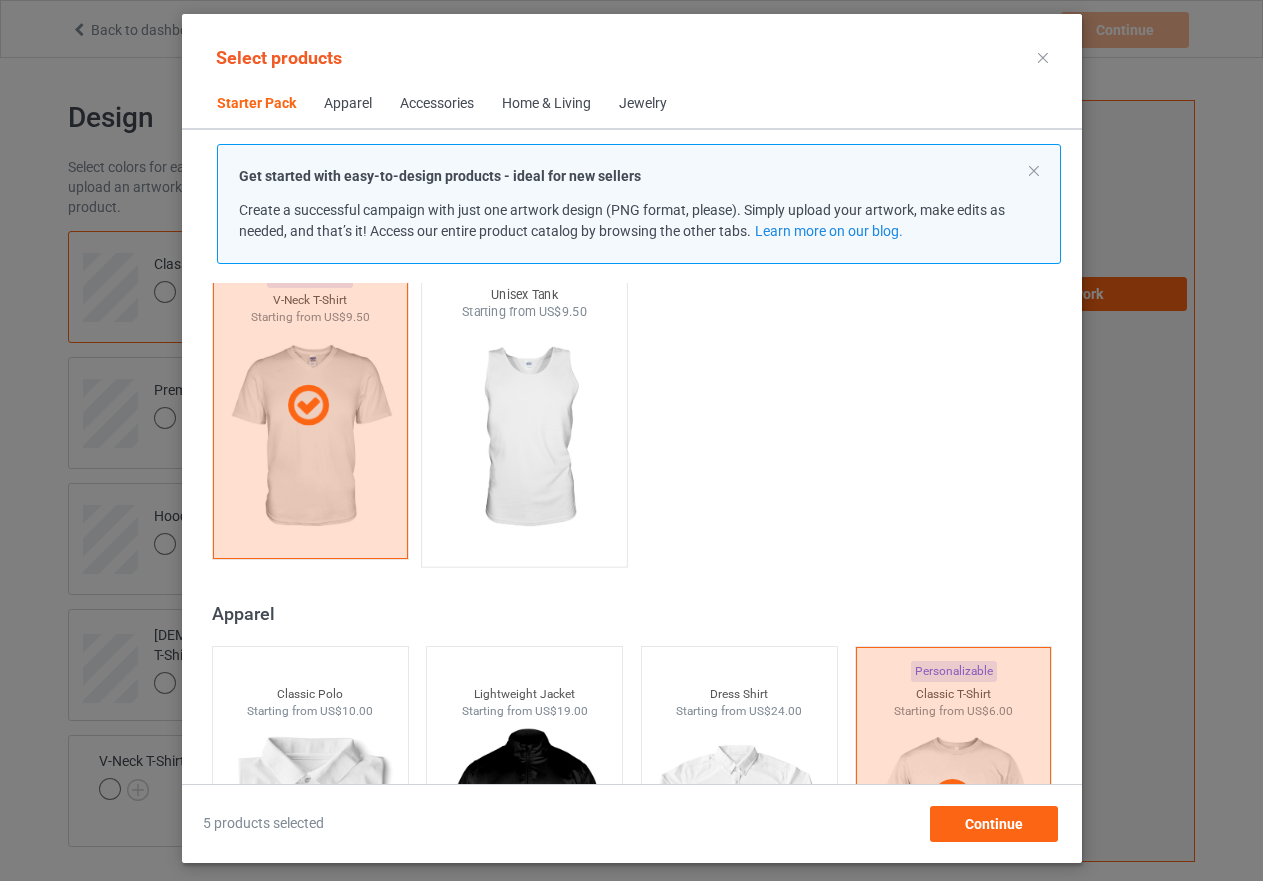 click at bounding box center [524, 438] 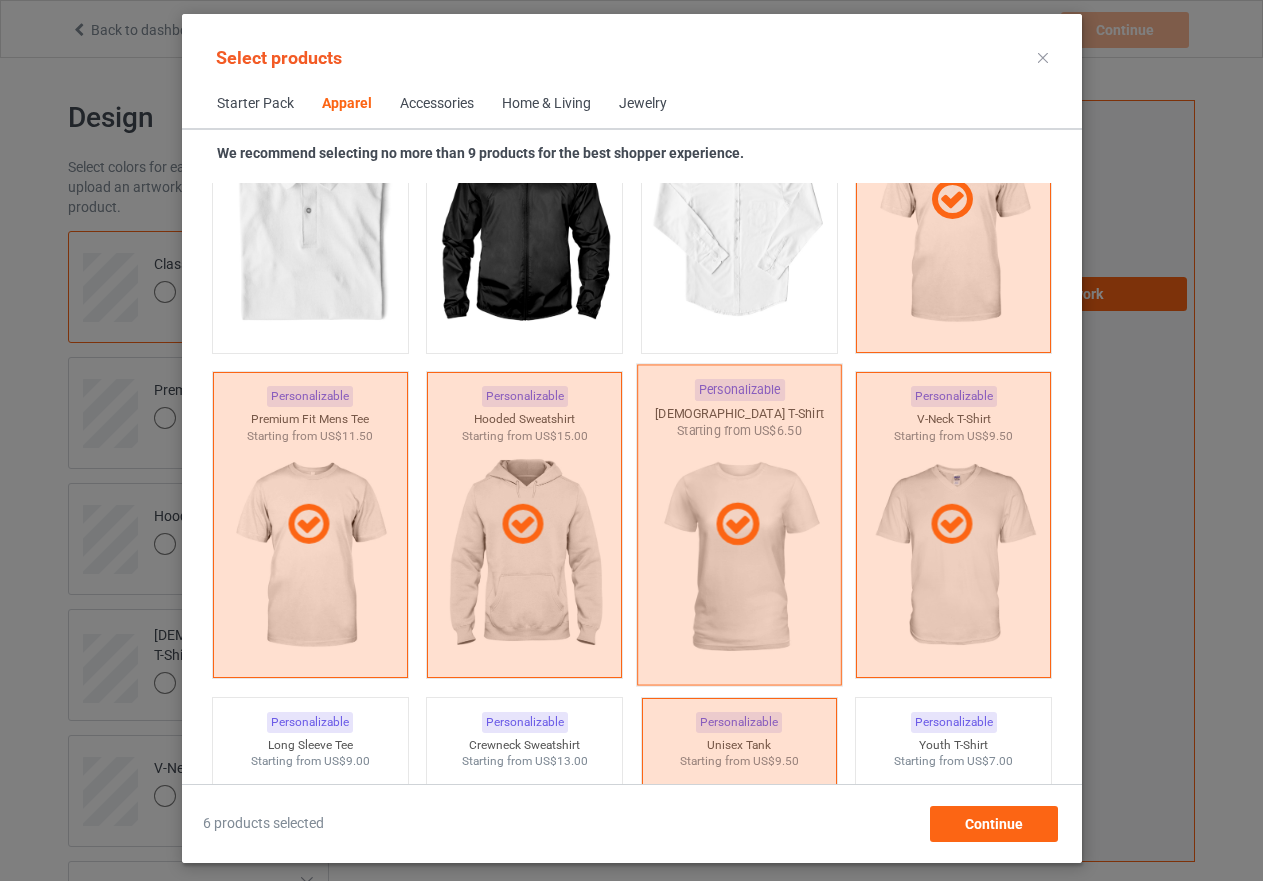 scroll, scrollTop: 1326, scrollLeft: 0, axis: vertical 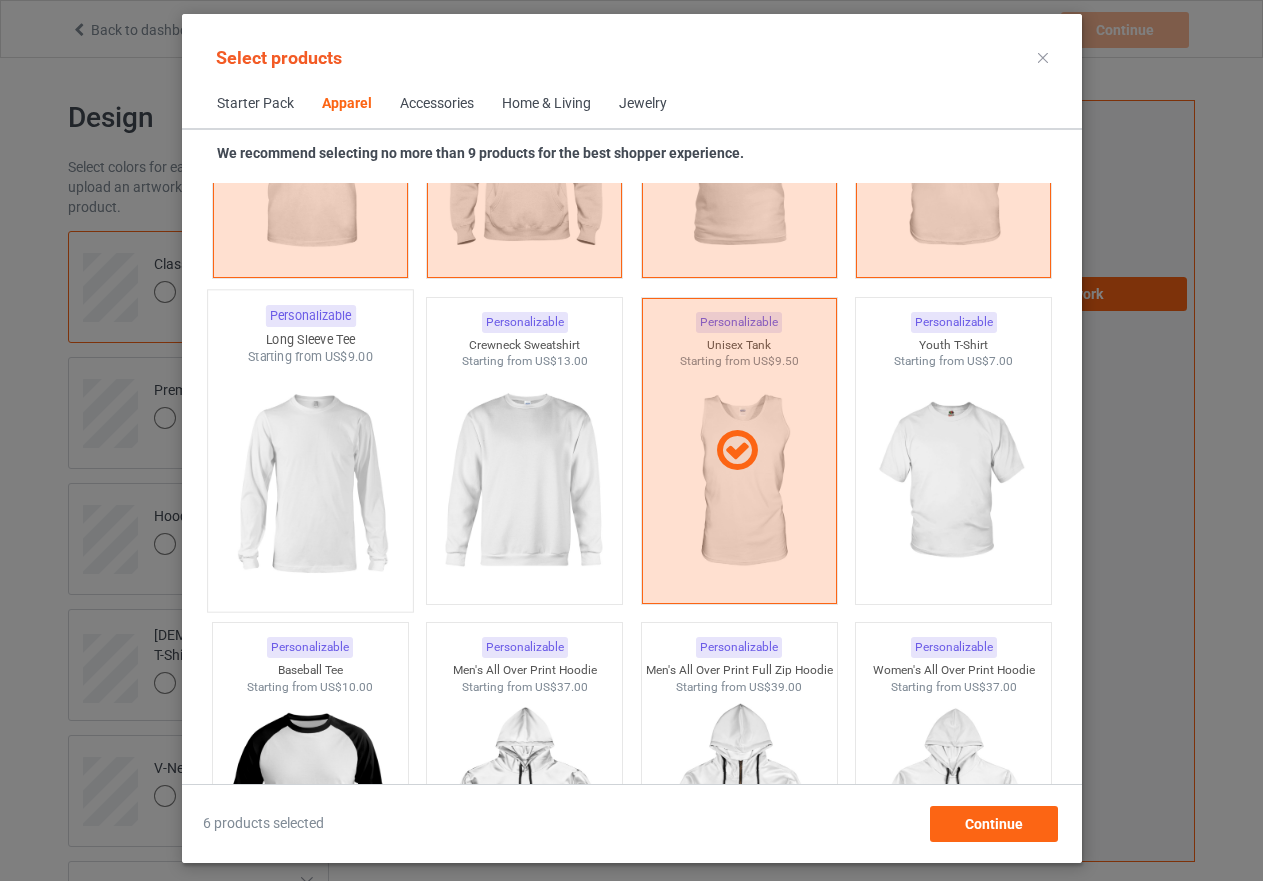 click at bounding box center (310, 483) 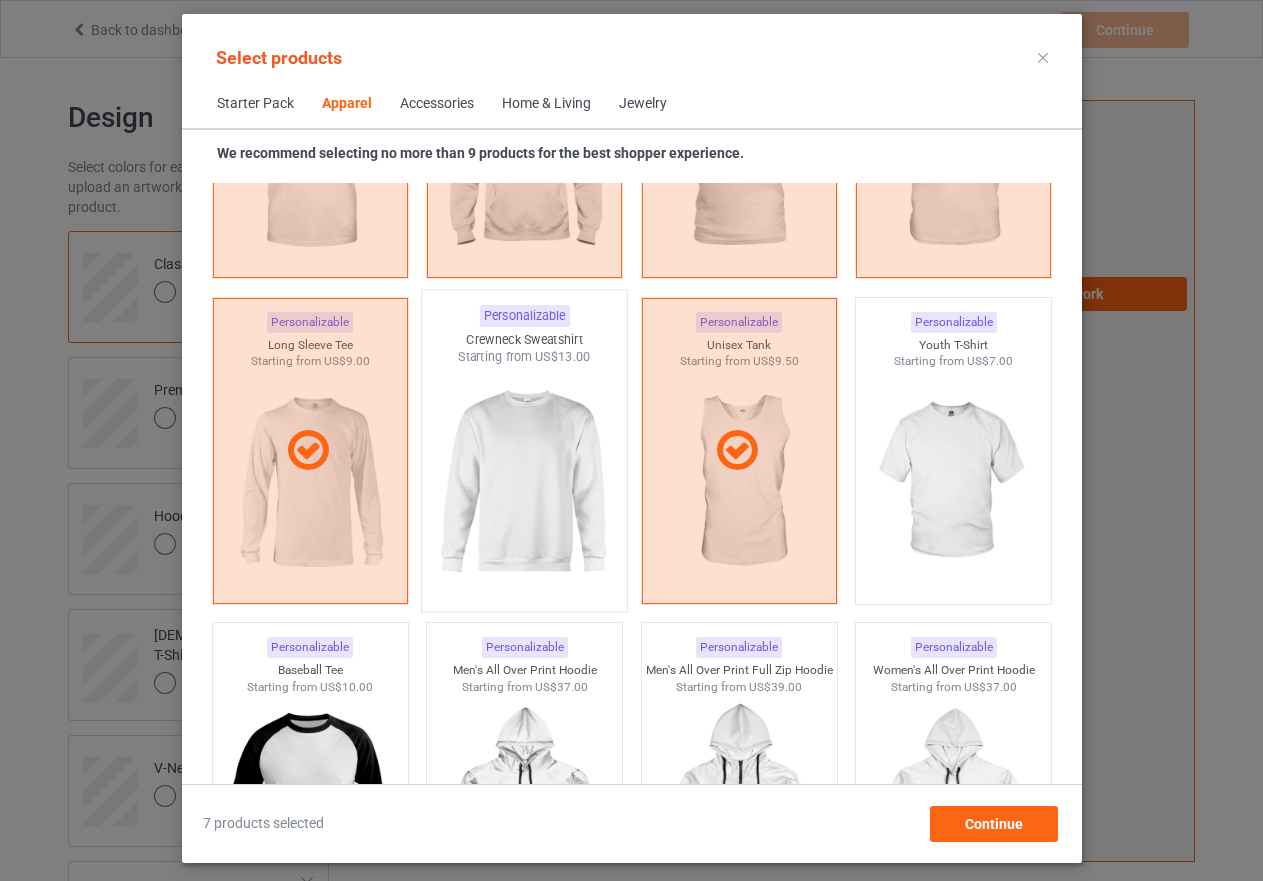 click at bounding box center (524, 483) 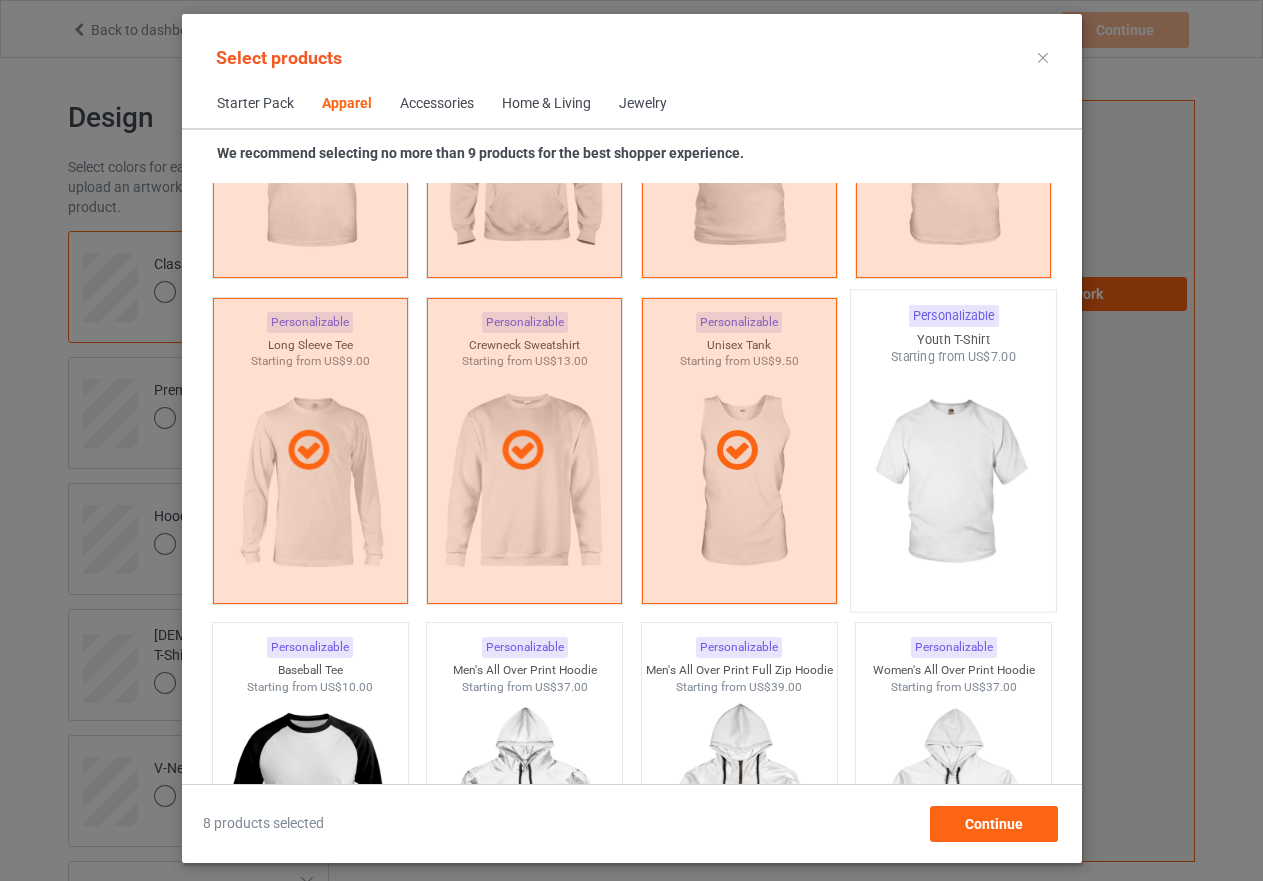 click at bounding box center [953, 483] 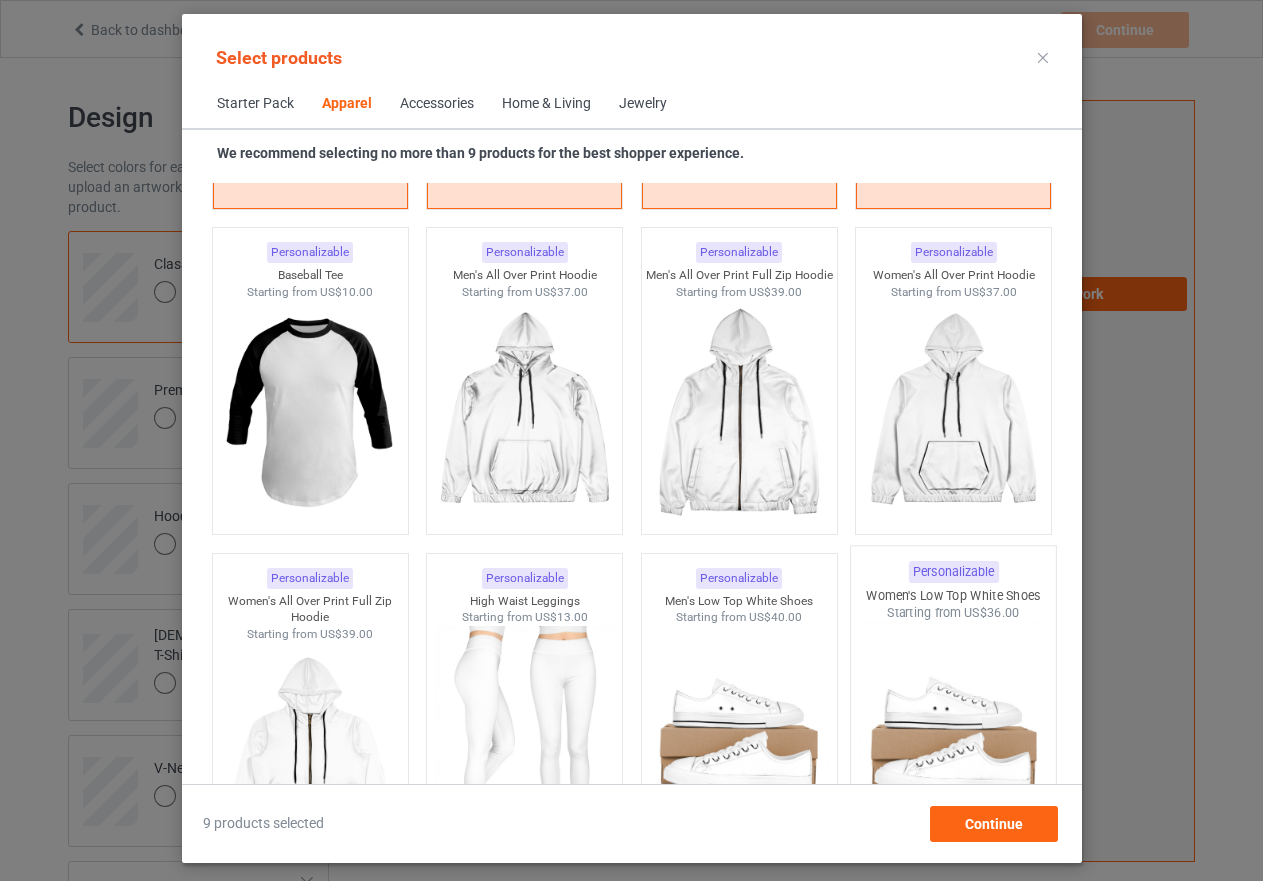 scroll, scrollTop: 1726, scrollLeft: 0, axis: vertical 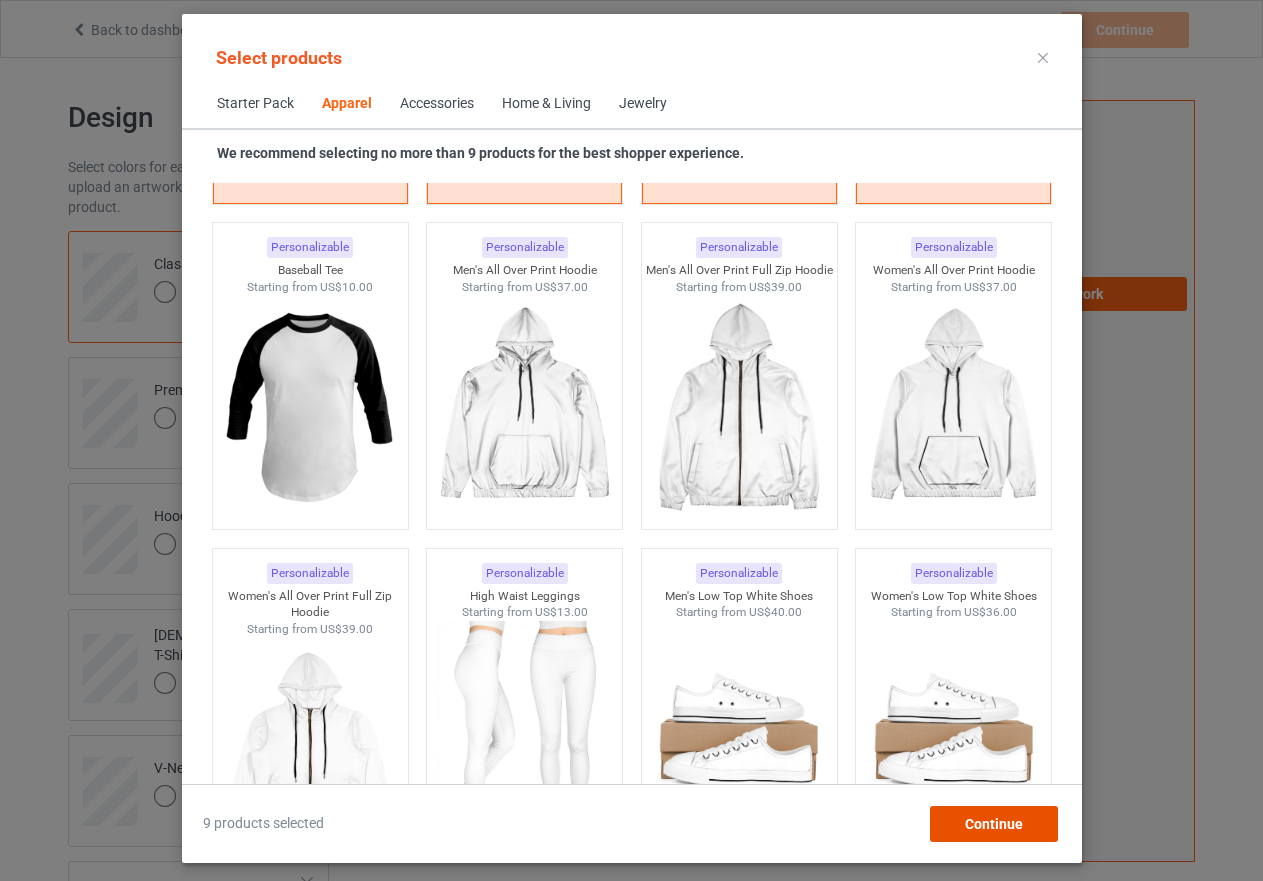 click on "Continue" at bounding box center [993, 824] 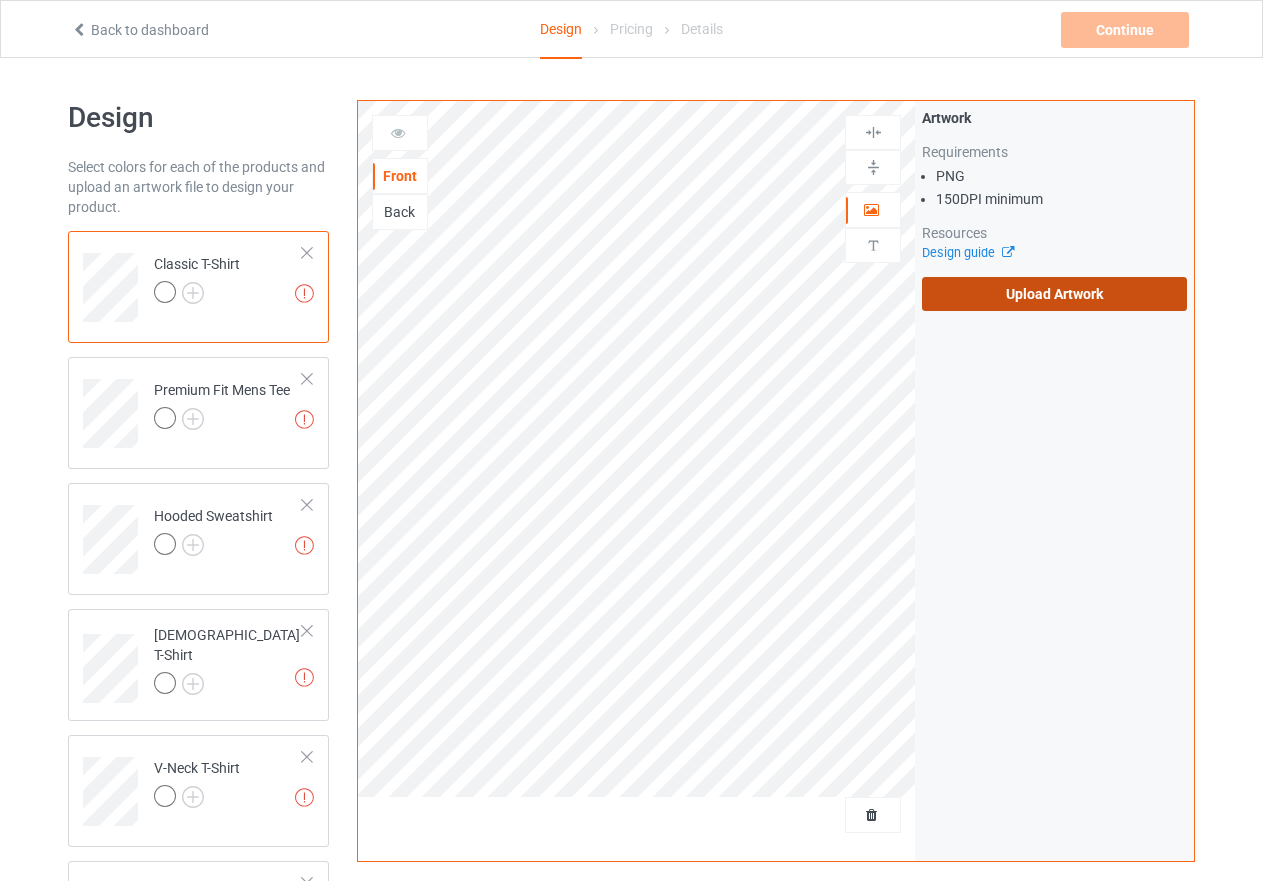 click on "Upload Artwork" at bounding box center [1054, 294] 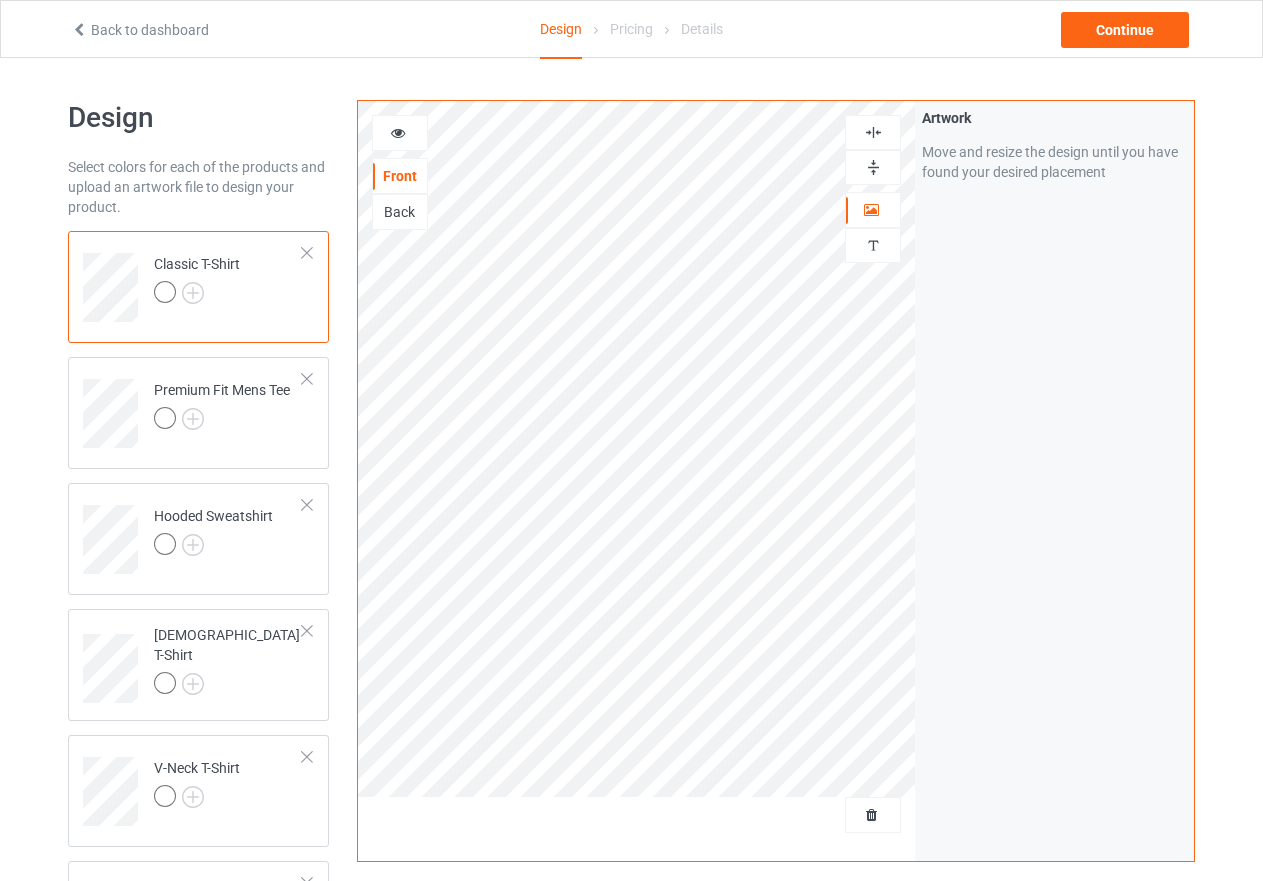 click at bounding box center (197, 295) 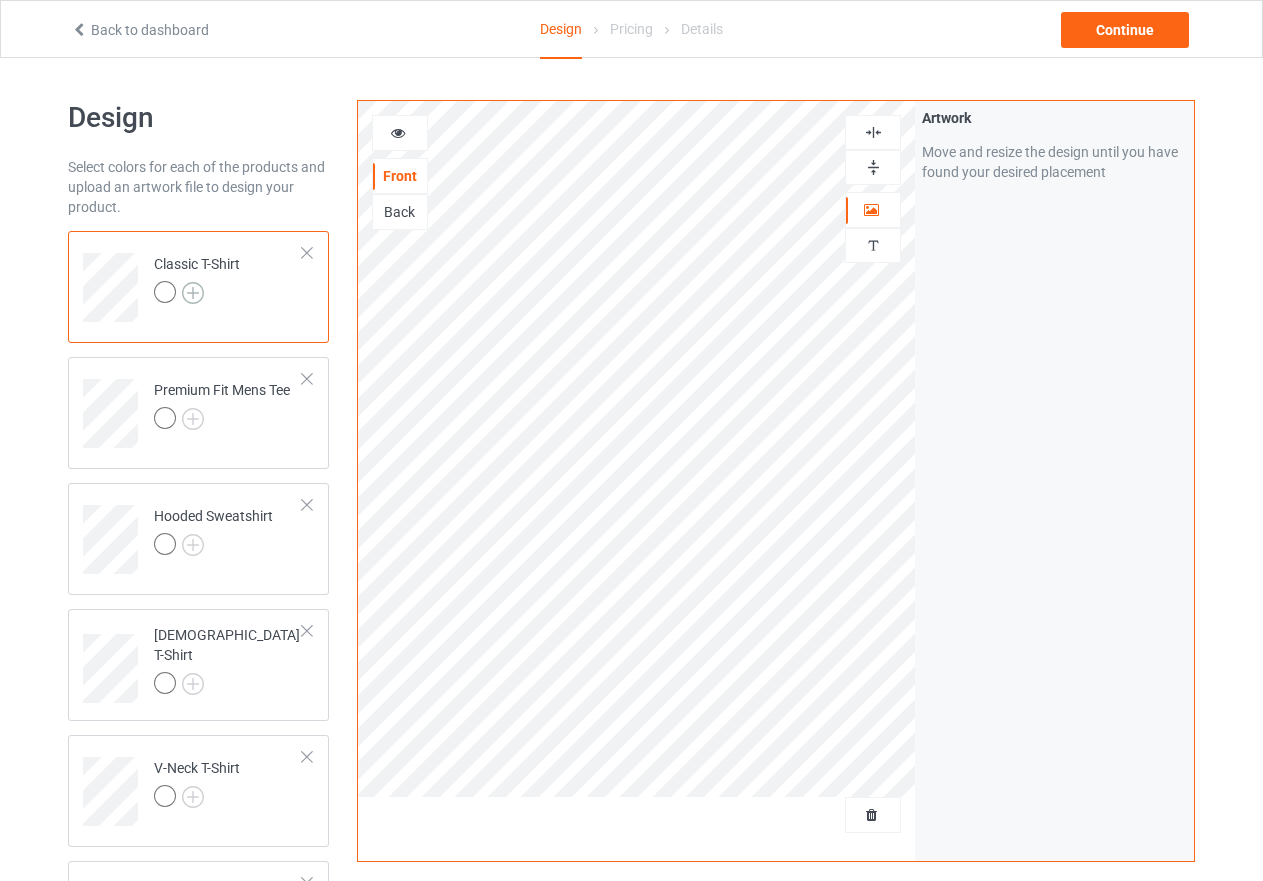 click at bounding box center (193, 293) 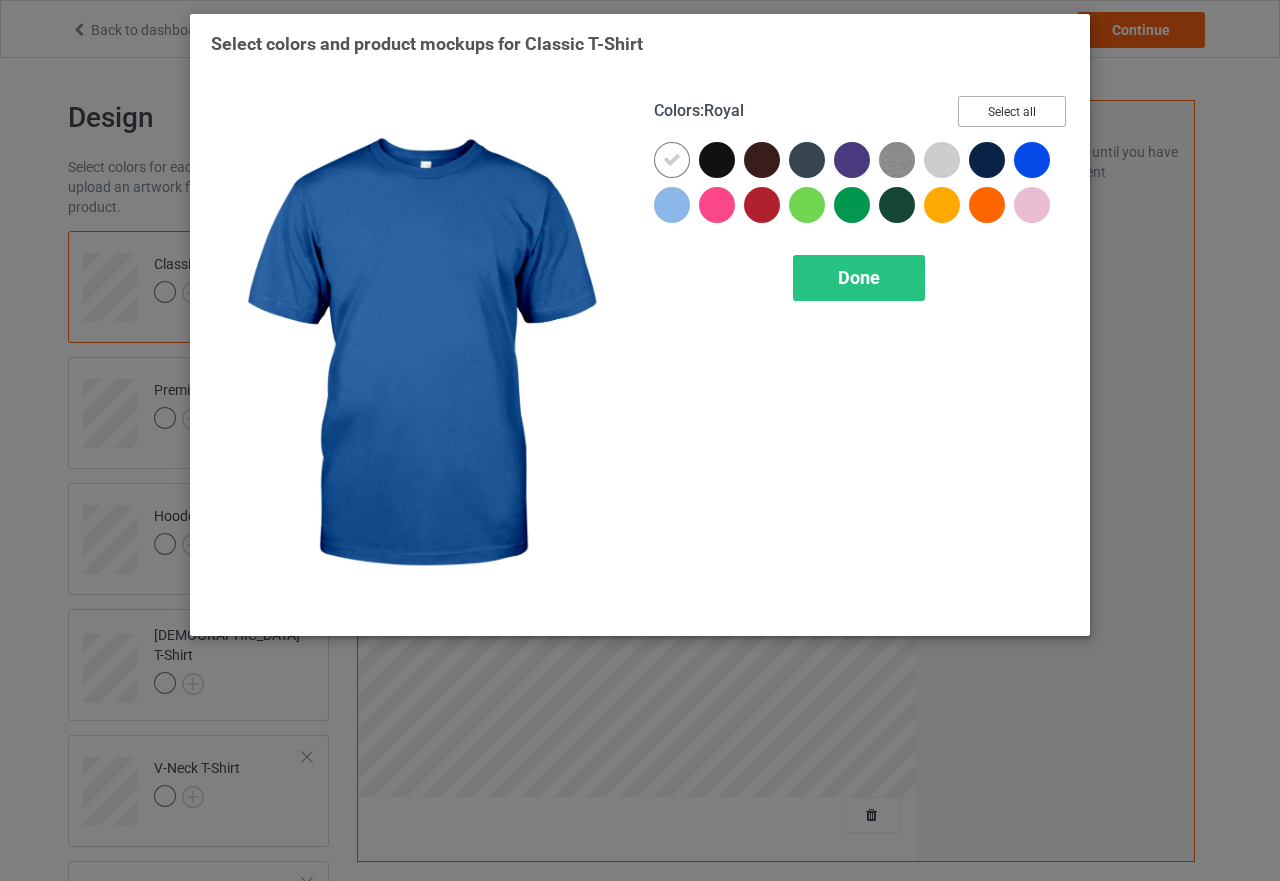click on "Select all" at bounding box center [1012, 111] 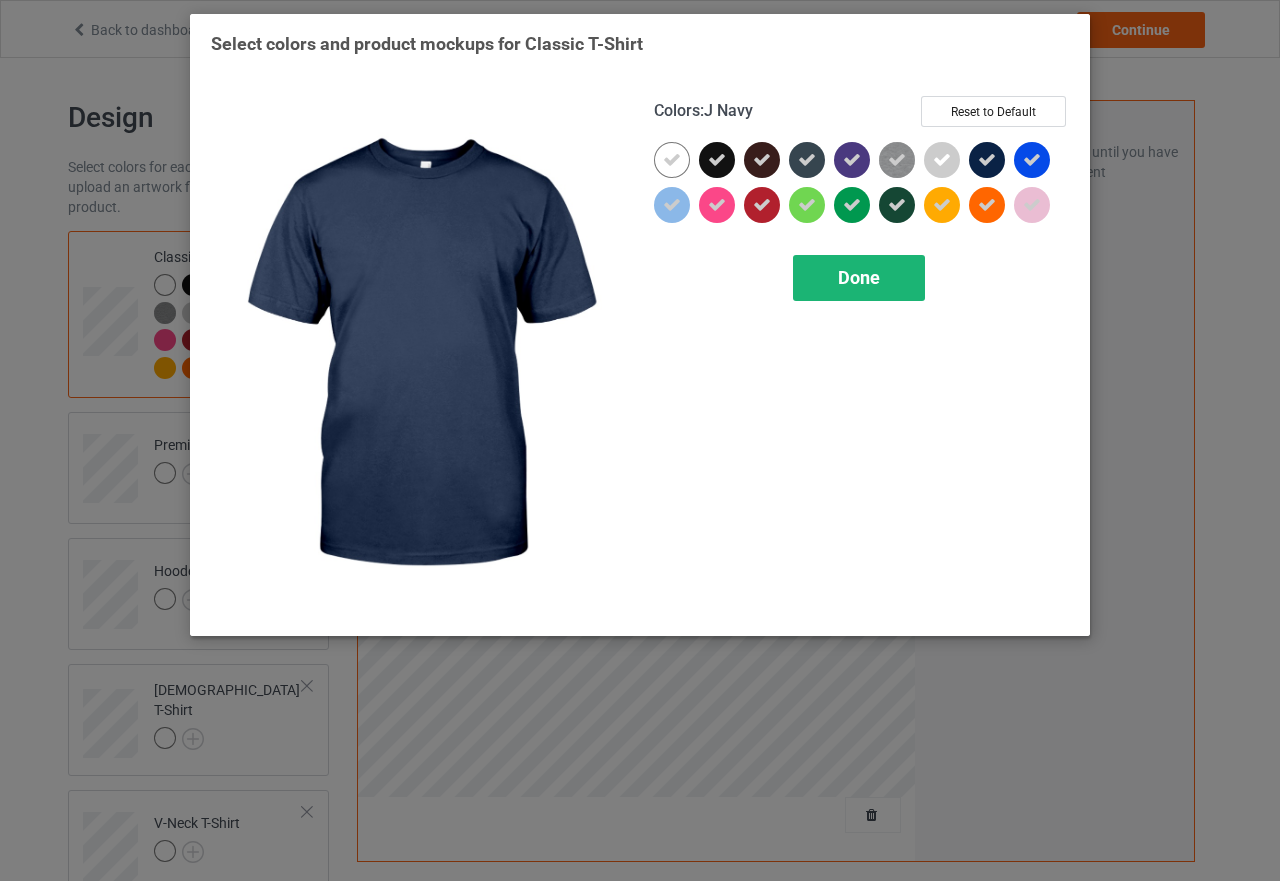 click on "Done" at bounding box center [859, 277] 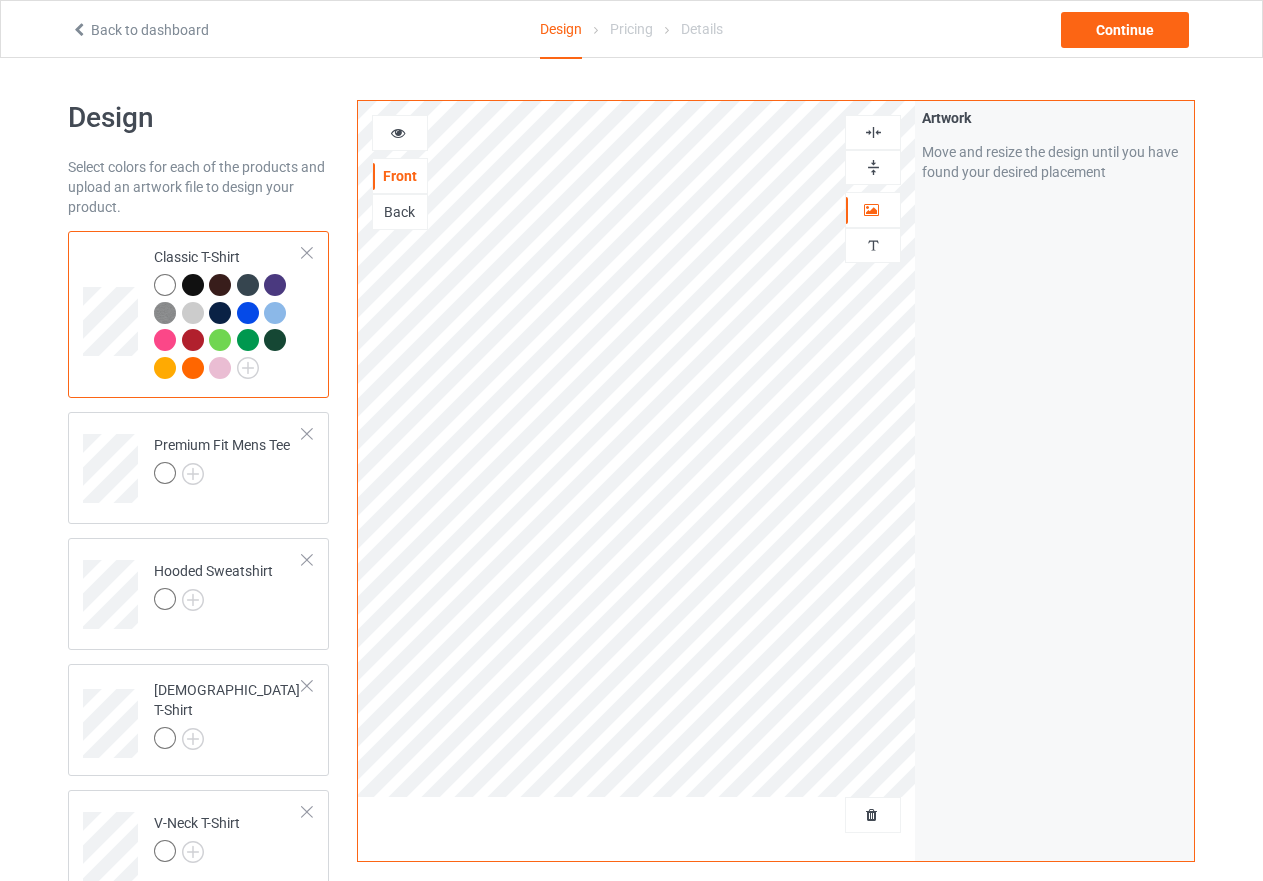 click at bounding box center (193, 285) 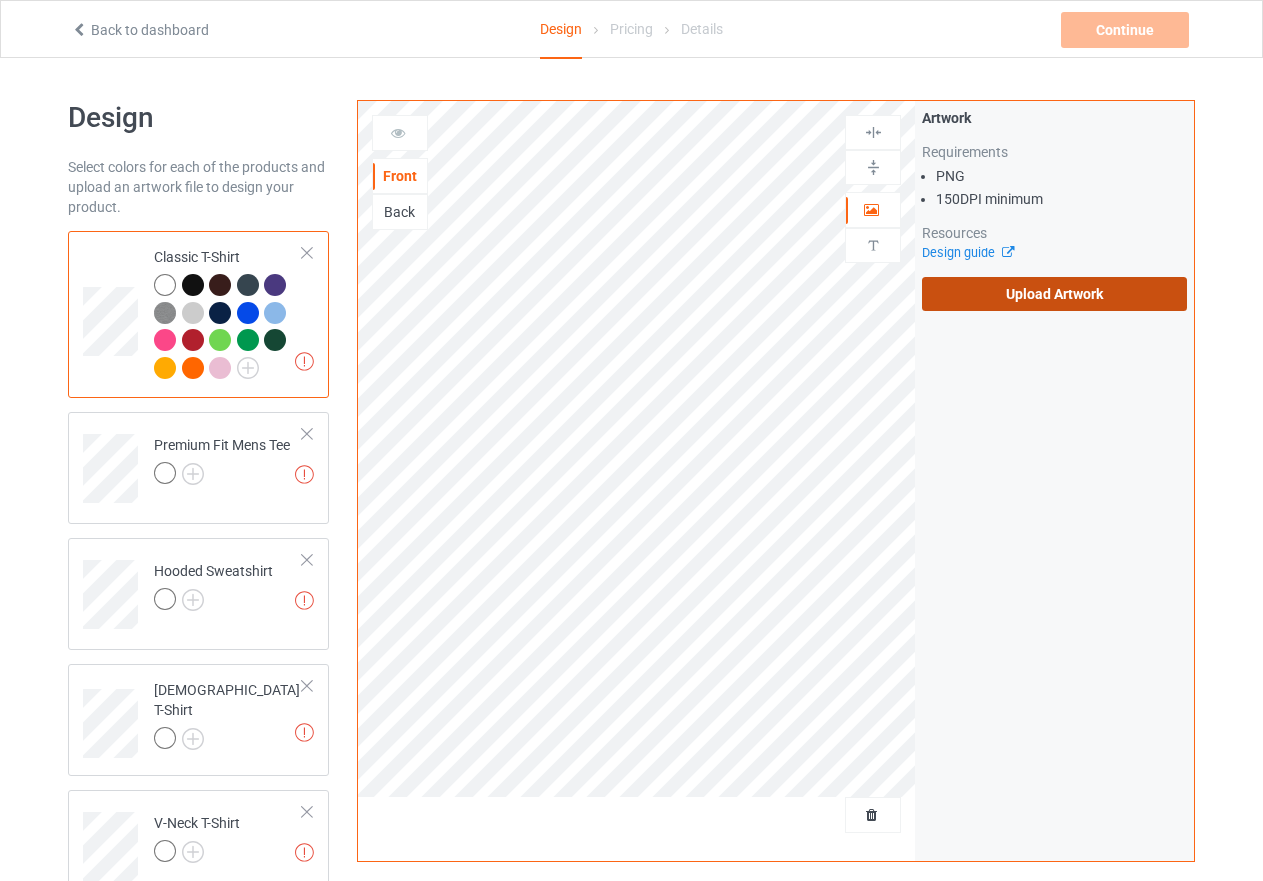 click on "Upload Artwork" at bounding box center (1054, 294) 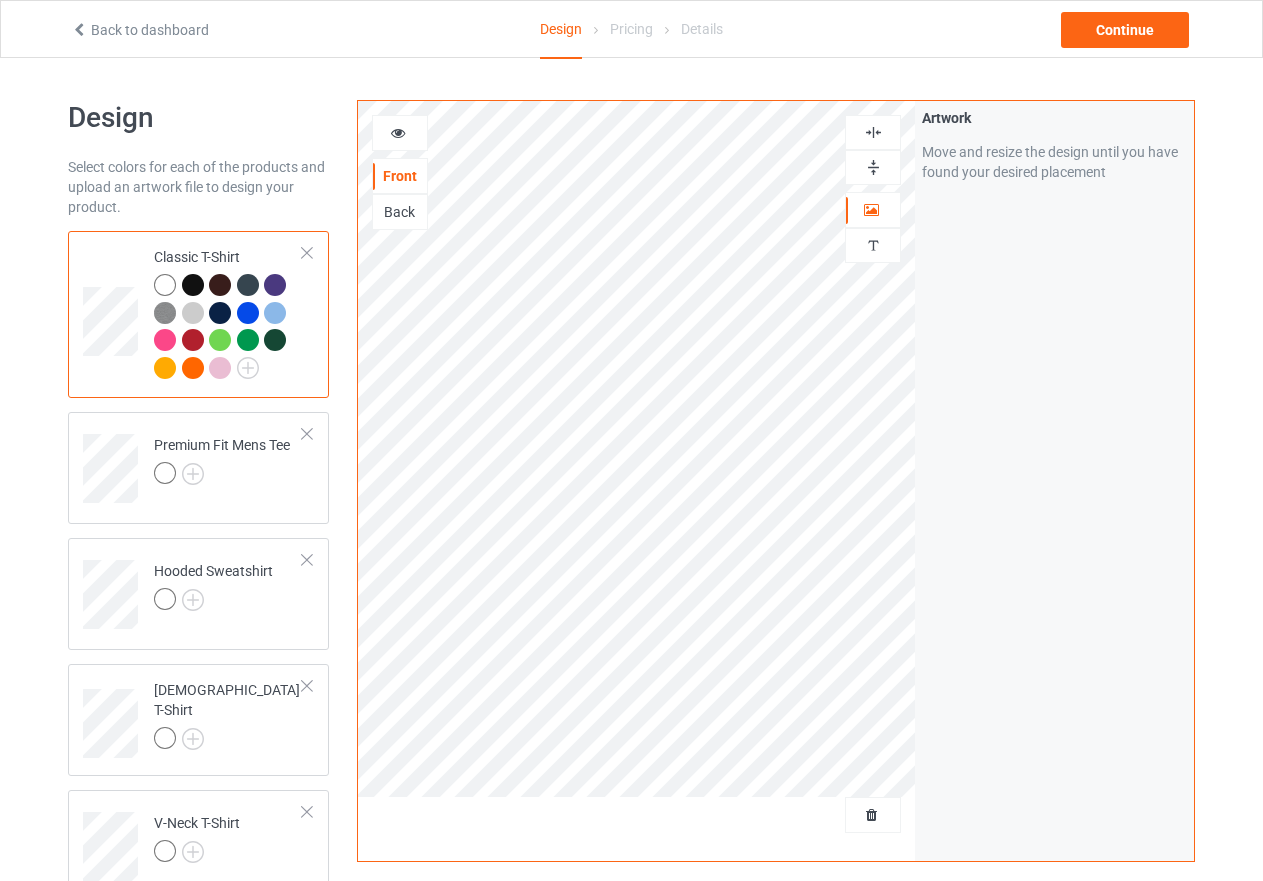 click at bounding box center [165, 285] 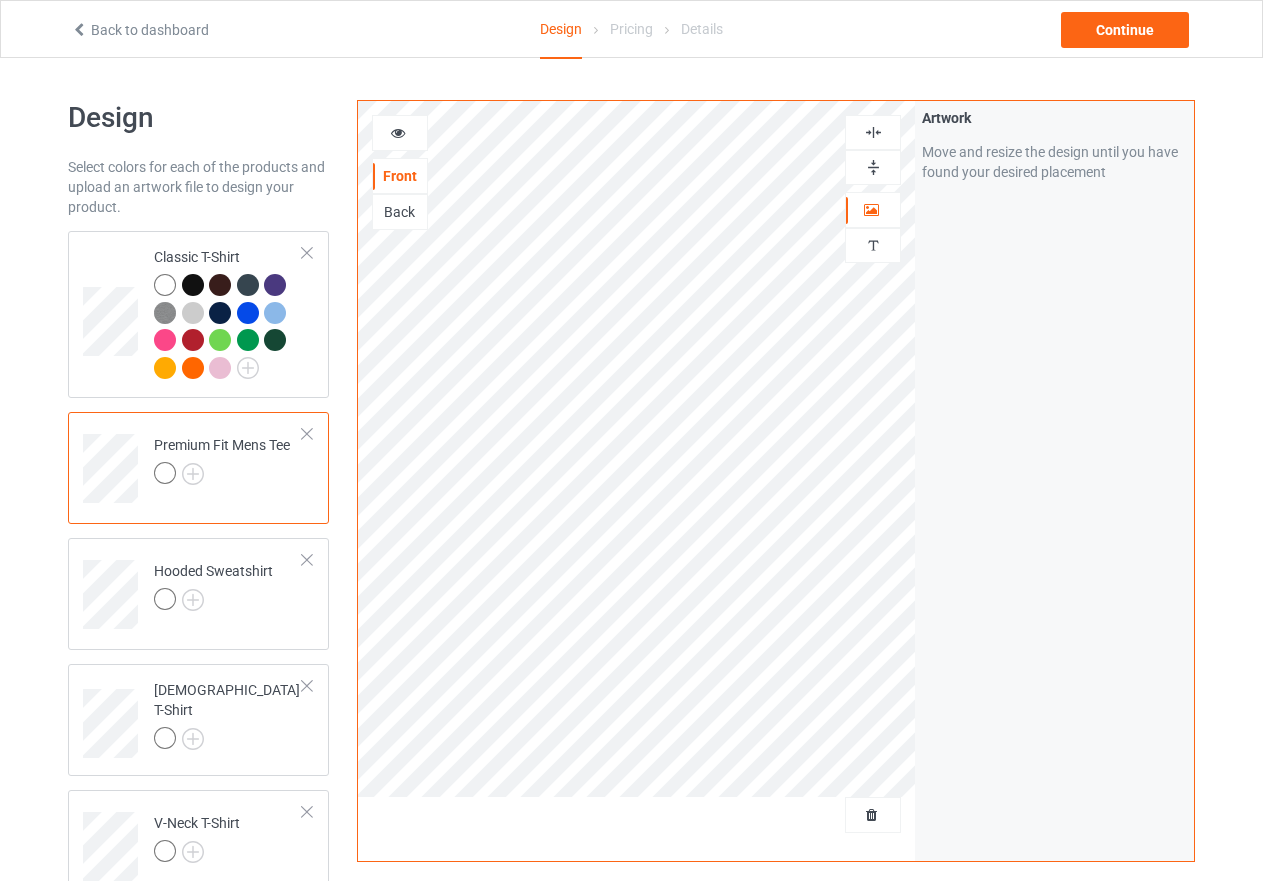 click at bounding box center [873, 132] 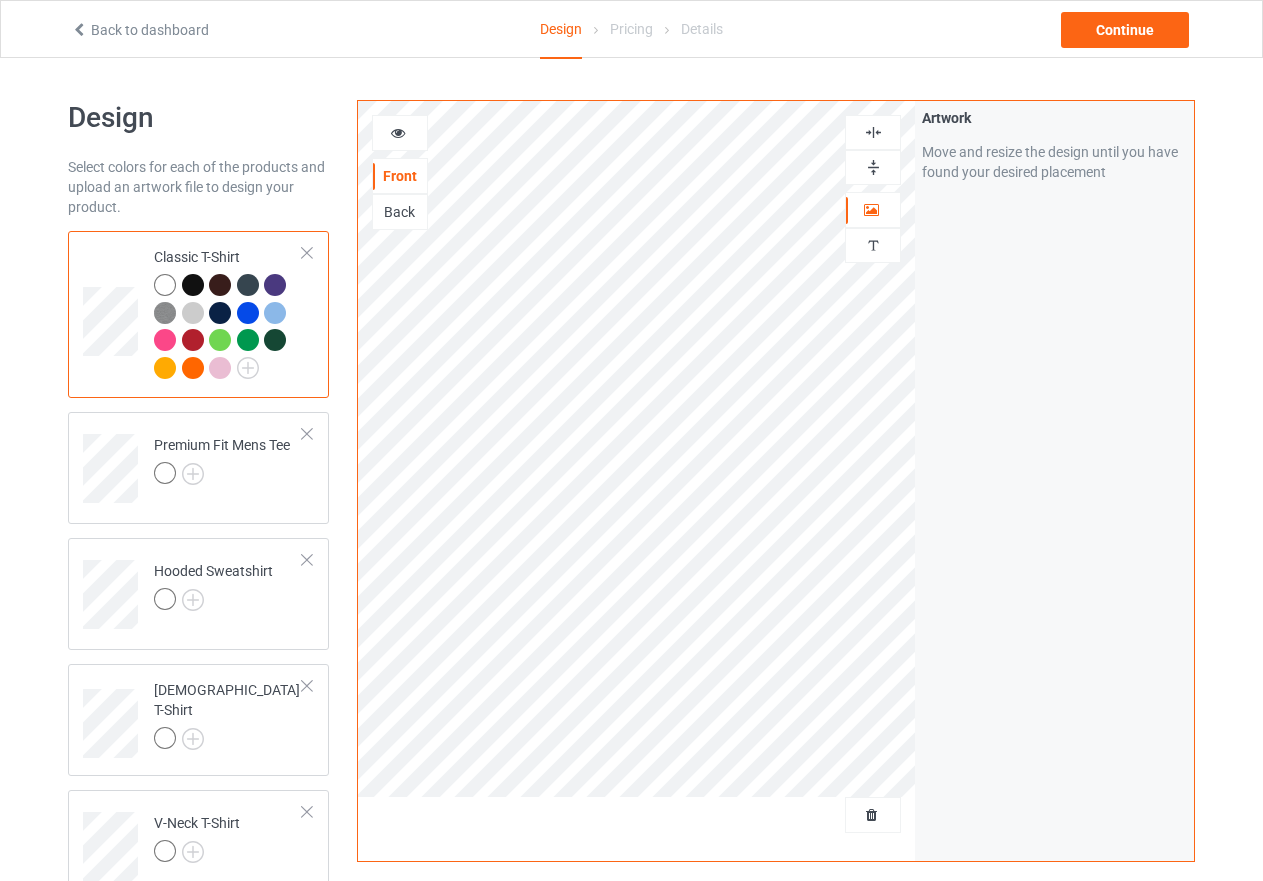 click at bounding box center [220, 340] 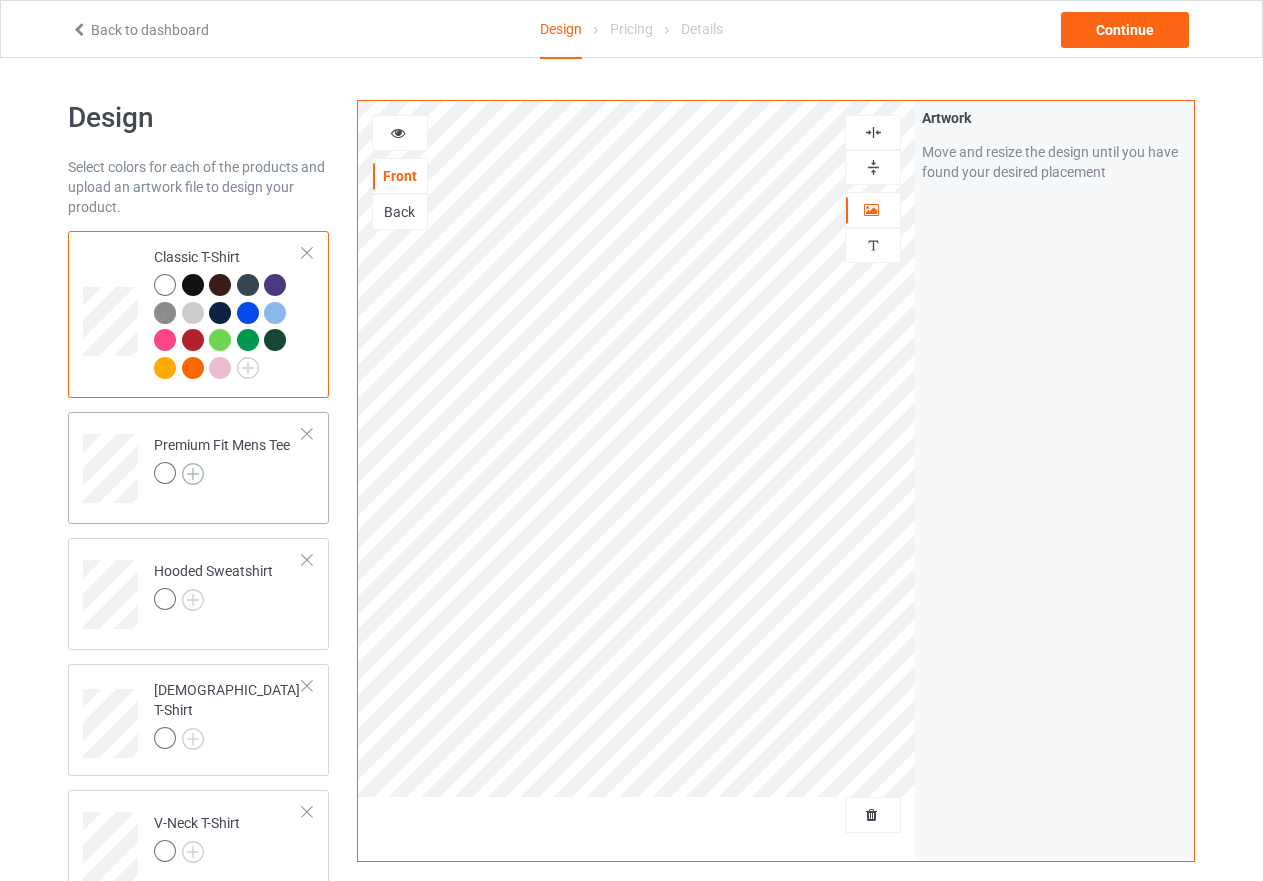 click at bounding box center (193, 474) 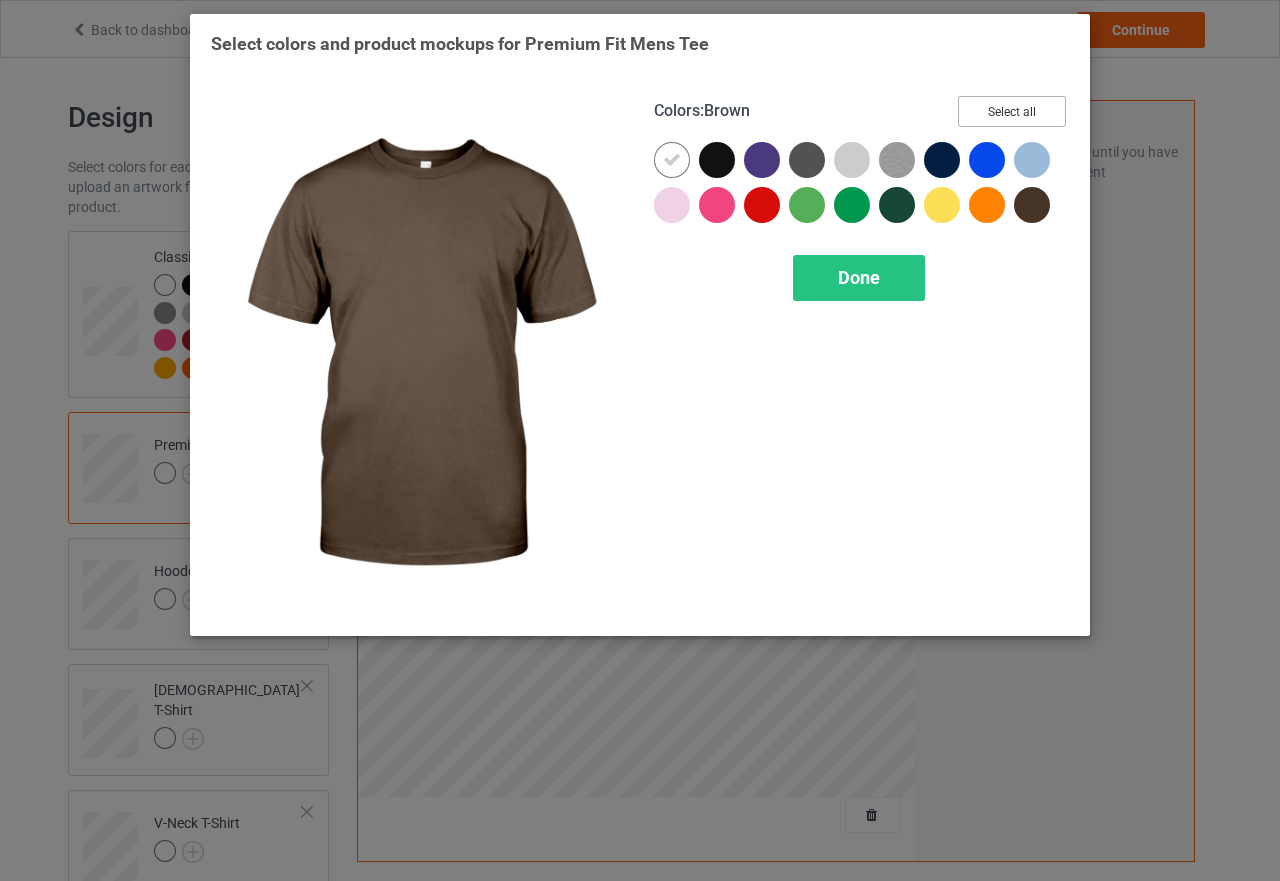 click on "Select all" at bounding box center (1012, 111) 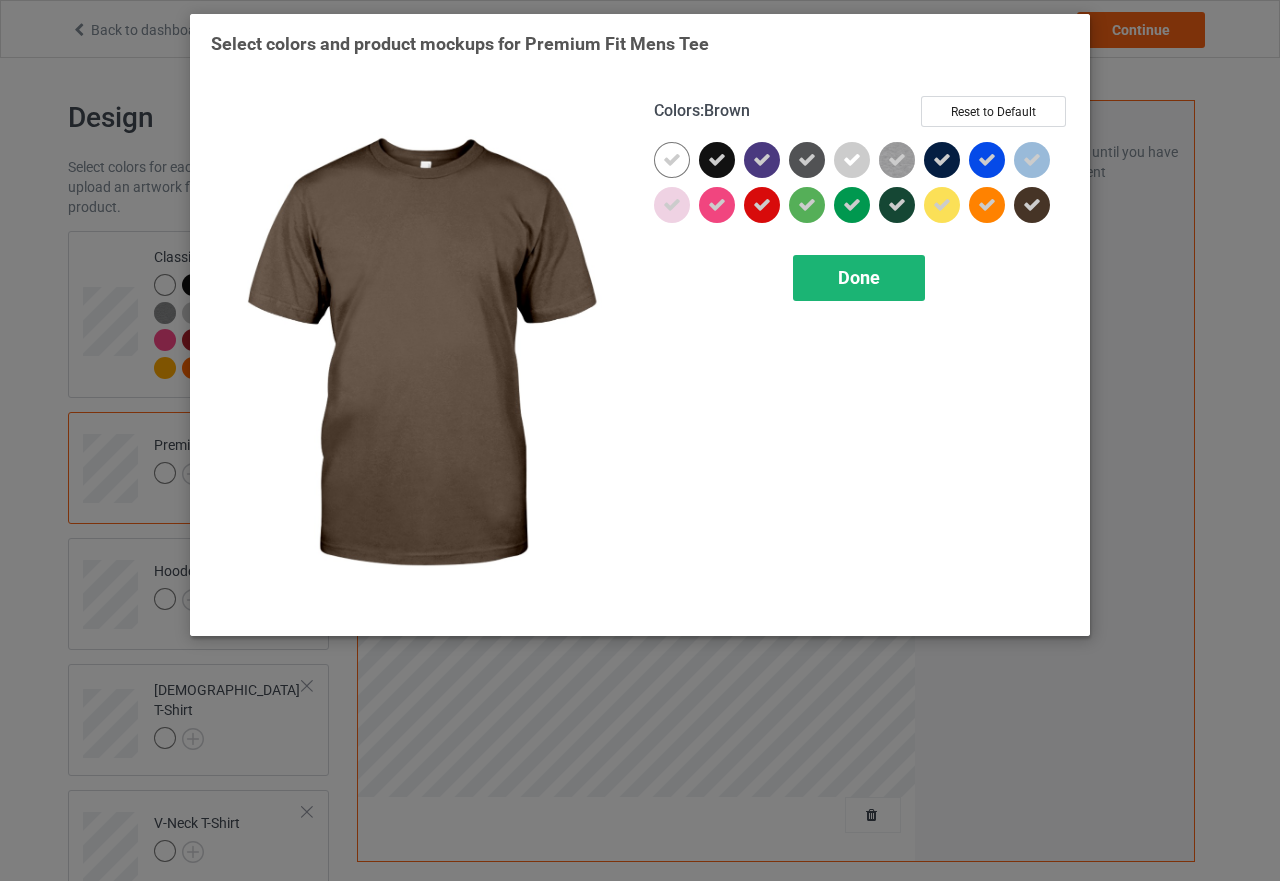 click on "Done" at bounding box center (859, 277) 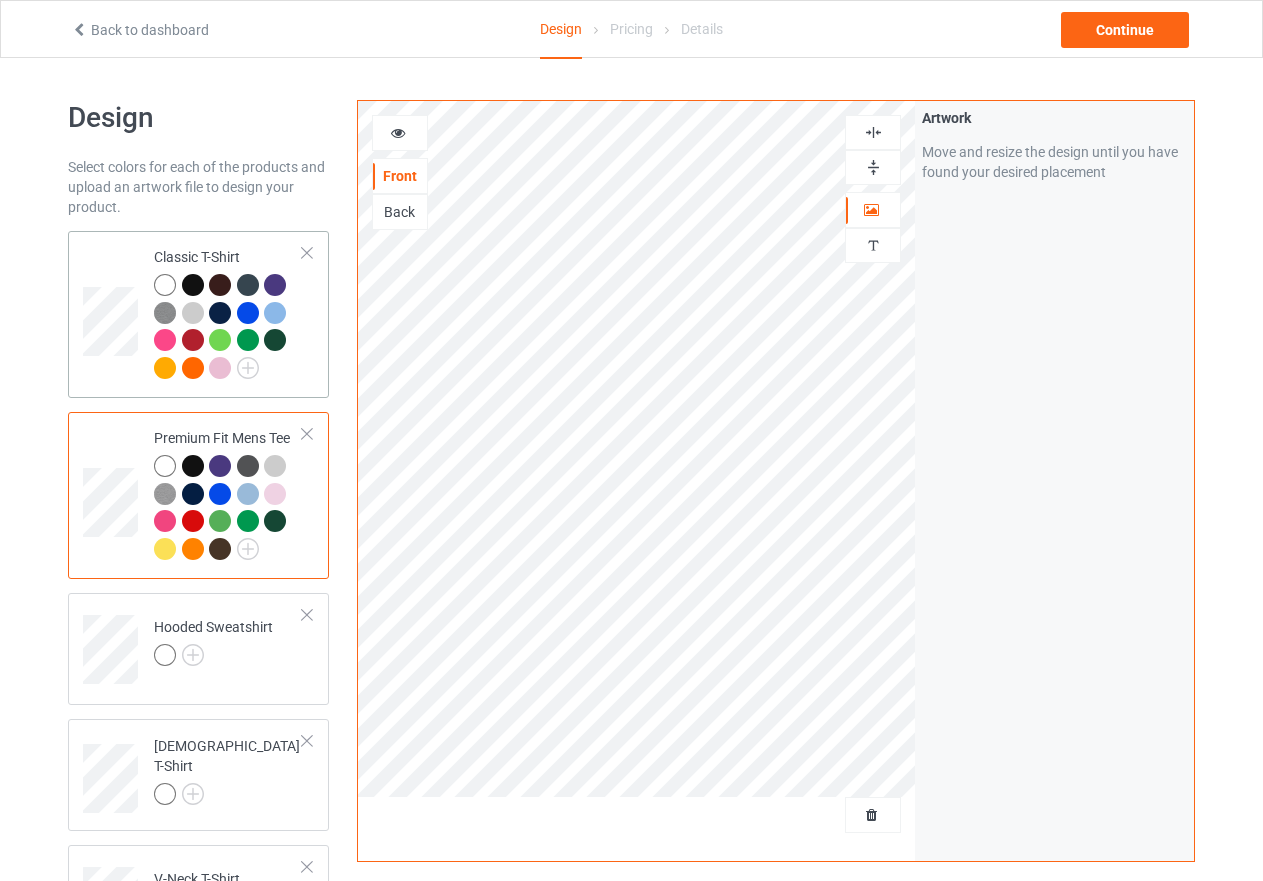 click at bounding box center [228, 329] 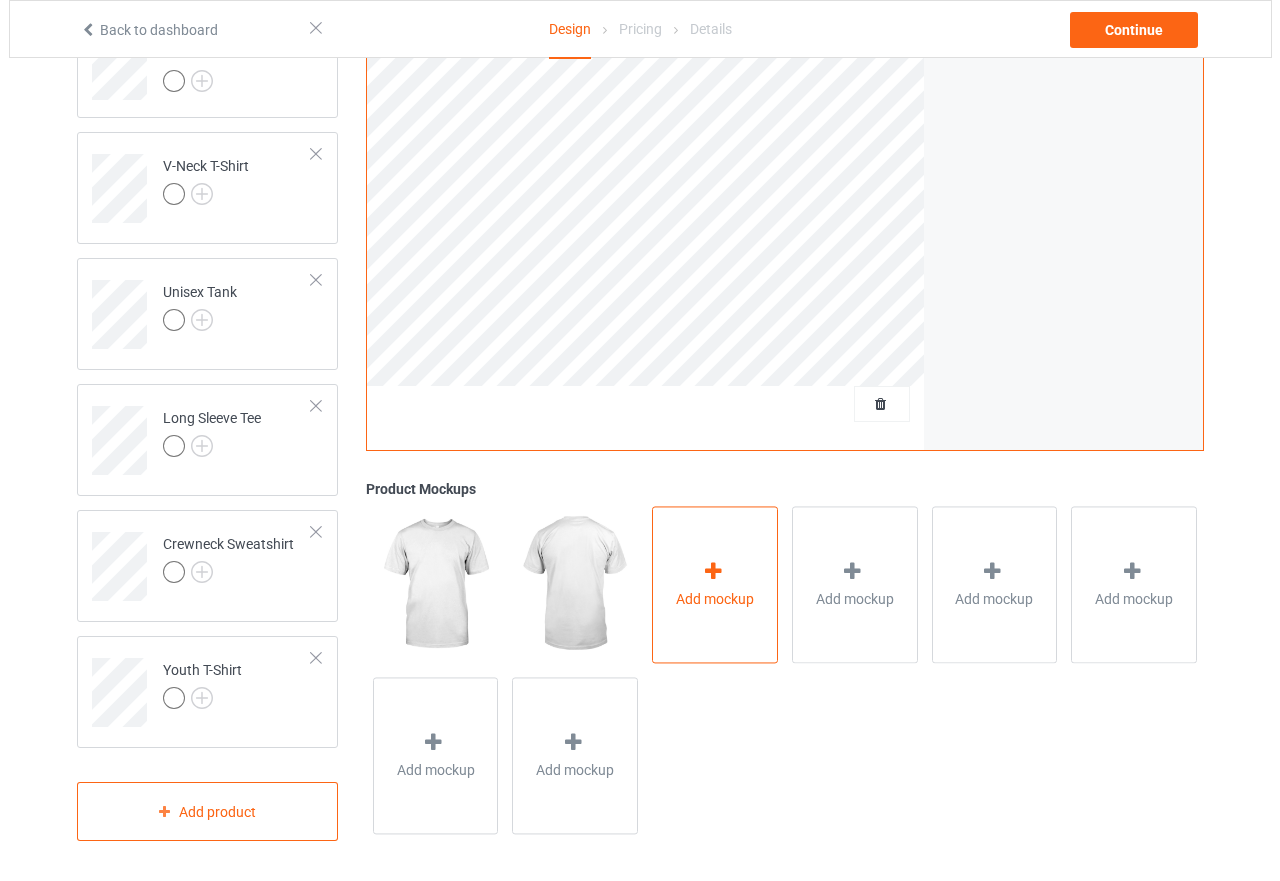 scroll, scrollTop: 717, scrollLeft: 0, axis: vertical 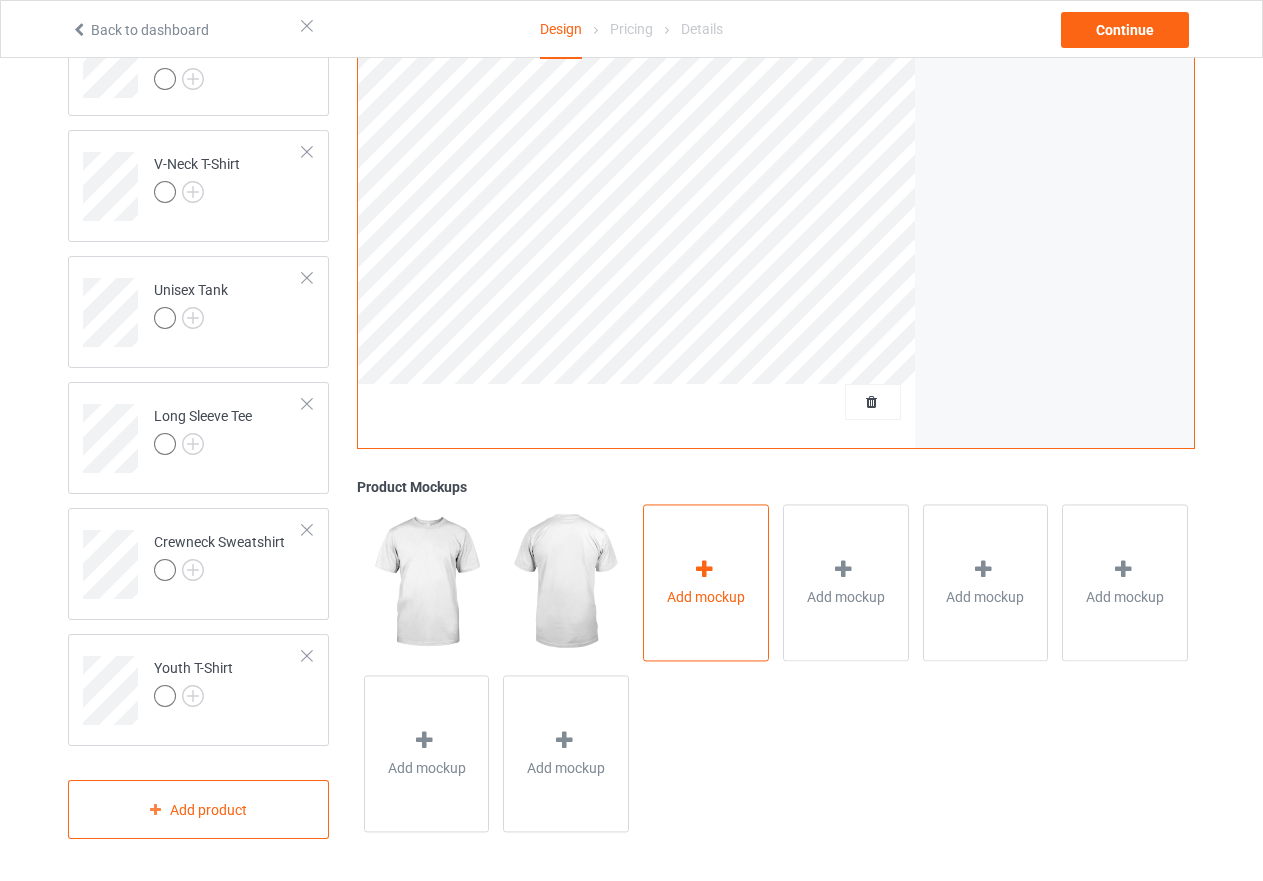 click on "Add mockup" at bounding box center (706, 582) 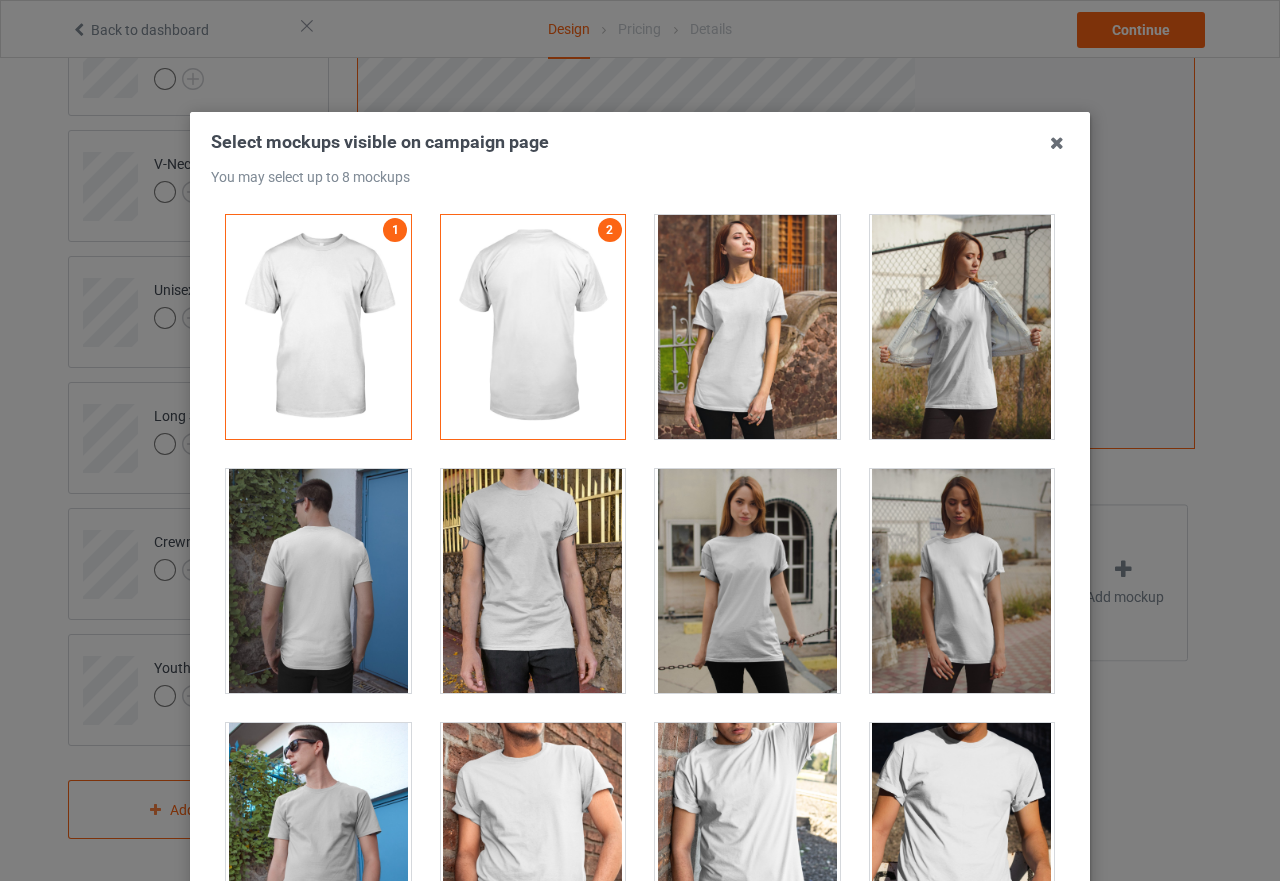 click at bounding box center [747, 581] 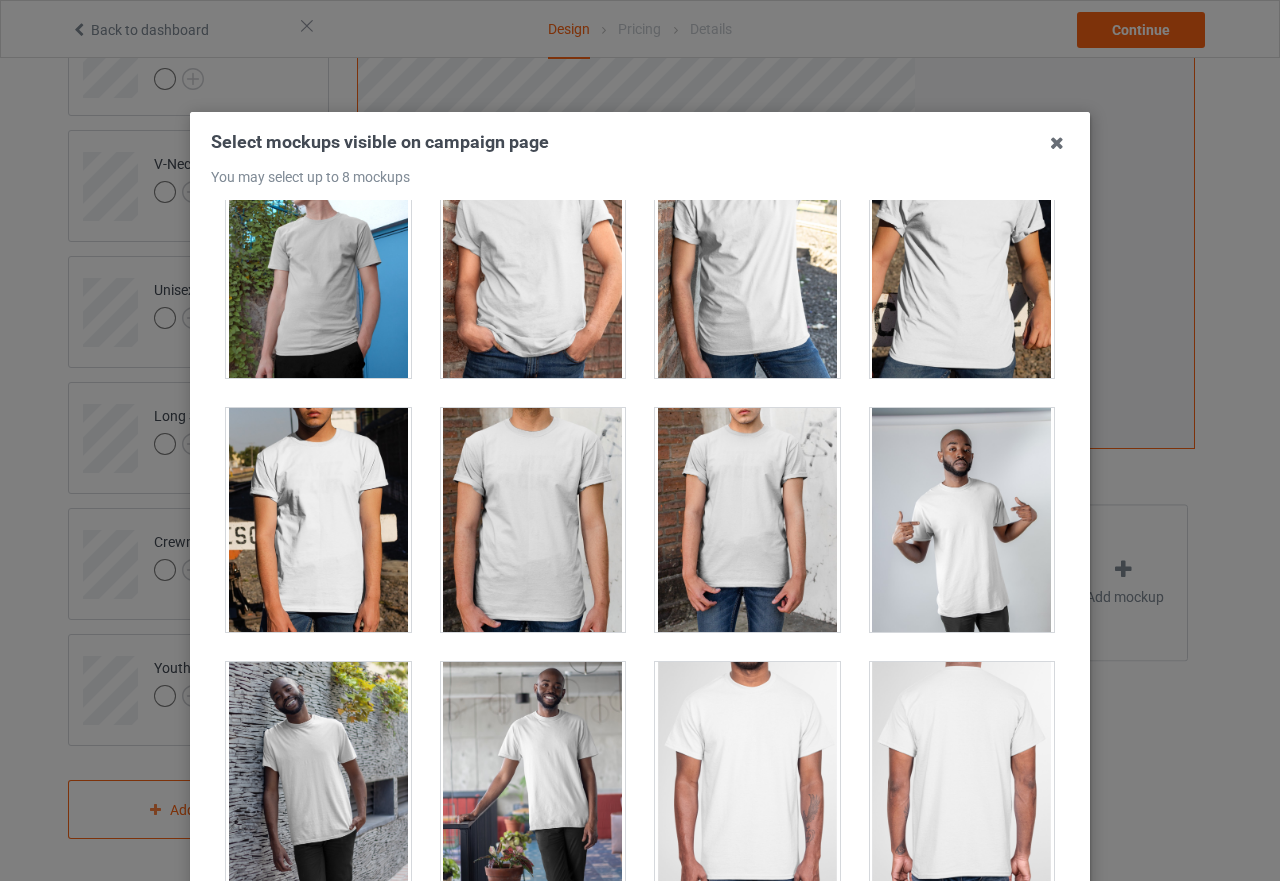 scroll, scrollTop: 600, scrollLeft: 0, axis: vertical 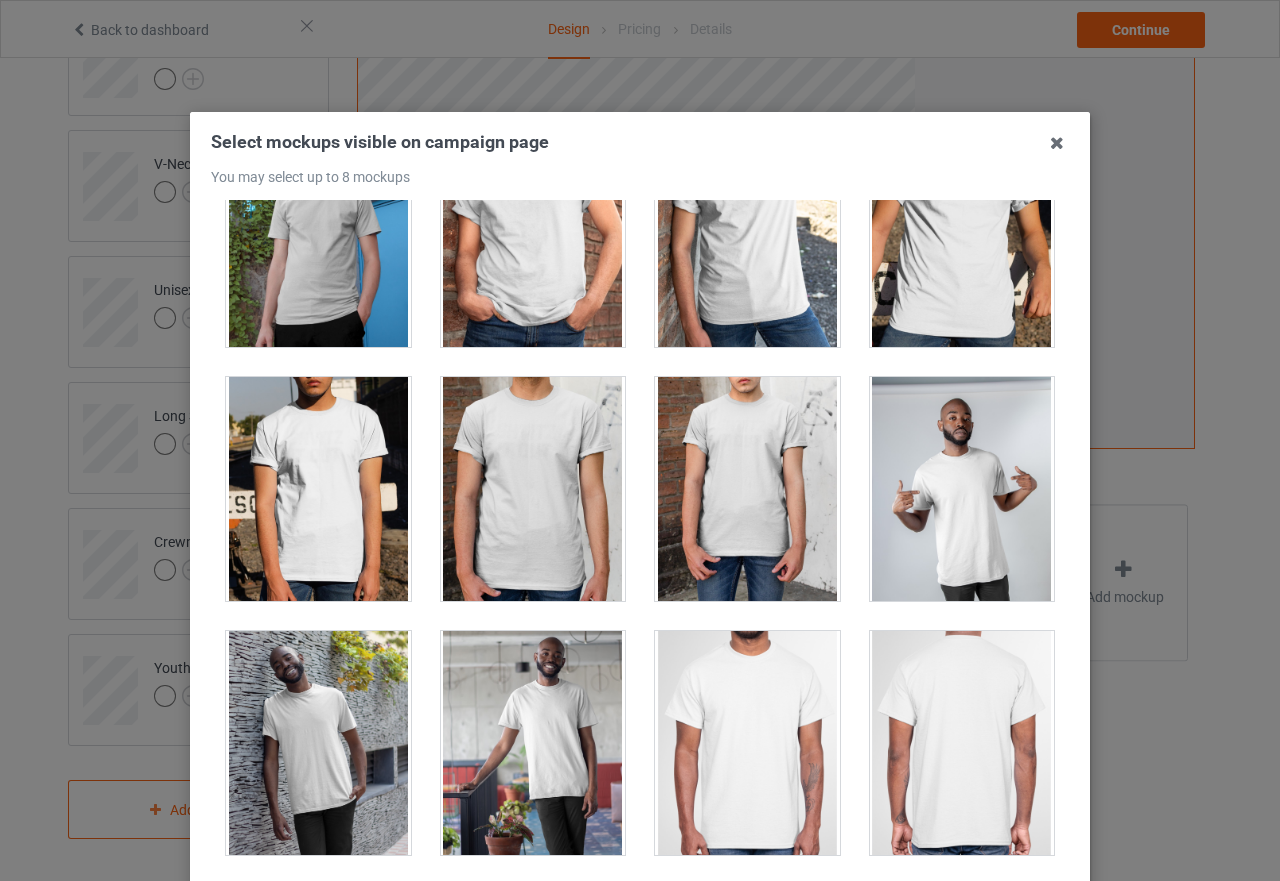 click at bounding box center [962, 489] 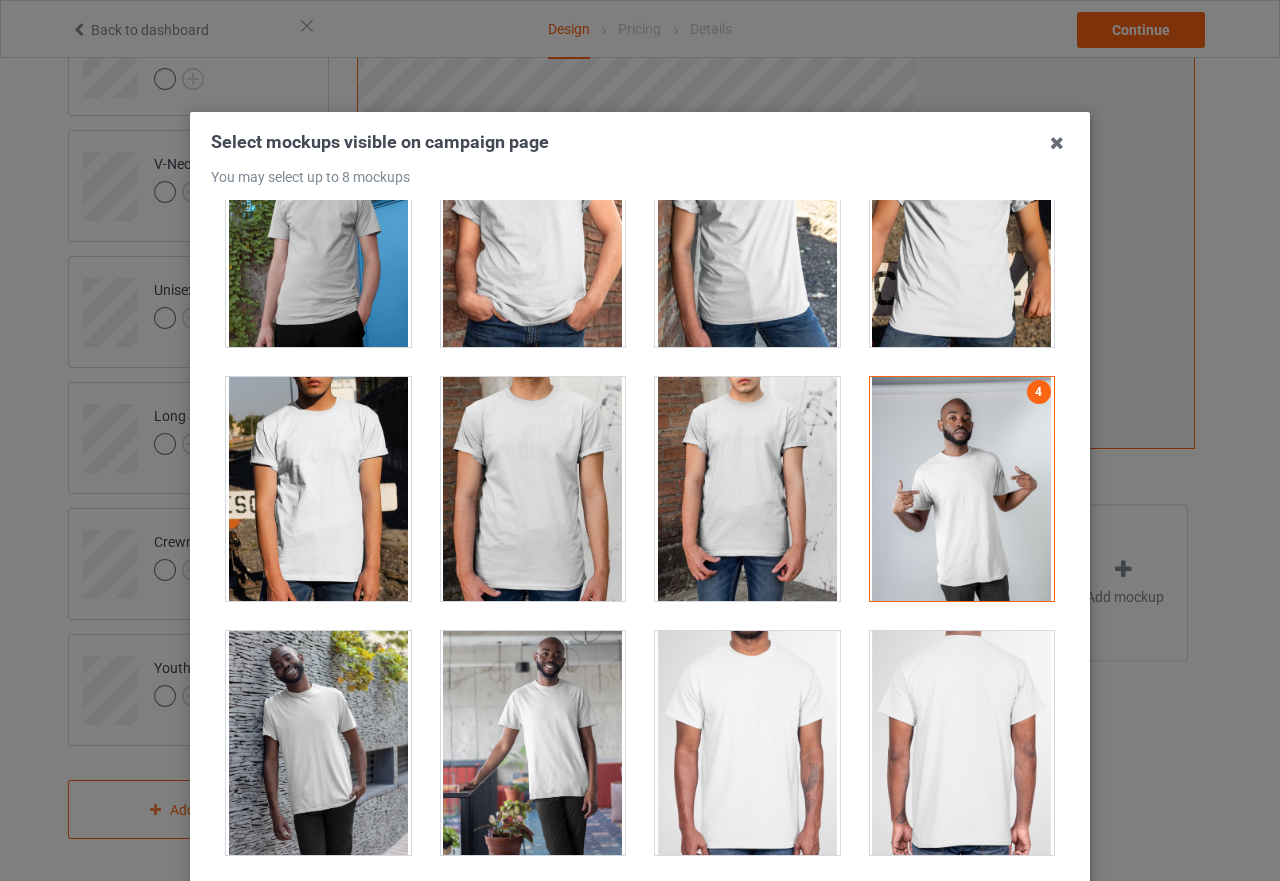 click at bounding box center (318, 743) 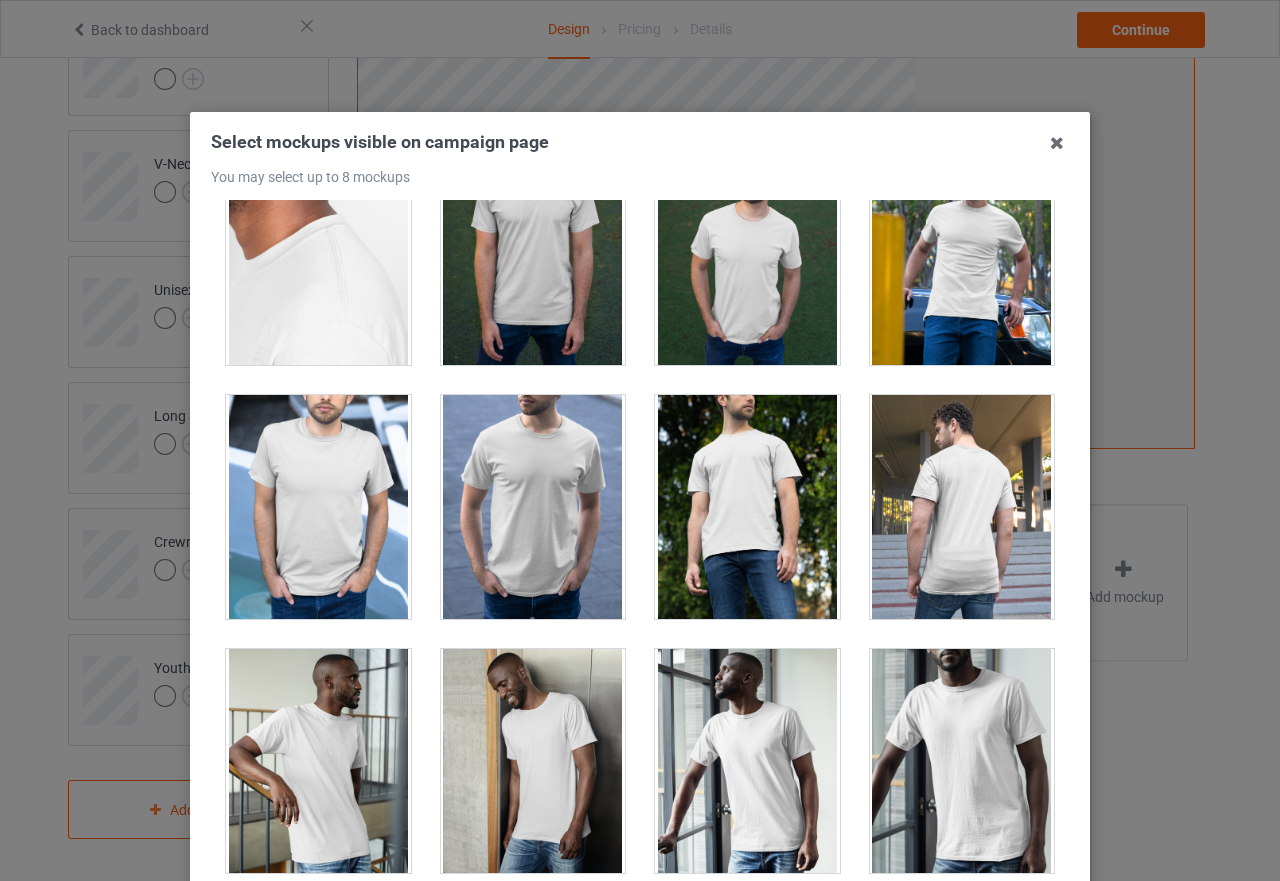 scroll, scrollTop: 1800, scrollLeft: 0, axis: vertical 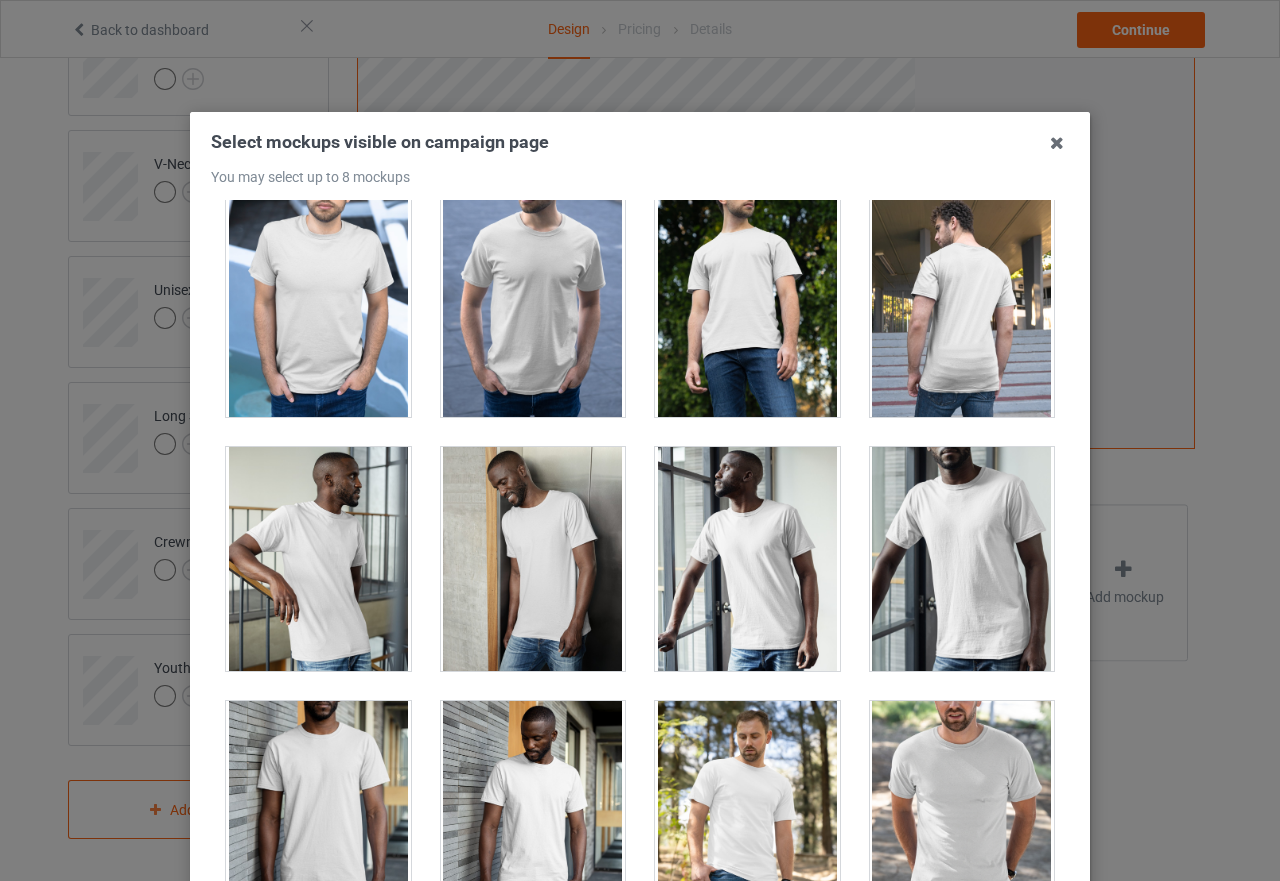 click at bounding box center (533, 559) 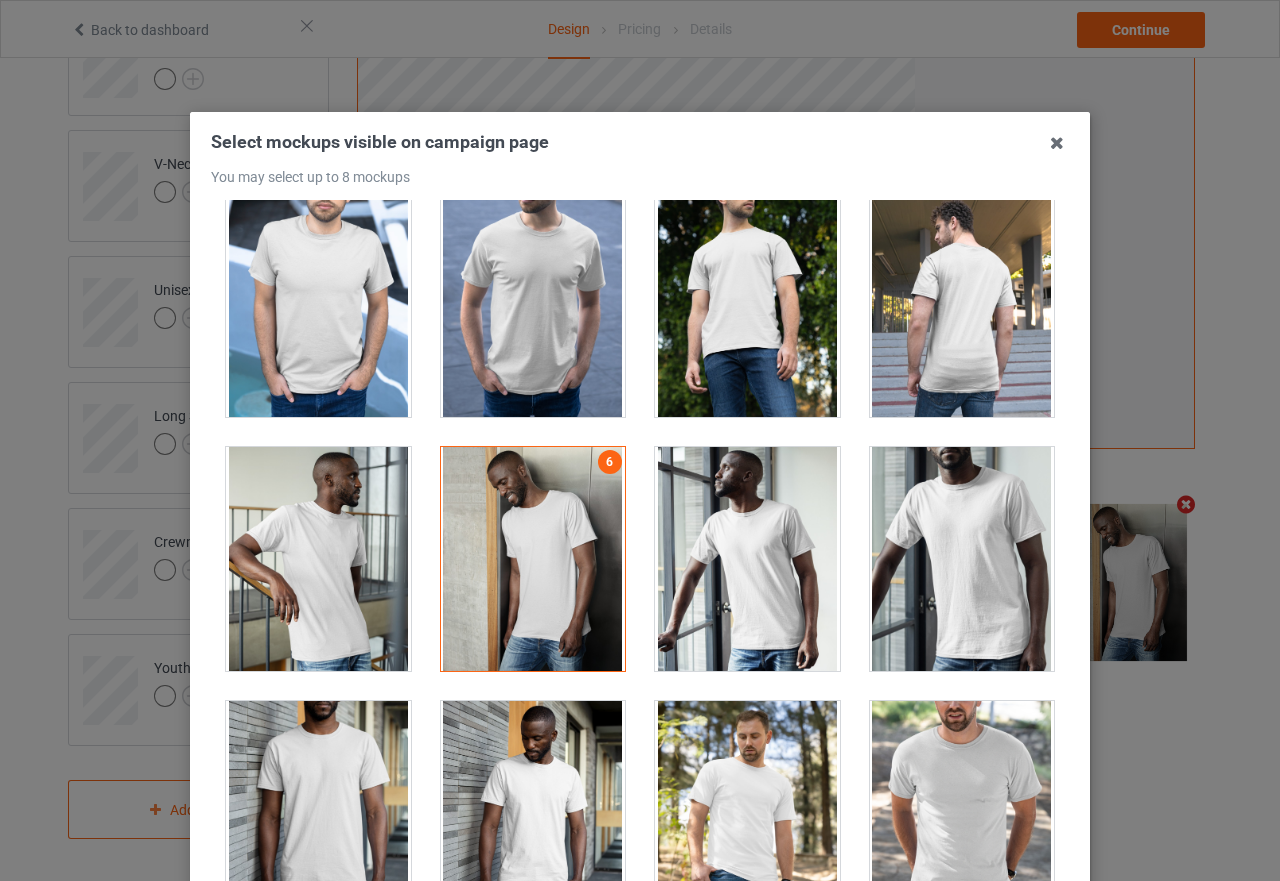click at bounding box center [533, 559] 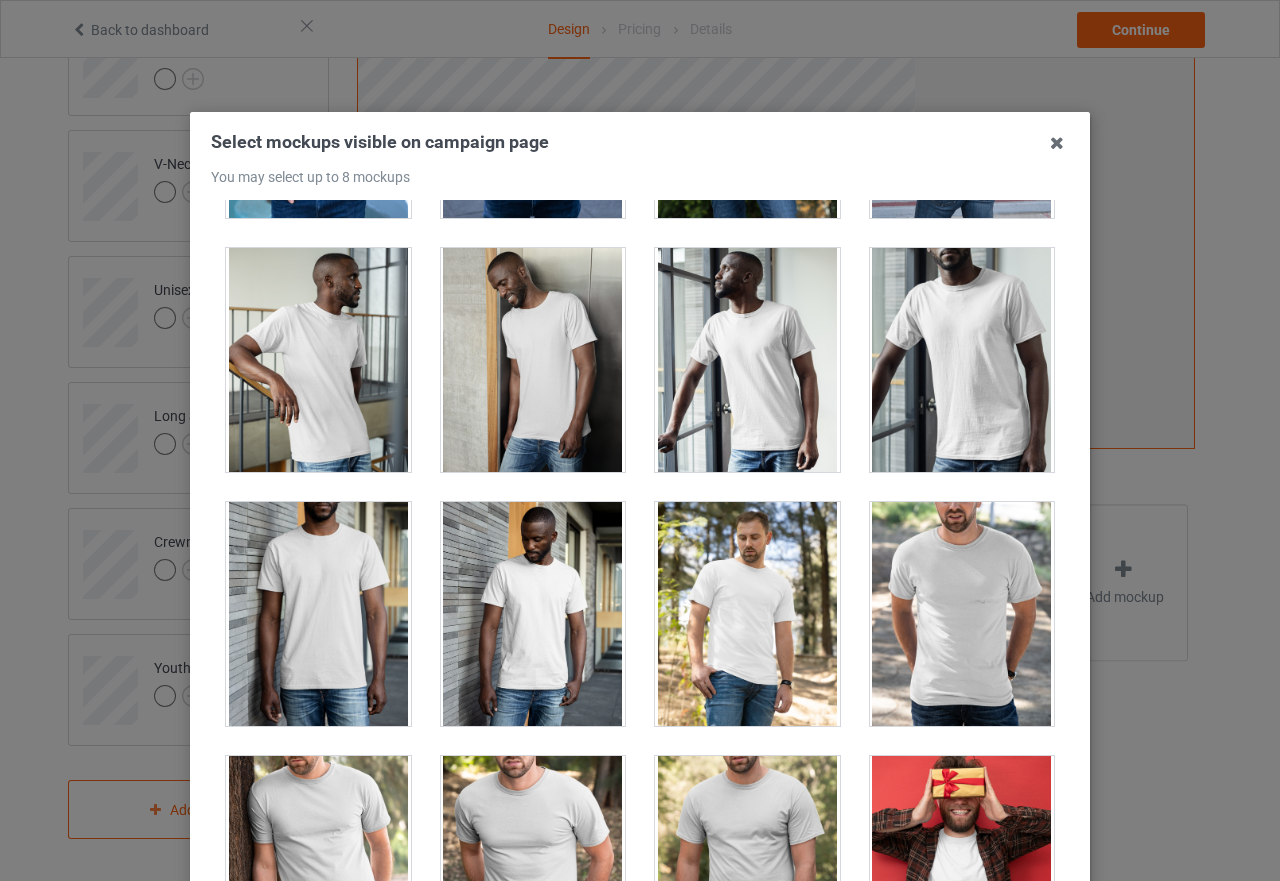 scroll, scrollTop: 2100, scrollLeft: 0, axis: vertical 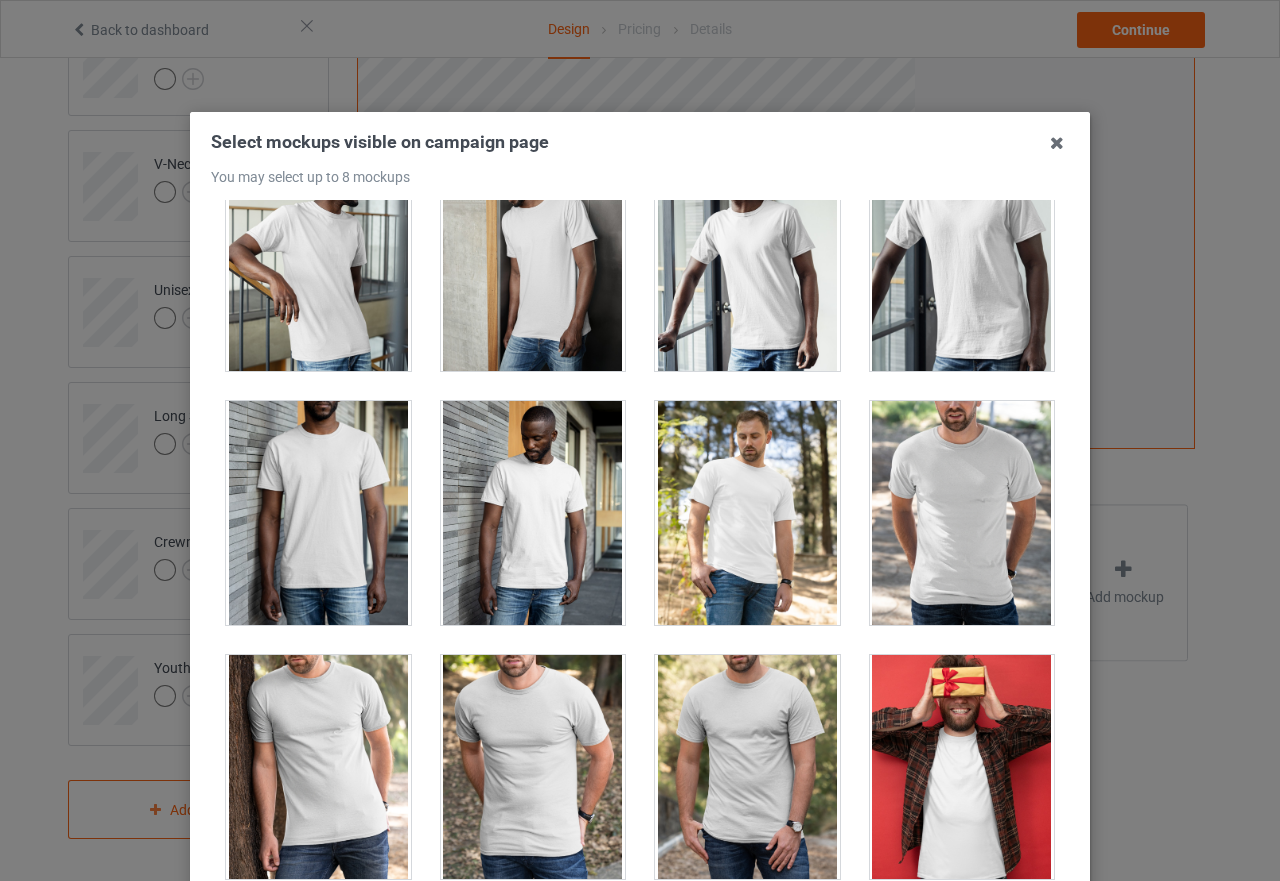 click at bounding box center [533, 513] 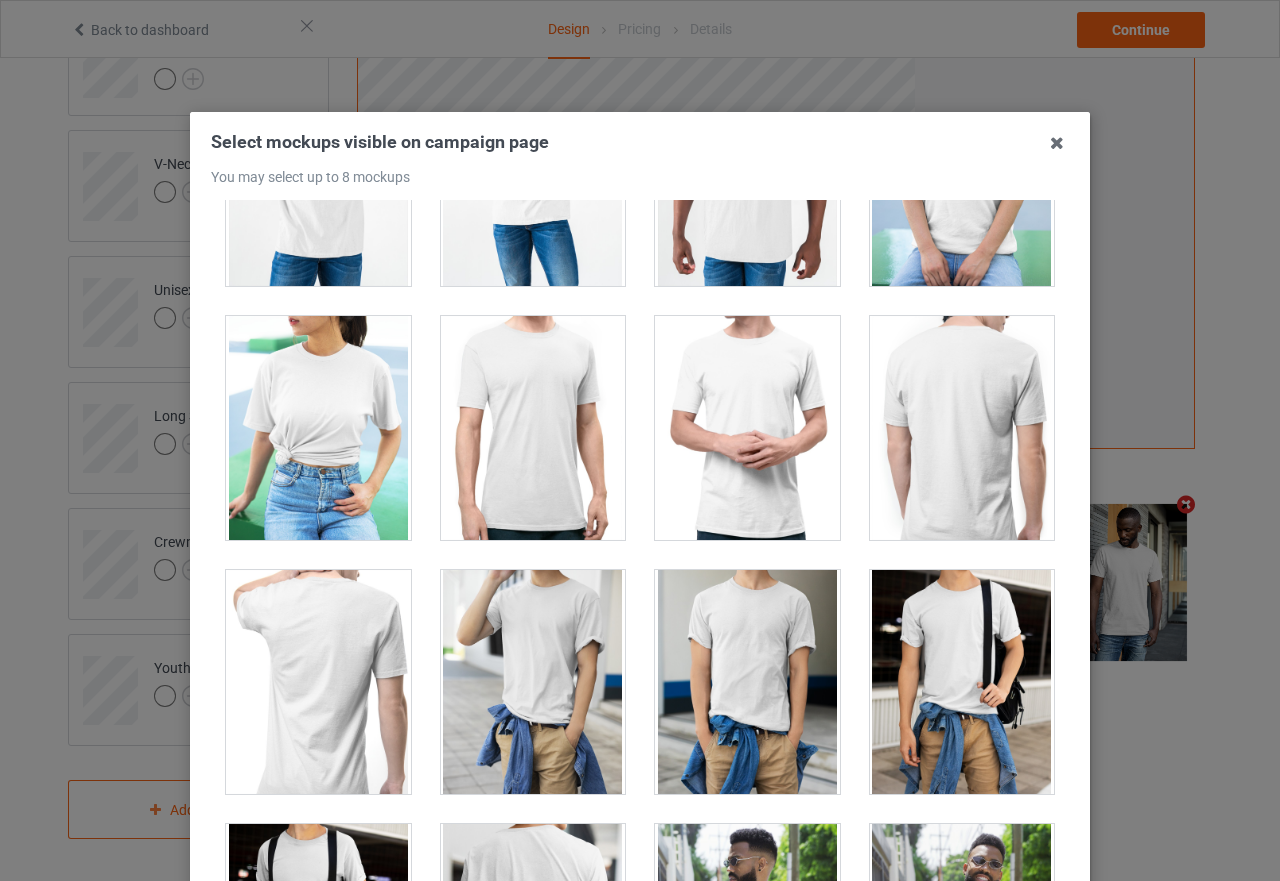 scroll, scrollTop: 11500, scrollLeft: 0, axis: vertical 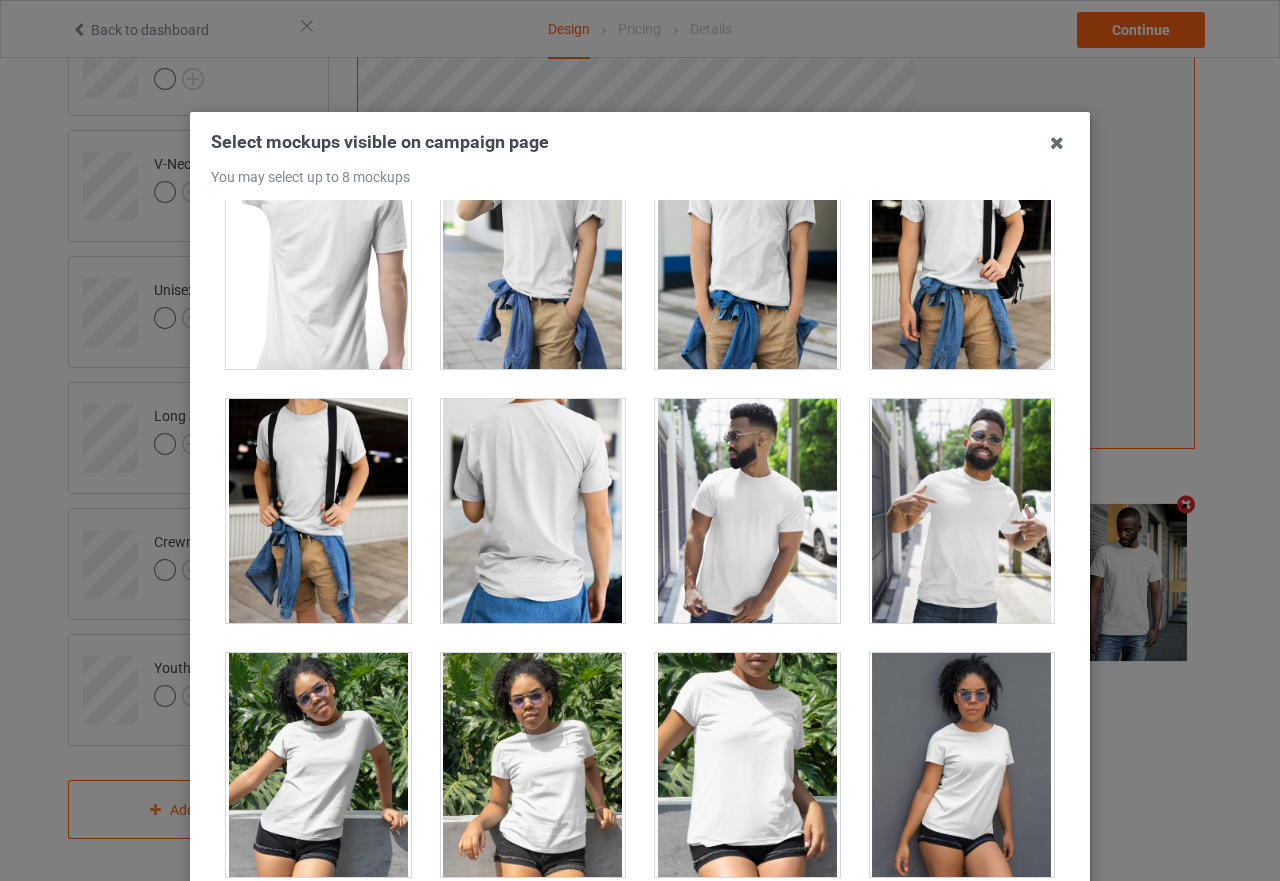 click at bounding box center [747, 511] 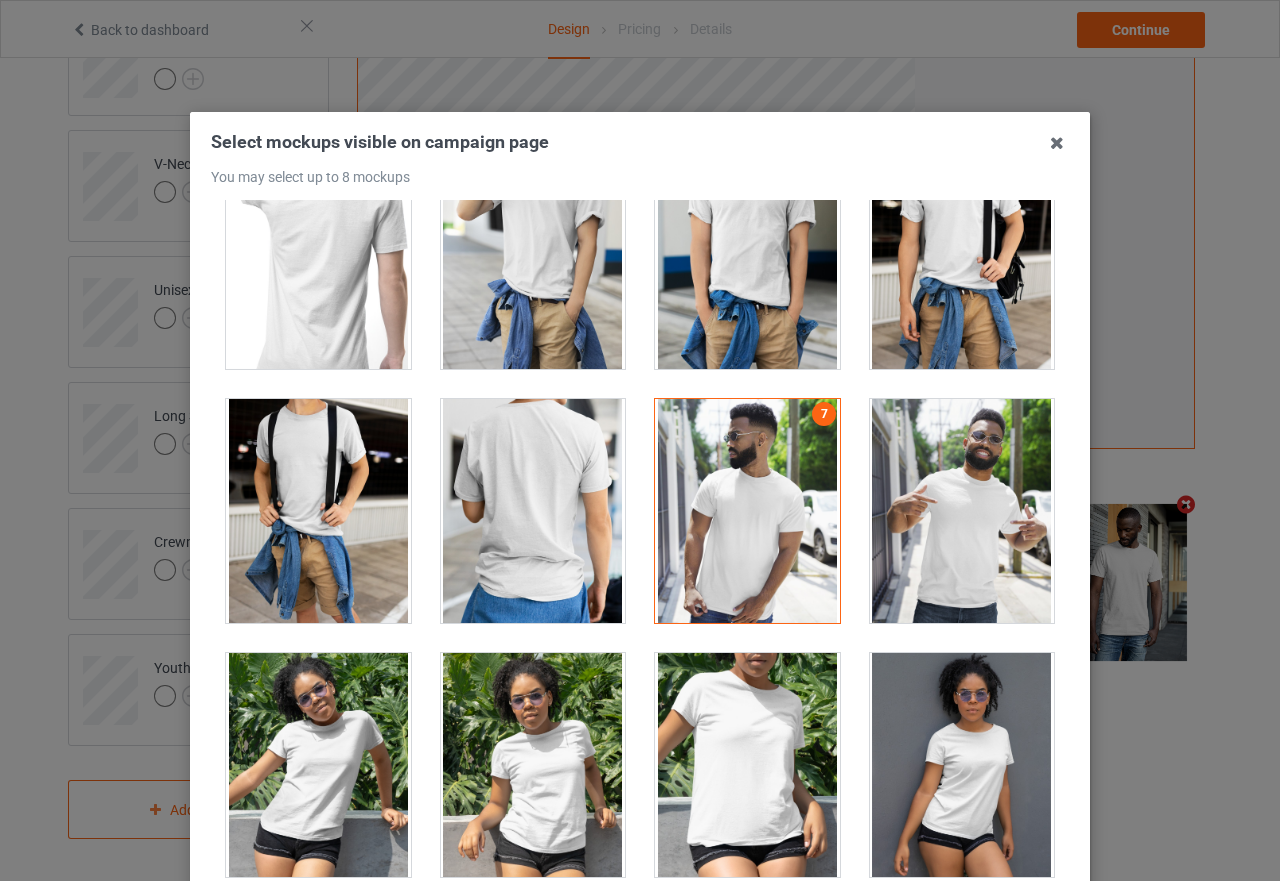 click at bounding box center [962, 511] 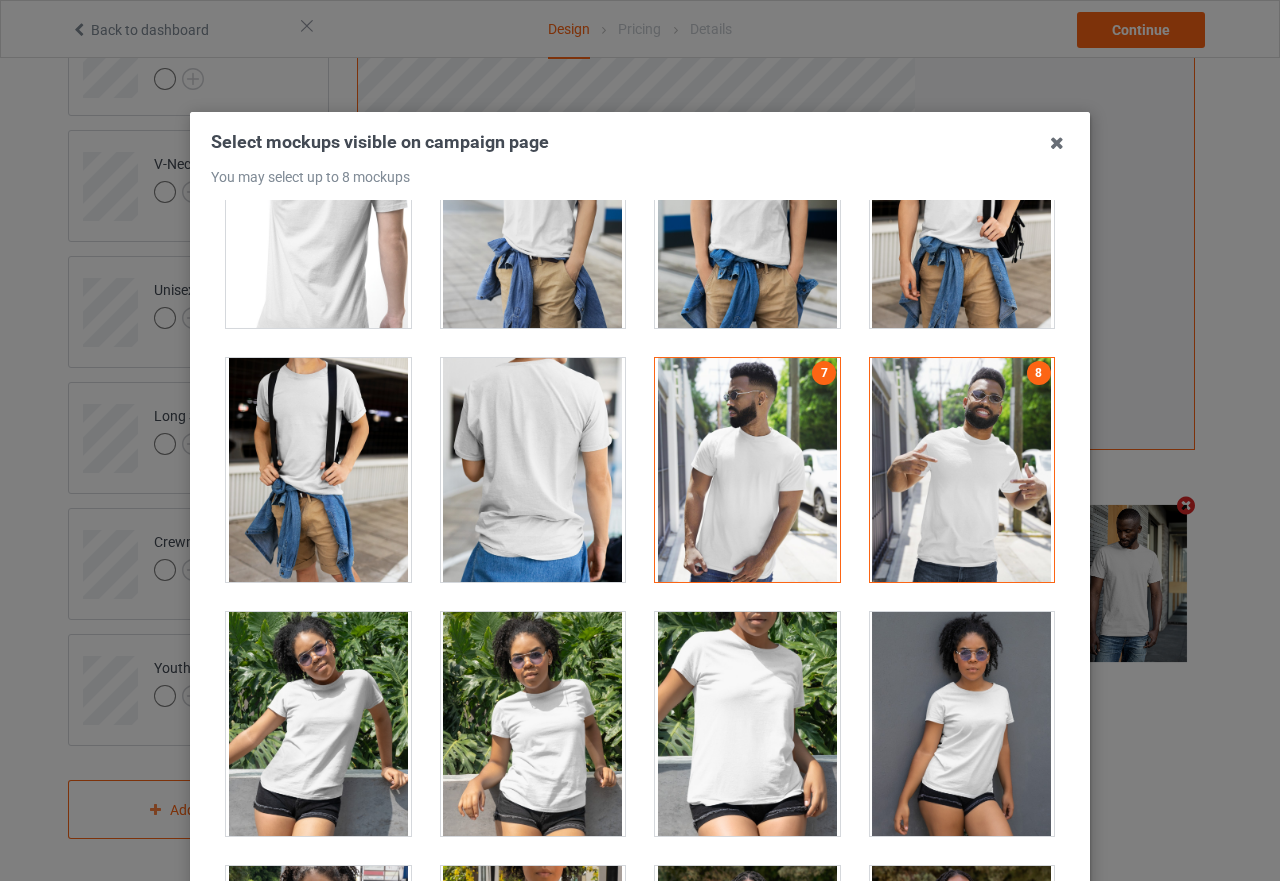 scroll, scrollTop: 11500, scrollLeft: 0, axis: vertical 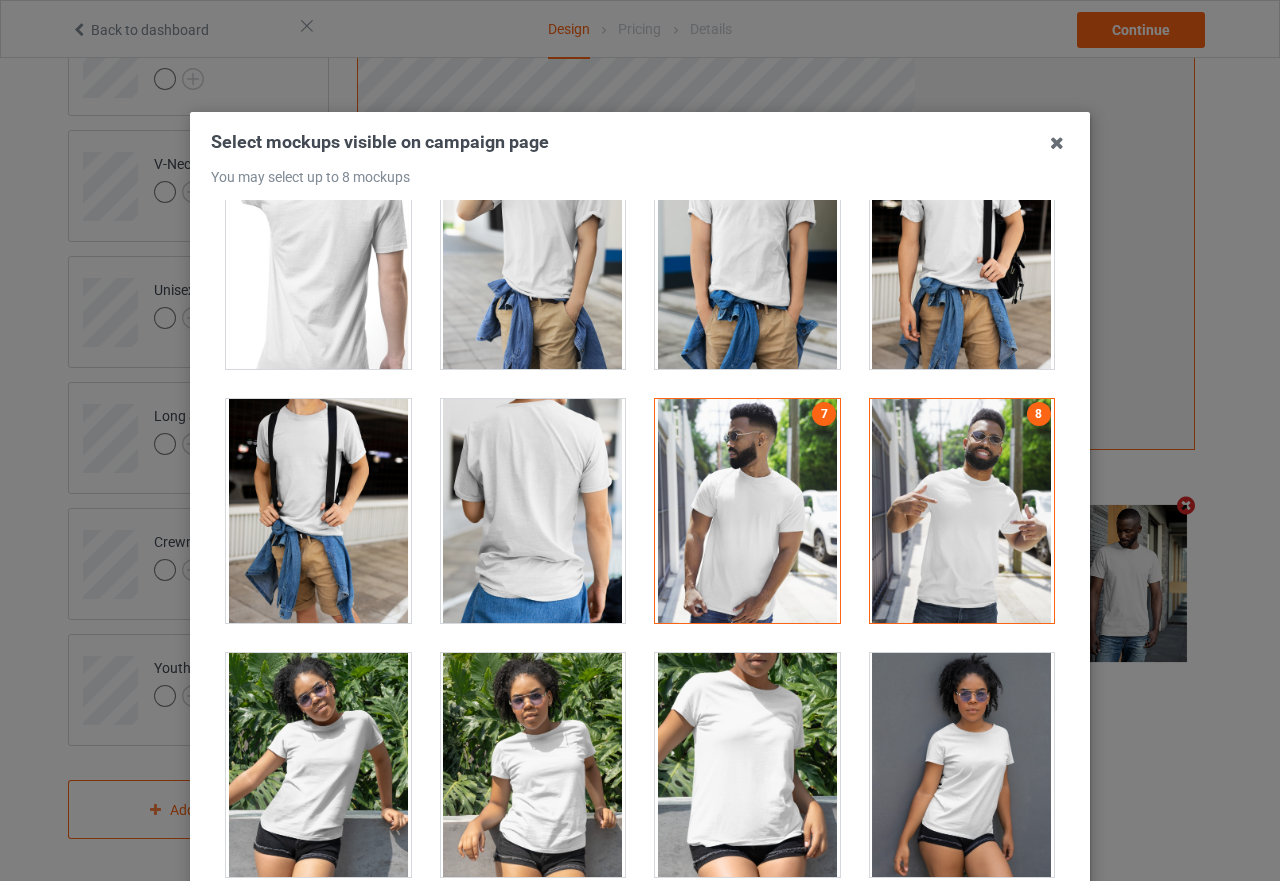 click at bounding box center (747, 511) 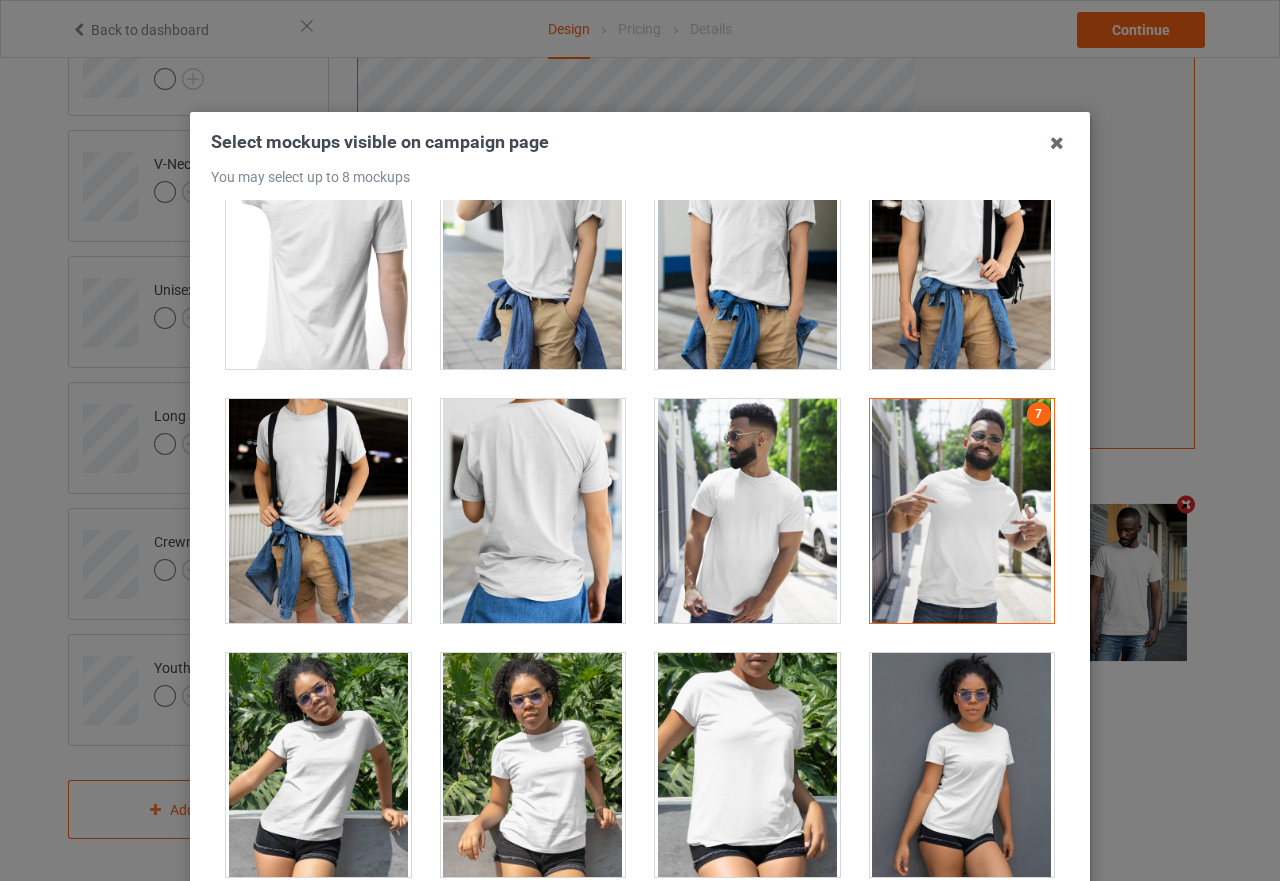 click at bounding box center [962, 511] 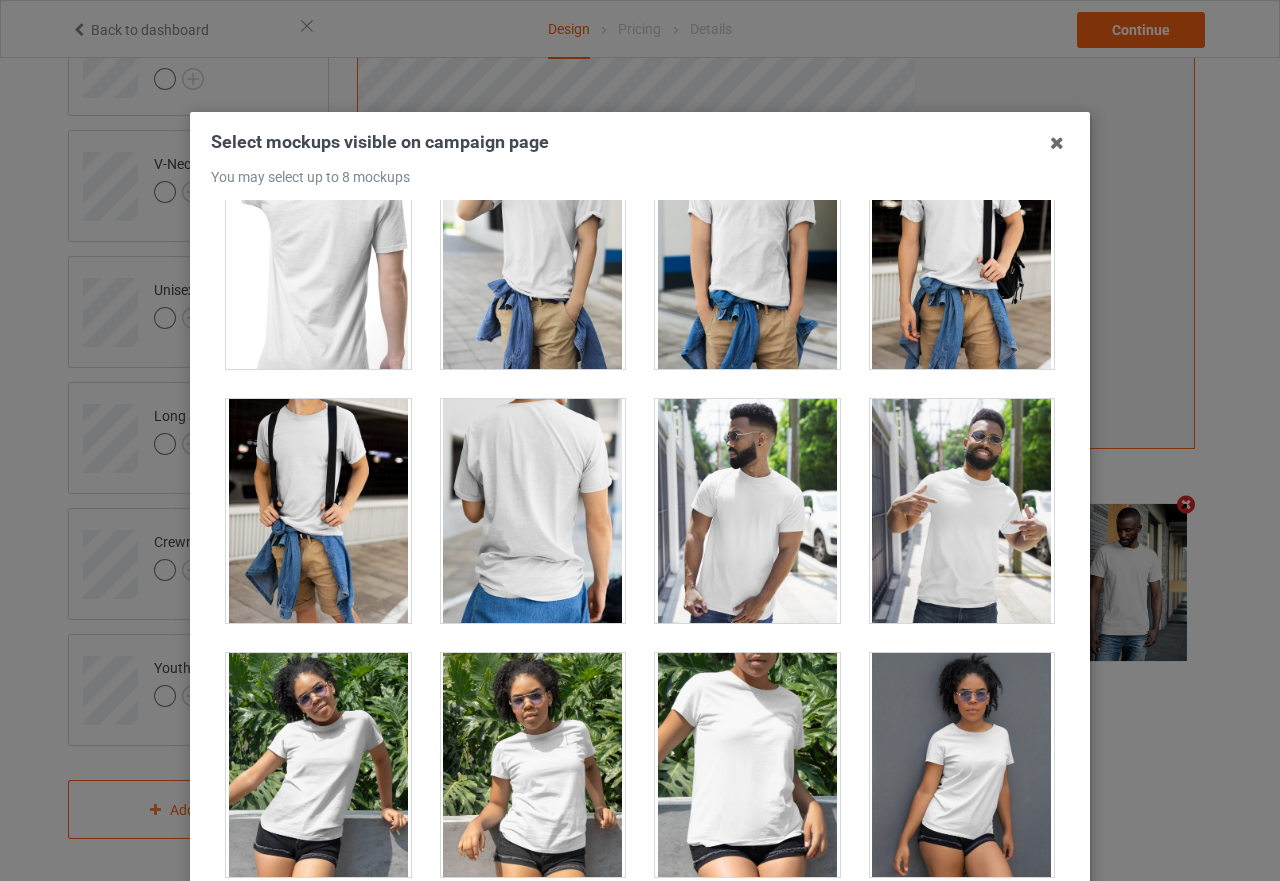 click at bounding box center (533, 765) 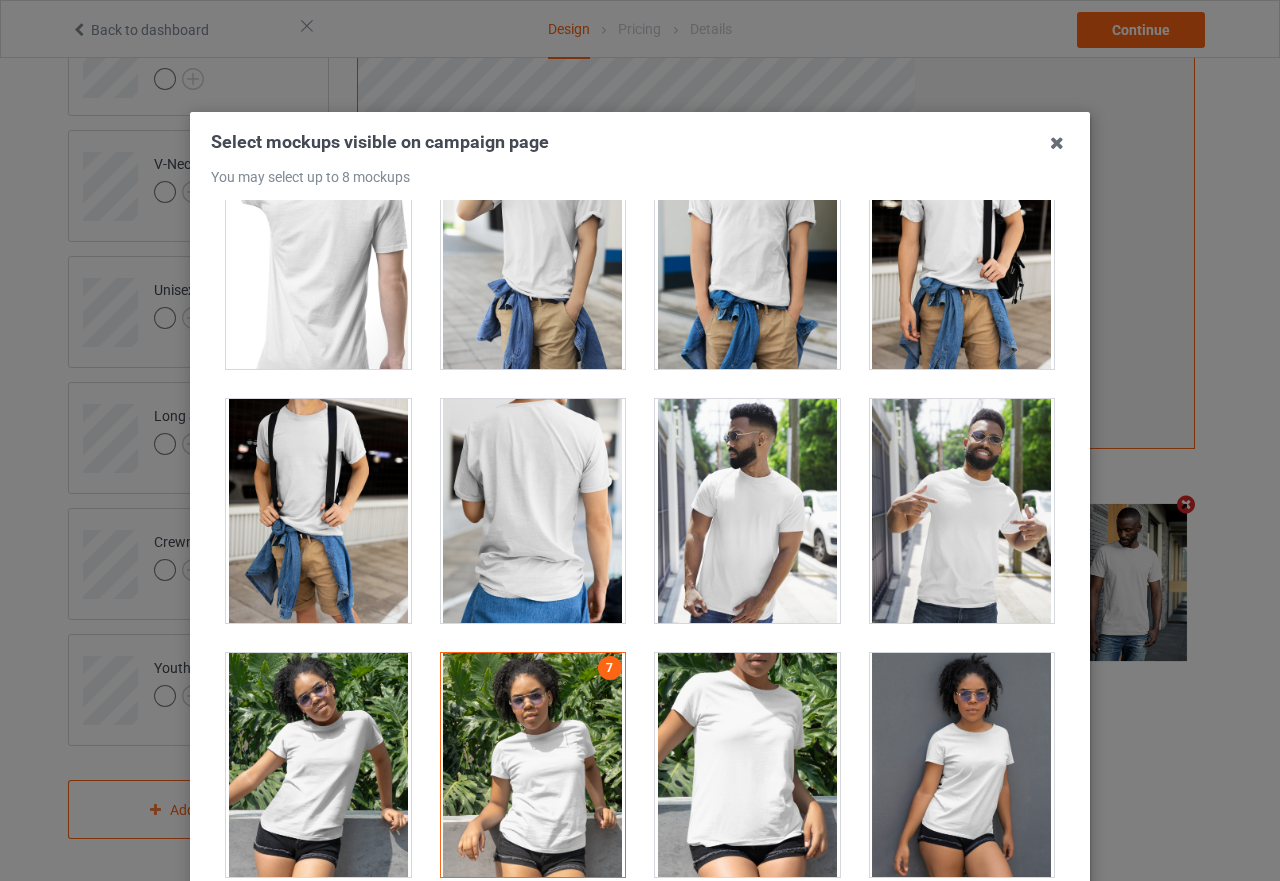 click at bounding box center (962, 511) 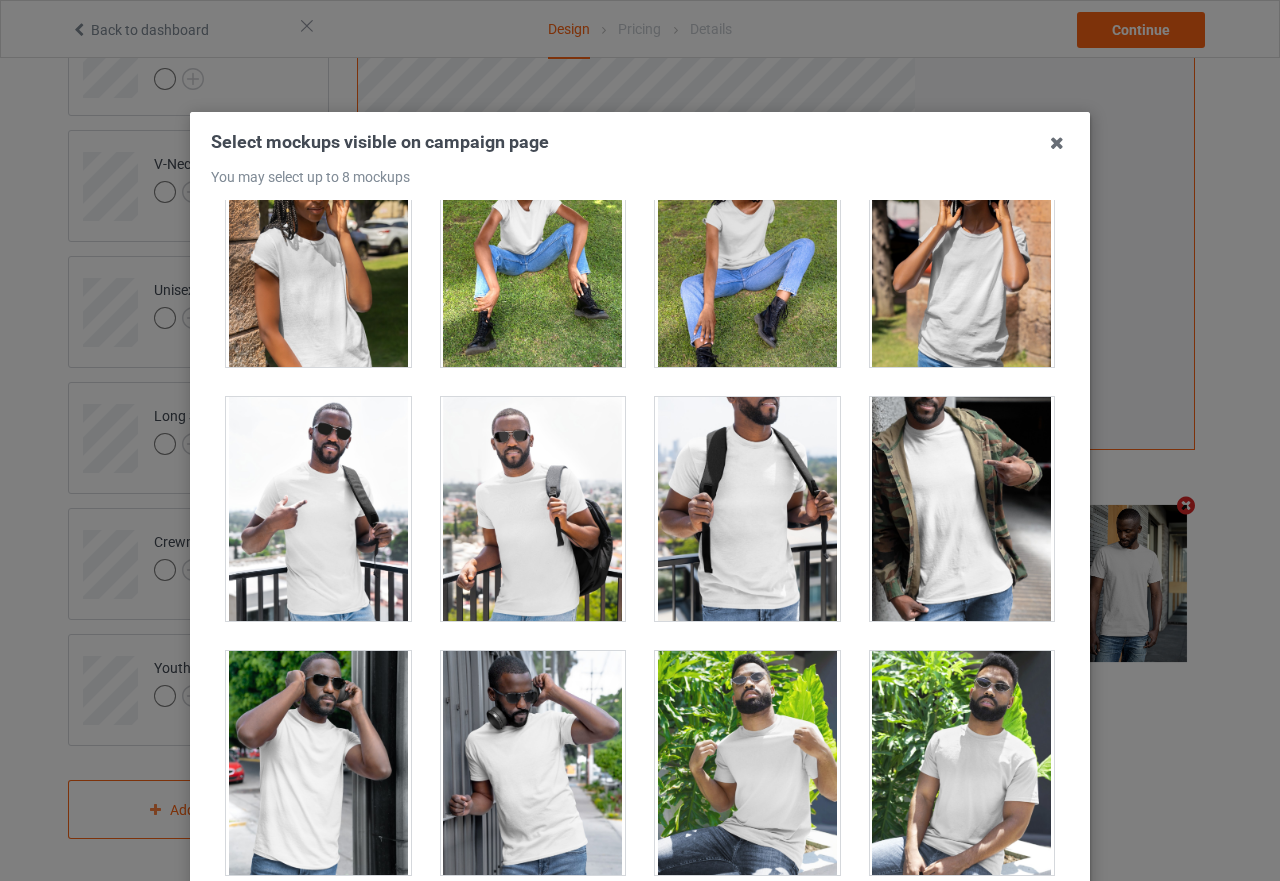 scroll, scrollTop: 12600, scrollLeft: 0, axis: vertical 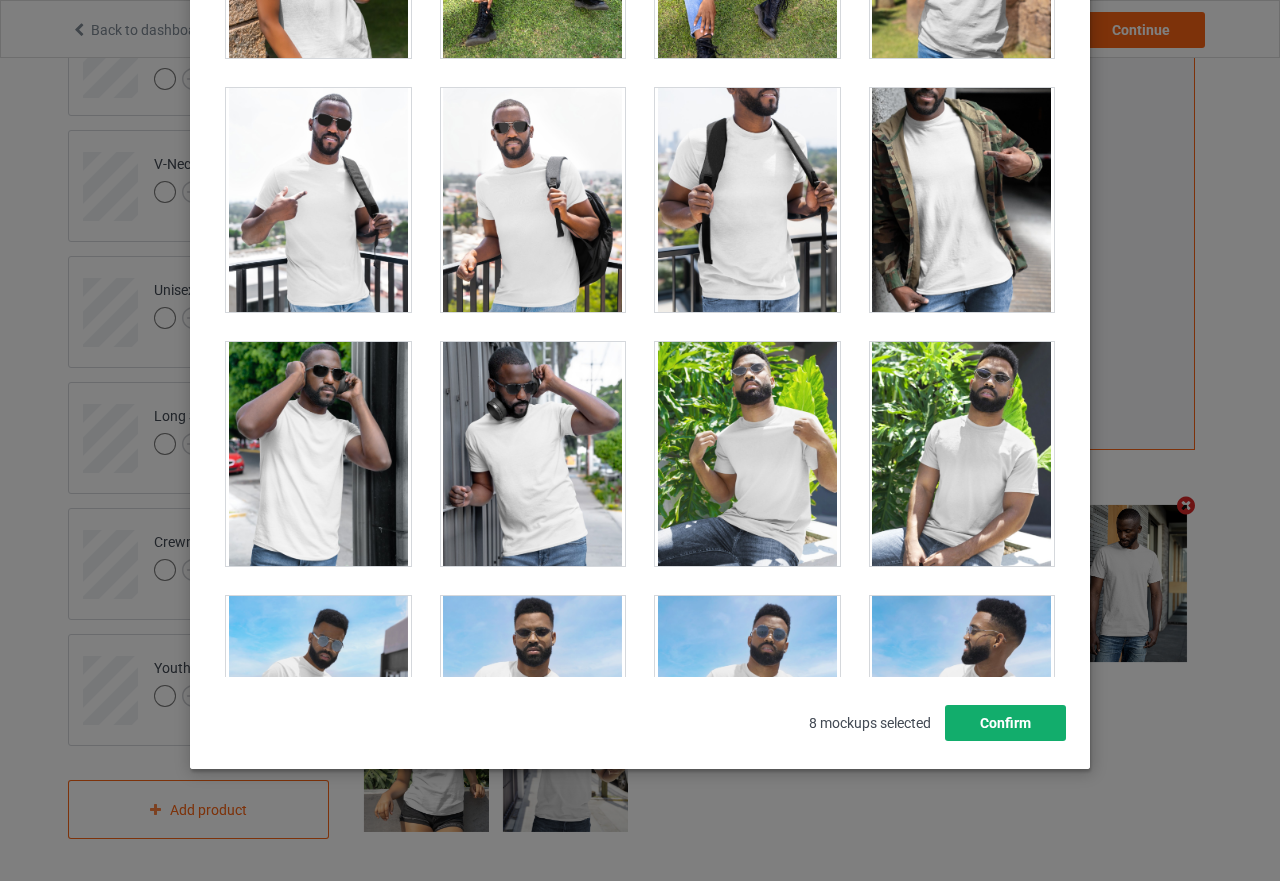 click on "Confirm" at bounding box center (1005, 723) 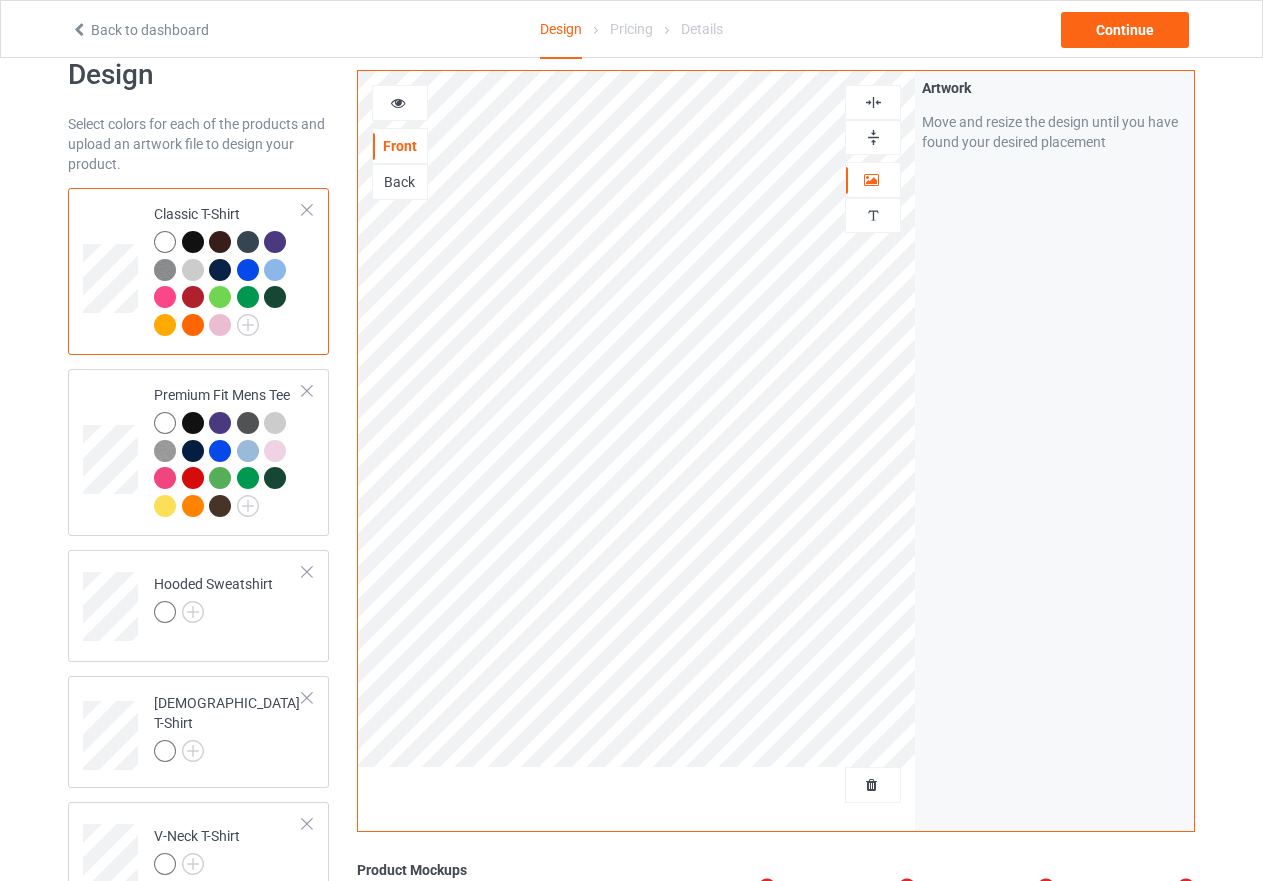 scroll, scrollTop: 17, scrollLeft: 0, axis: vertical 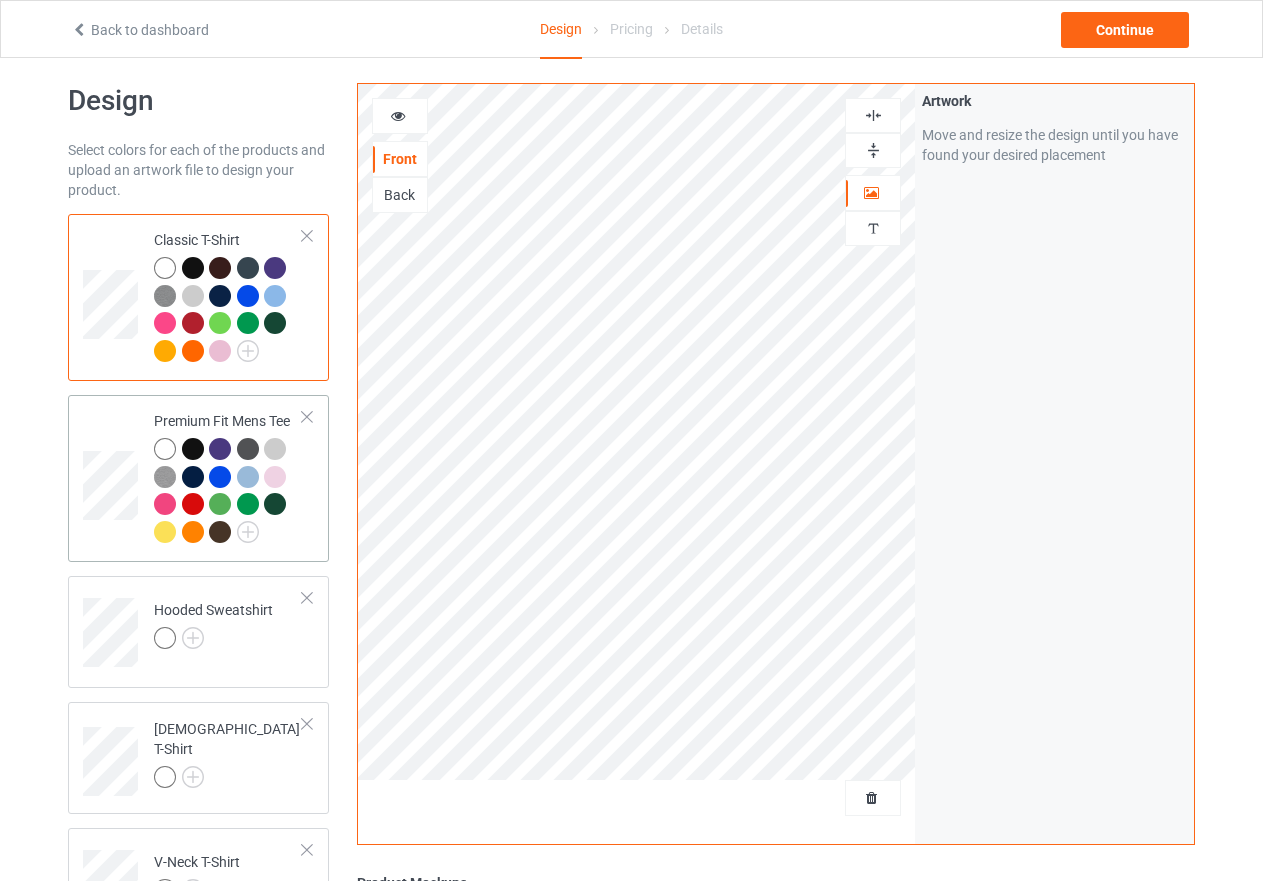 click on "Premium Fit Mens Tee" at bounding box center (228, 478) 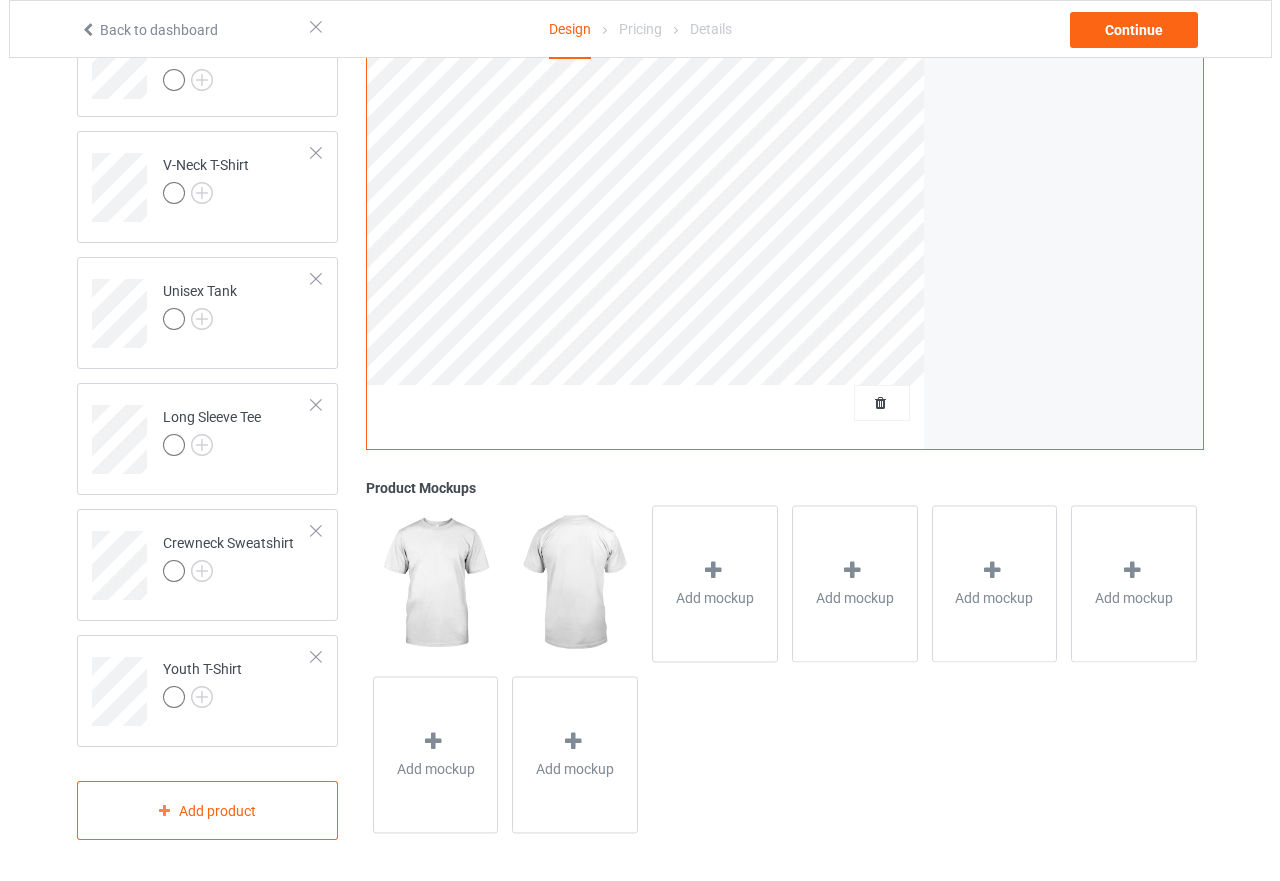 scroll, scrollTop: 717, scrollLeft: 0, axis: vertical 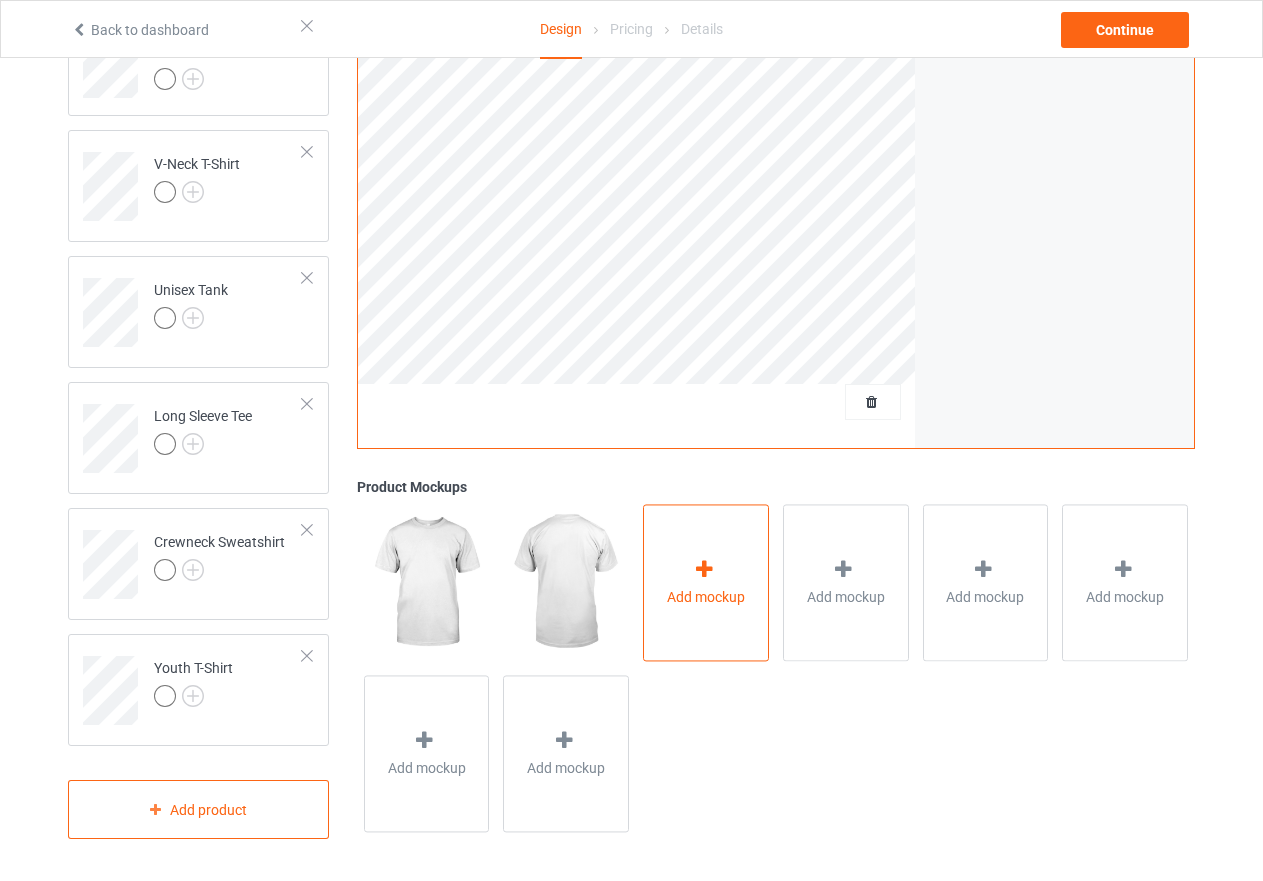 click at bounding box center [704, 569] 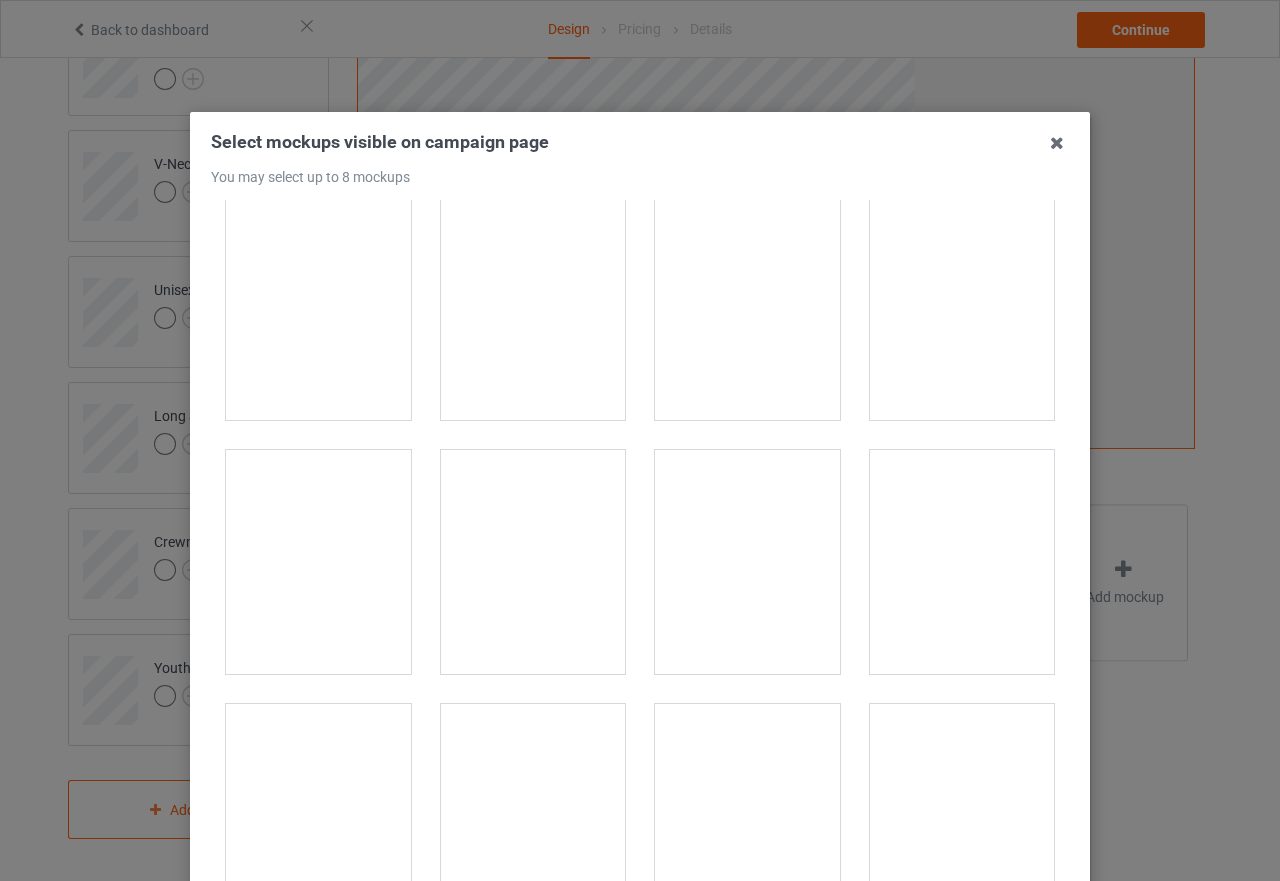 scroll, scrollTop: 1300, scrollLeft: 0, axis: vertical 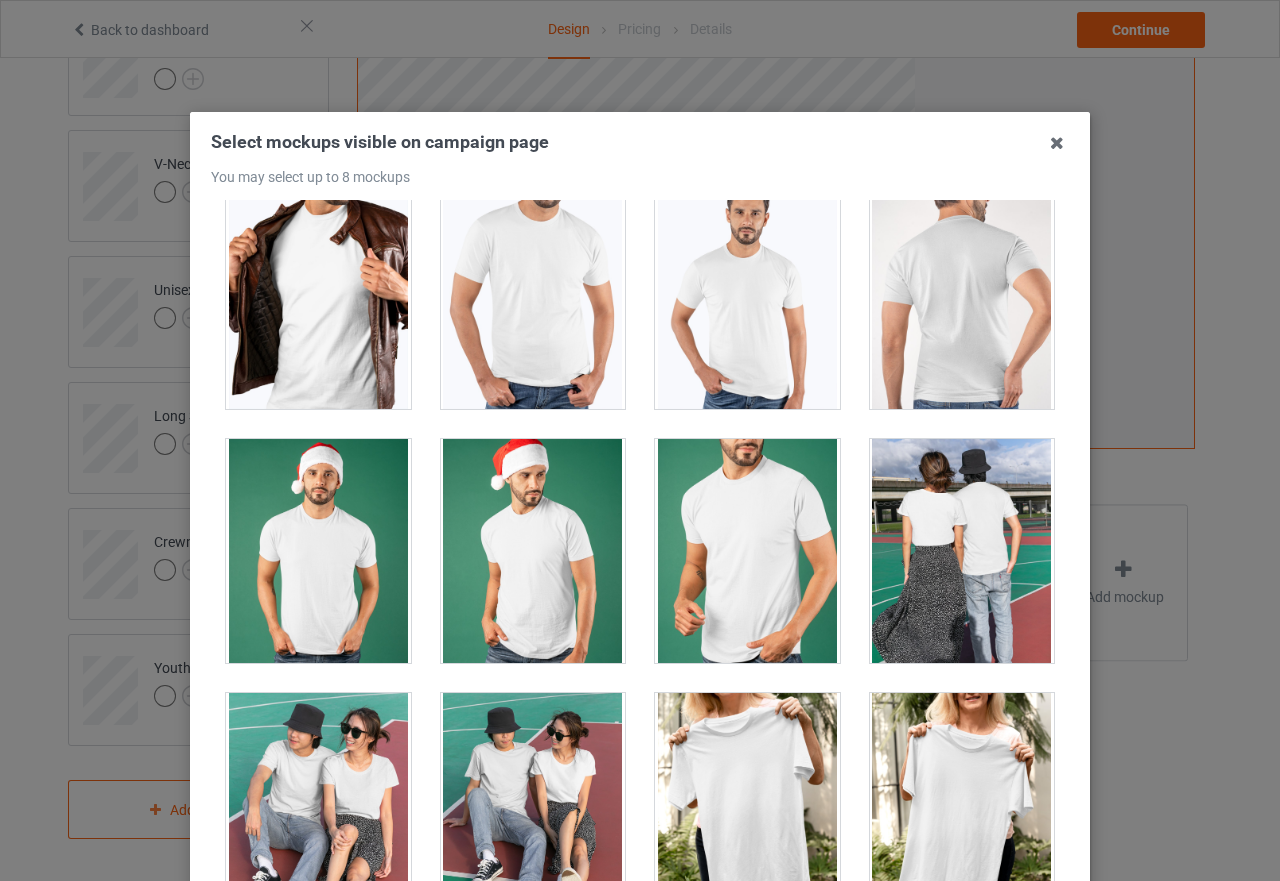 click at bounding box center [747, 297] 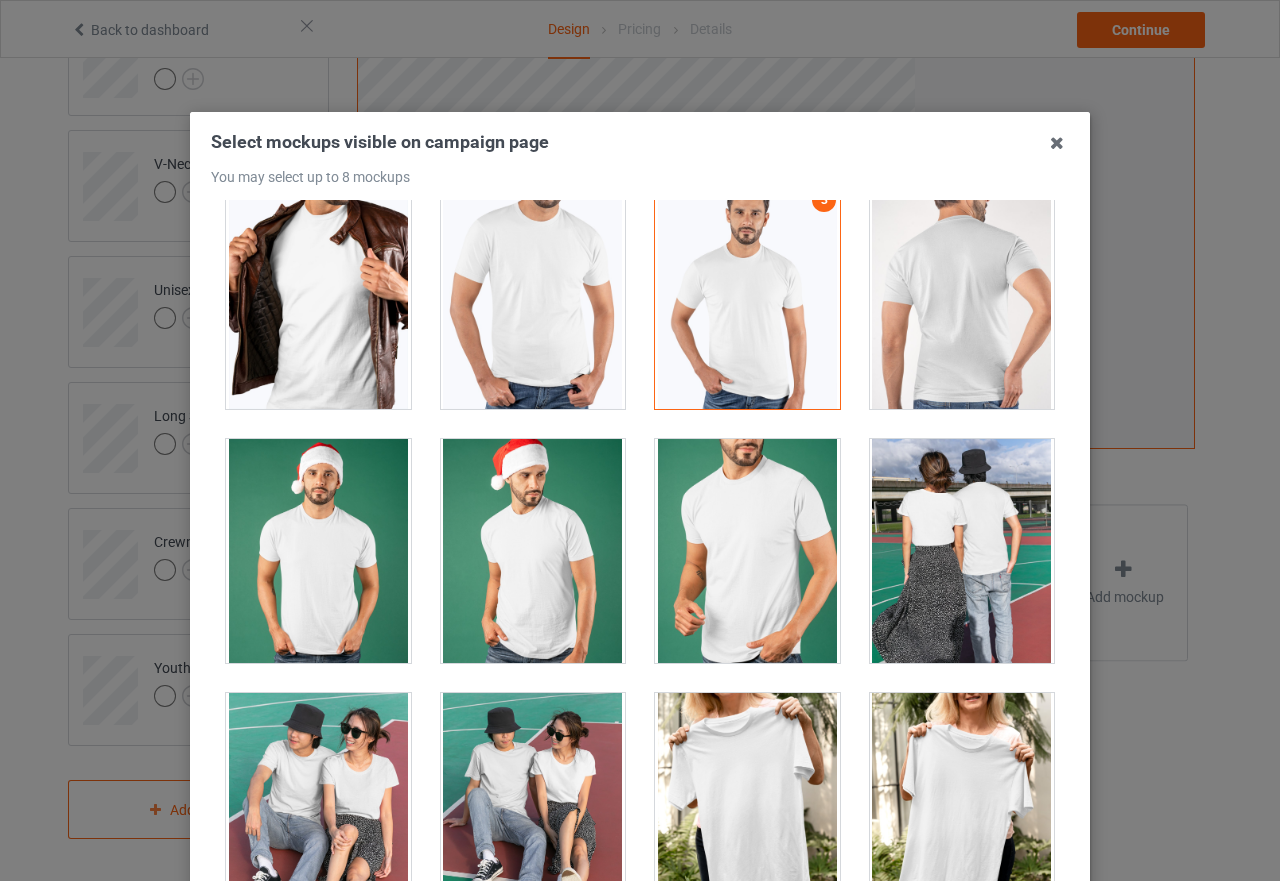 click at bounding box center (533, 297) 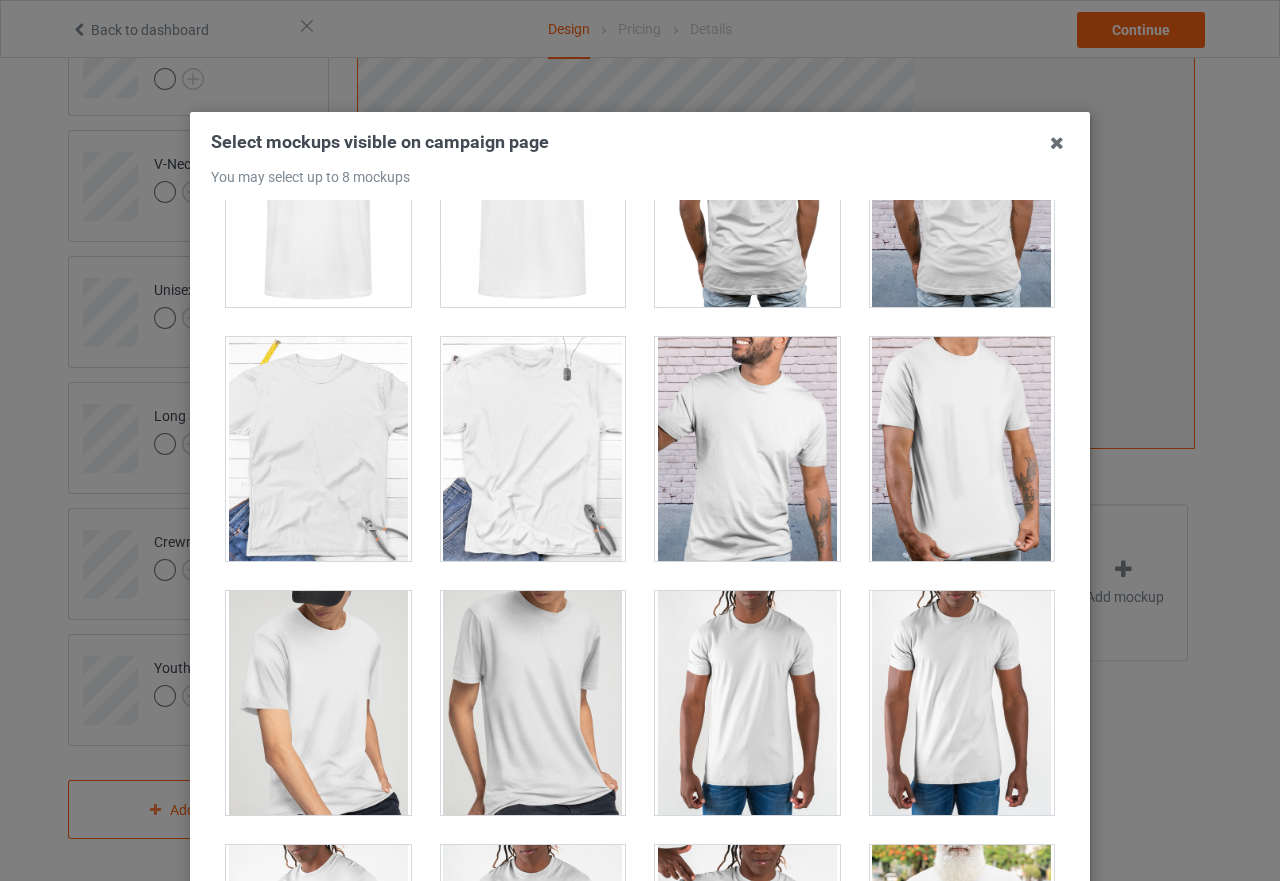 scroll, scrollTop: 3200, scrollLeft: 0, axis: vertical 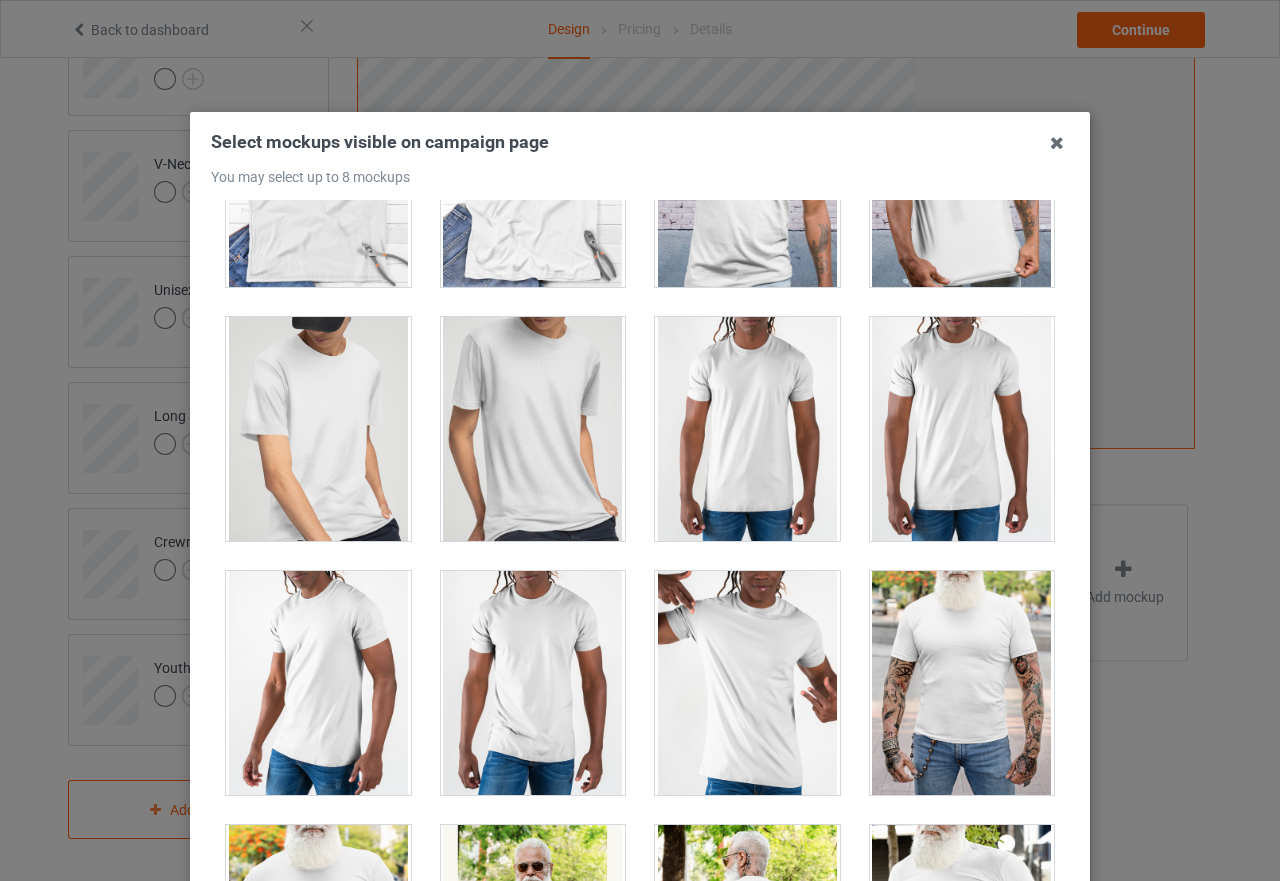 click at bounding box center [962, 429] 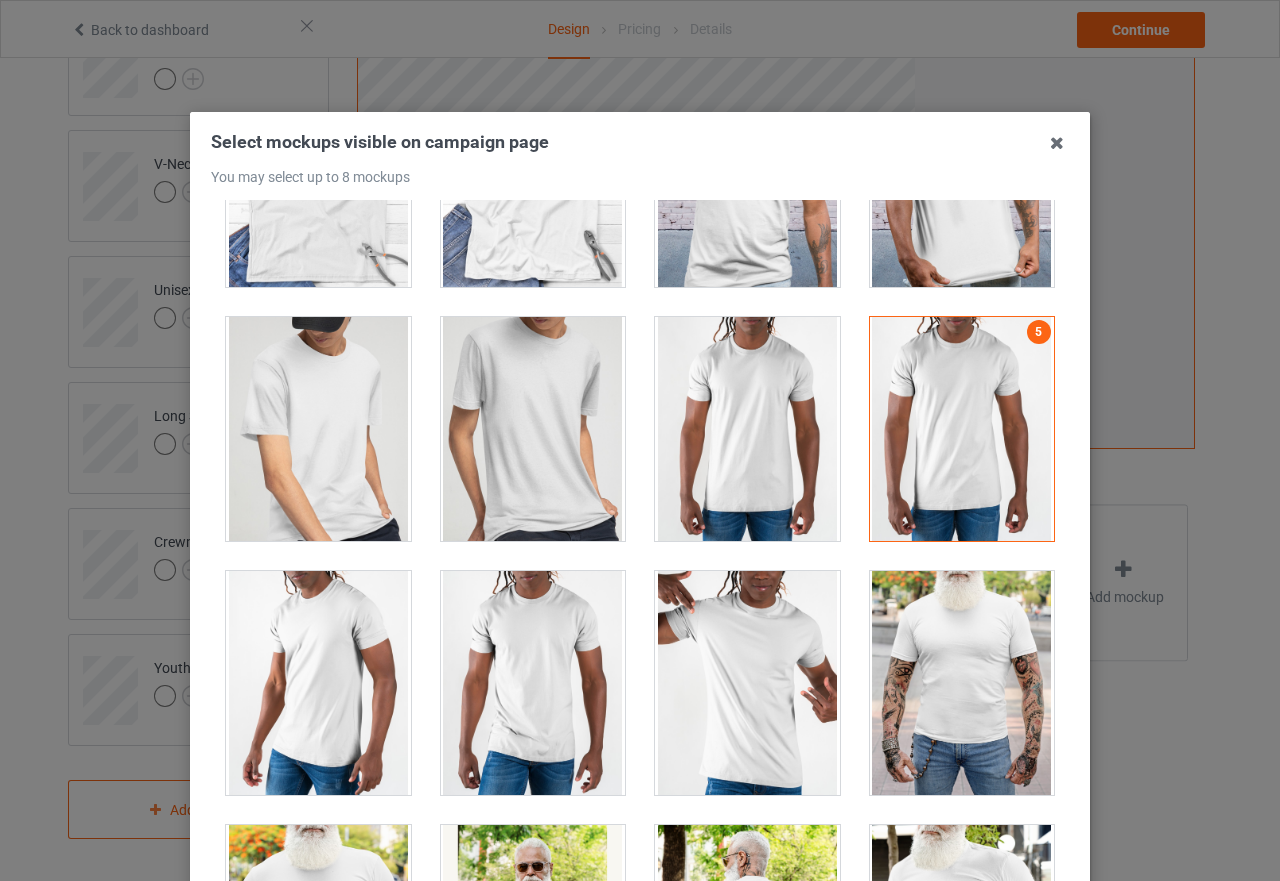 click at bounding box center [747, 683] 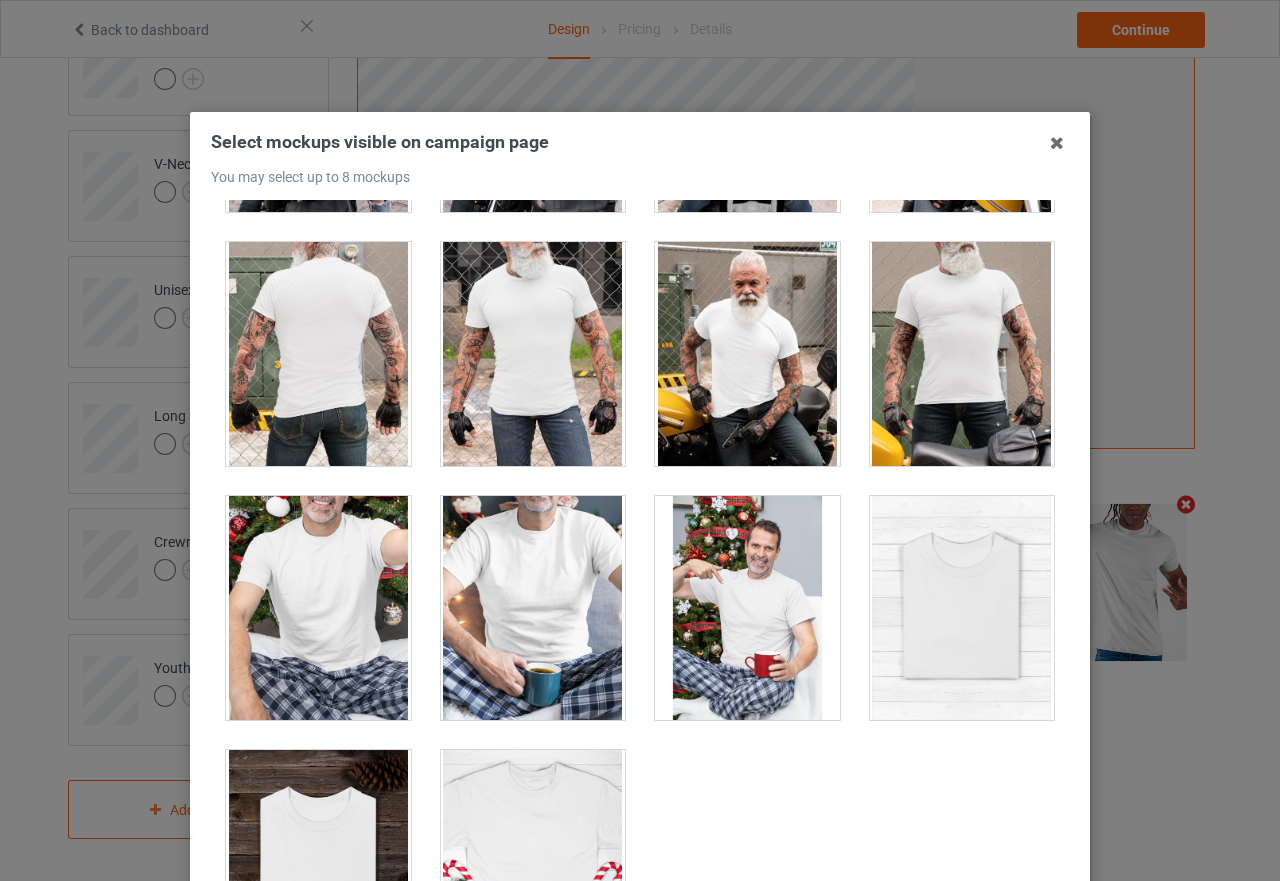 scroll, scrollTop: 6153, scrollLeft: 0, axis: vertical 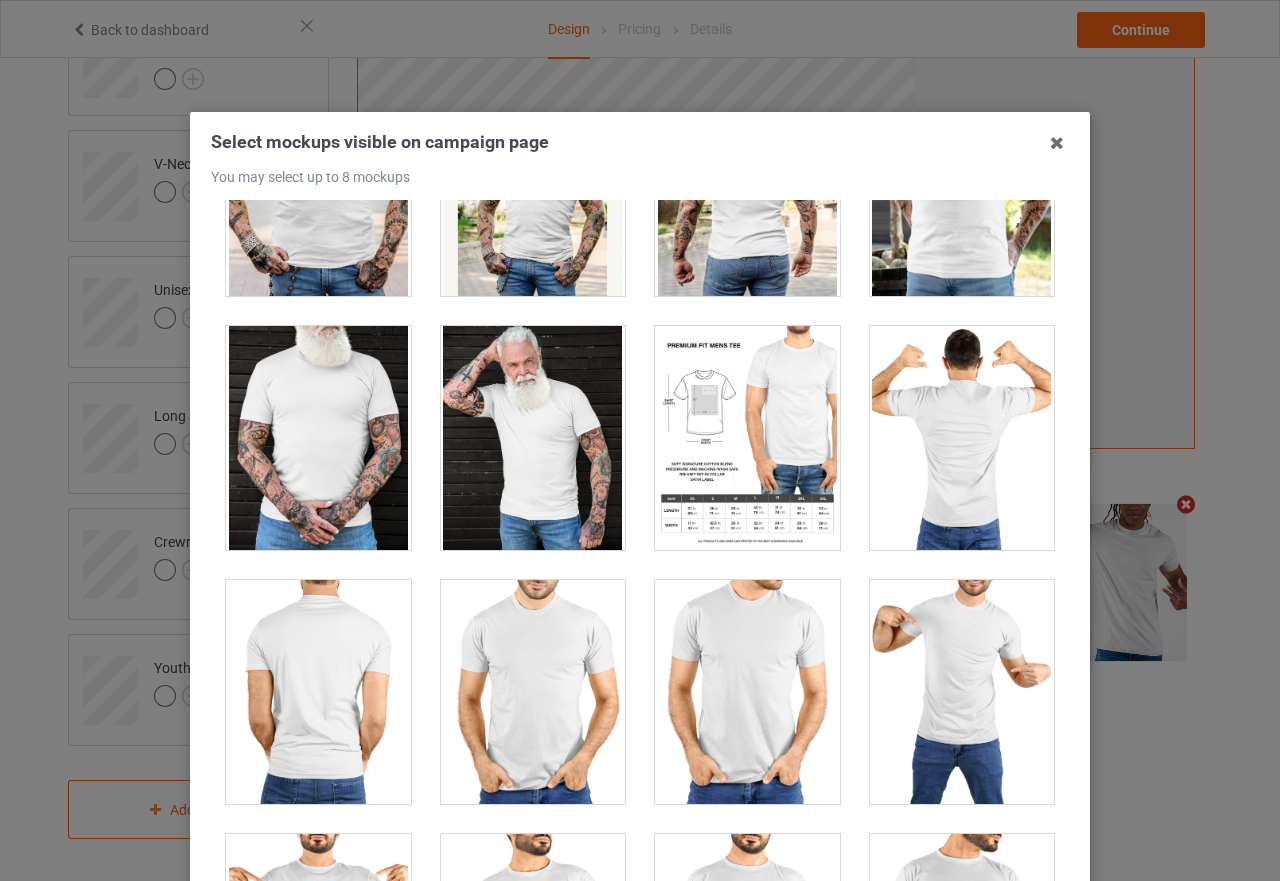 click at bounding box center (747, 438) 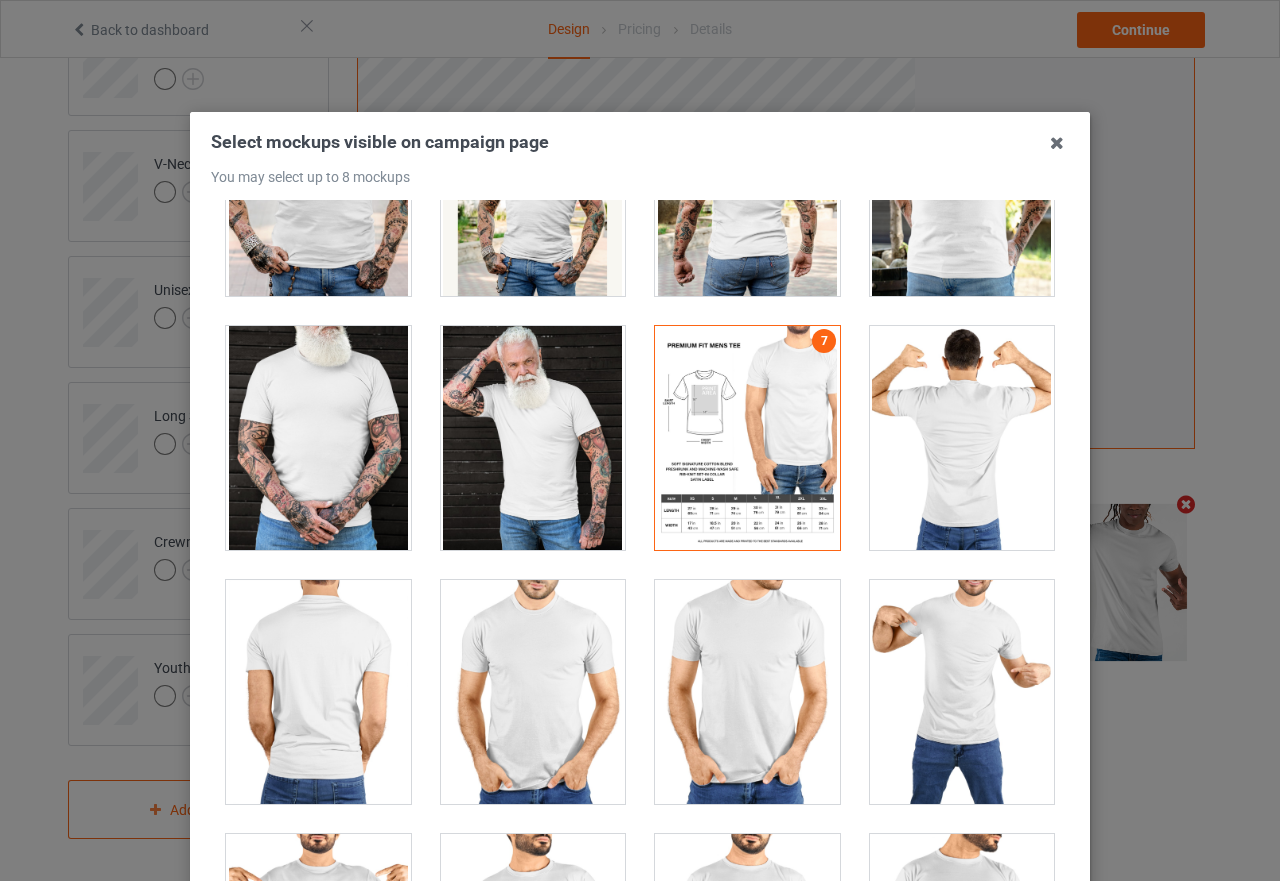 click at bounding box center [747, 438] 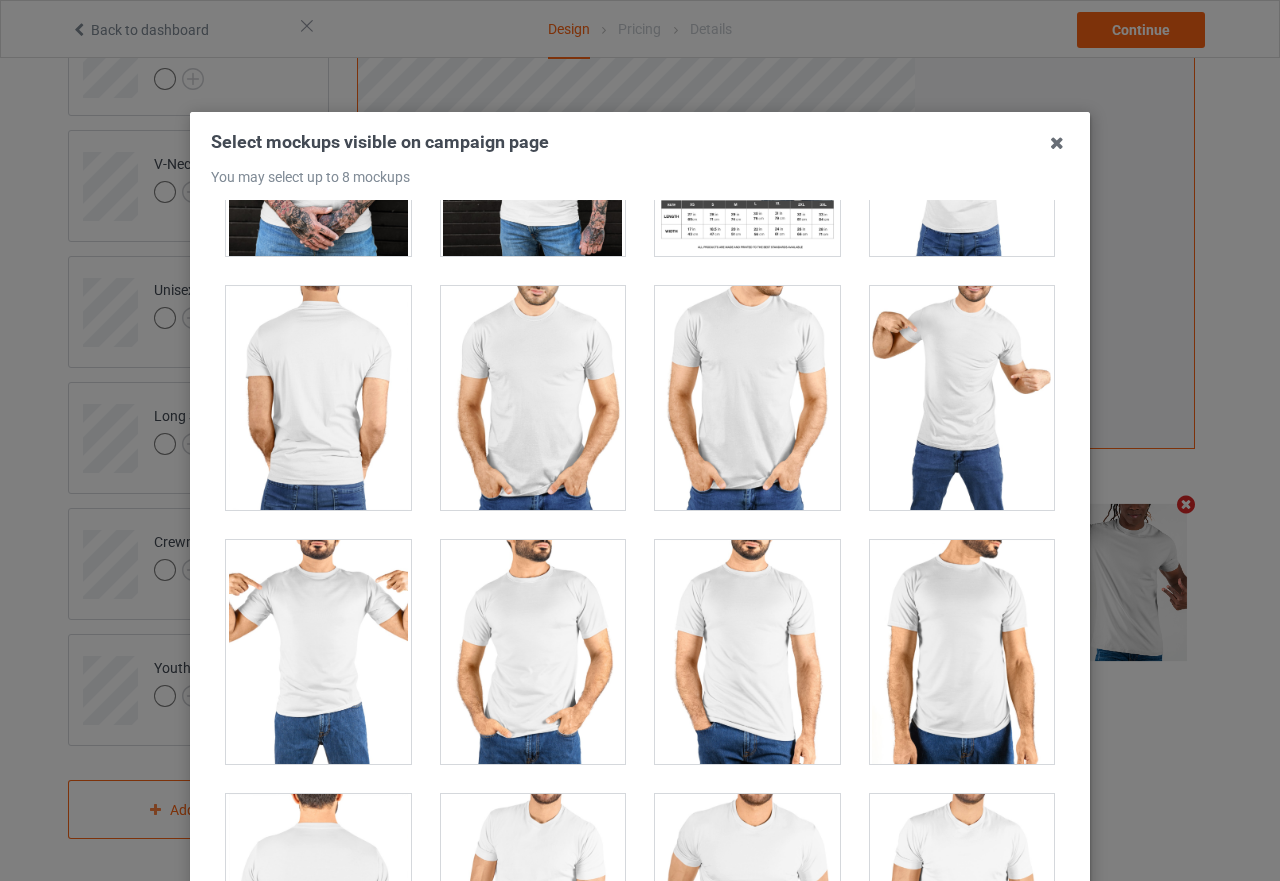 scroll, scrollTop: 4253, scrollLeft: 0, axis: vertical 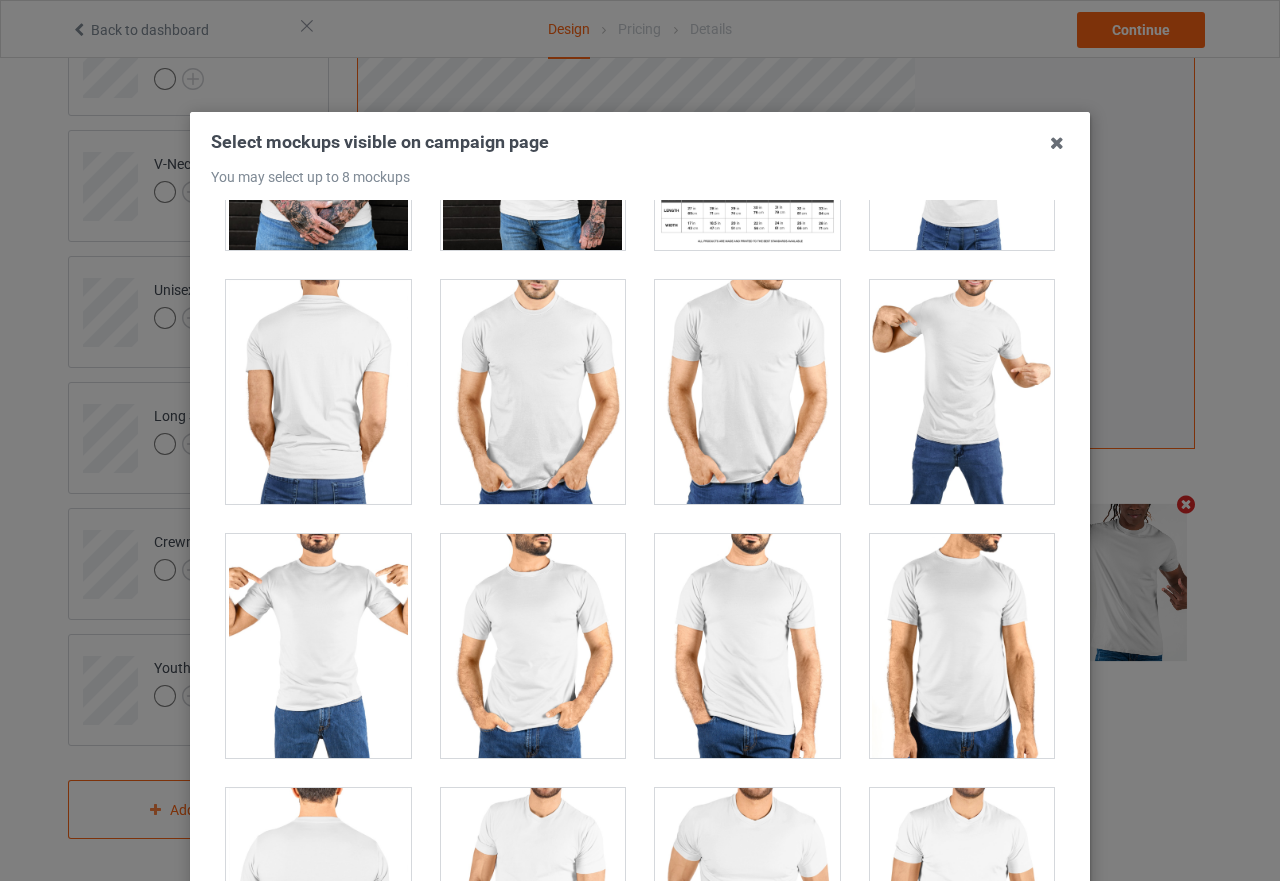 click at bounding box center [533, 392] 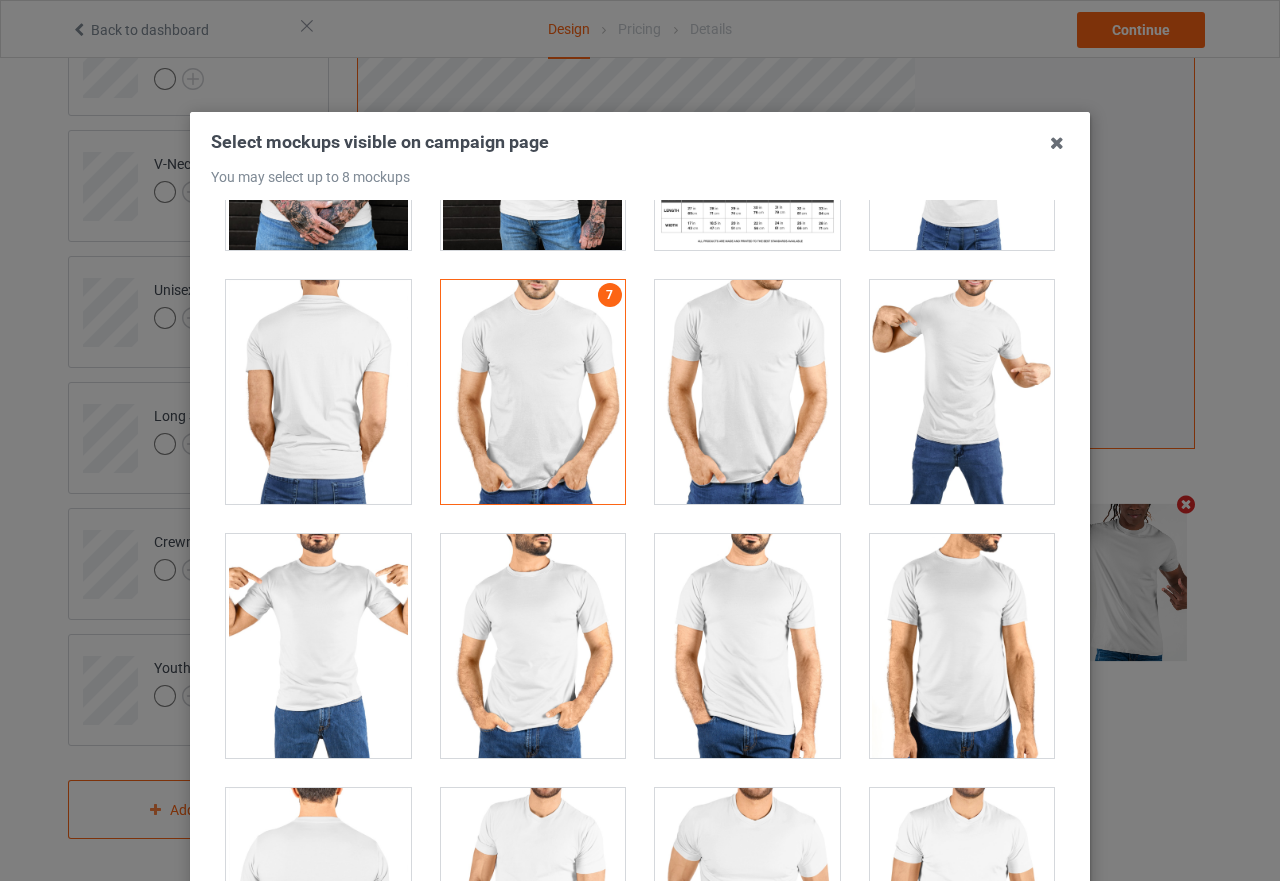 click at bounding box center [318, 646] 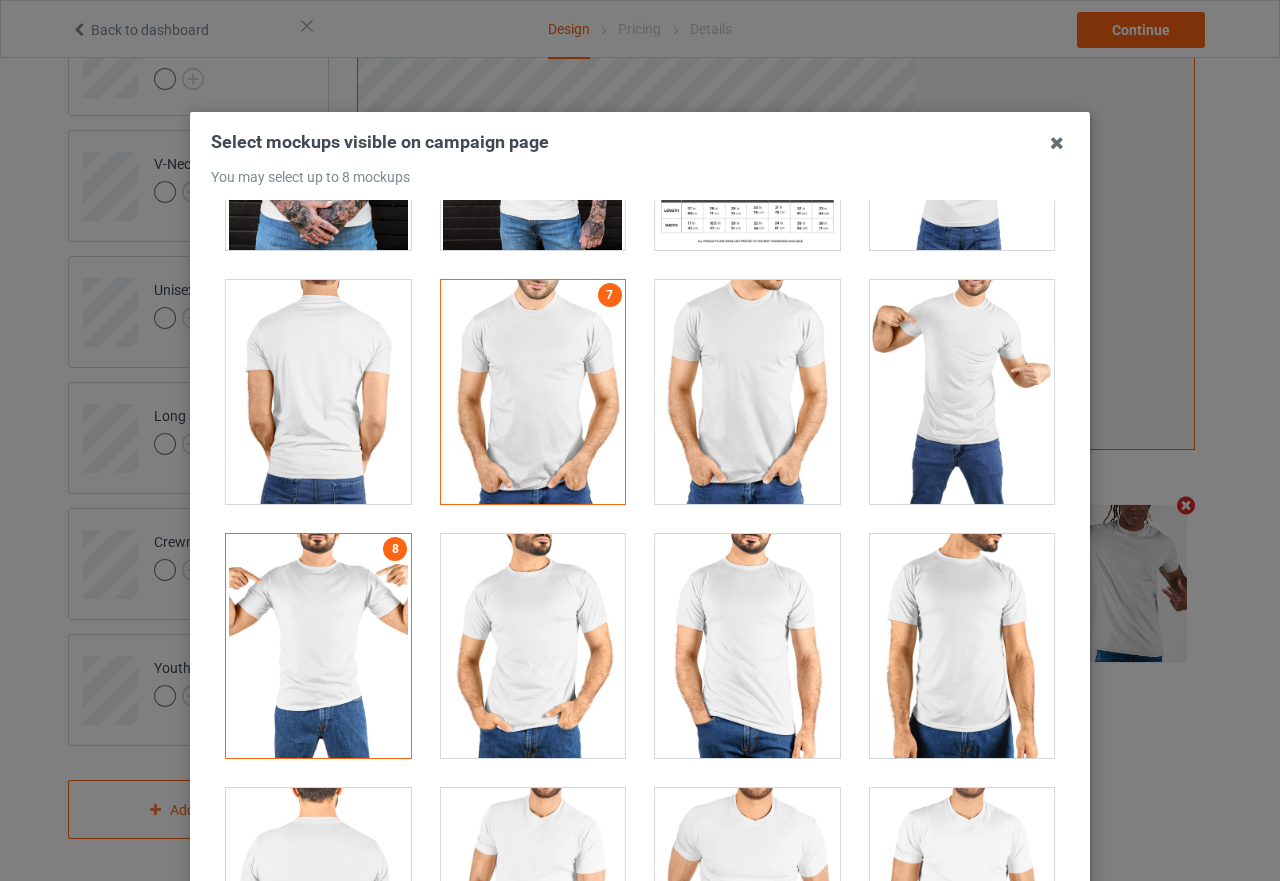 scroll, scrollTop: 4853, scrollLeft: 0, axis: vertical 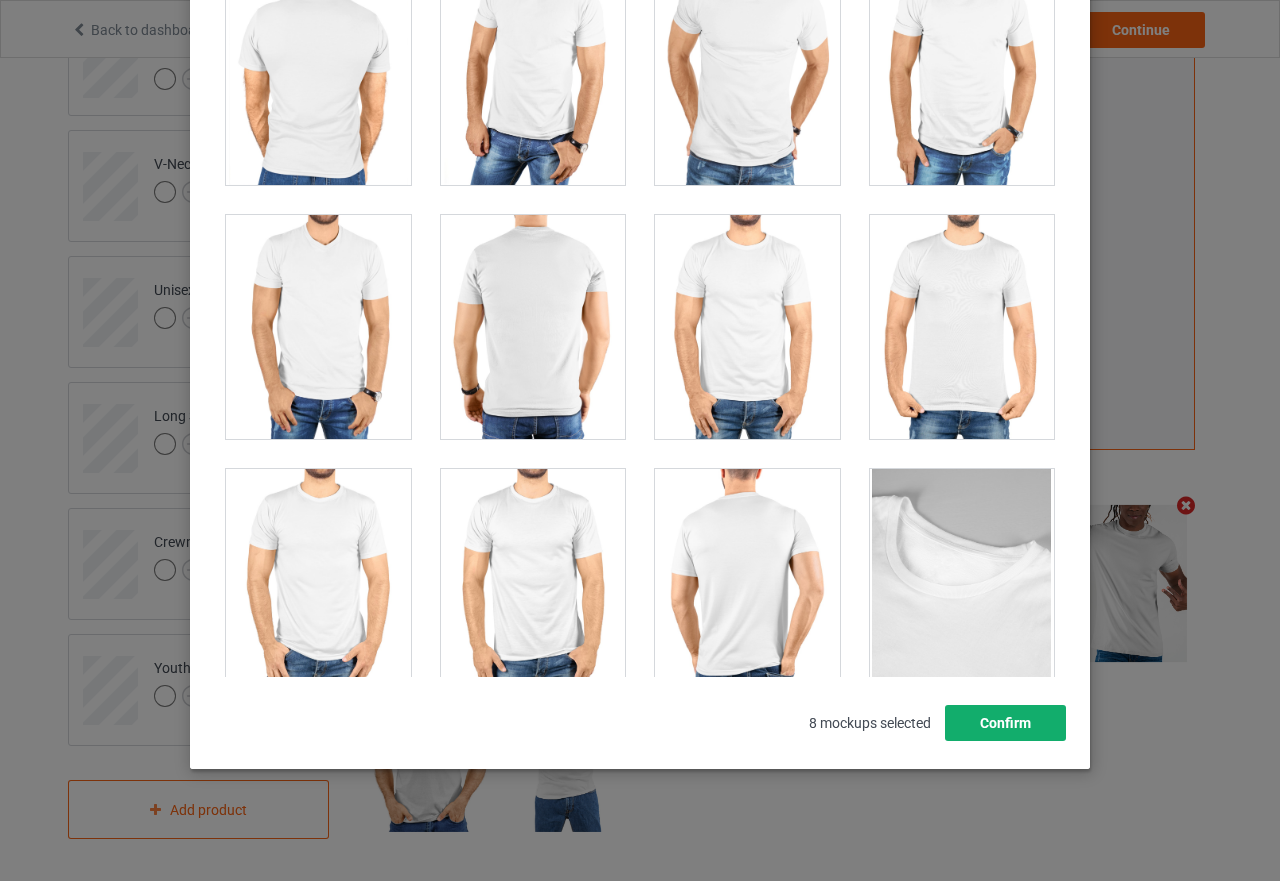 click on "Confirm" at bounding box center (1005, 723) 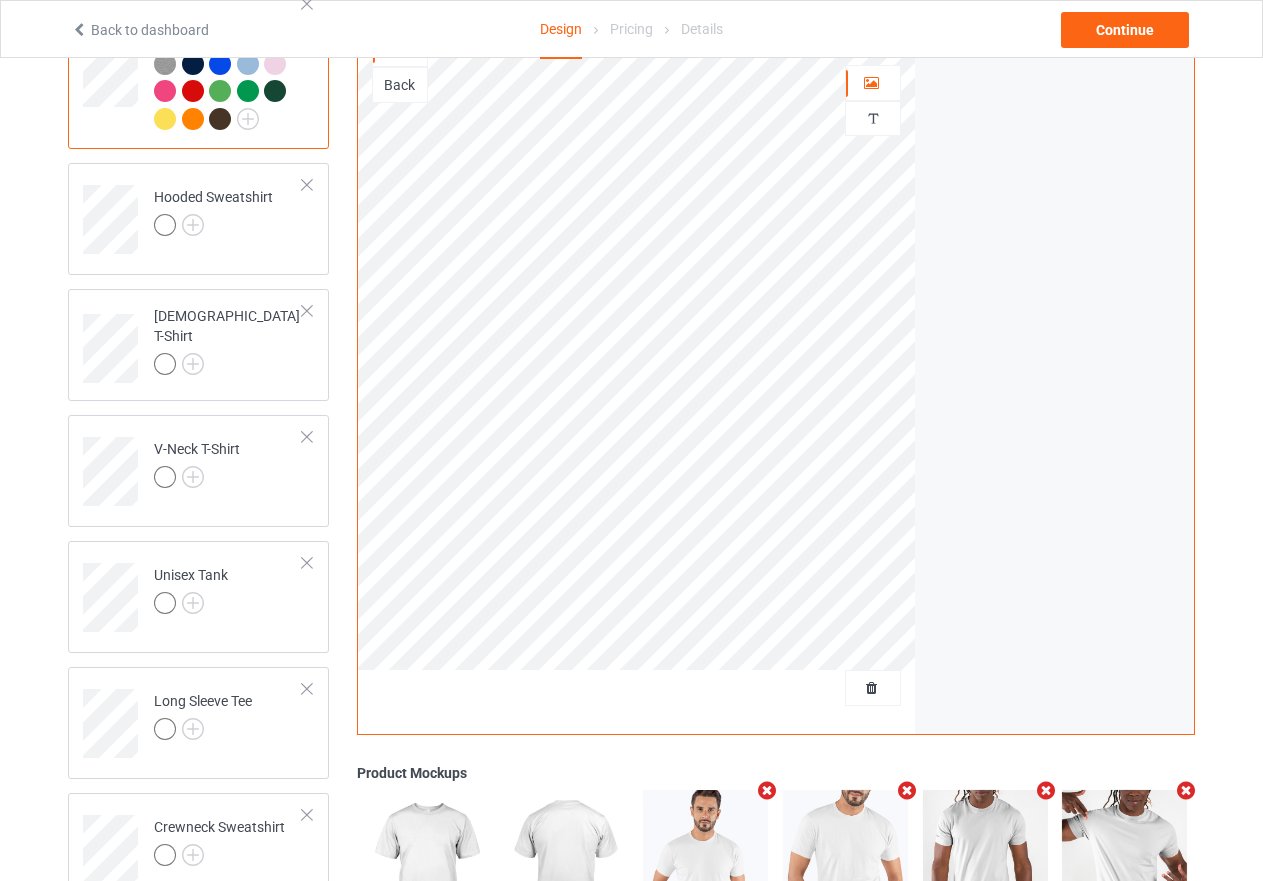 scroll, scrollTop: 417, scrollLeft: 0, axis: vertical 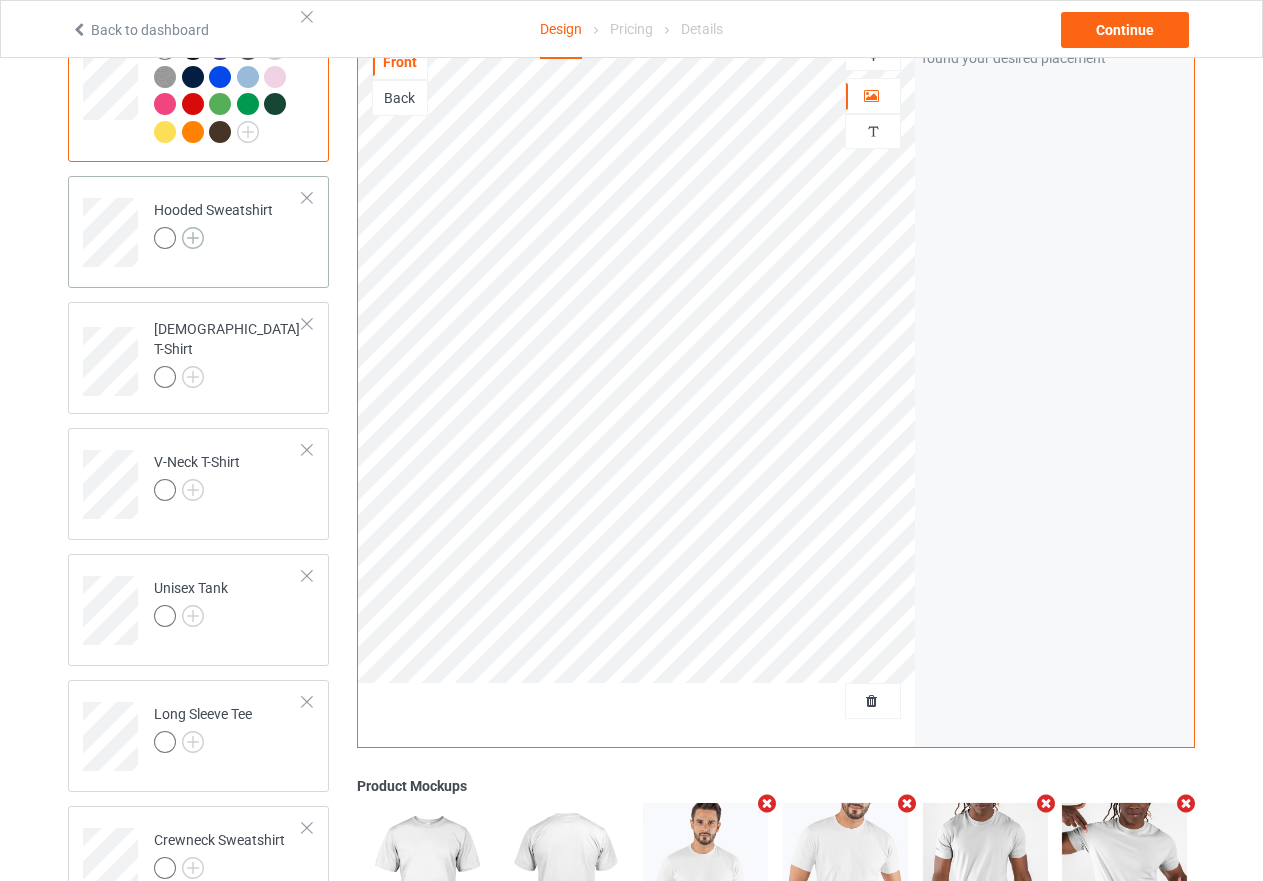 click at bounding box center [193, 238] 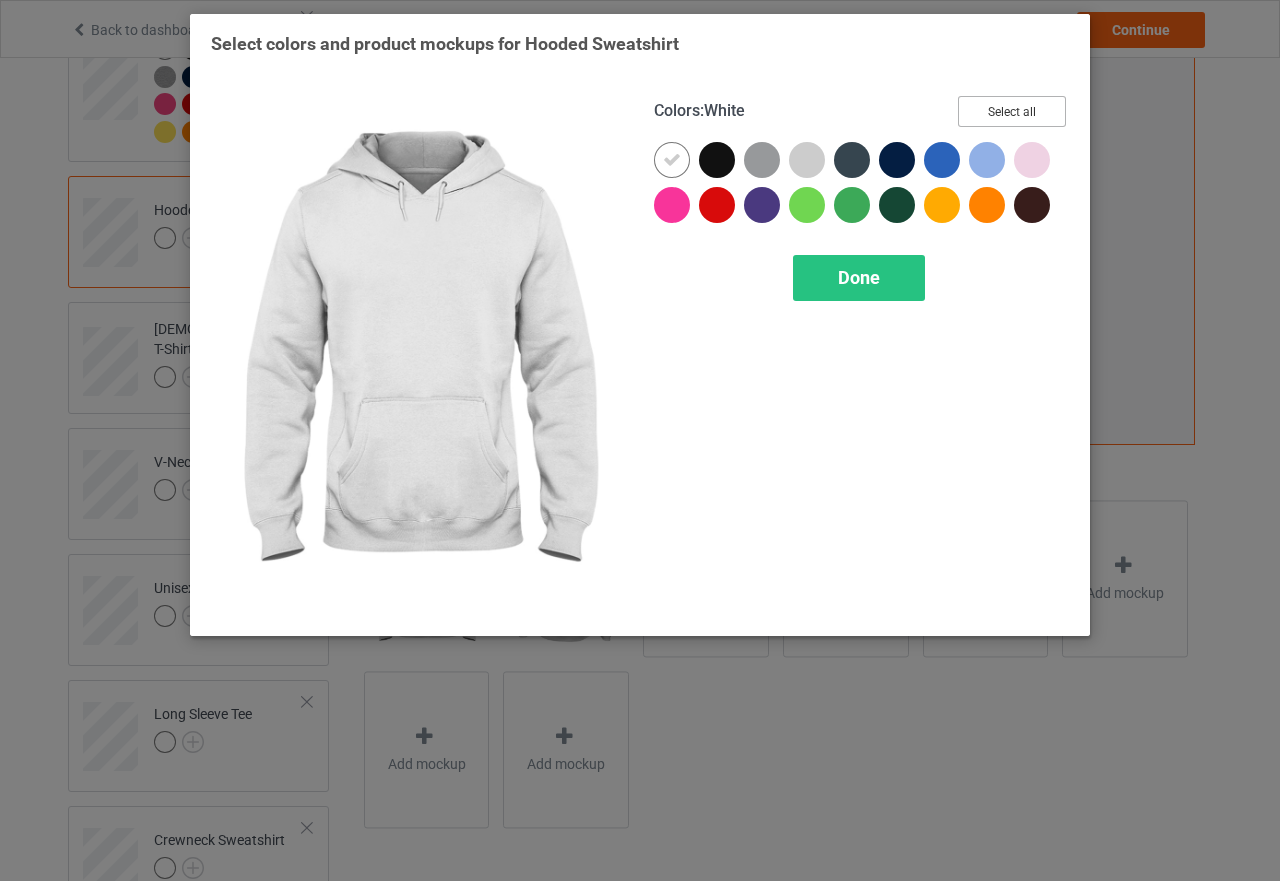 click on "Select all" at bounding box center (1012, 111) 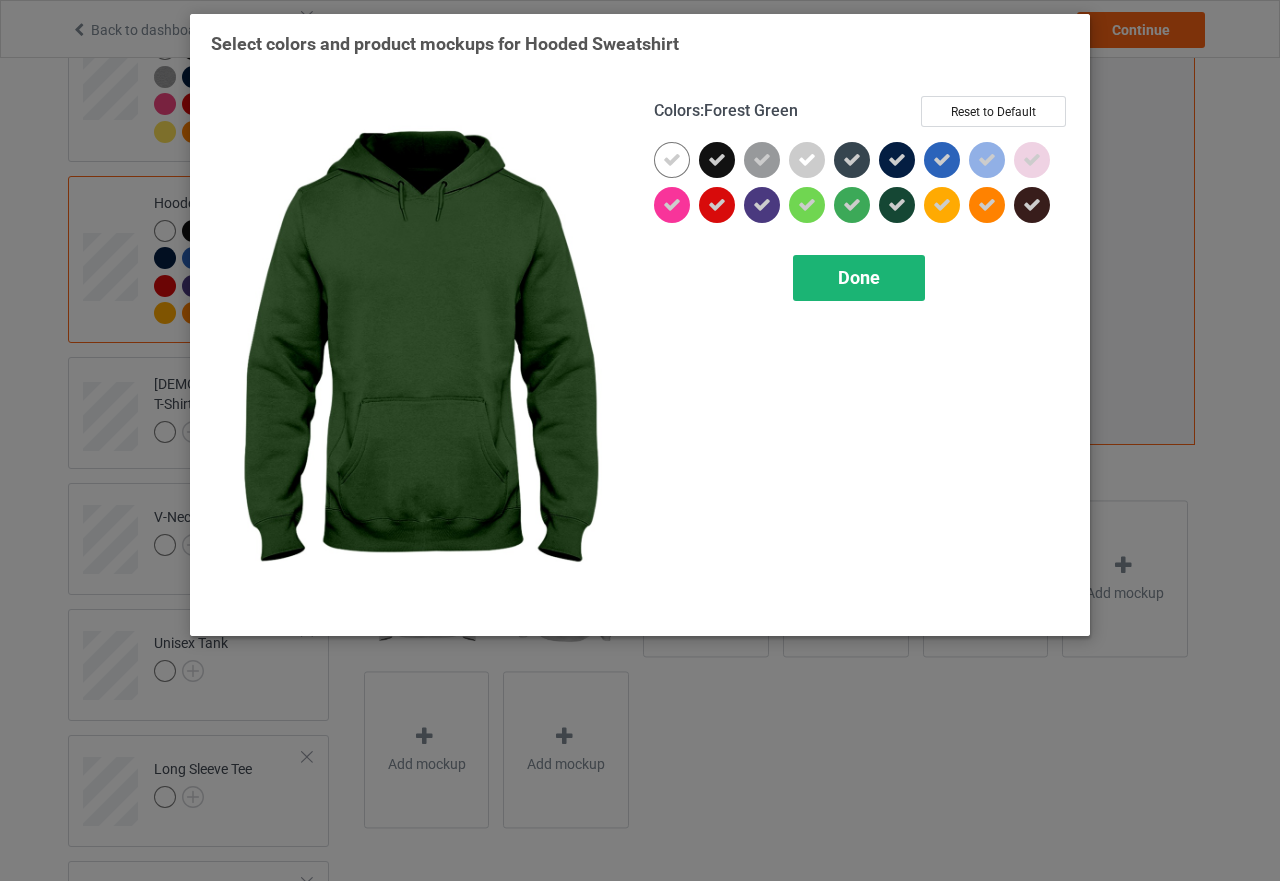 click on "Done" at bounding box center (859, 277) 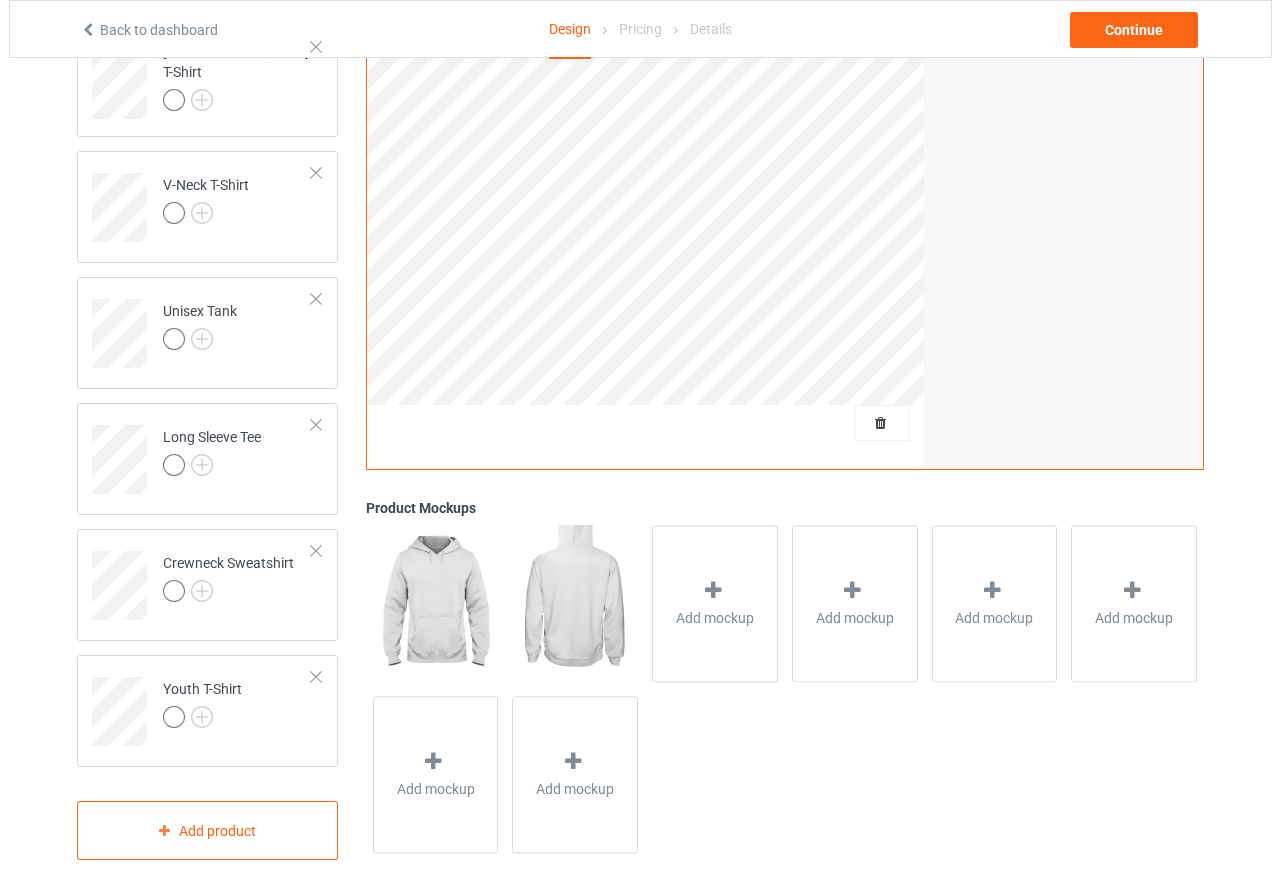 scroll, scrollTop: 773, scrollLeft: 0, axis: vertical 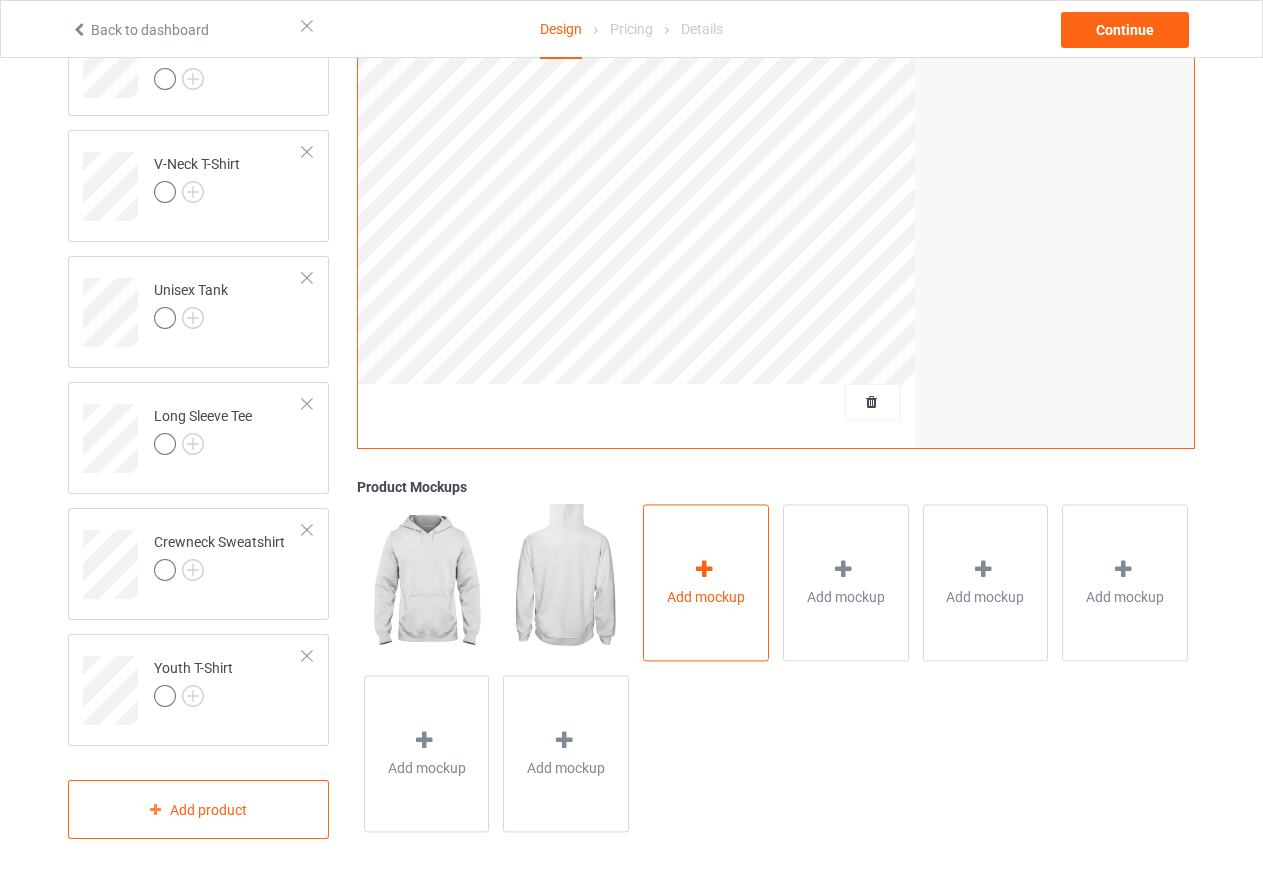 click at bounding box center (704, 569) 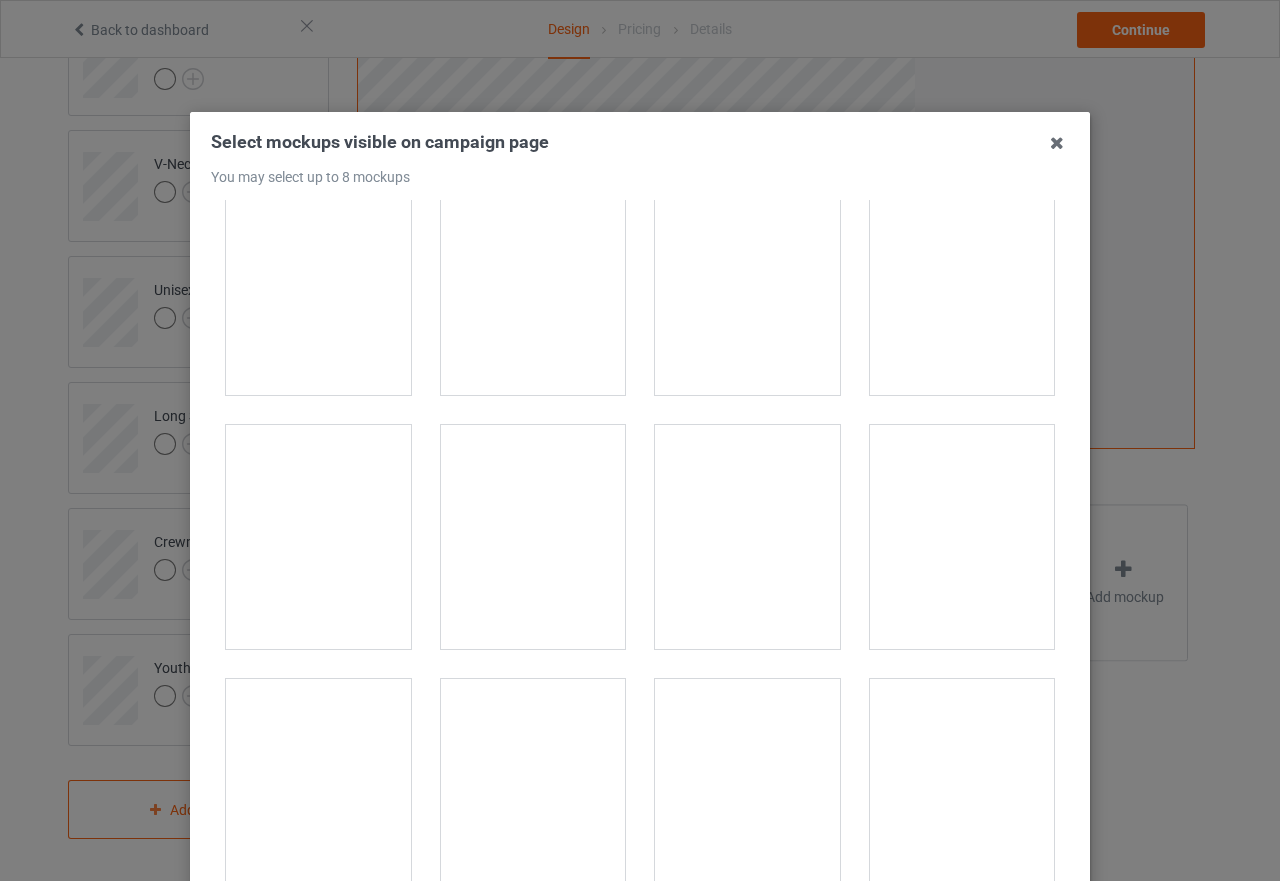 scroll, scrollTop: 300, scrollLeft: 0, axis: vertical 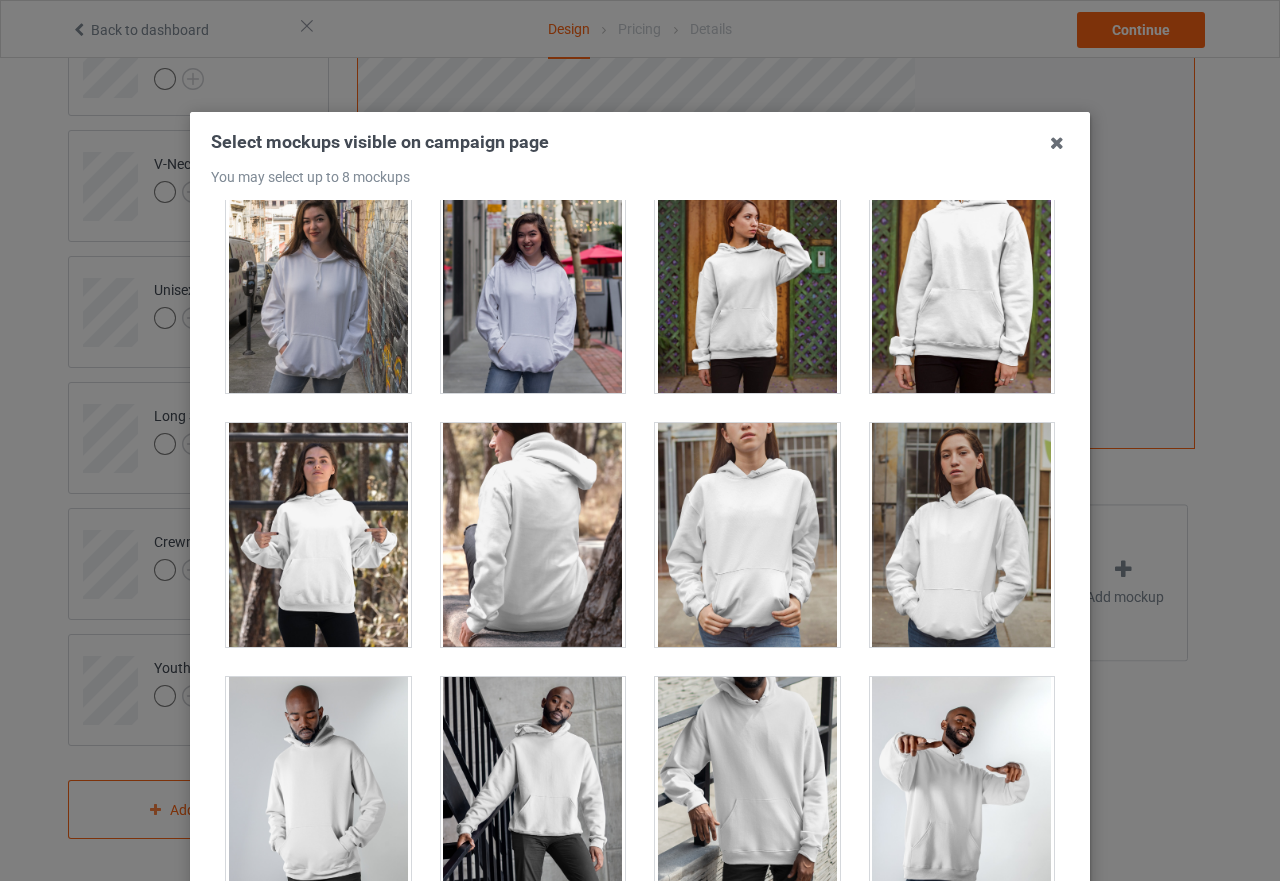 click at bounding box center (747, 281) 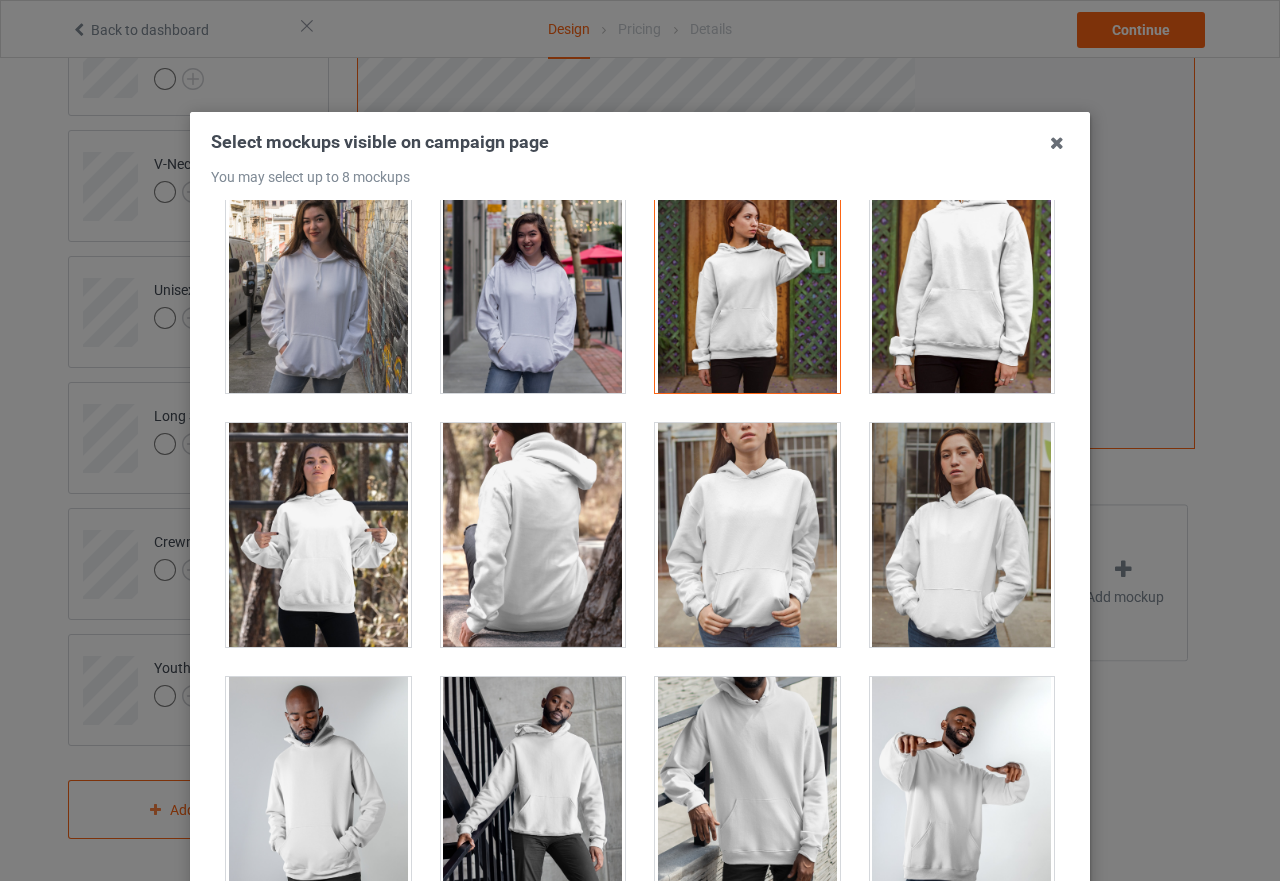 click at bounding box center [962, 535] 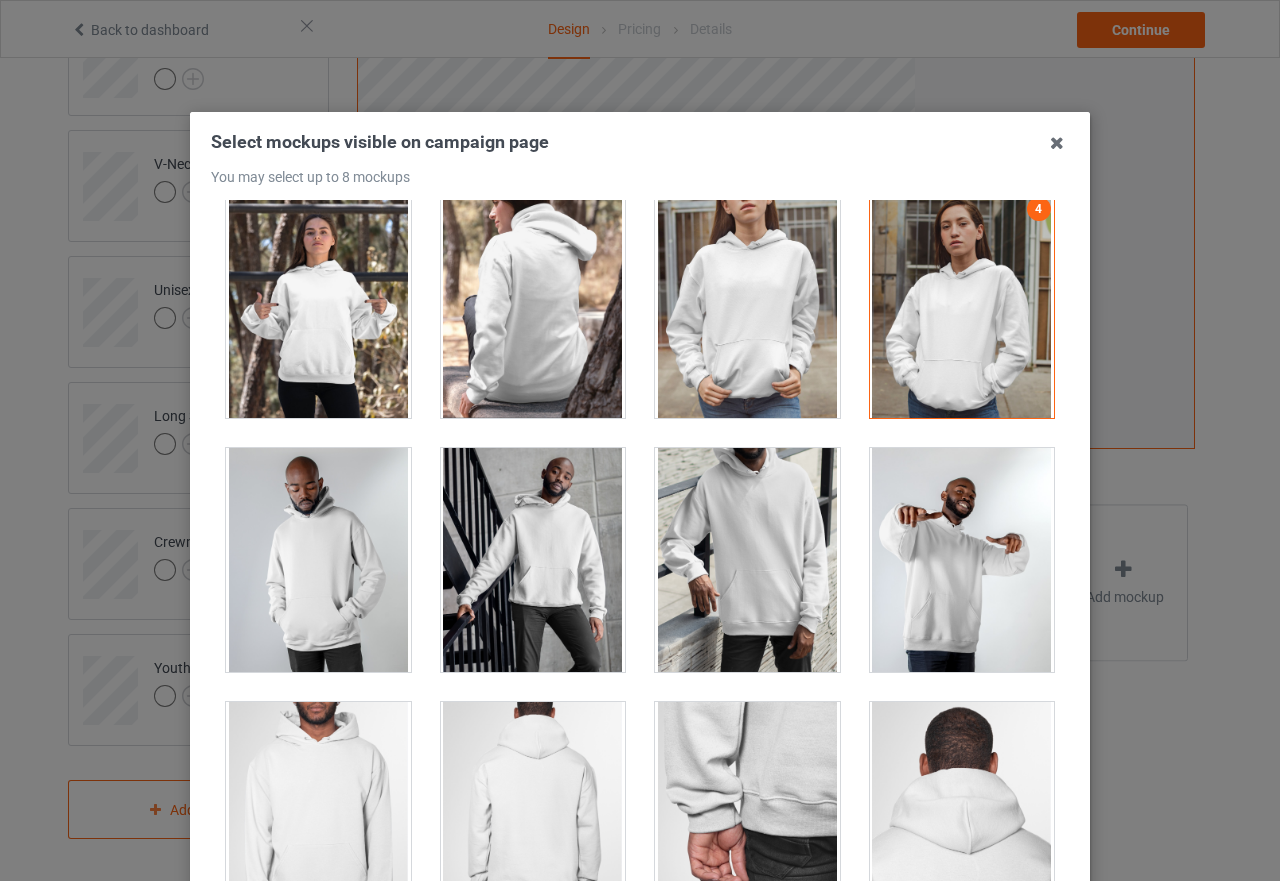 scroll, scrollTop: 600, scrollLeft: 0, axis: vertical 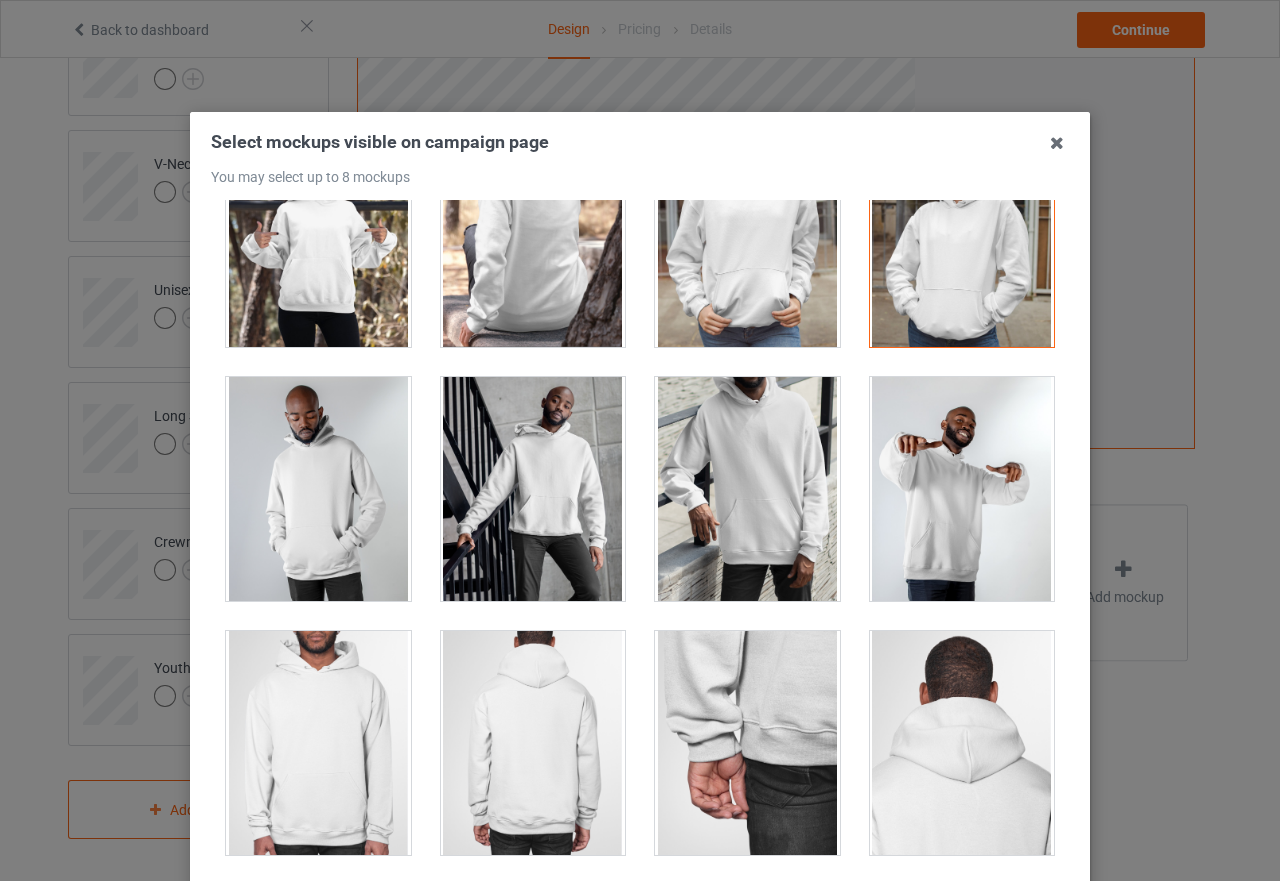 click at bounding box center [318, 489] 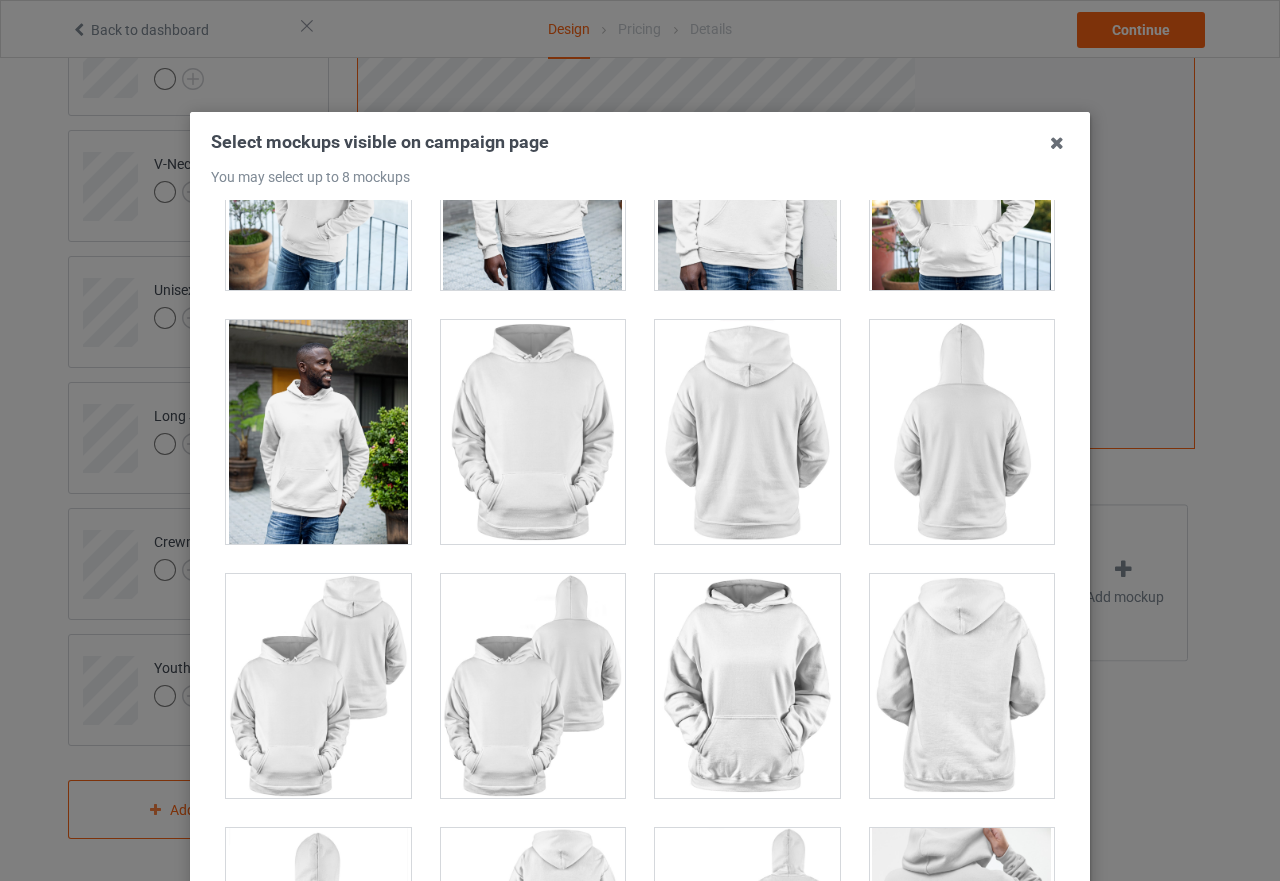 scroll, scrollTop: 2600, scrollLeft: 0, axis: vertical 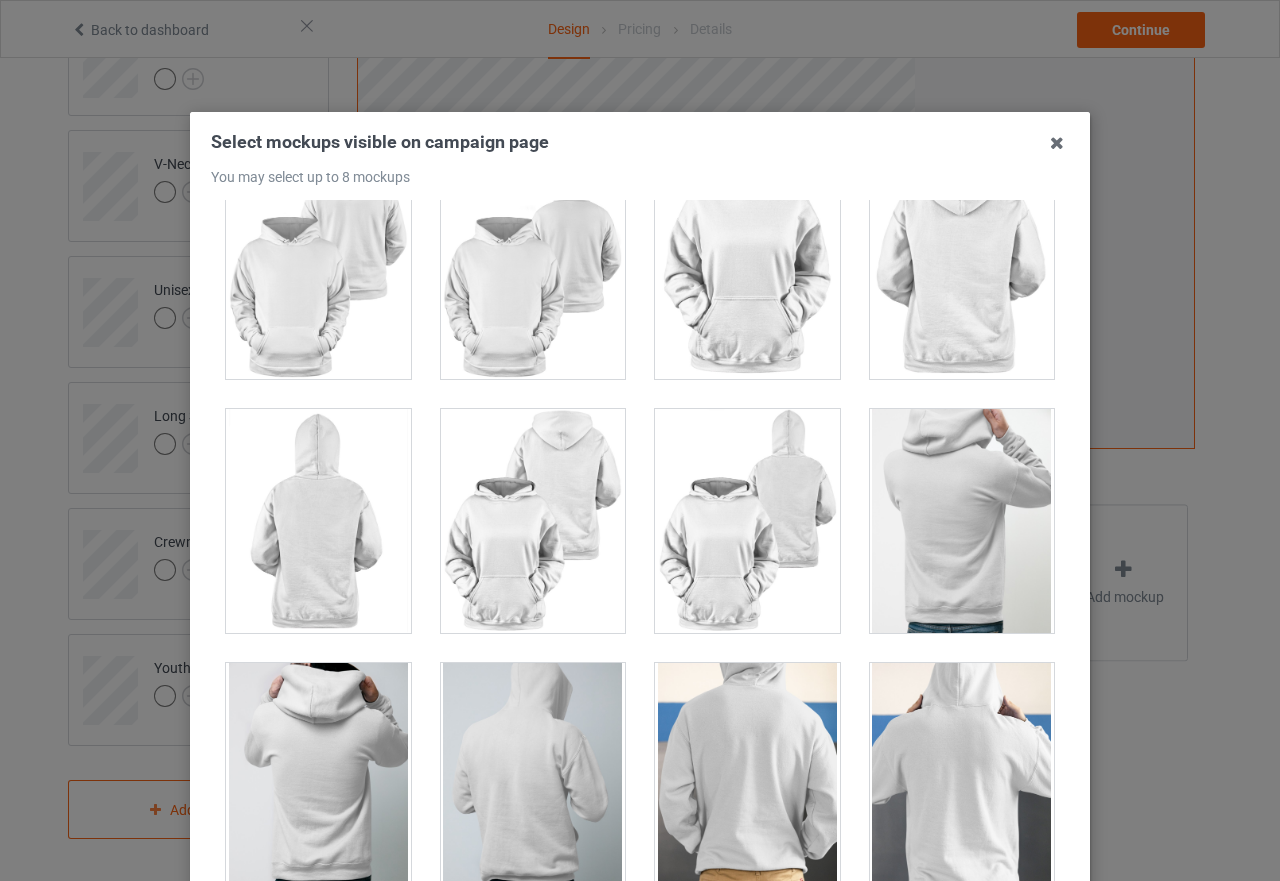 click at bounding box center (533, 267) 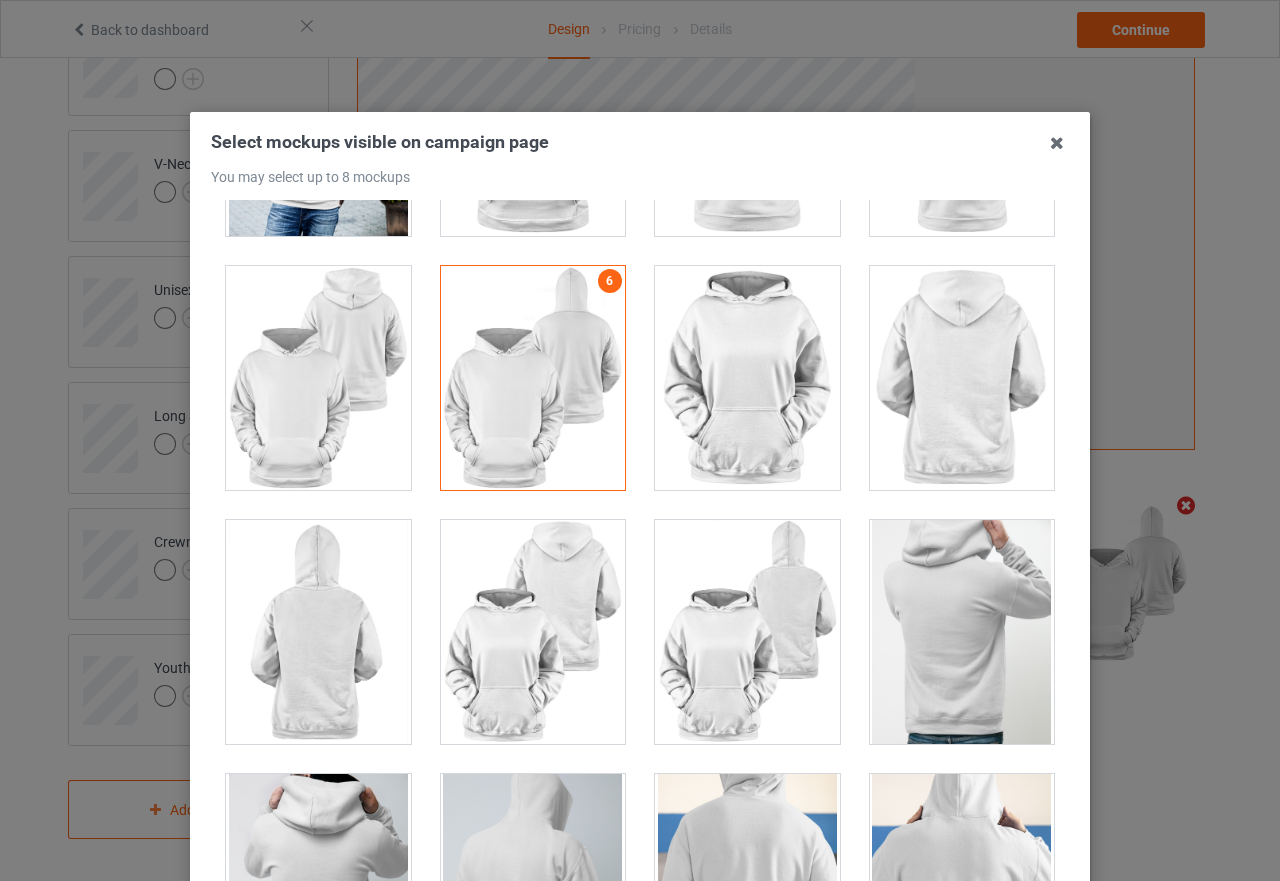 scroll, scrollTop: 2400, scrollLeft: 0, axis: vertical 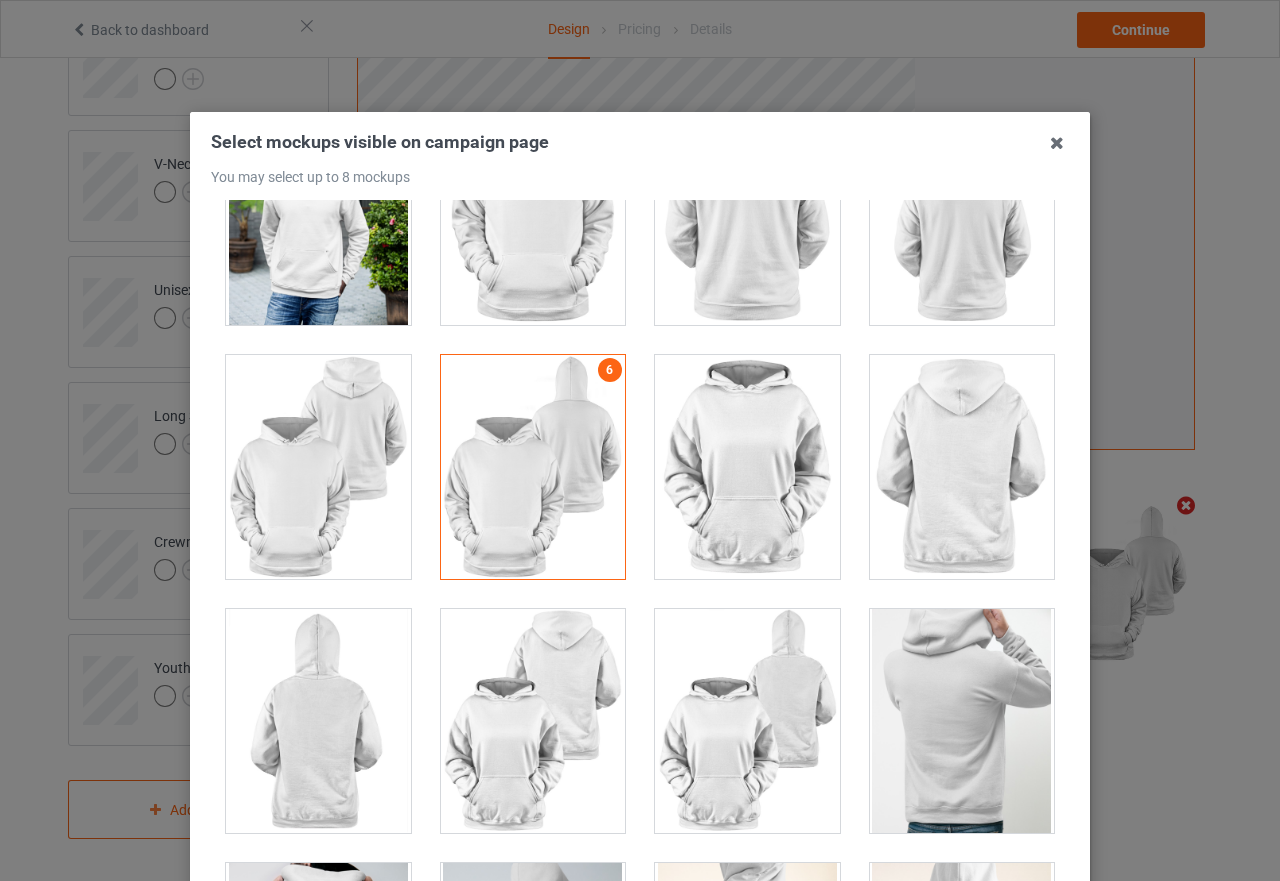 click at bounding box center (533, 467) 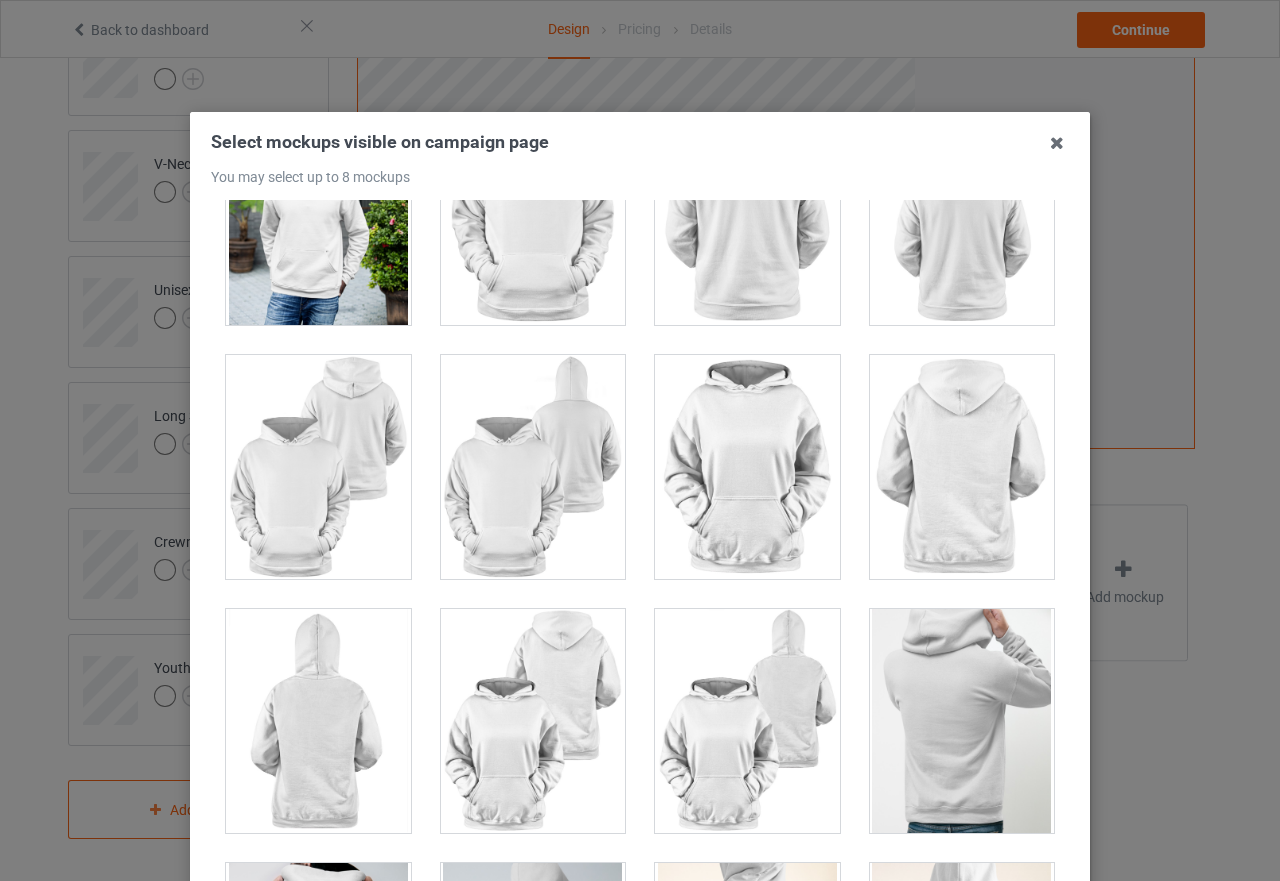 click at bounding box center (318, 467) 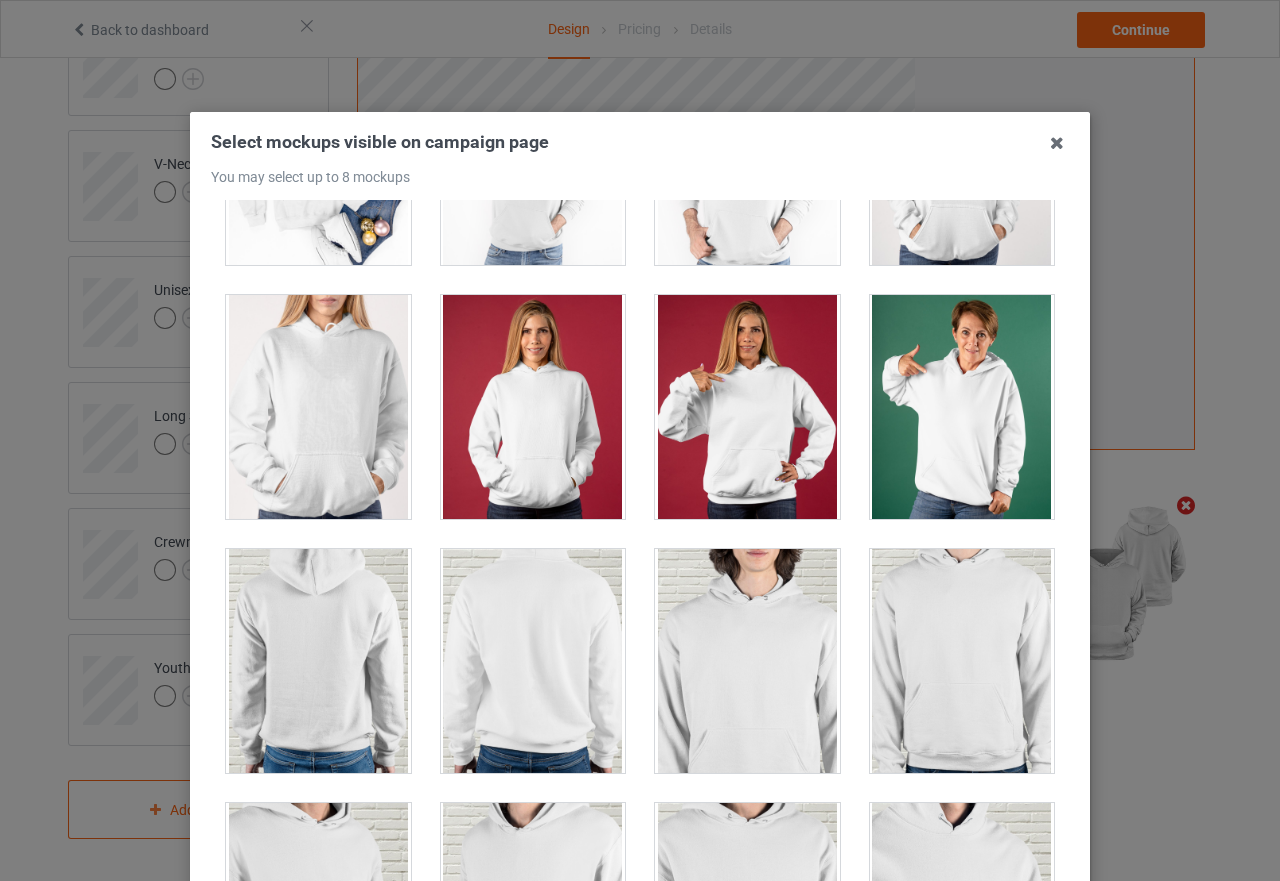 scroll, scrollTop: 4600, scrollLeft: 0, axis: vertical 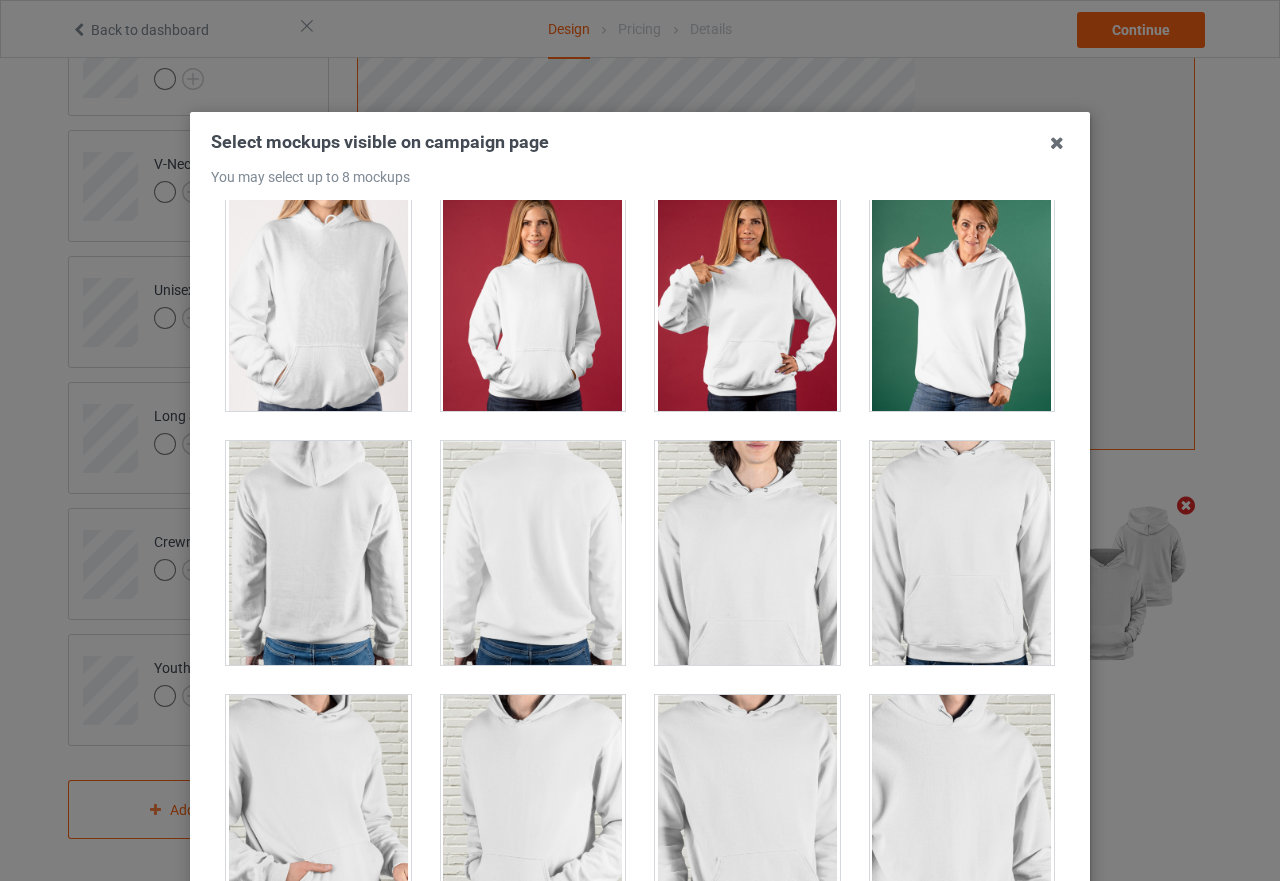 click at bounding box center (747, 299) 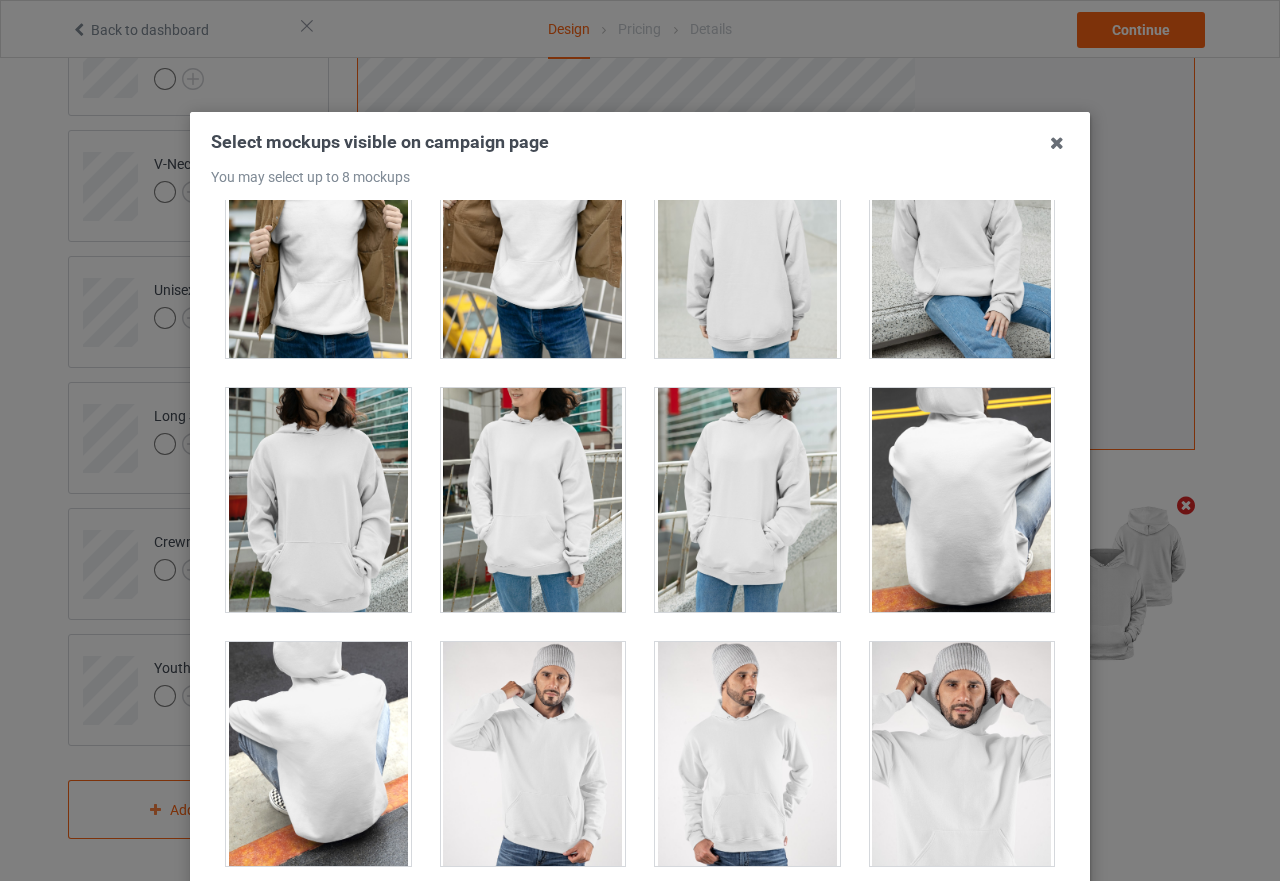 scroll, scrollTop: 6200, scrollLeft: 0, axis: vertical 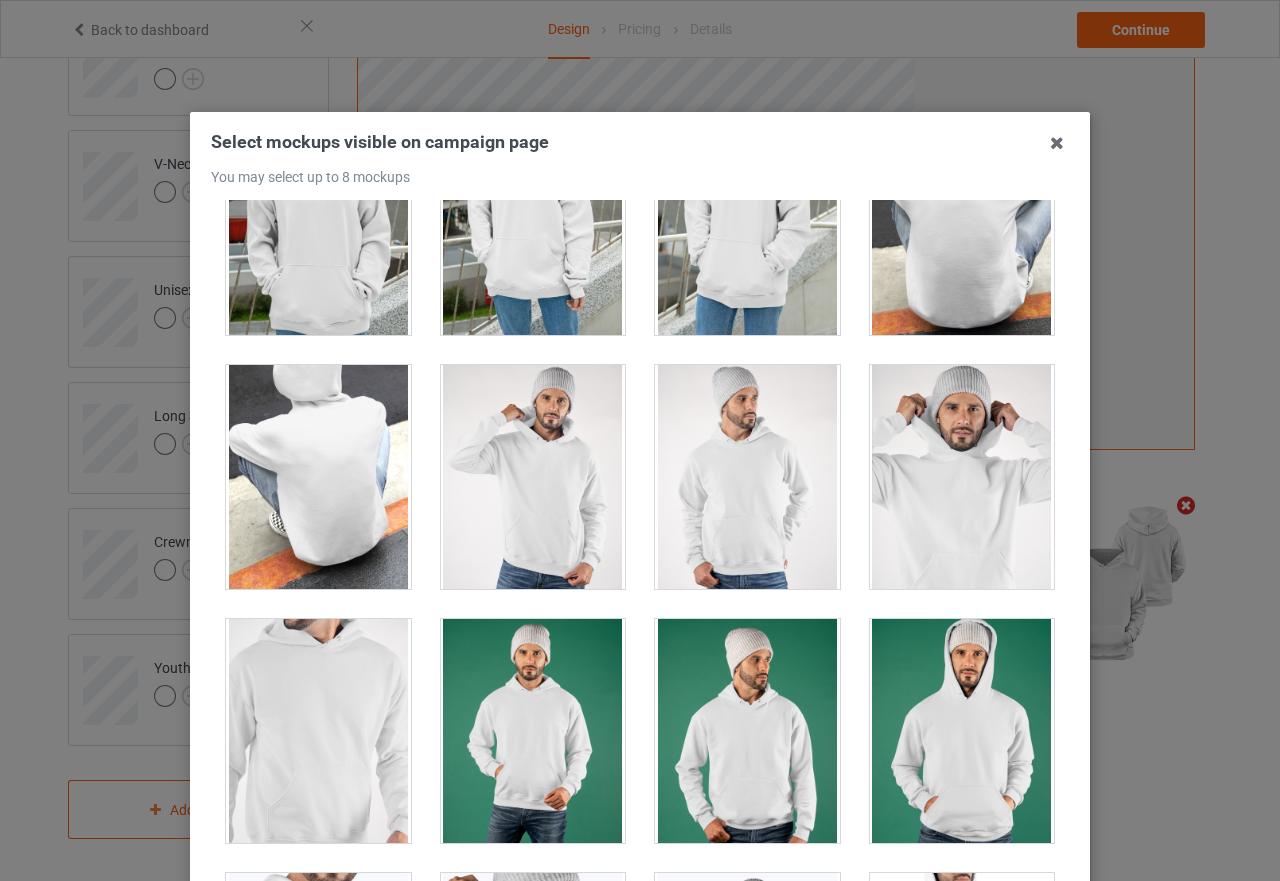 click at bounding box center (533, 477) 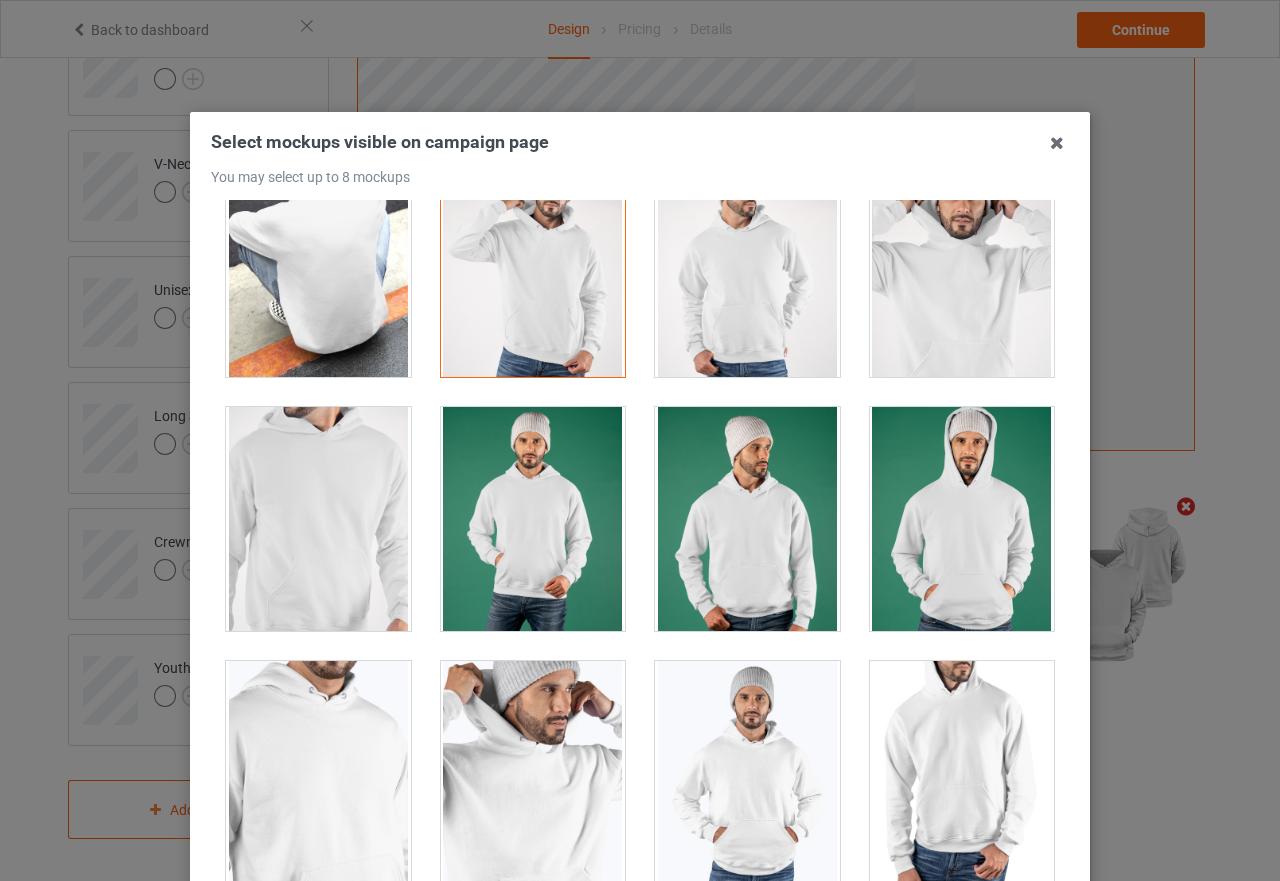 scroll, scrollTop: 6700, scrollLeft: 0, axis: vertical 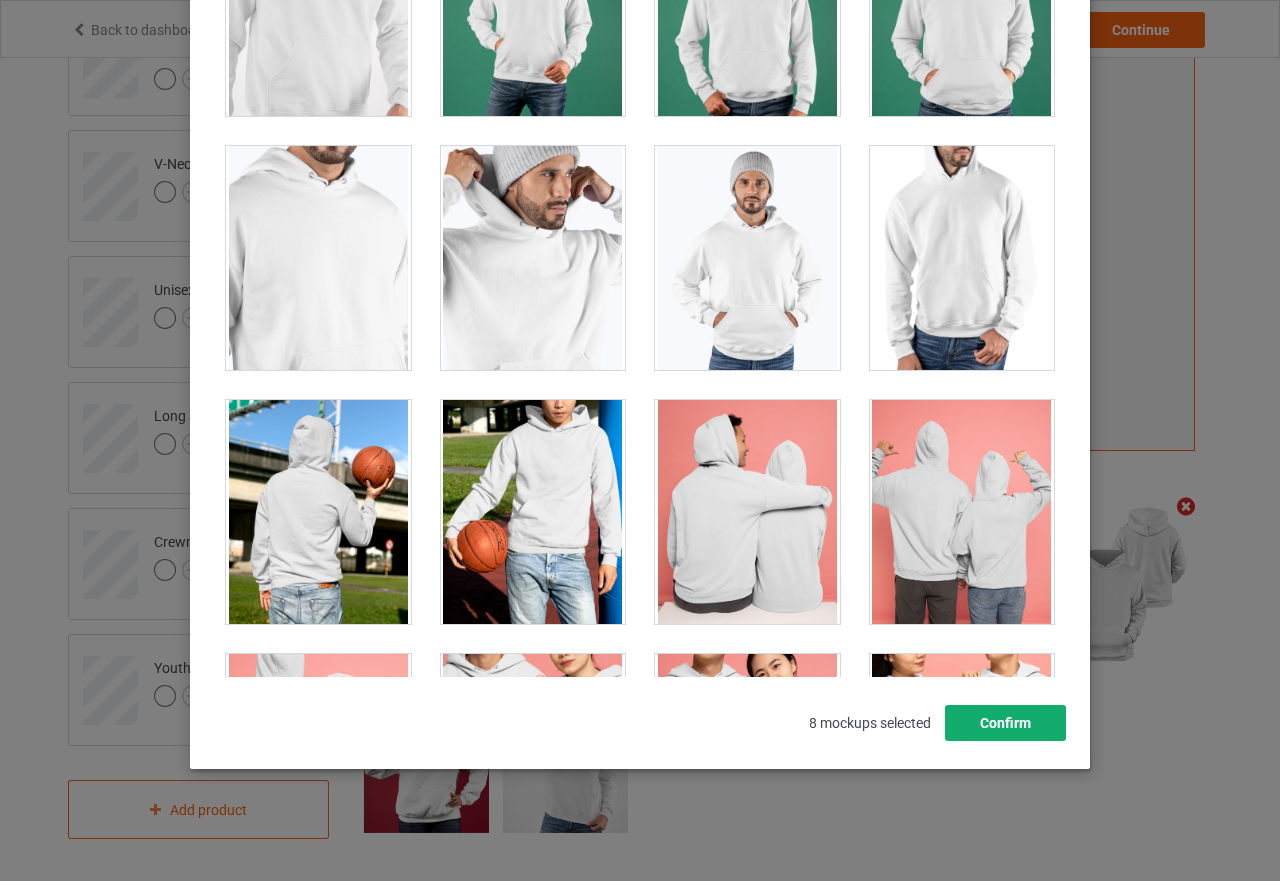 click on "Confirm" at bounding box center (1005, 723) 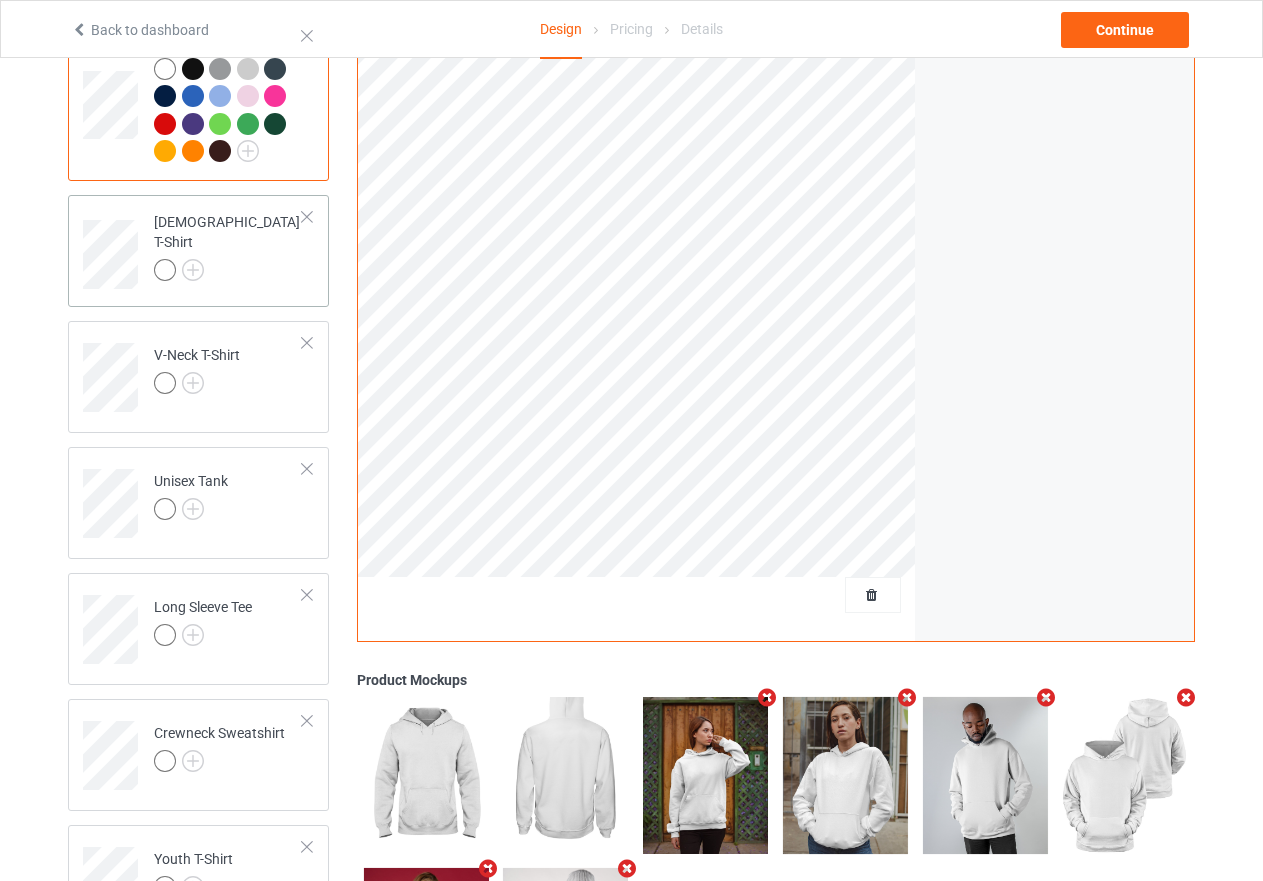 scroll, scrollTop: 573, scrollLeft: 0, axis: vertical 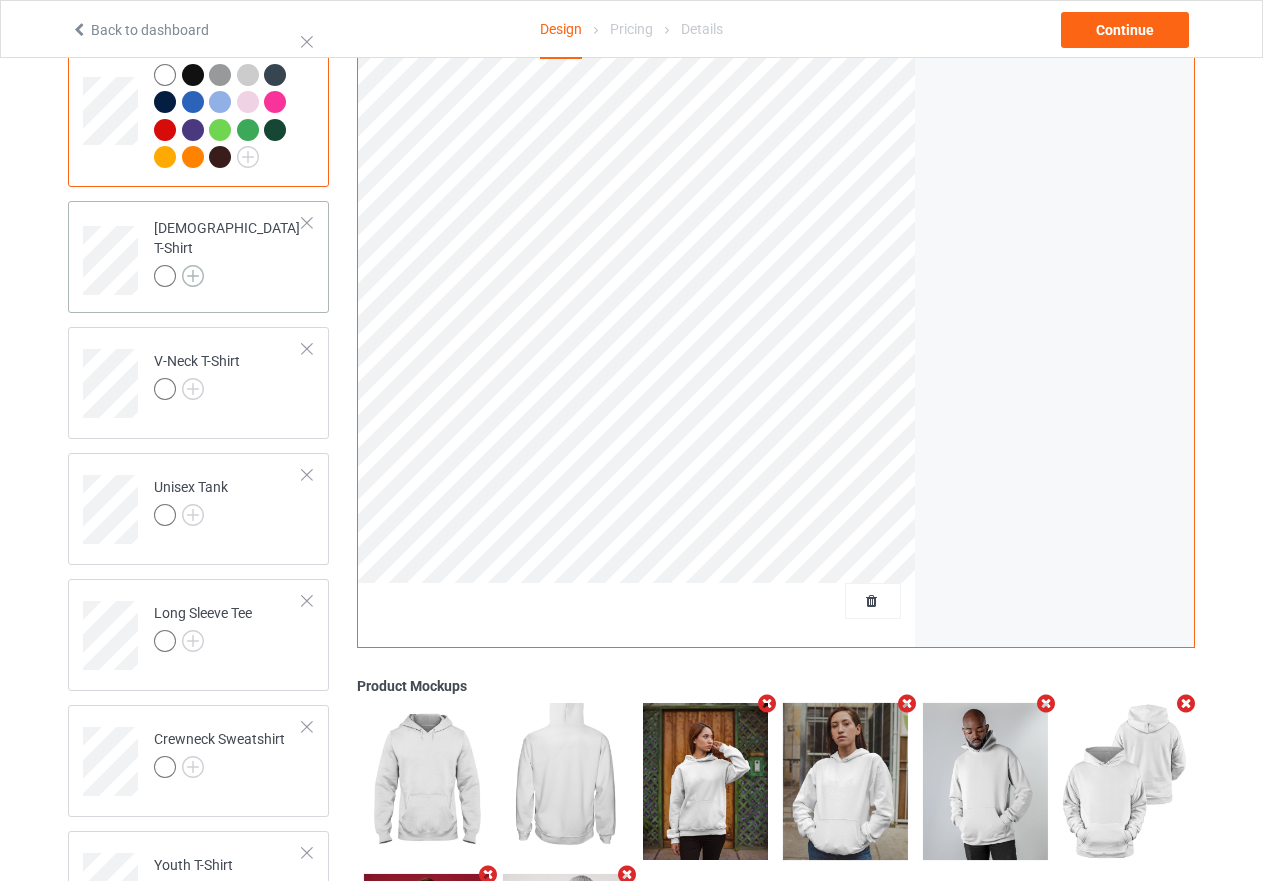 click at bounding box center (193, 276) 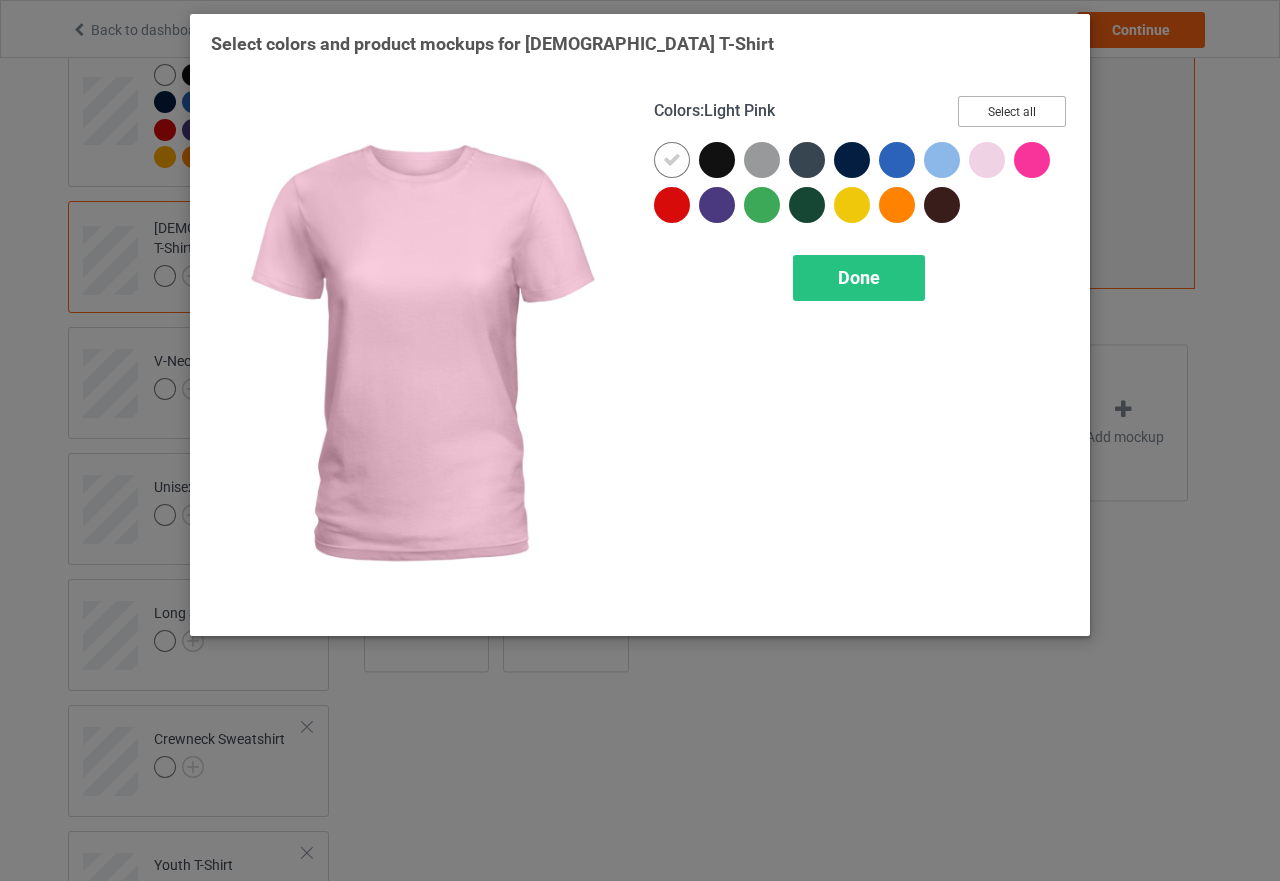 click on "Select all" at bounding box center (1012, 111) 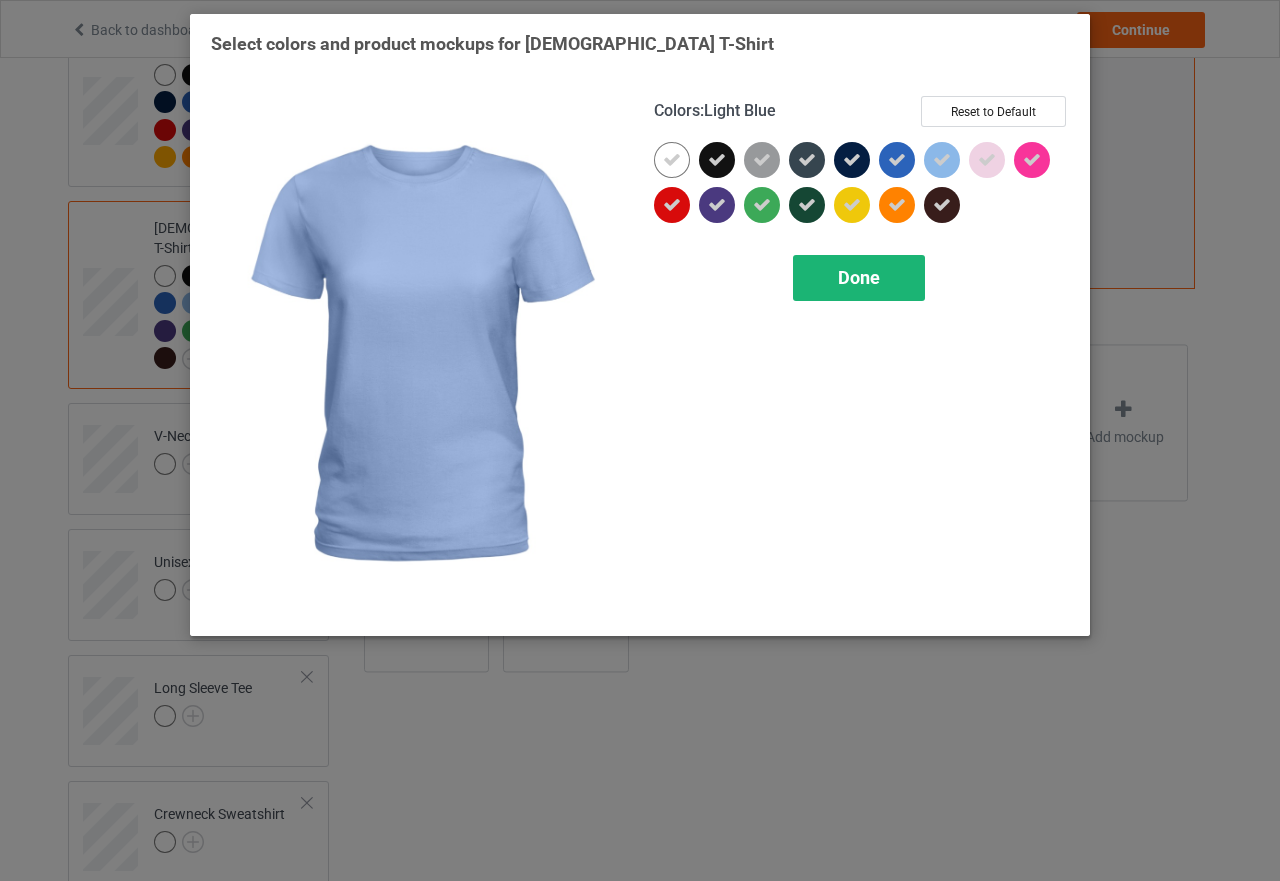 click on "Done" at bounding box center [859, 277] 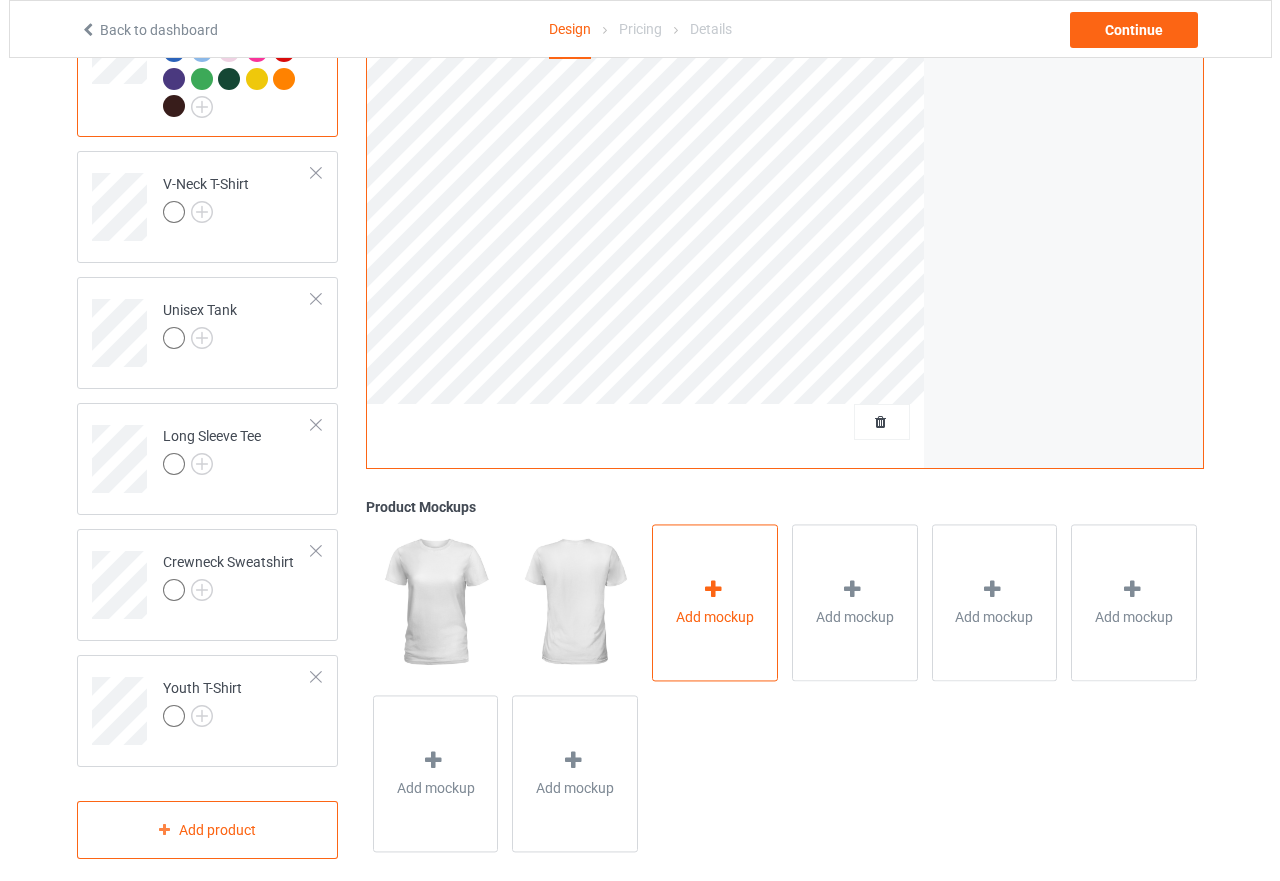 scroll, scrollTop: 829, scrollLeft: 0, axis: vertical 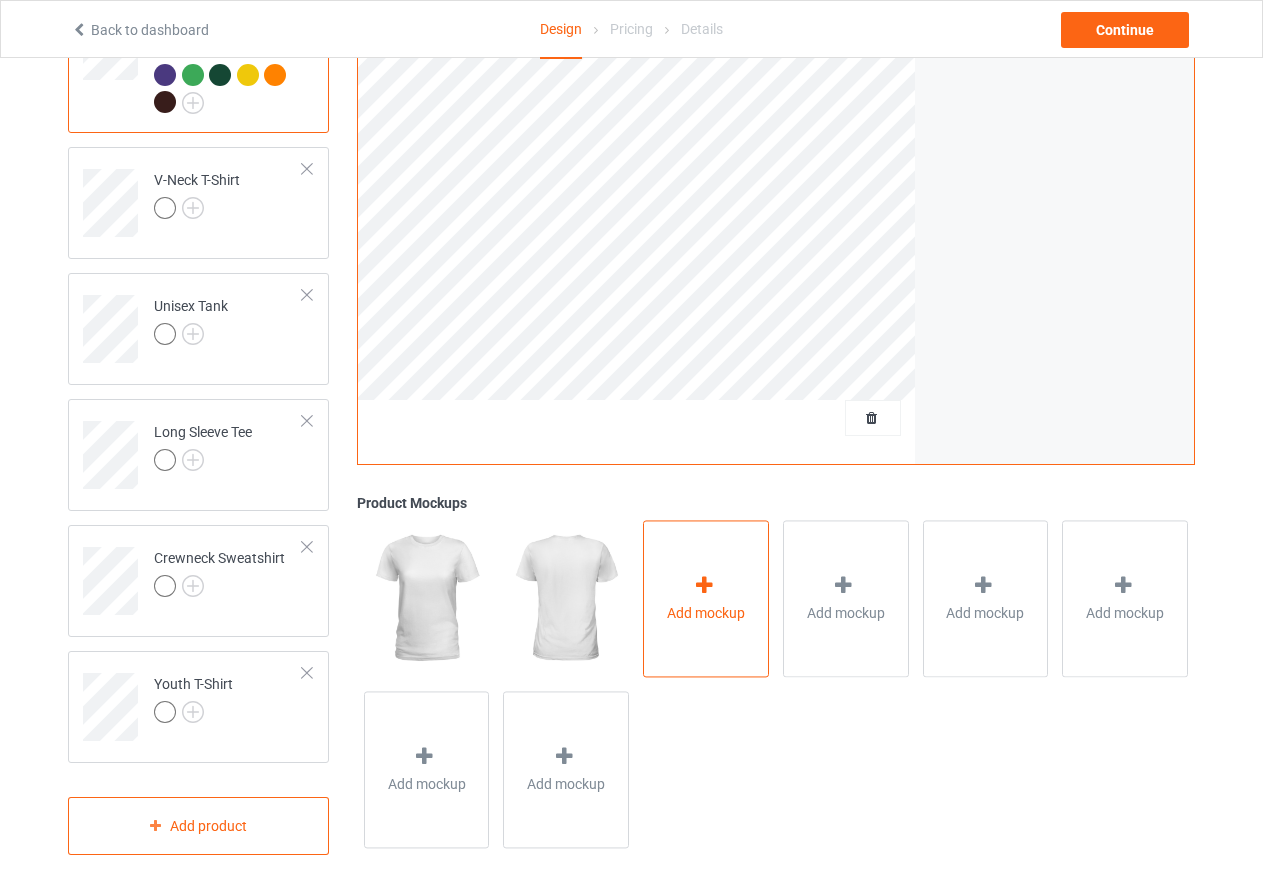 click at bounding box center (704, 585) 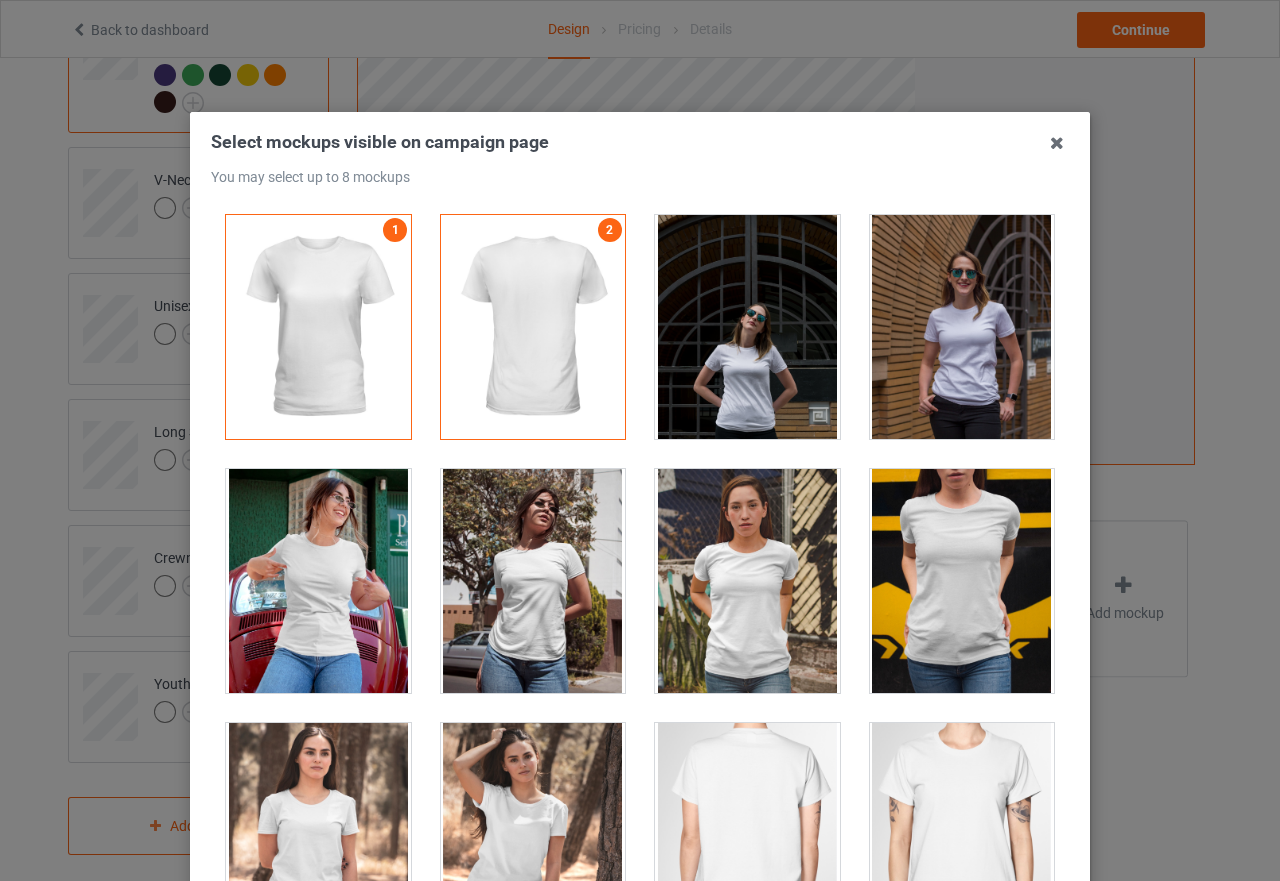 click at bounding box center [318, 581] 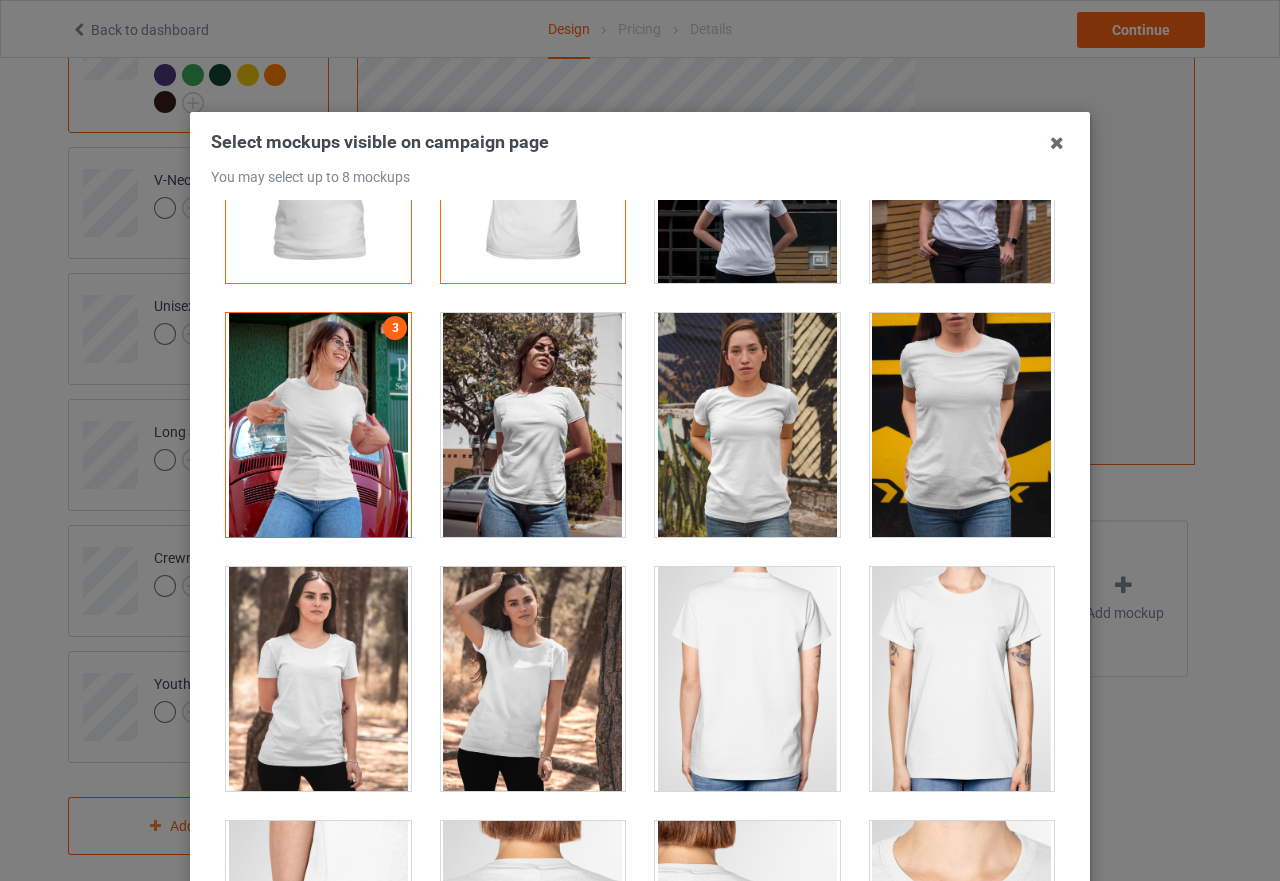 scroll, scrollTop: 400, scrollLeft: 0, axis: vertical 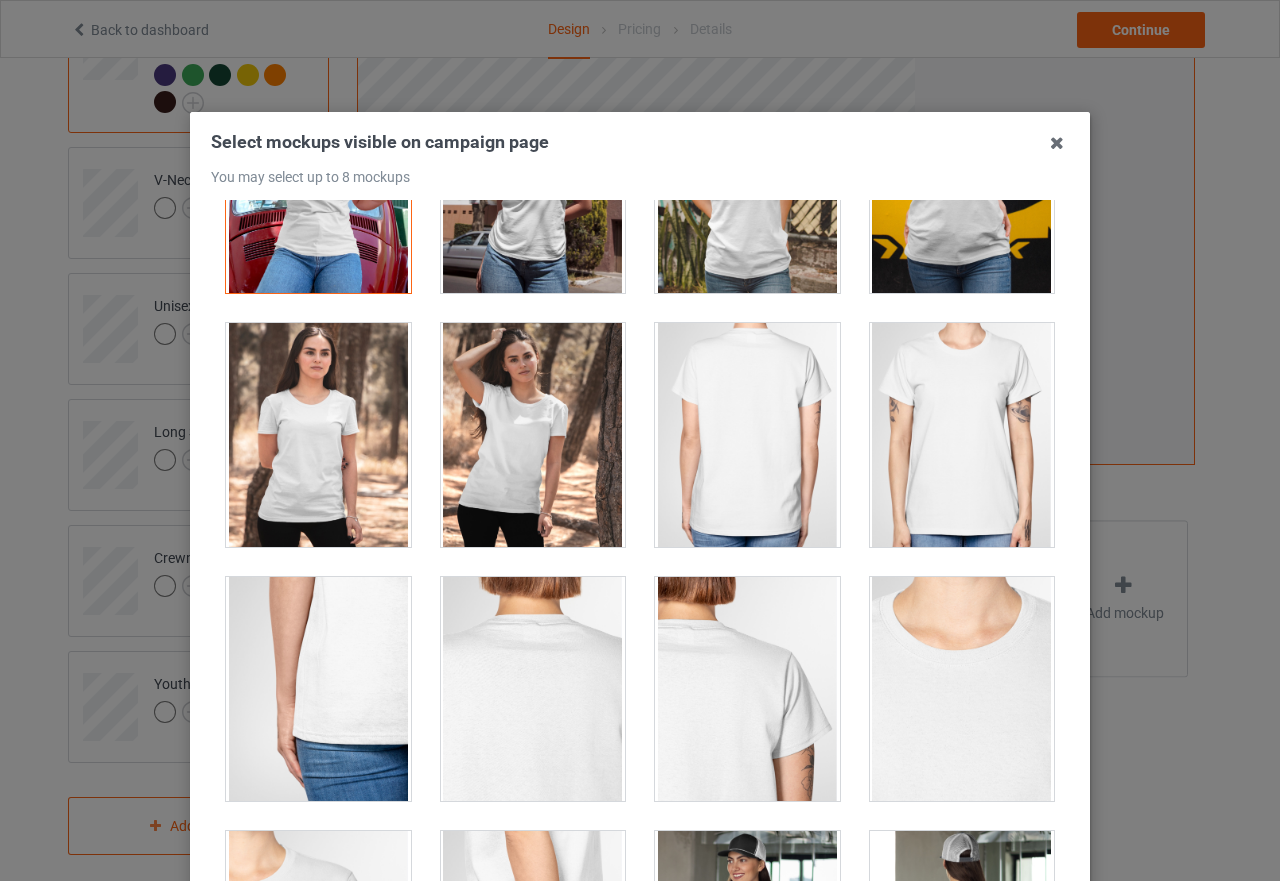 click at bounding box center [318, 435] 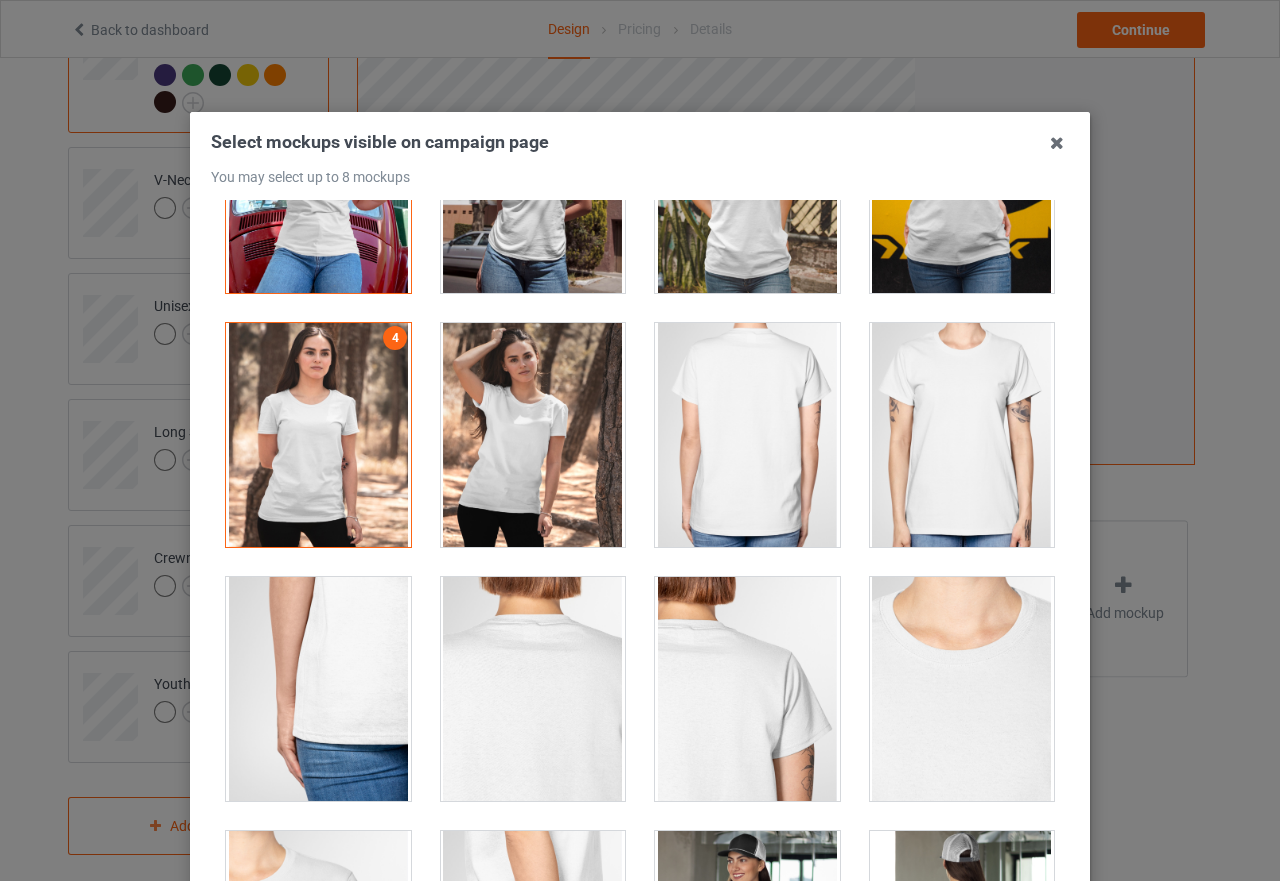 click at bounding box center (533, 435) 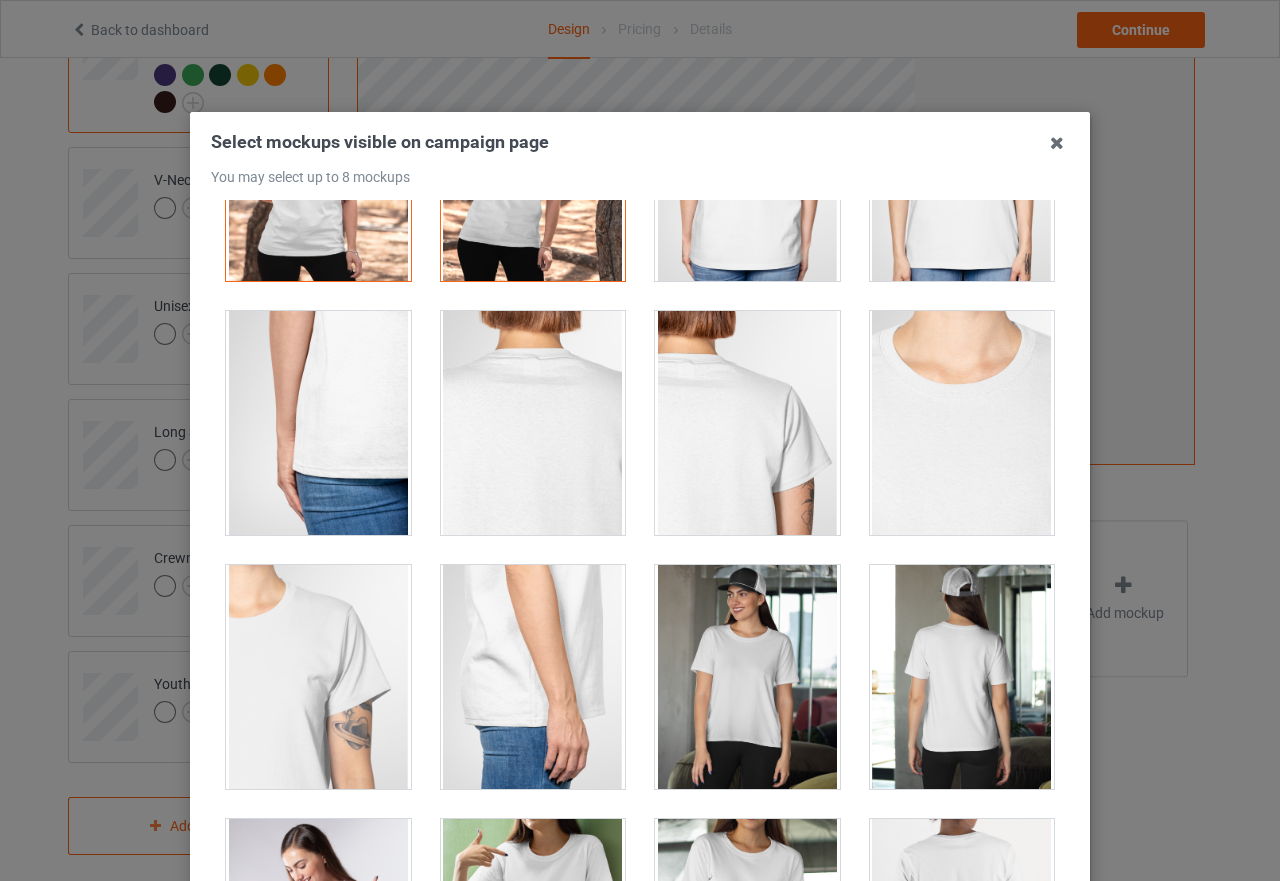 scroll, scrollTop: 900, scrollLeft: 0, axis: vertical 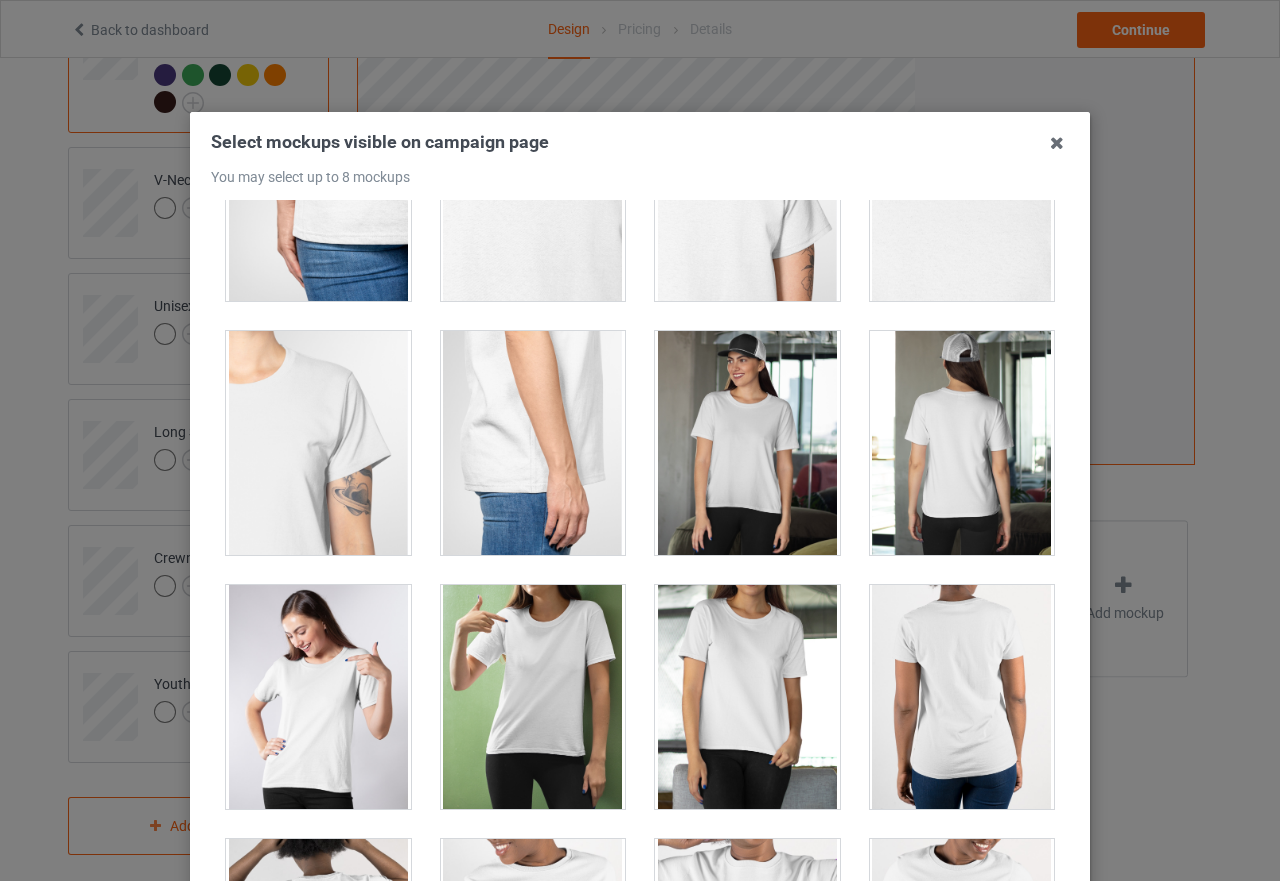 click at bounding box center (747, 443) 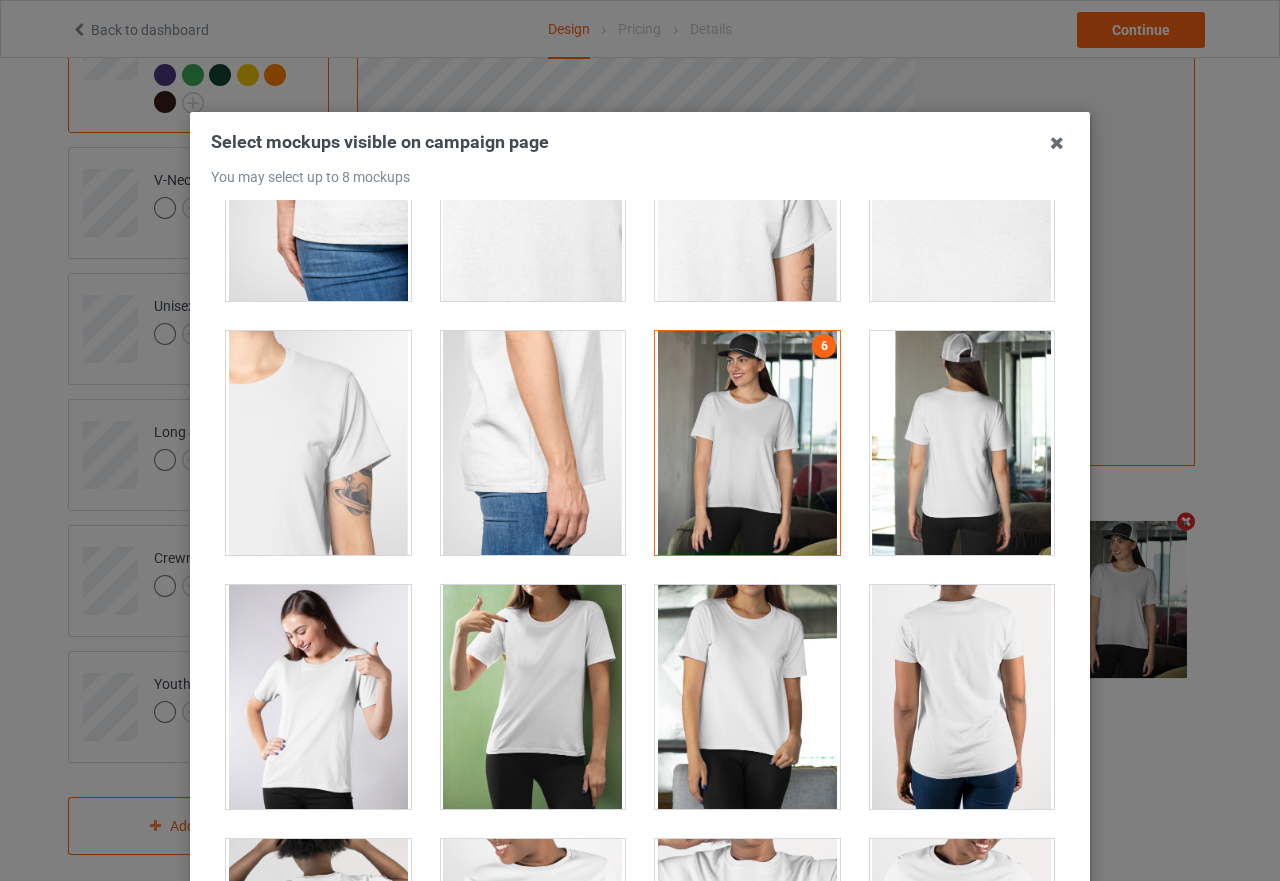 click at bounding box center [318, 697] 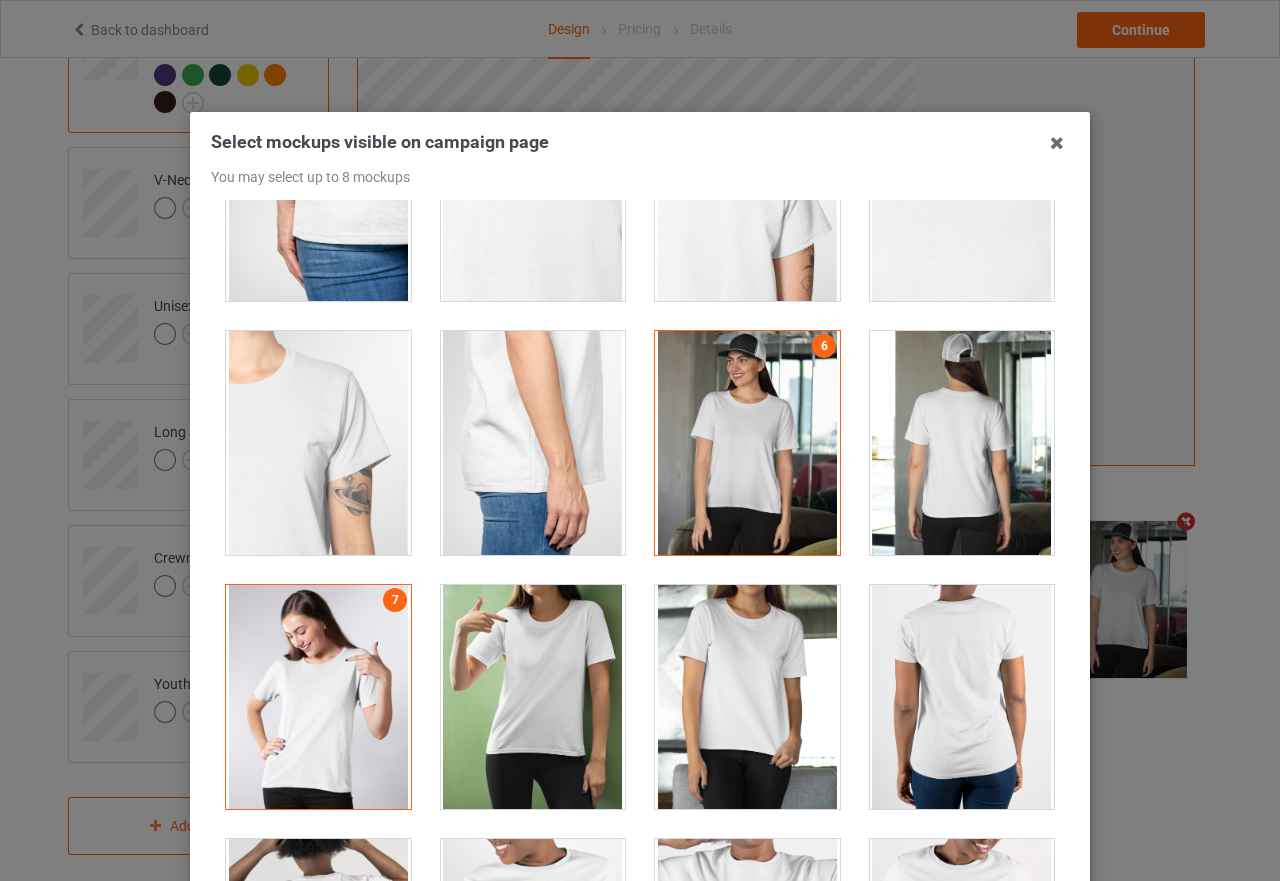 click at bounding box center (533, 697) 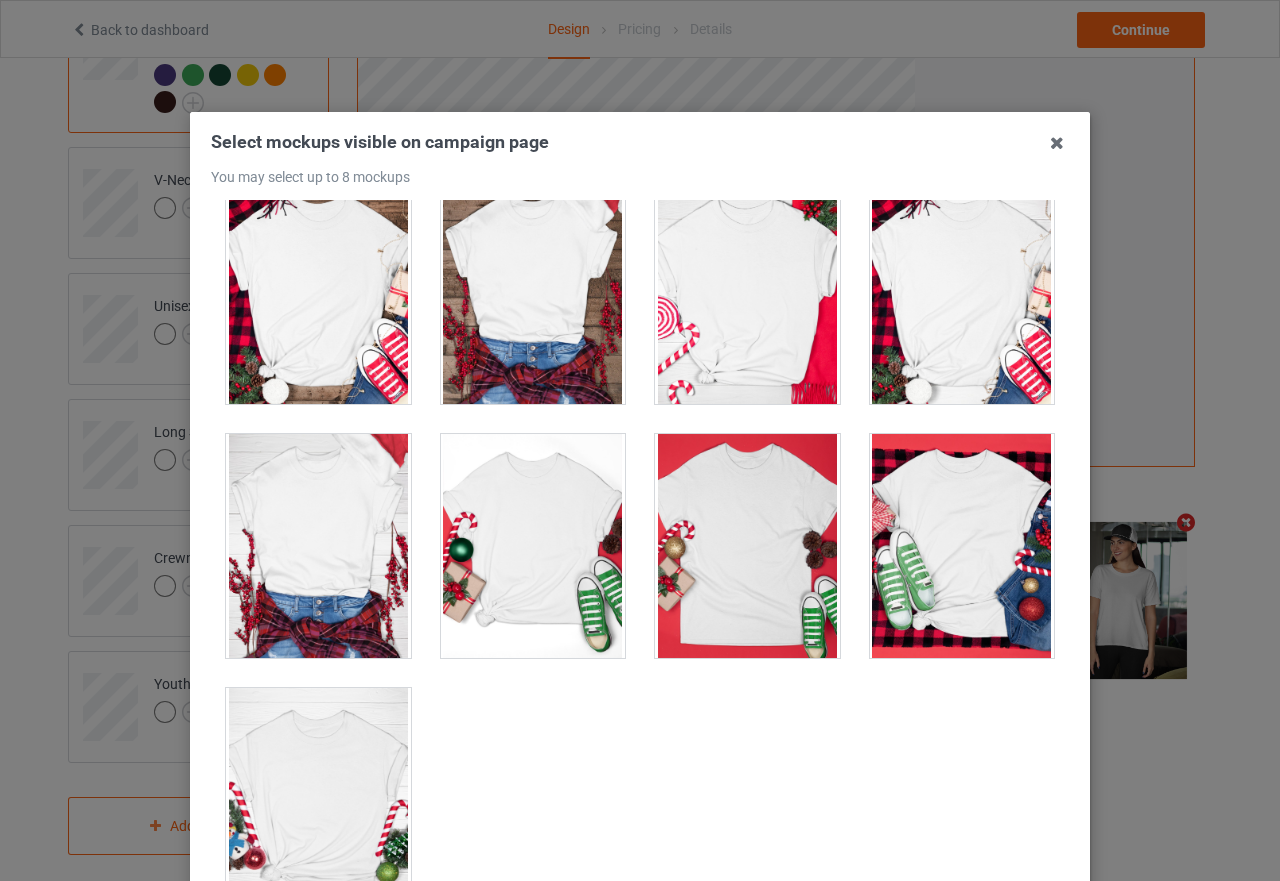 scroll, scrollTop: 6661, scrollLeft: 0, axis: vertical 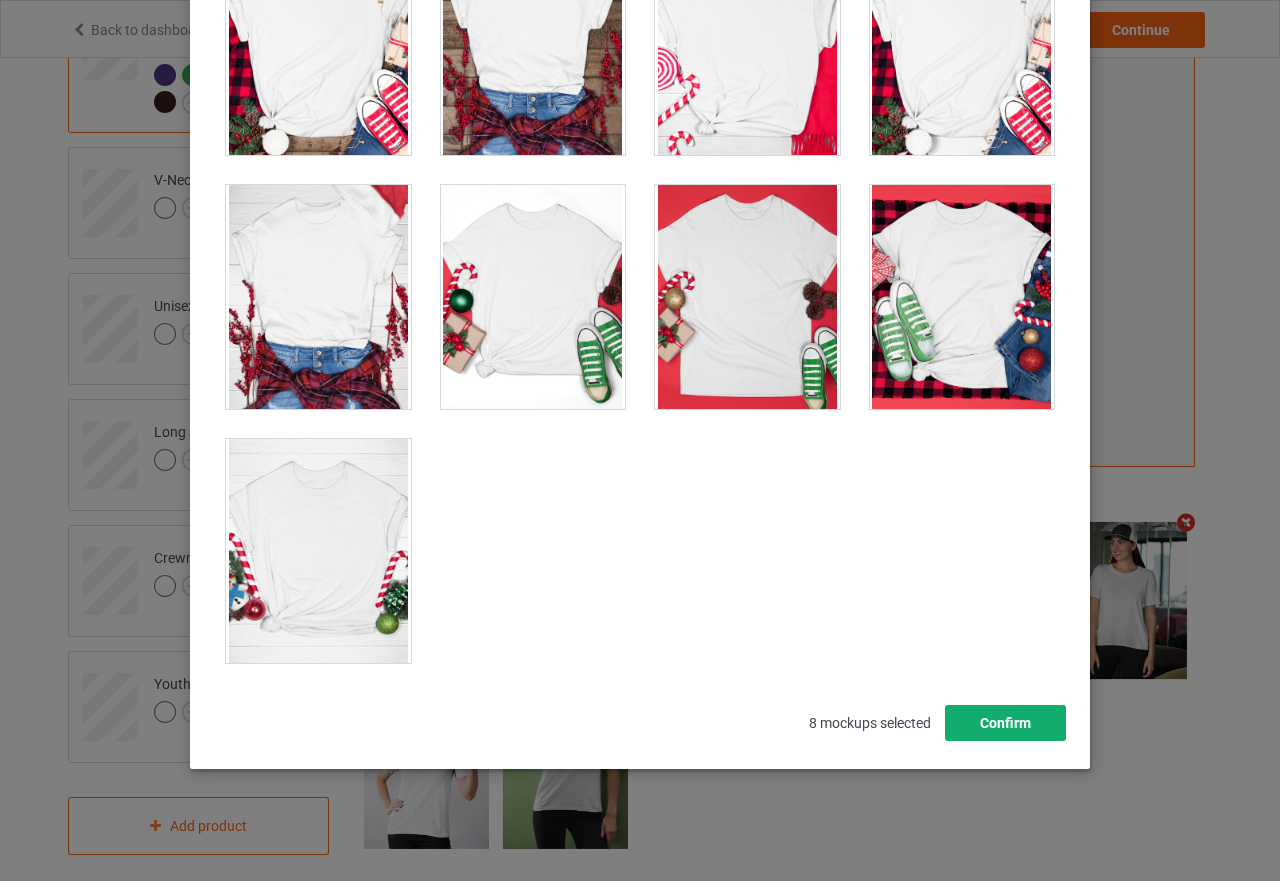 click on "Confirm" at bounding box center (1005, 723) 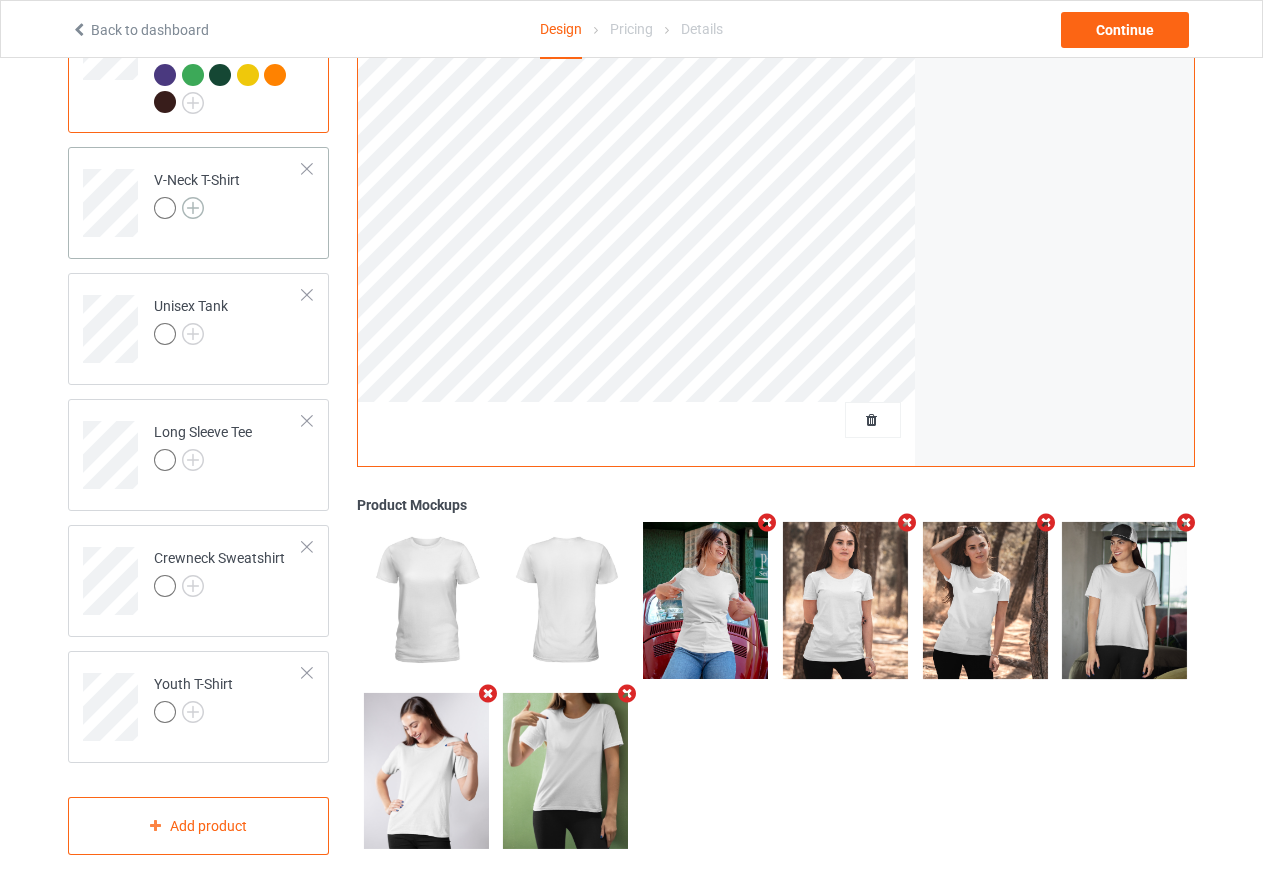 click at bounding box center (193, 208) 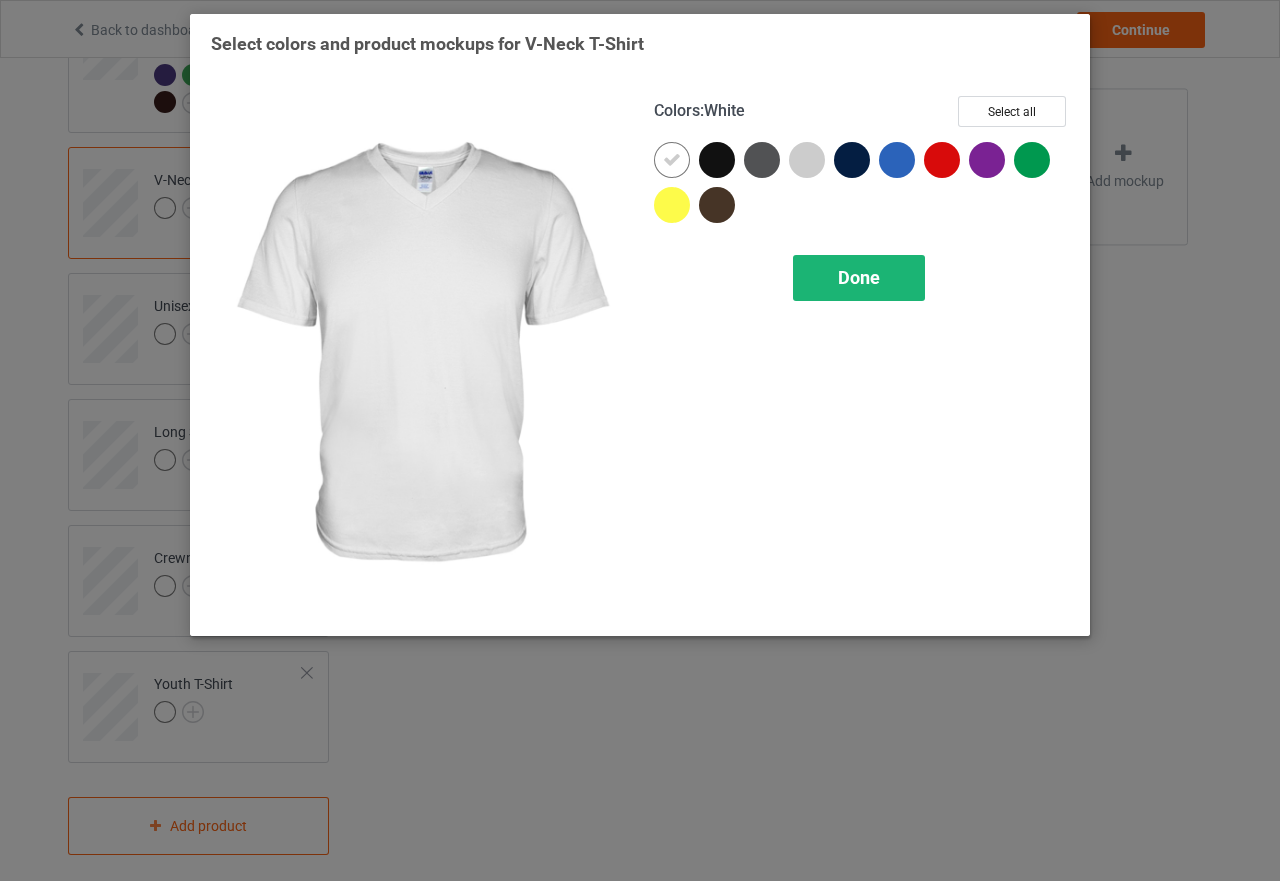 click on "Done" at bounding box center [859, 278] 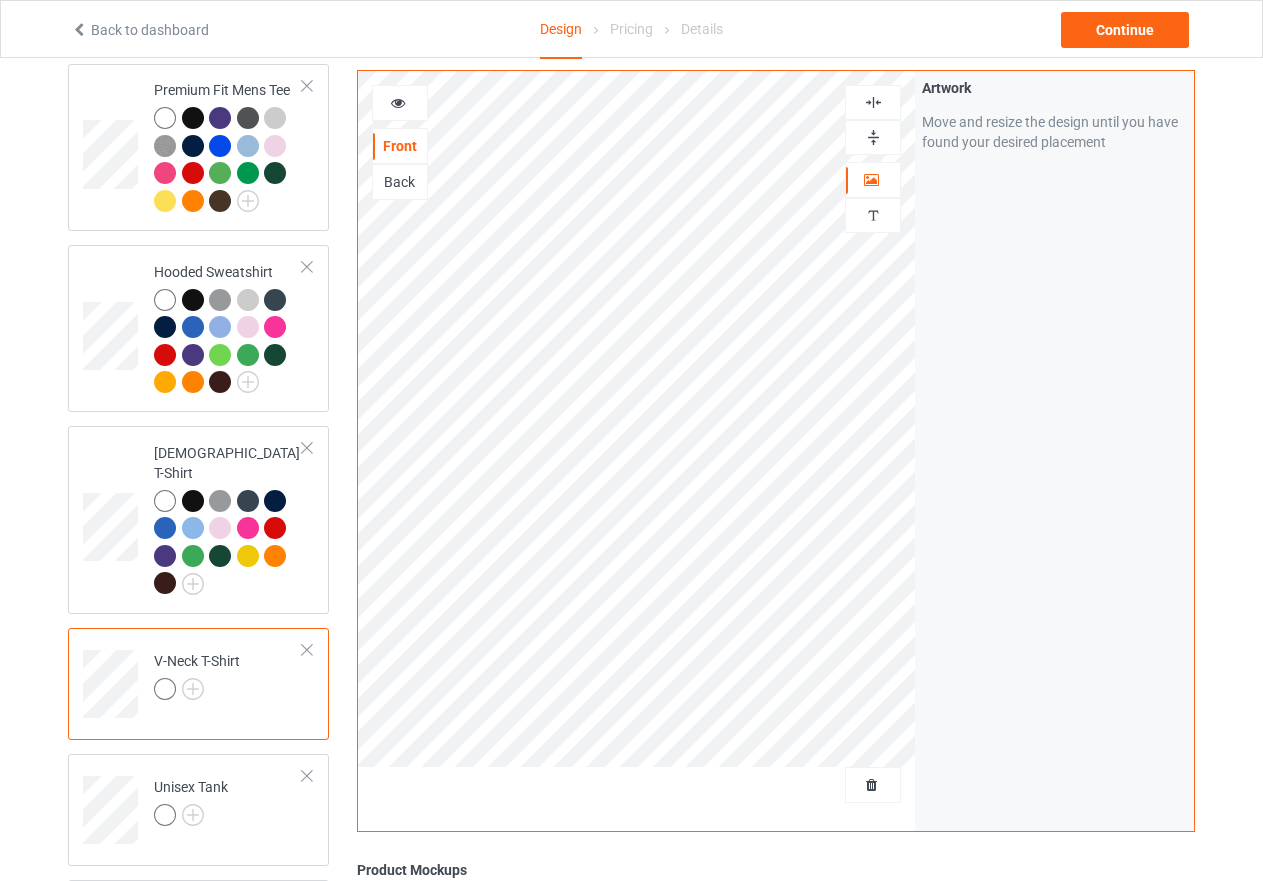 scroll, scrollTop: 329, scrollLeft: 0, axis: vertical 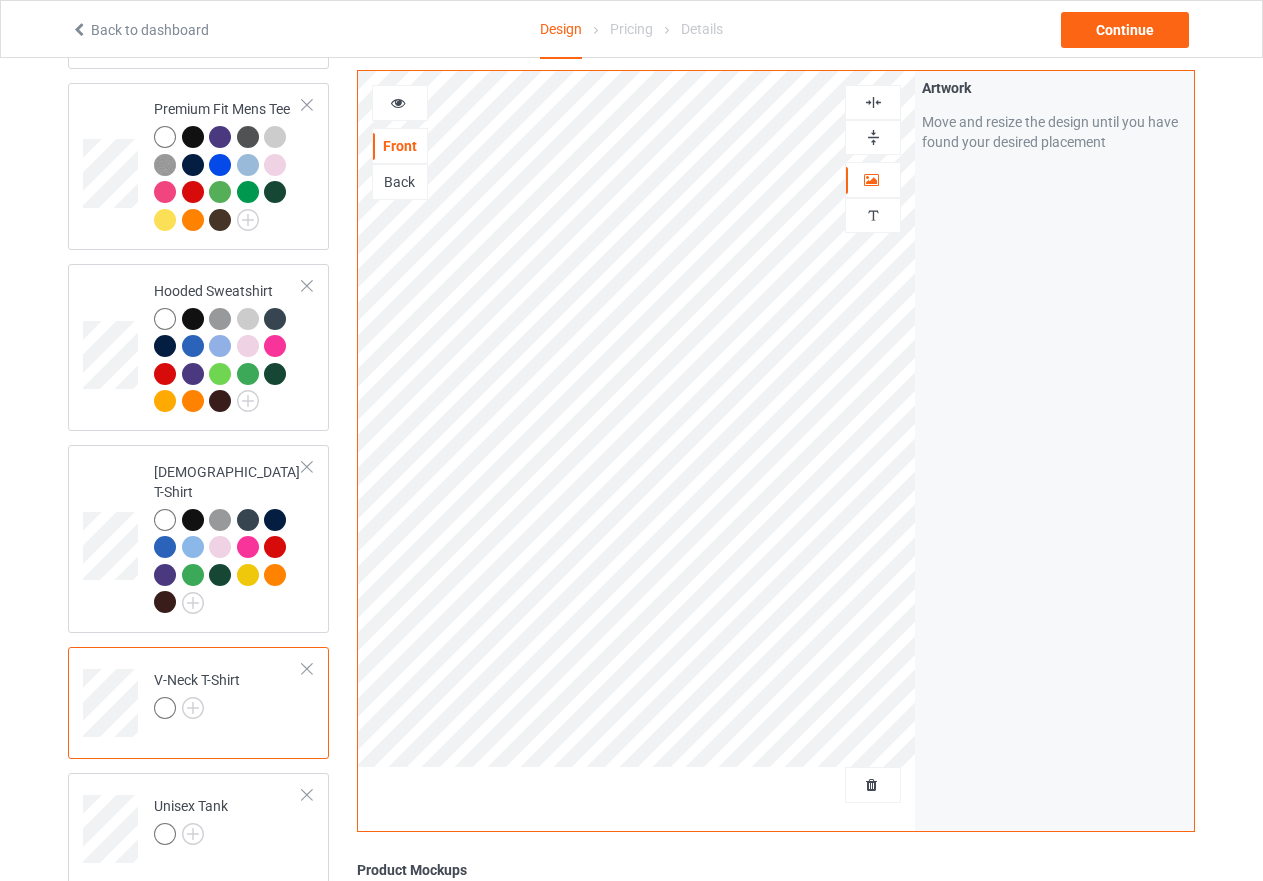 click at bounding box center (873, 137) 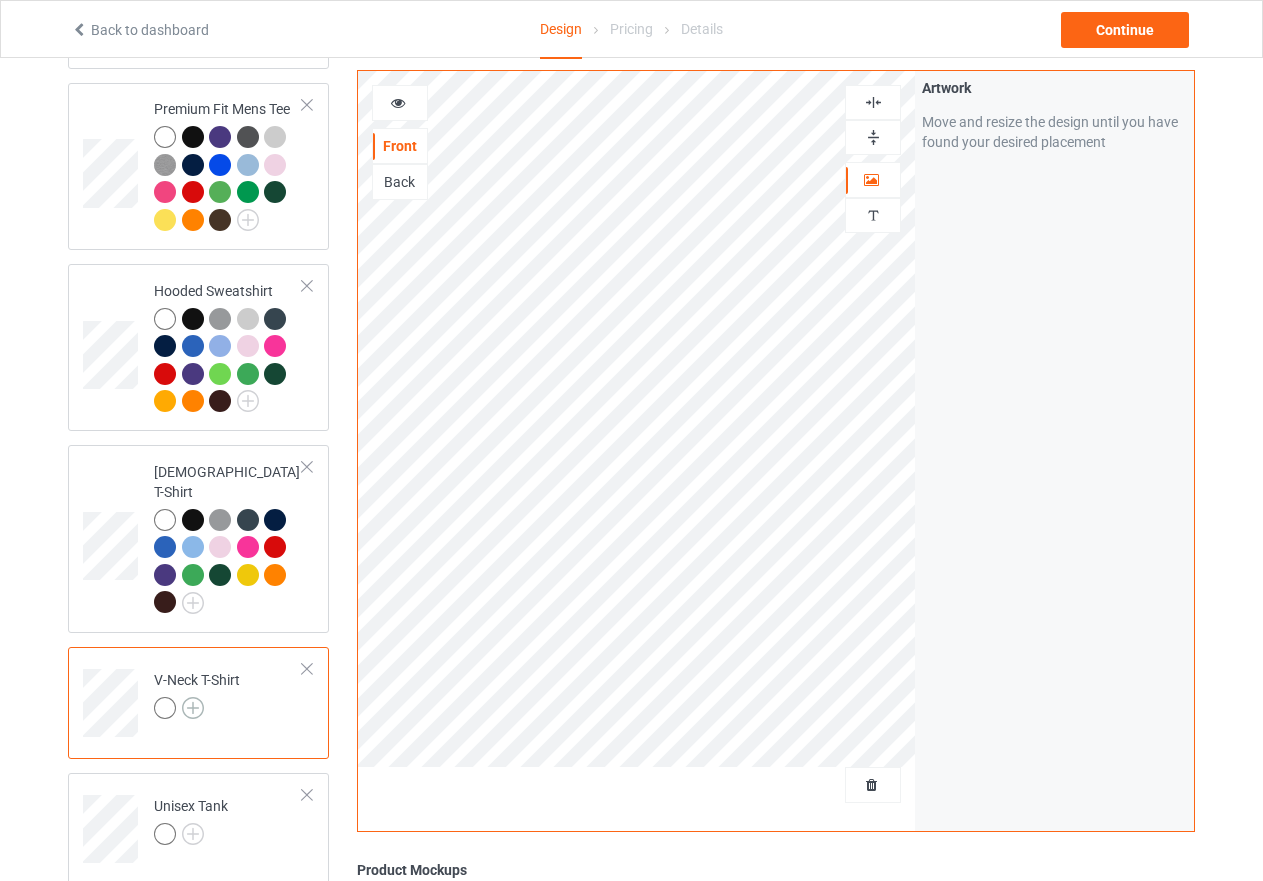 click at bounding box center [193, 708] 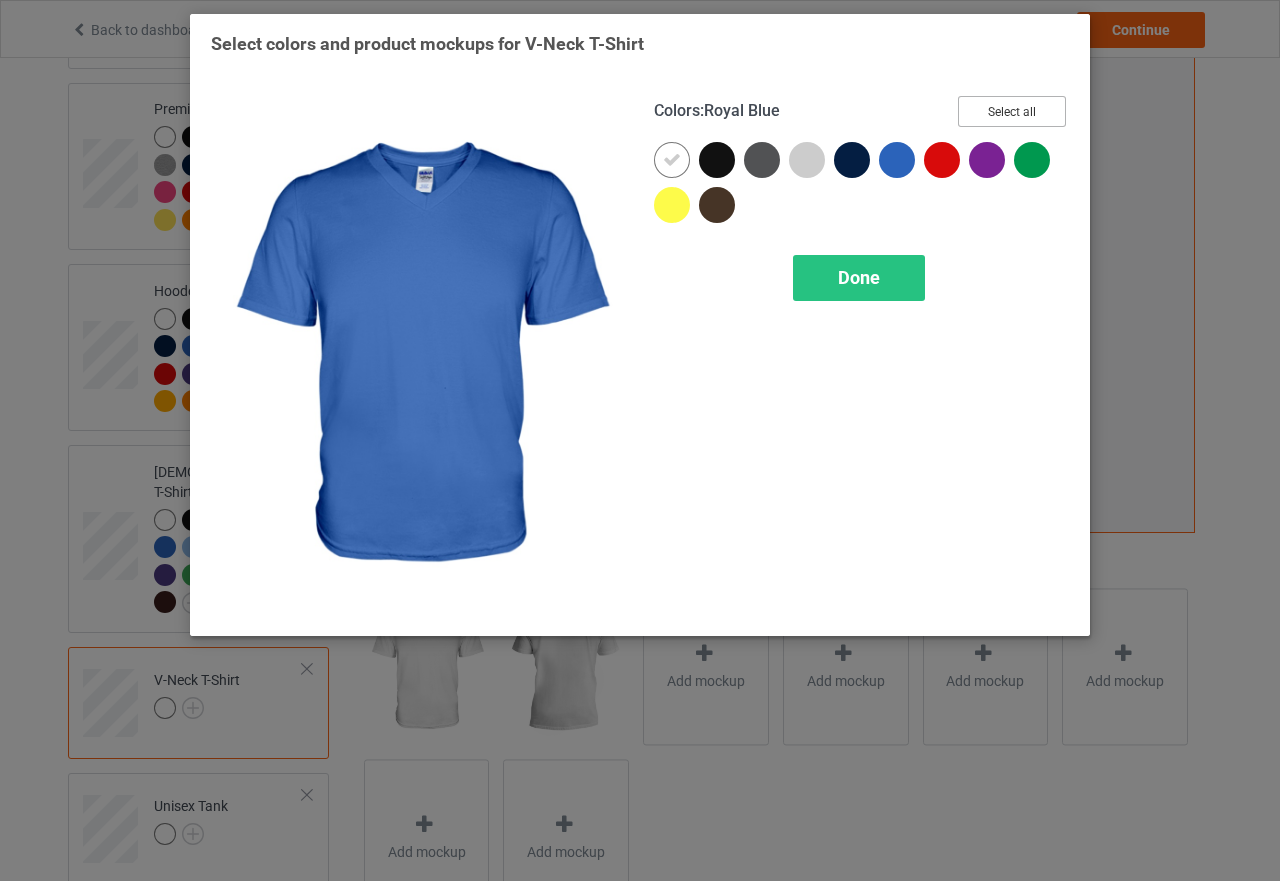click on "Select all" at bounding box center (1012, 111) 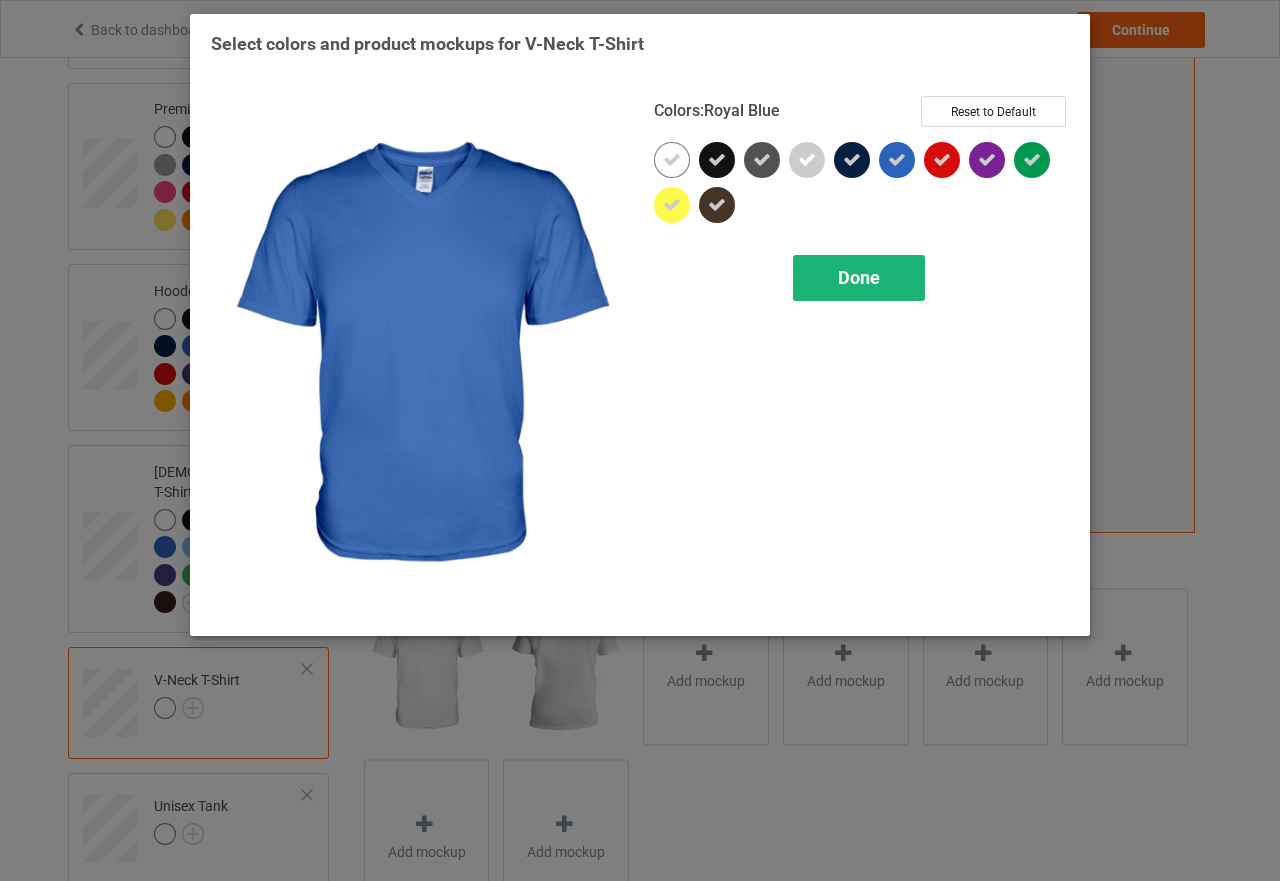 click on "Done" at bounding box center (859, 277) 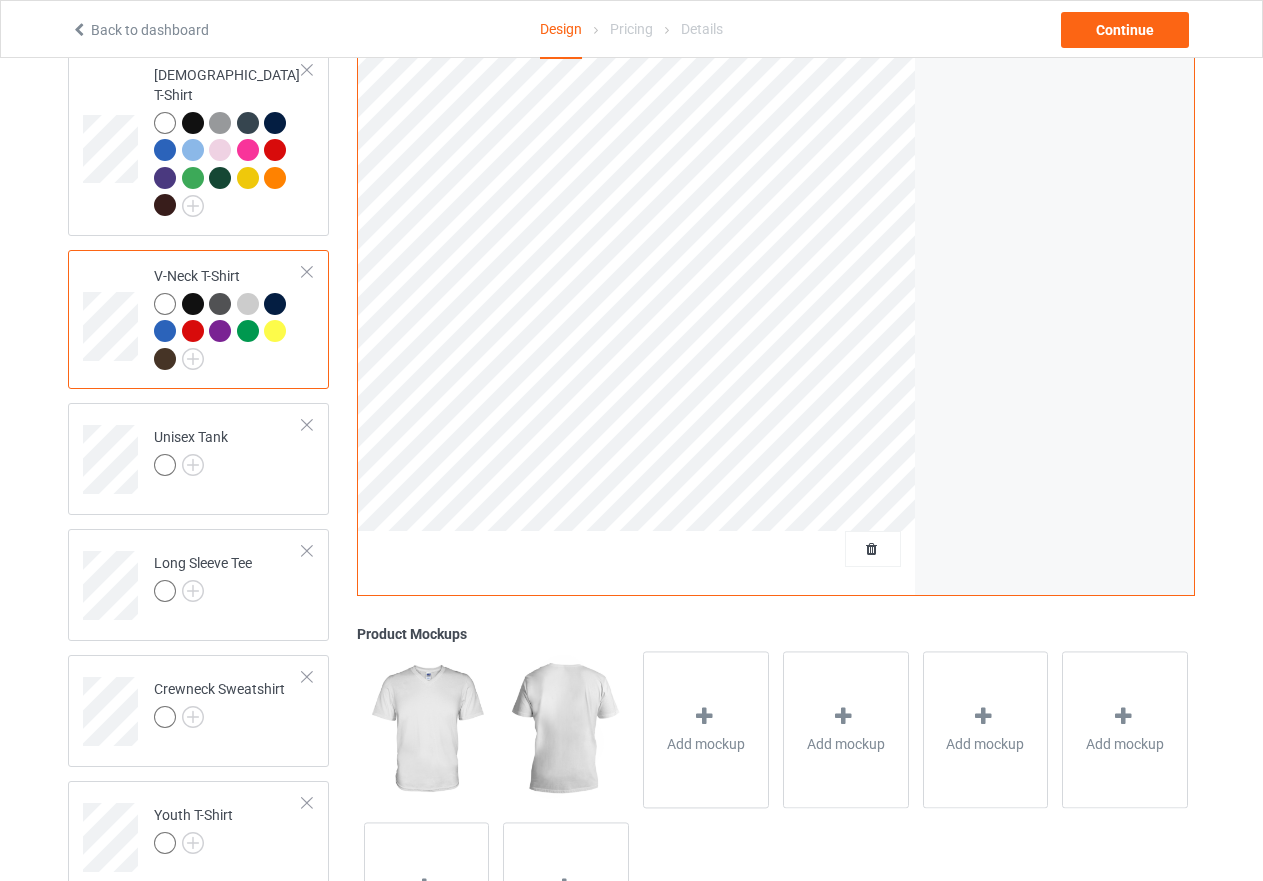 scroll, scrollTop: 729, scrollLeft: 0, axis: vertical 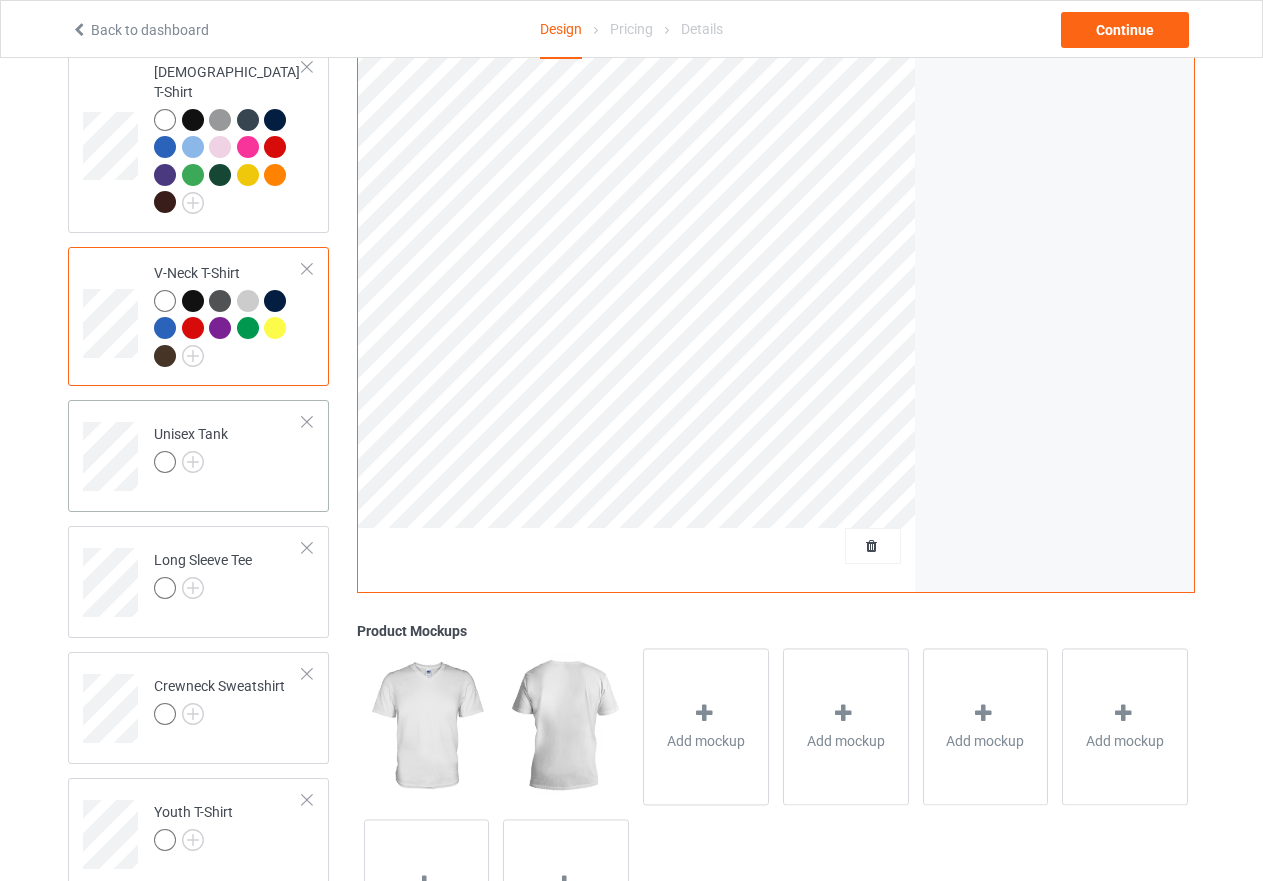 click on "Unisex Tank" at bounding box center [228, 449] 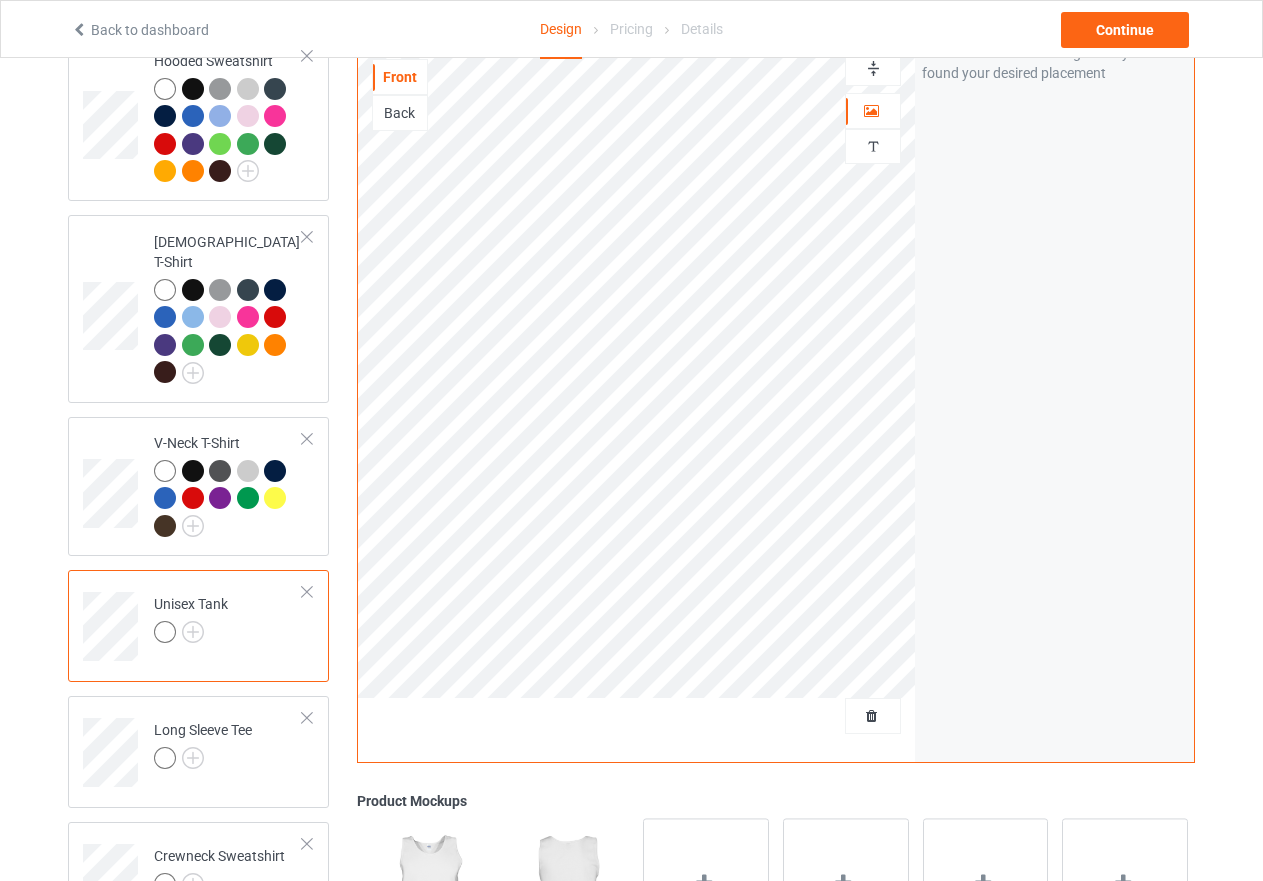 scroll, scrollTop: 529, scrollLeft: 0, axis: vertical 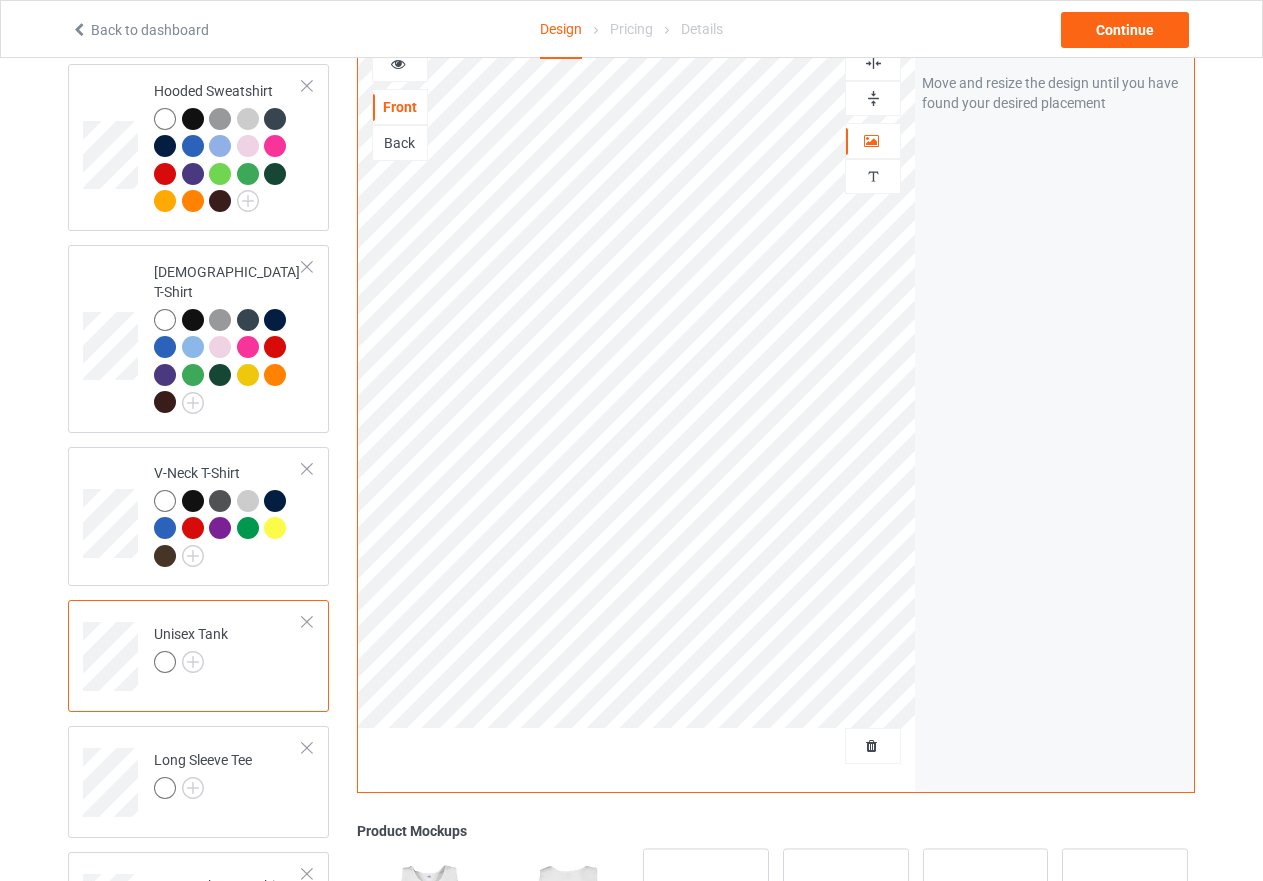 click at bounding box center (873, 98) 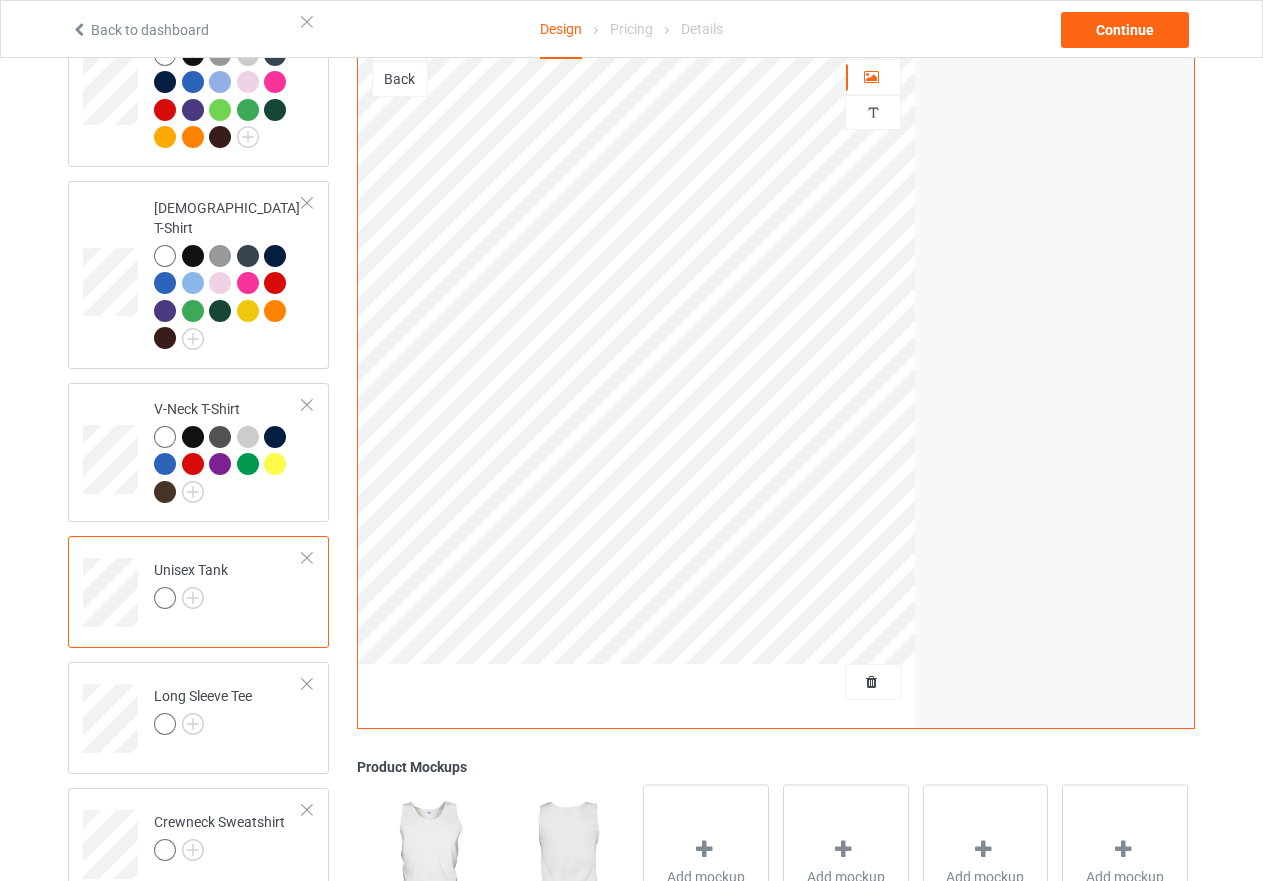 scroll, scrollTop: 629, scrollLeft: 0, axis: vertical 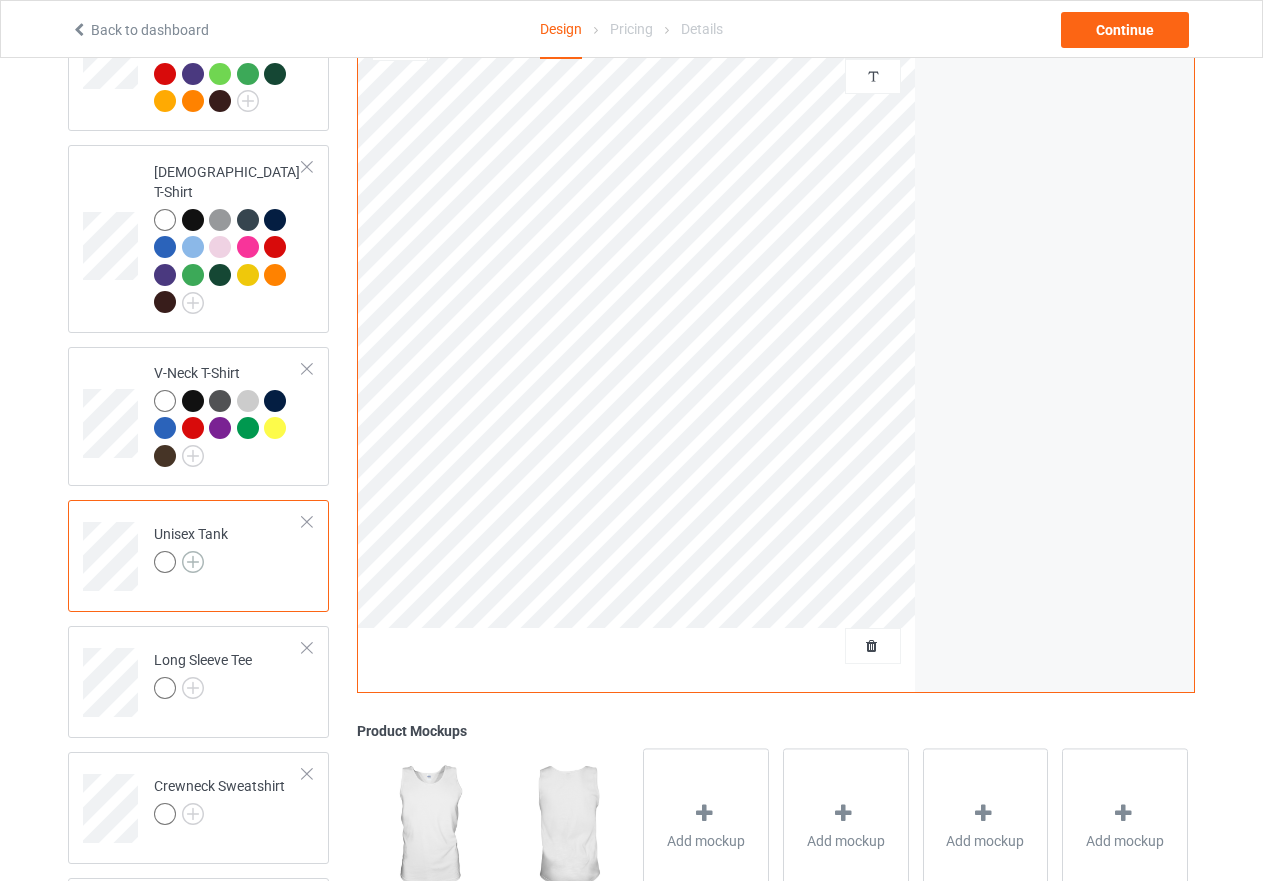 click at bounding box center (193, 562) 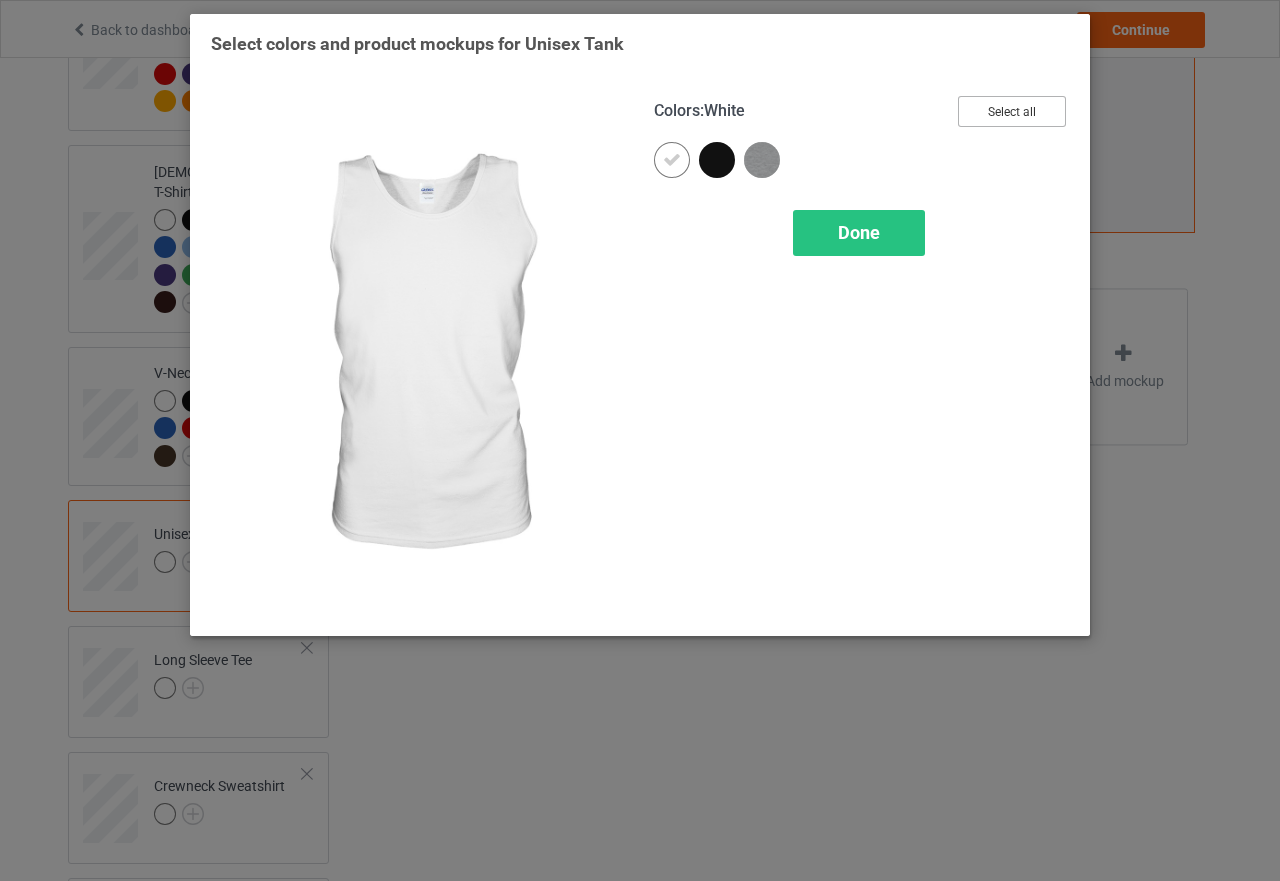 click on "Select all" at bounding box center [1012, 111] 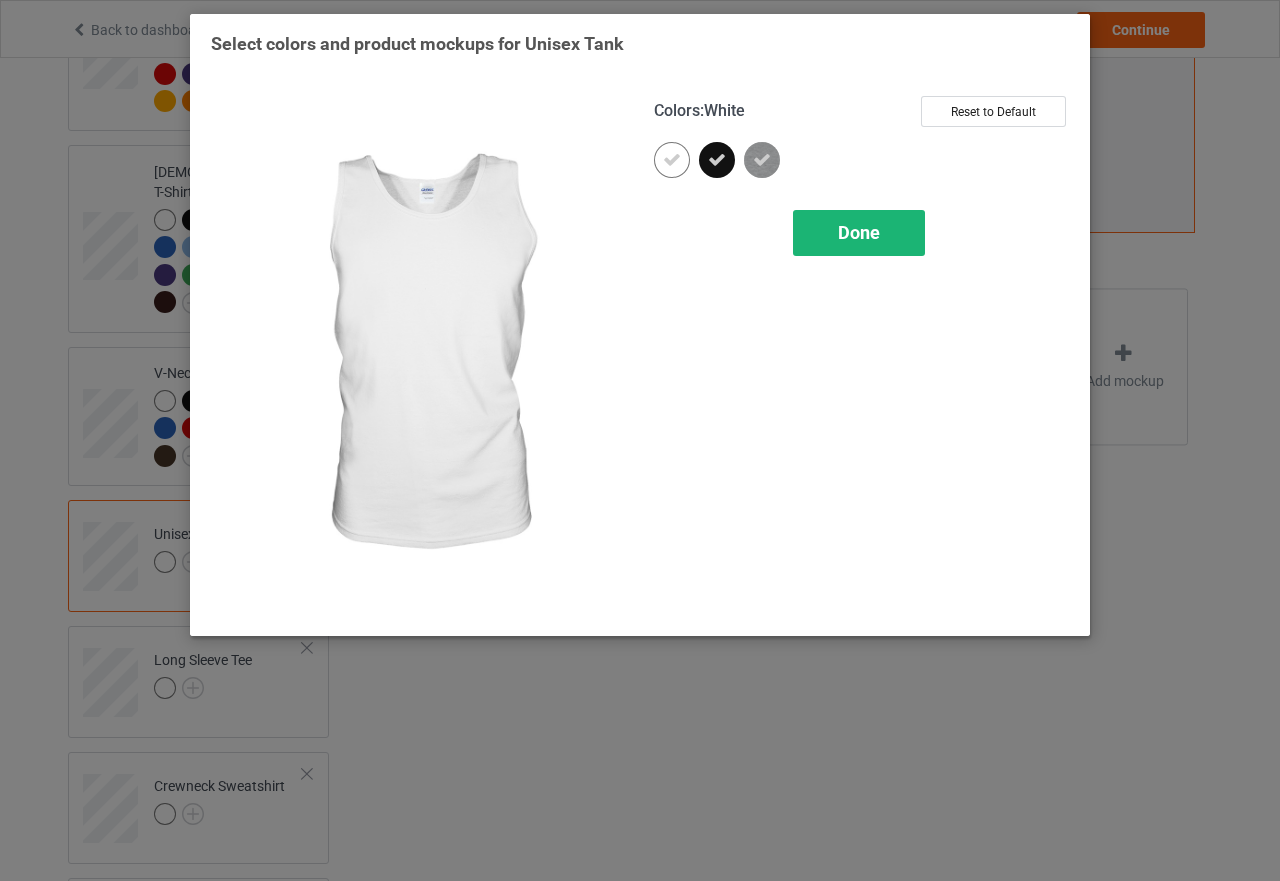 click on "Done" at bounding box center (859, 232) 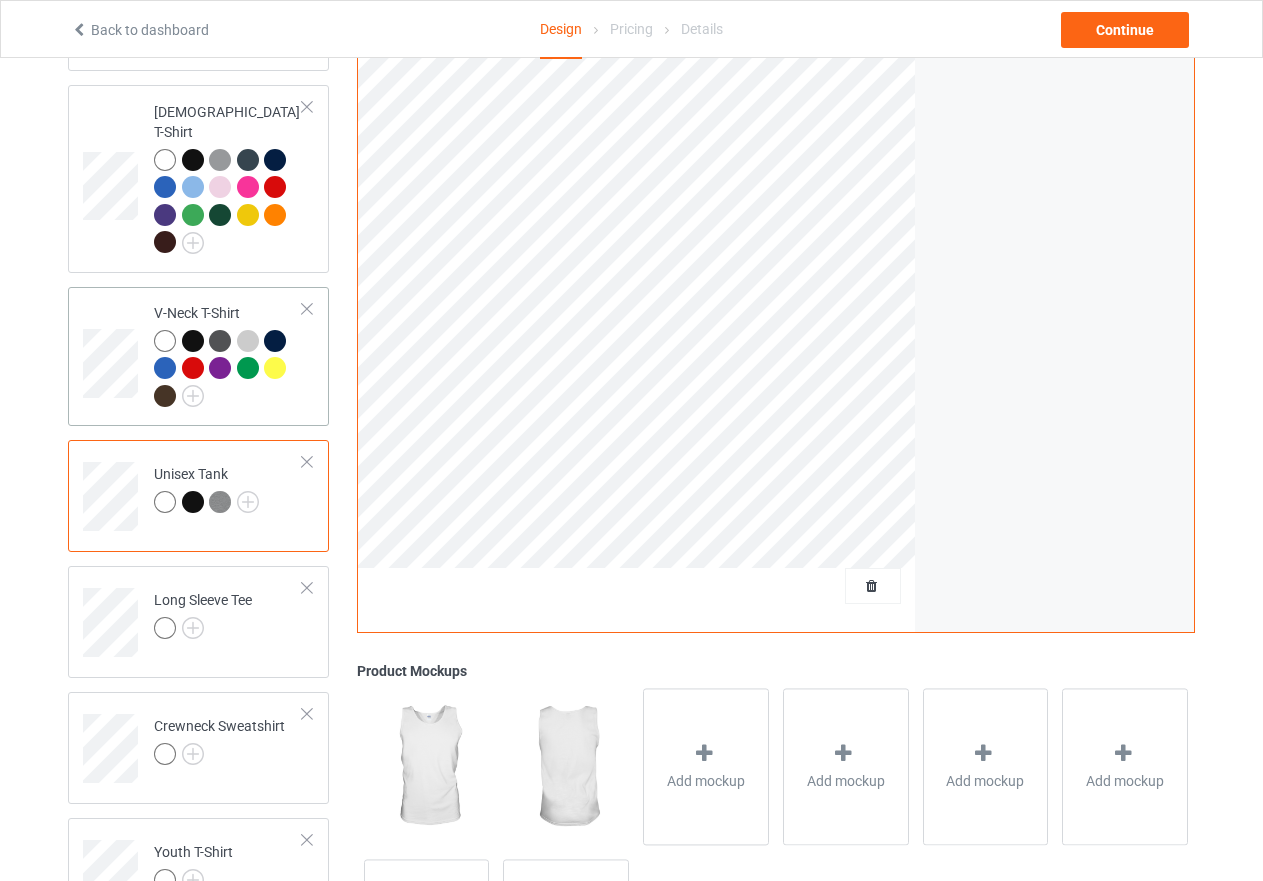 scroll, scrollTop: 658, scrollLeft: 0, axis: vertical 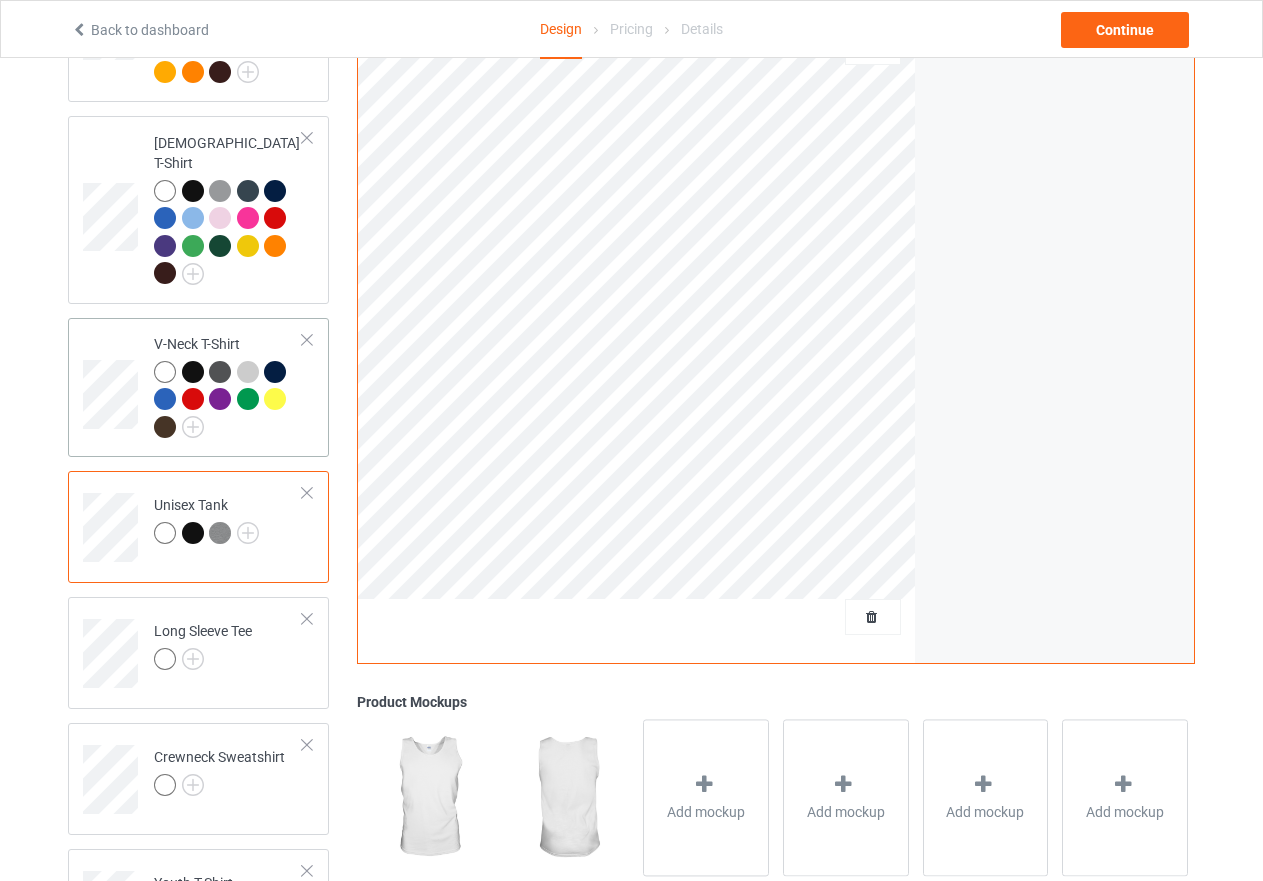 click at bounding box center [228, 402] 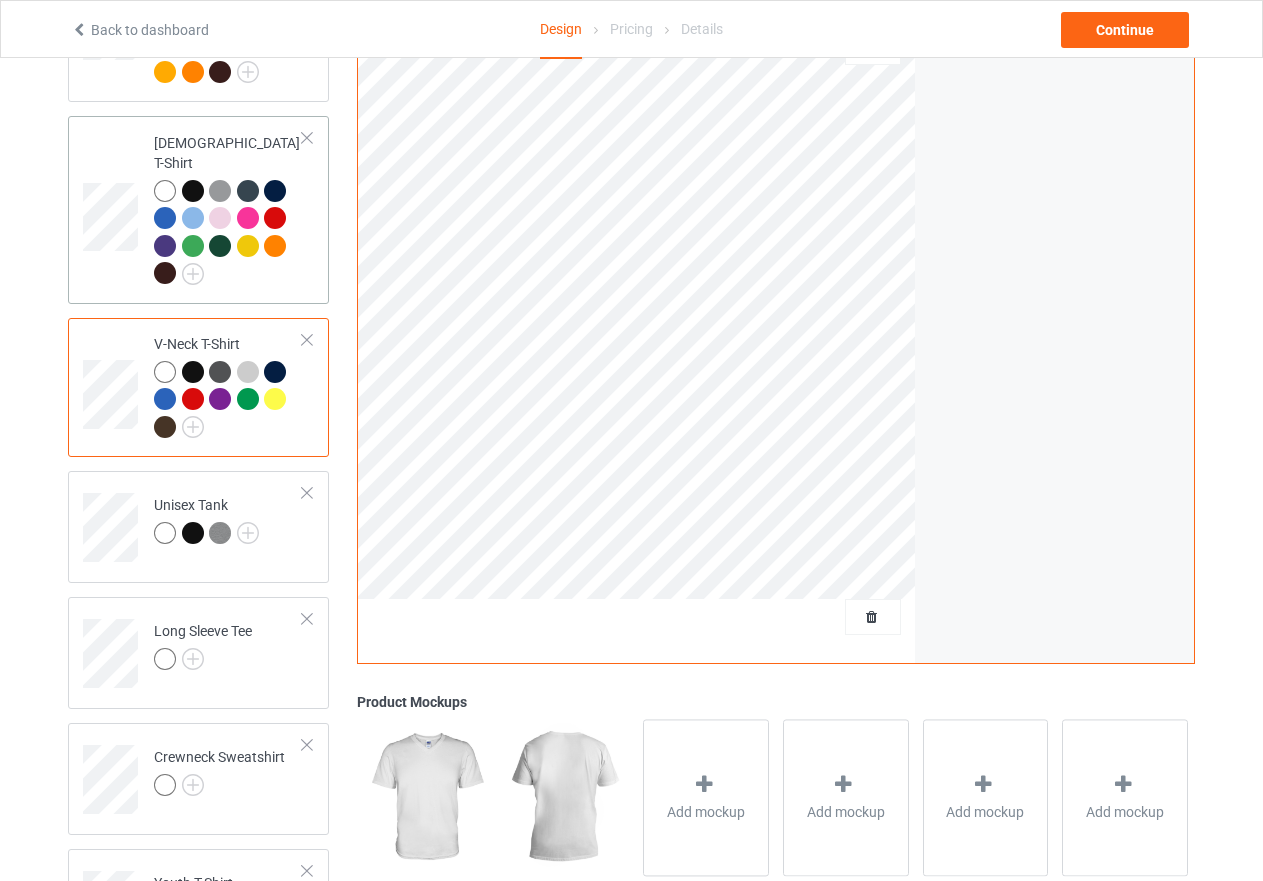 click at bounding box center [228, 235] 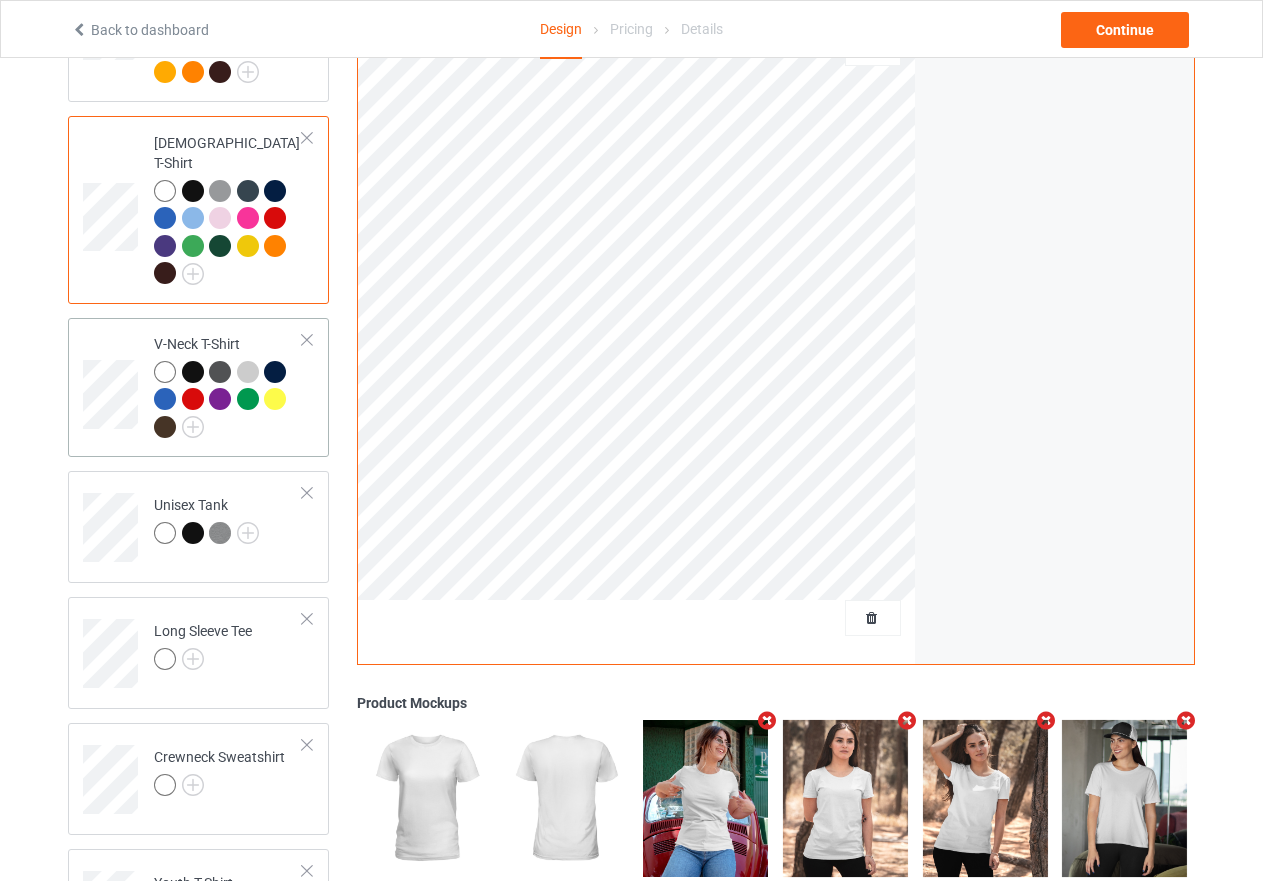click at bounding box center [228, 402] 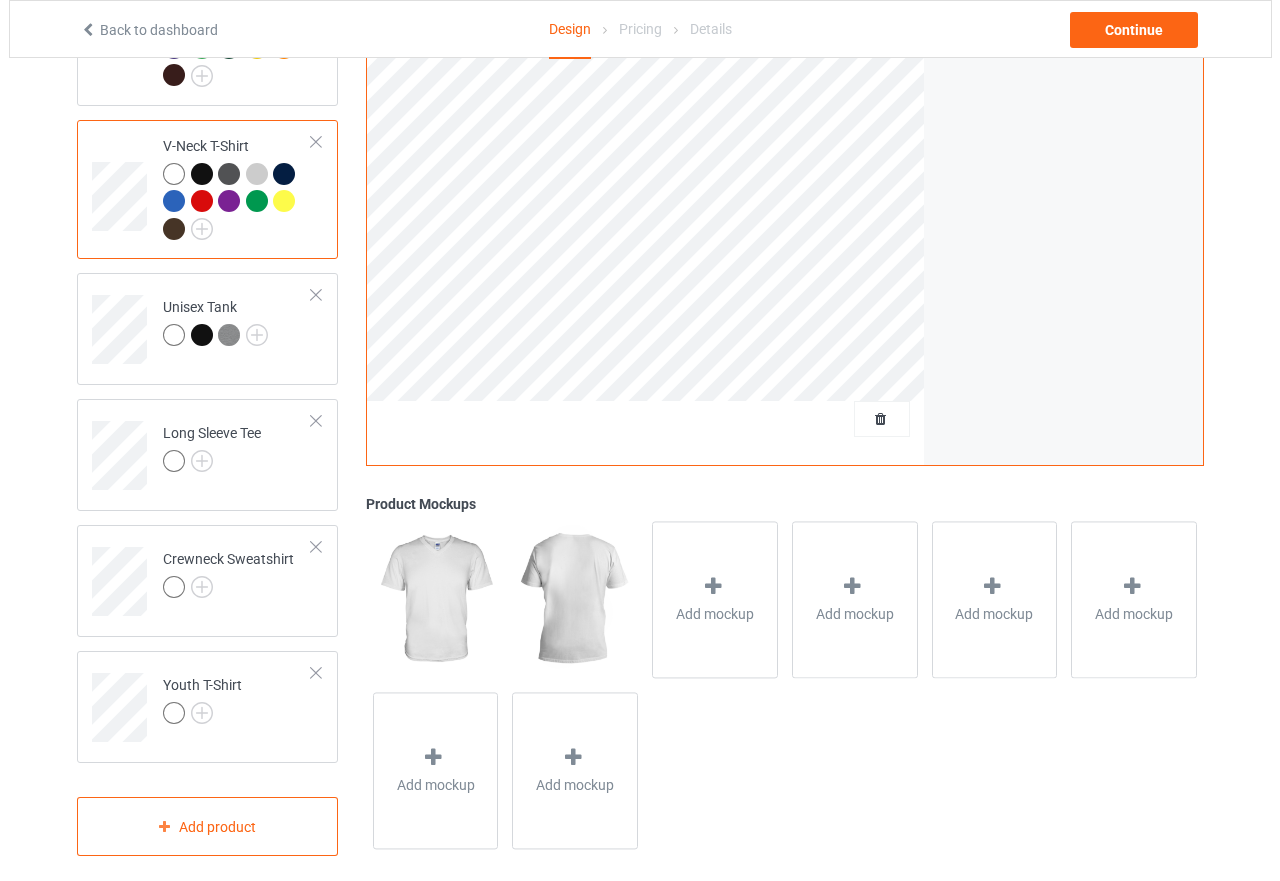 scroll, scrollTop: 858, scrollLeft: 0, axis: vertical 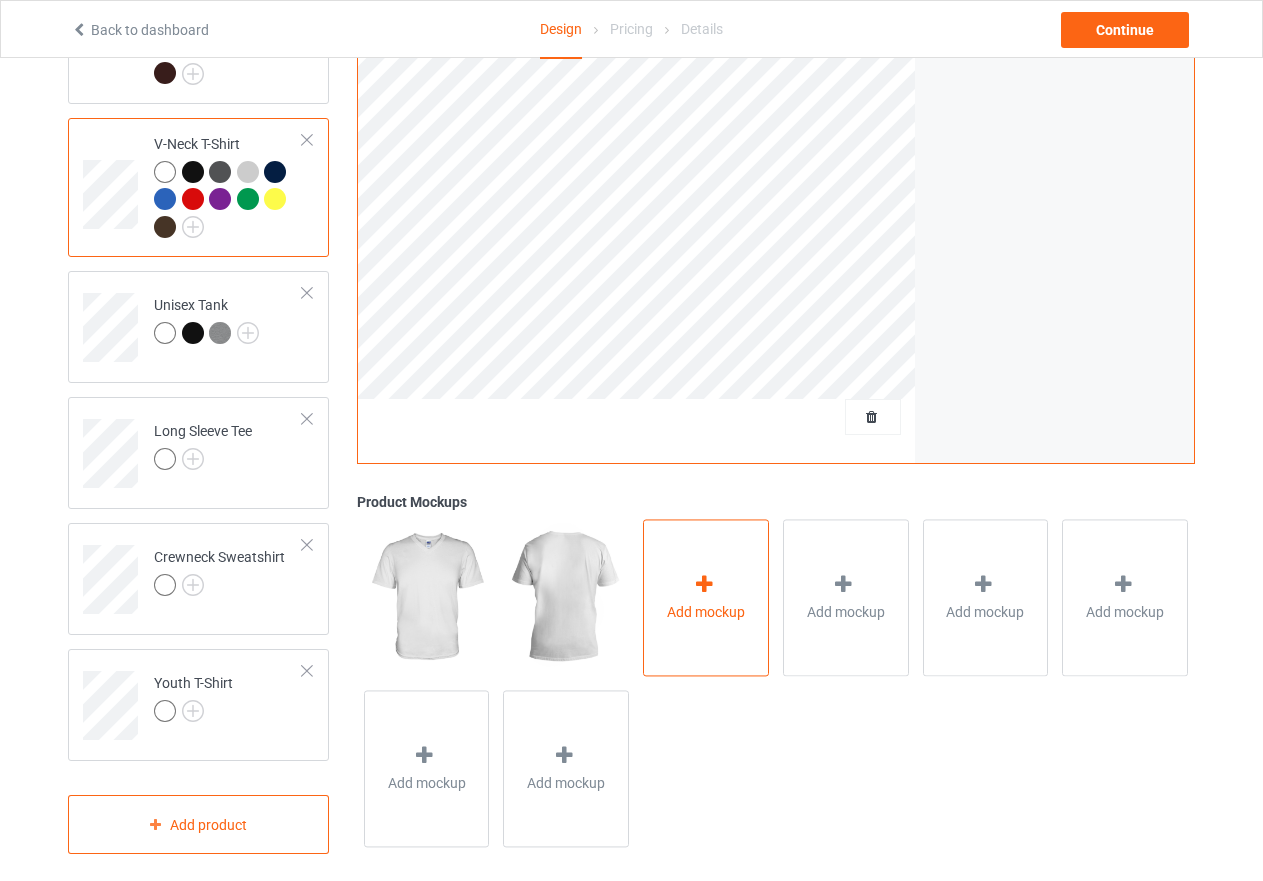click at bounding box center (706, 587) 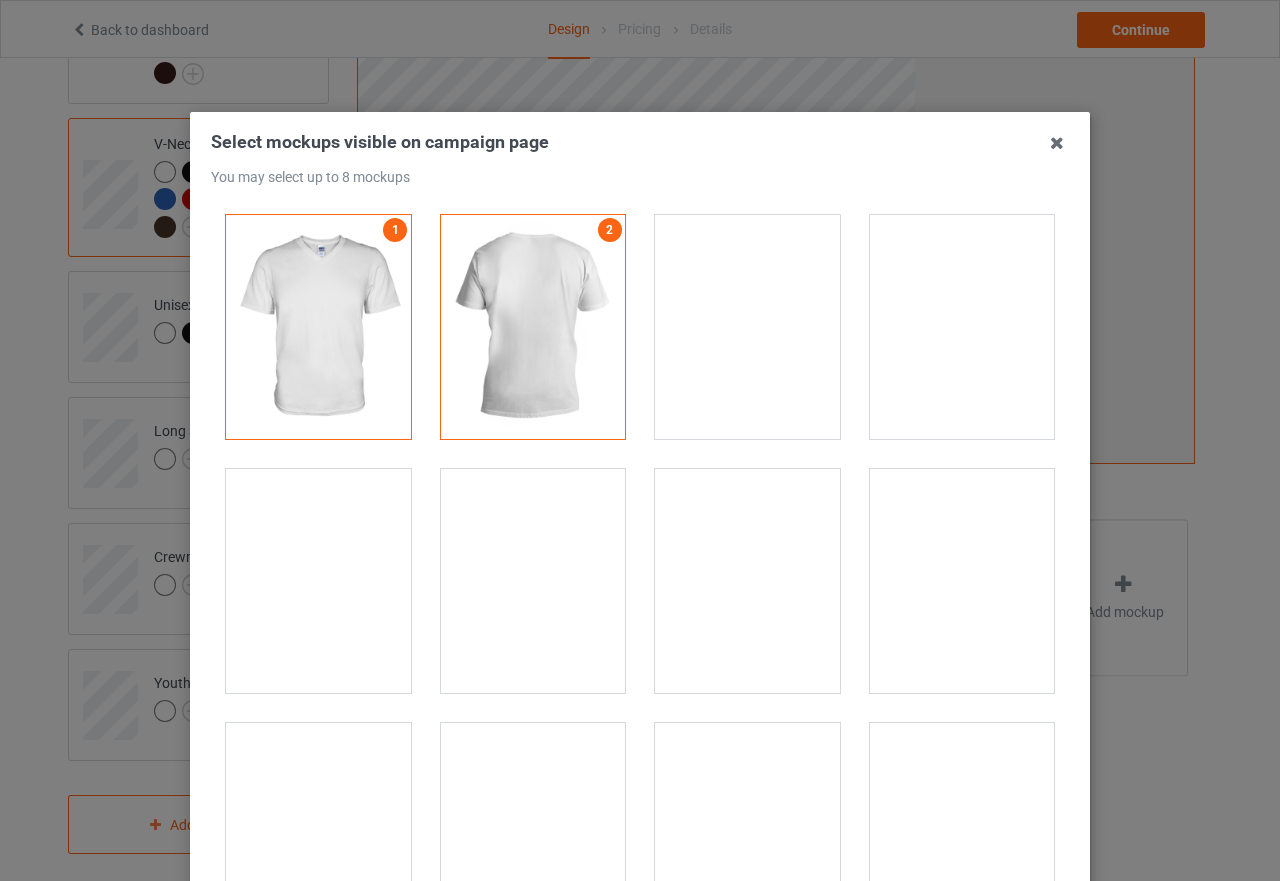 click at bounding box center [318, 581] 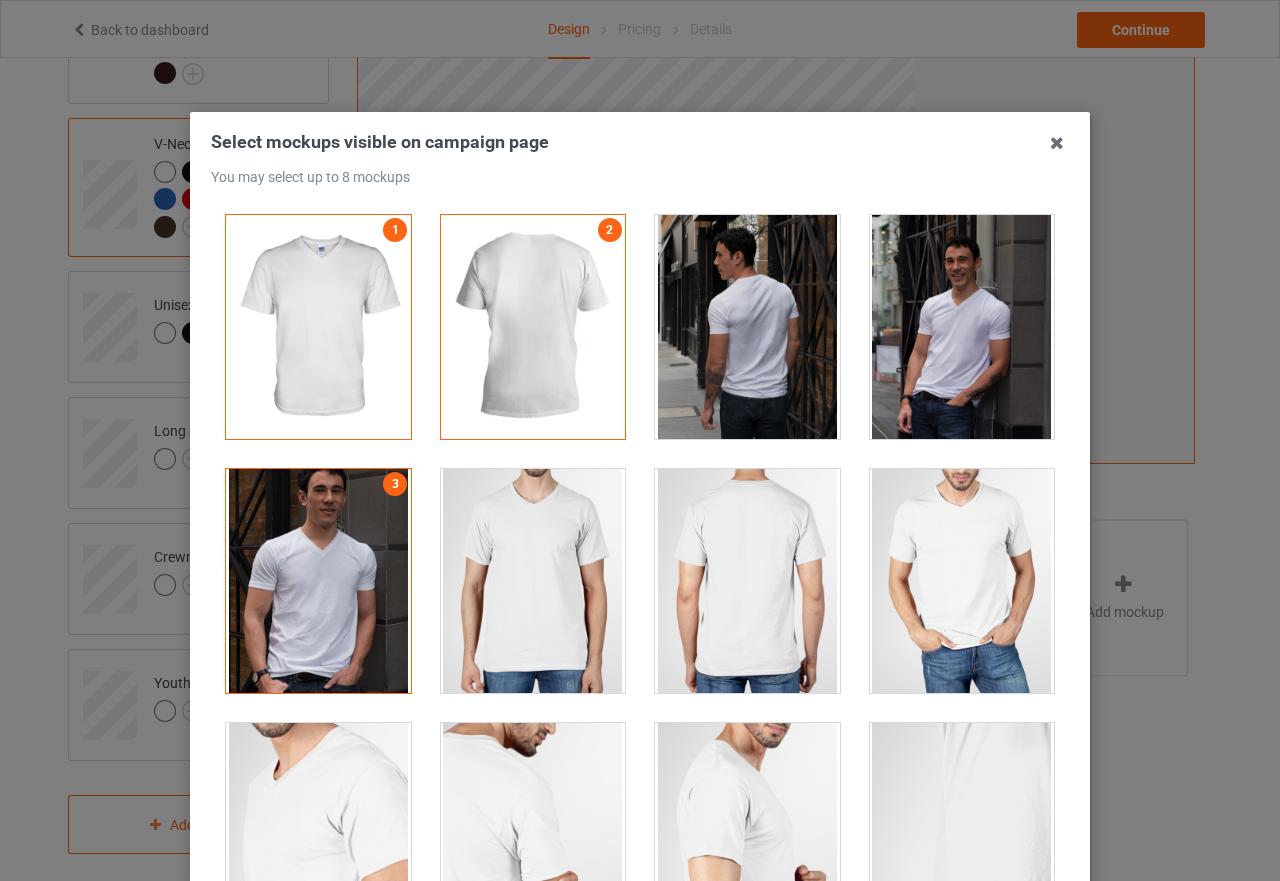 click at bounding box center [962, 581] 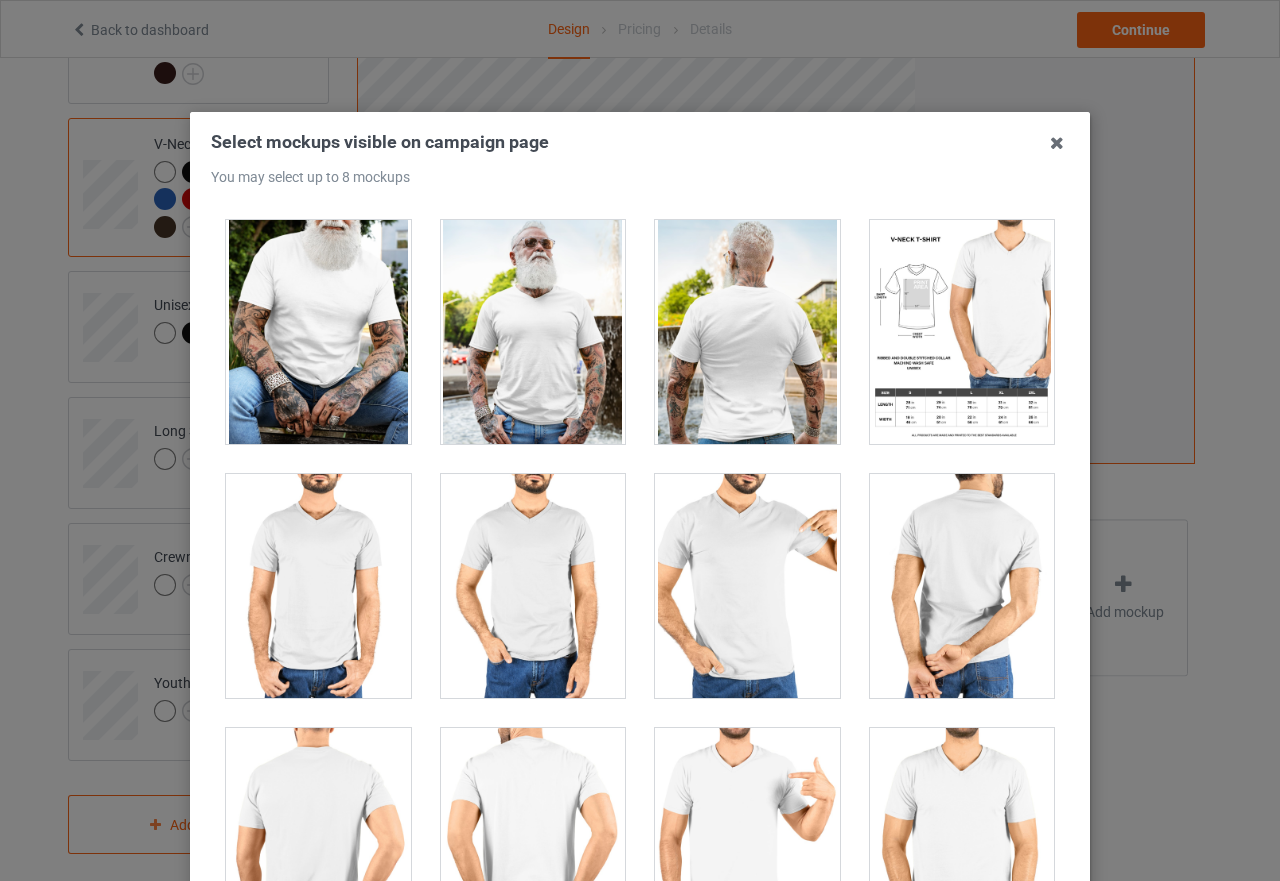 scroll, scrollTop: 1300, scrollLeft: 0, axis: vertical 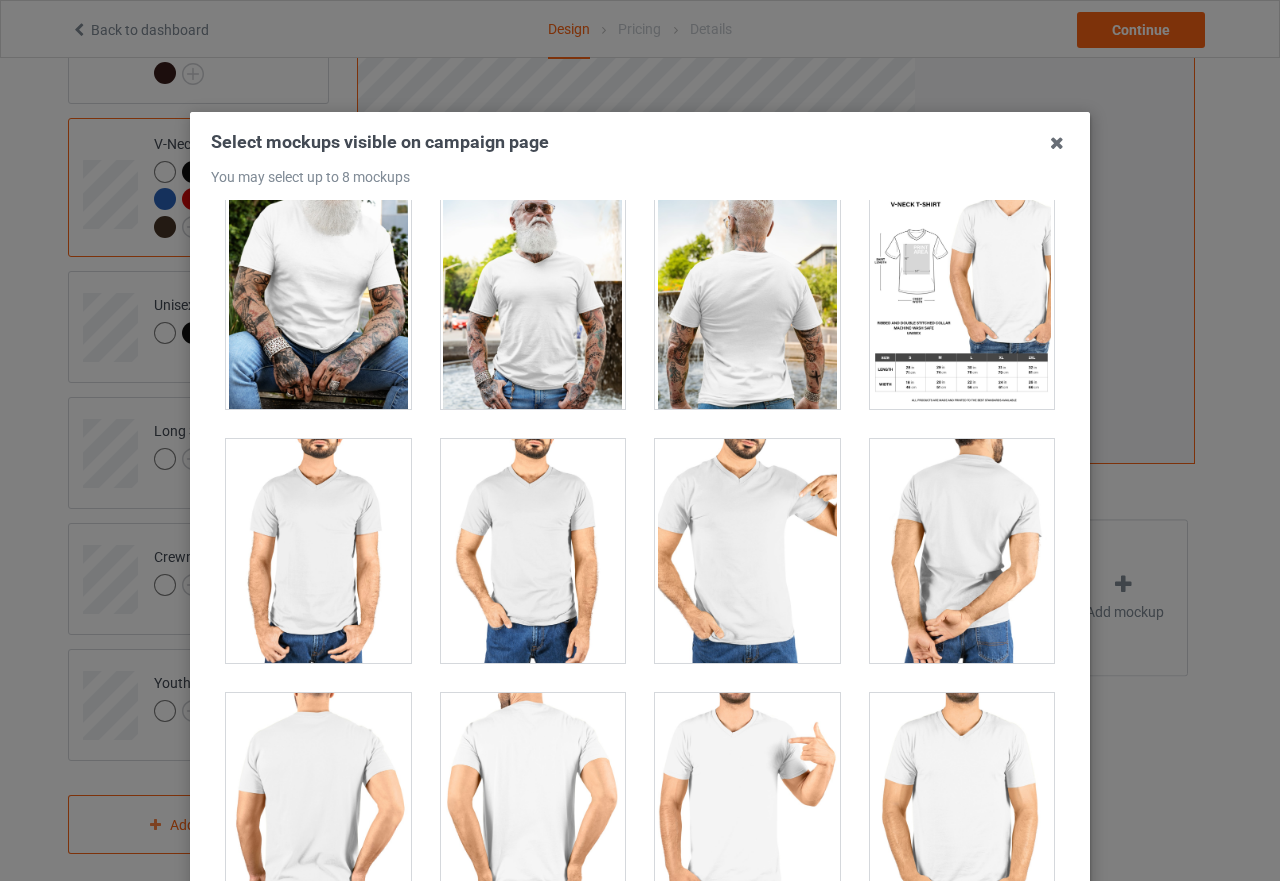 click at bounding box center [747, 551] 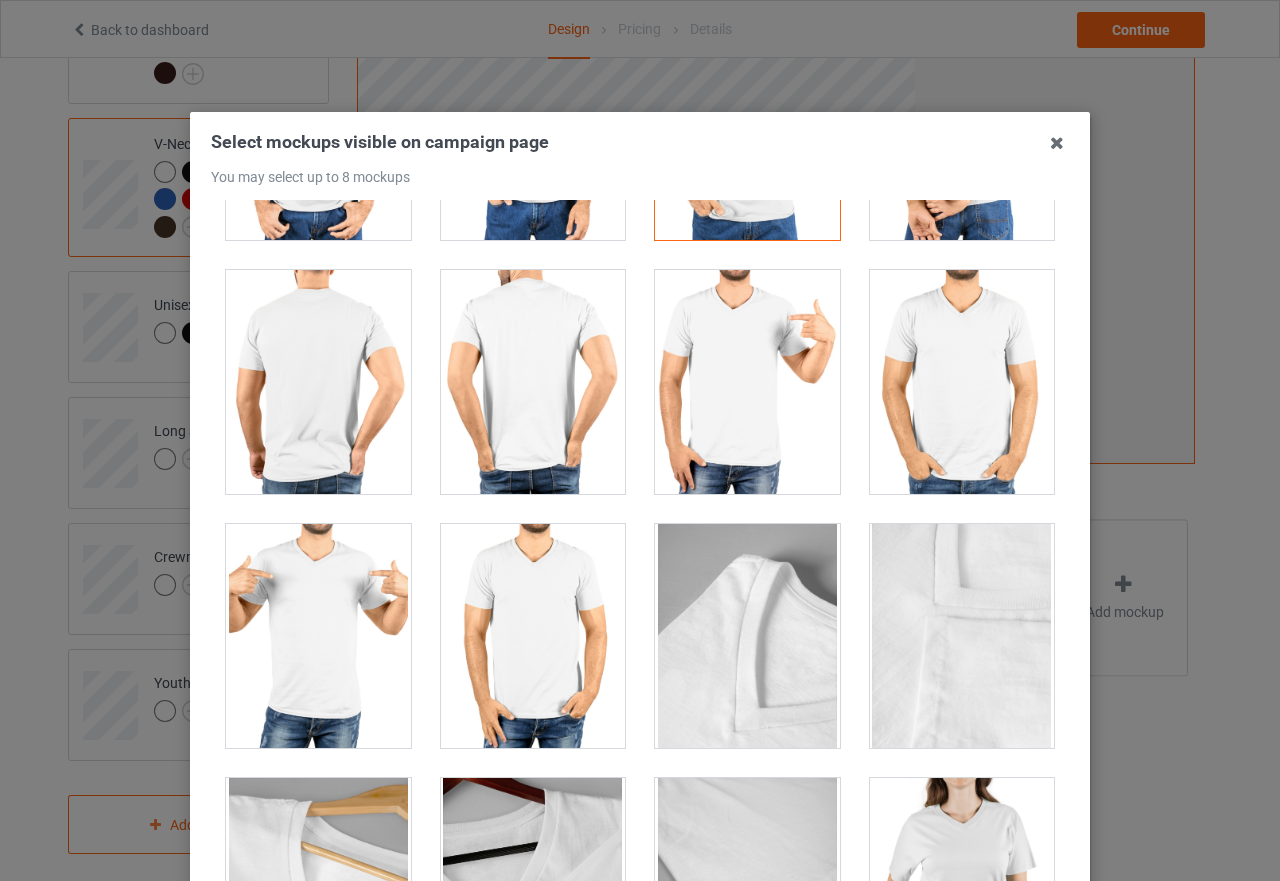scroll, scrollTop: 2000, scrollLeft: 0, axis: vertical 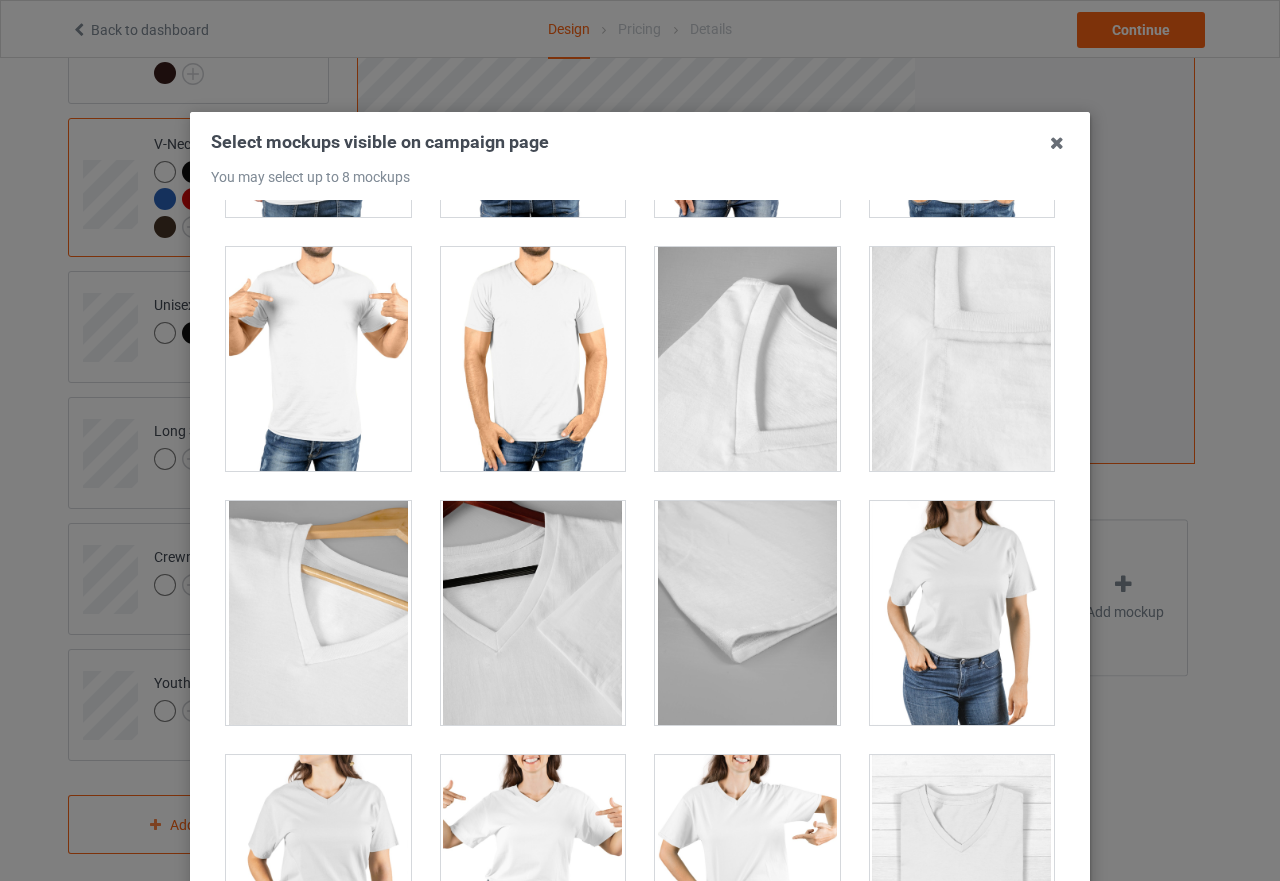 click at bounding box center [318, 359] 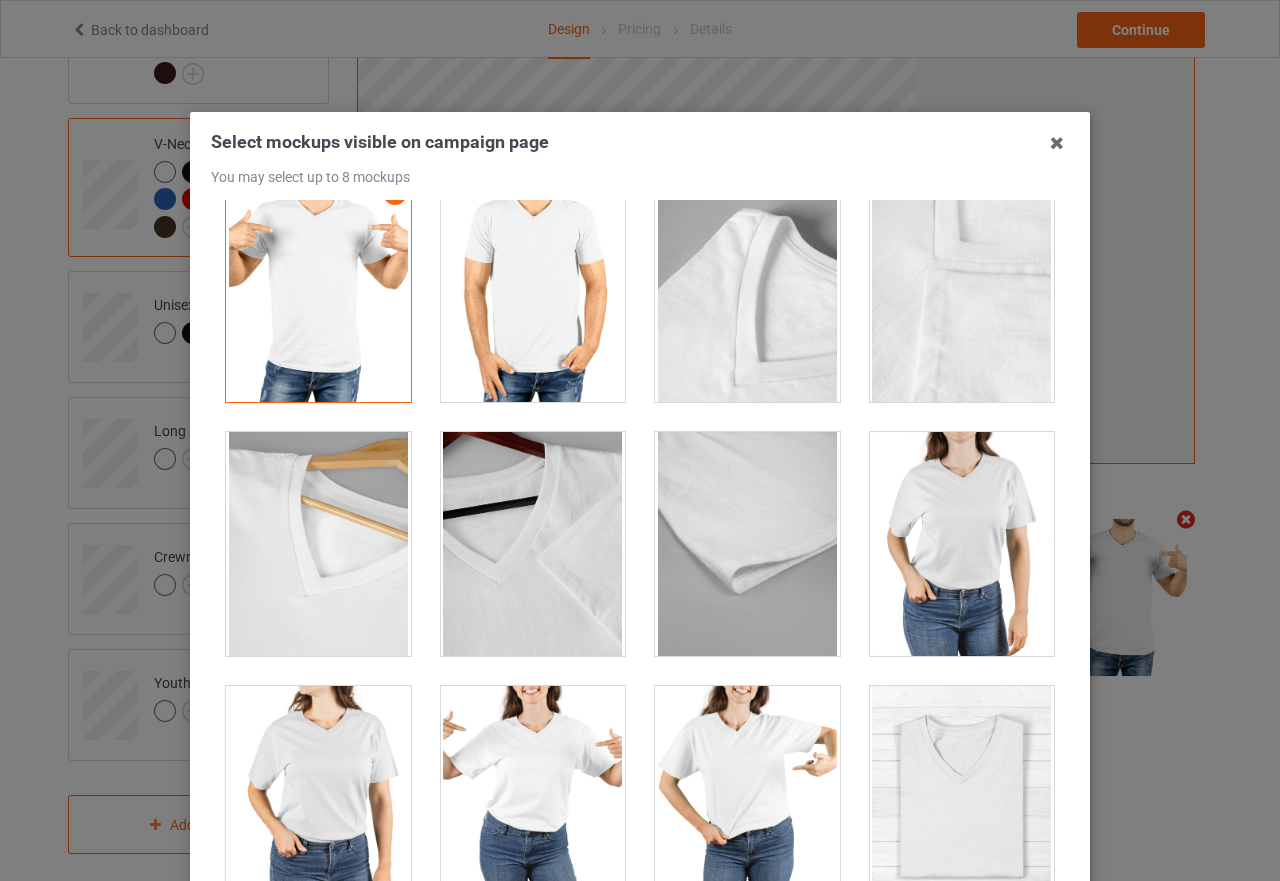 scroll, scrollTop: 2400, scrollLeft: 0, axis: vertical 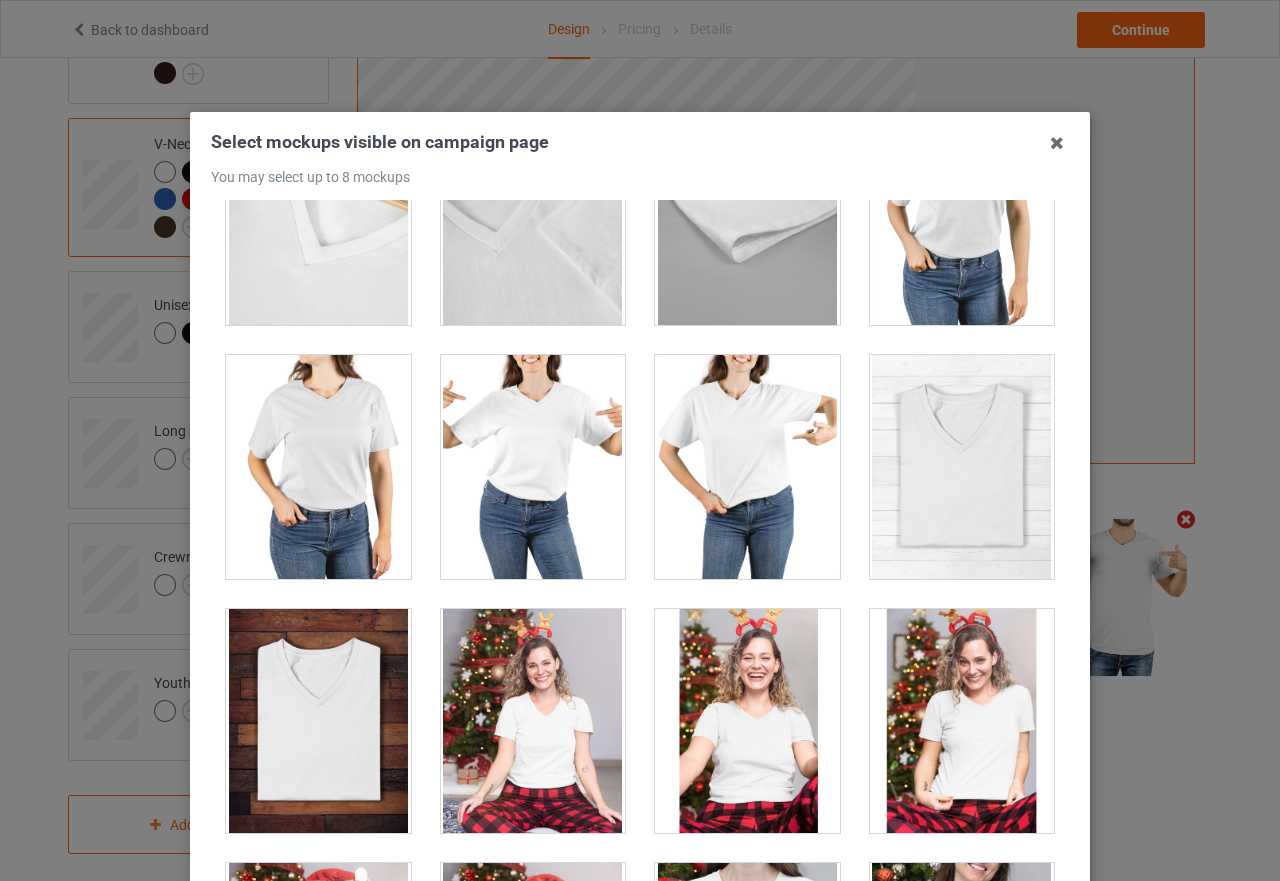 click at bounding box center [533, 467] 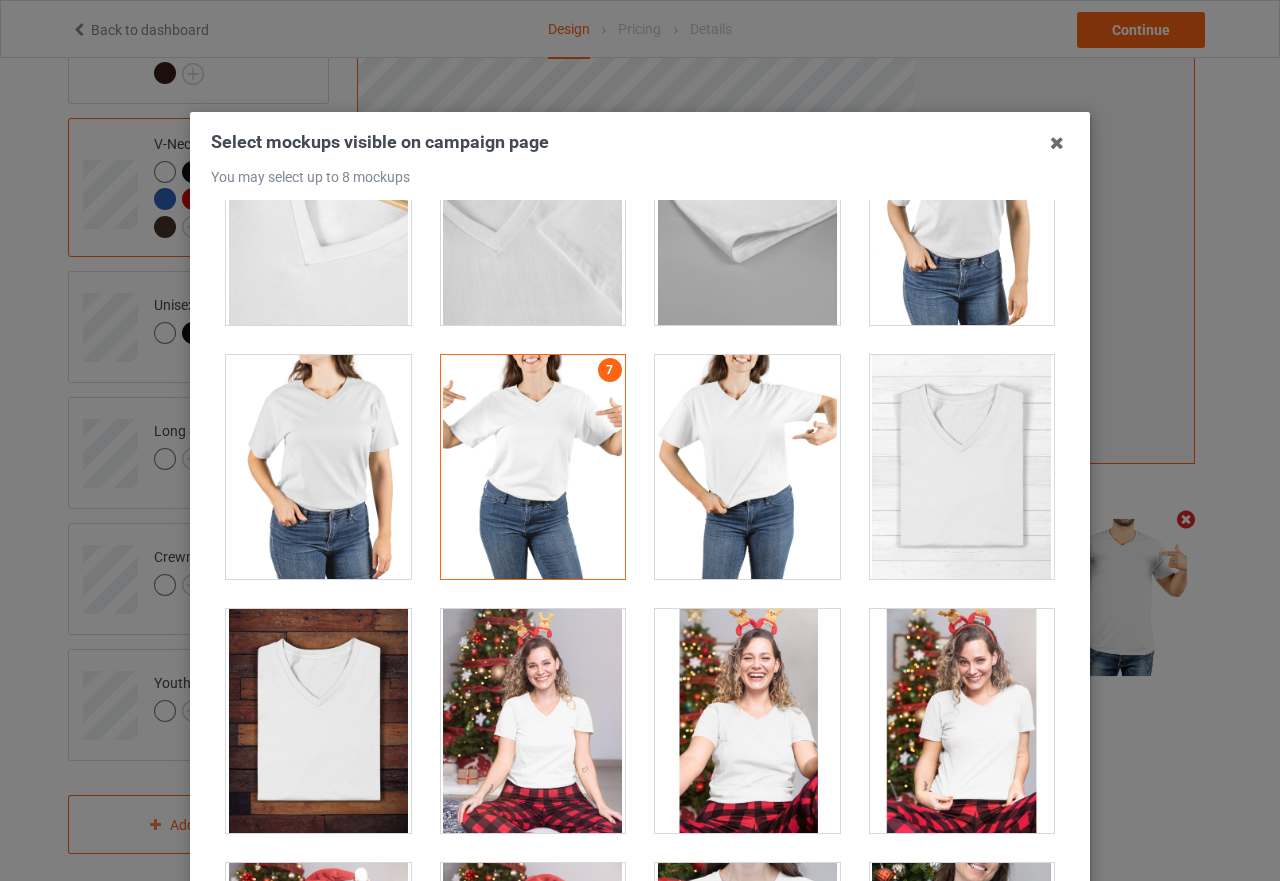scroll, scrollTop: 2800, scrollLeft: 0, axis: vertical 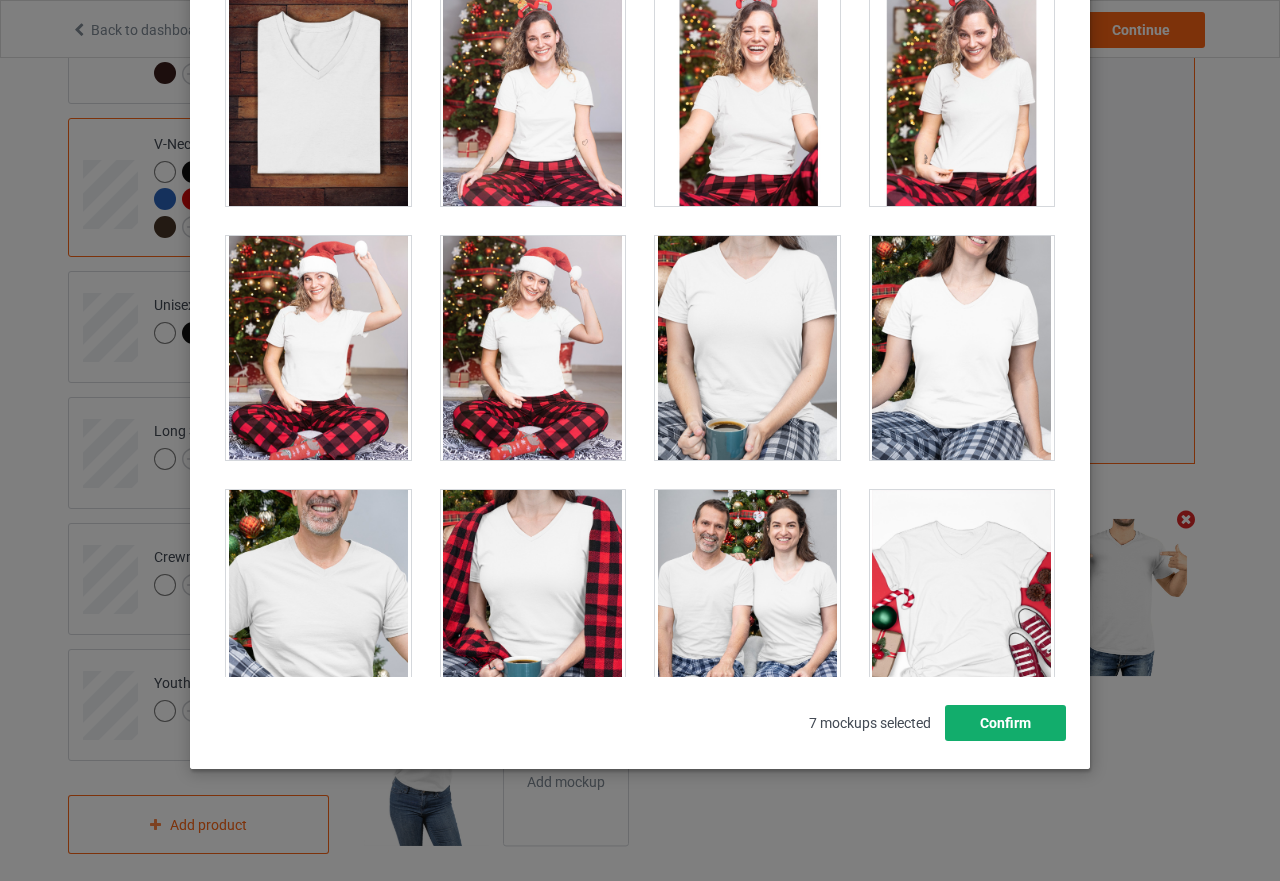 click on "Confirm" at bounding box center (1005, 723) 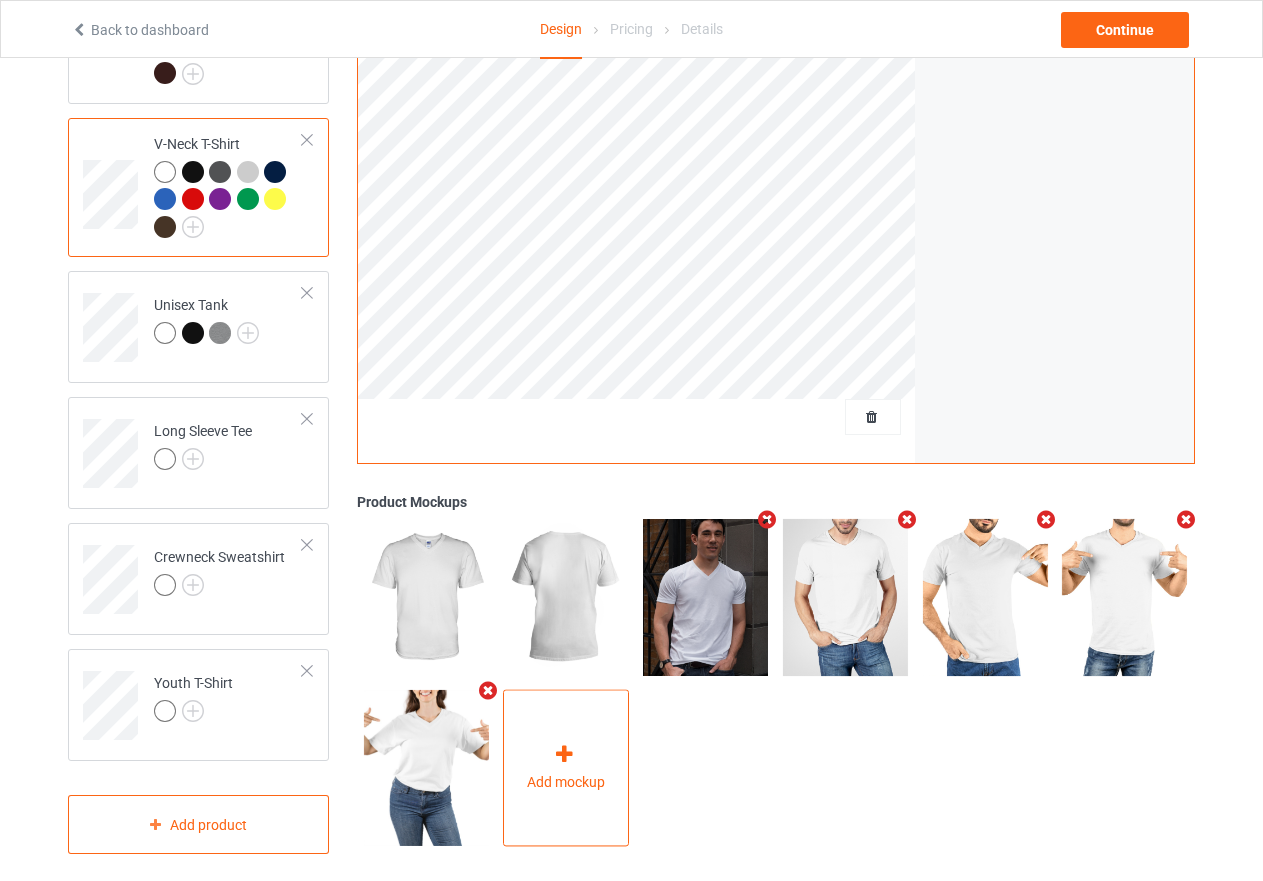 click at bounding box center (564, 755) 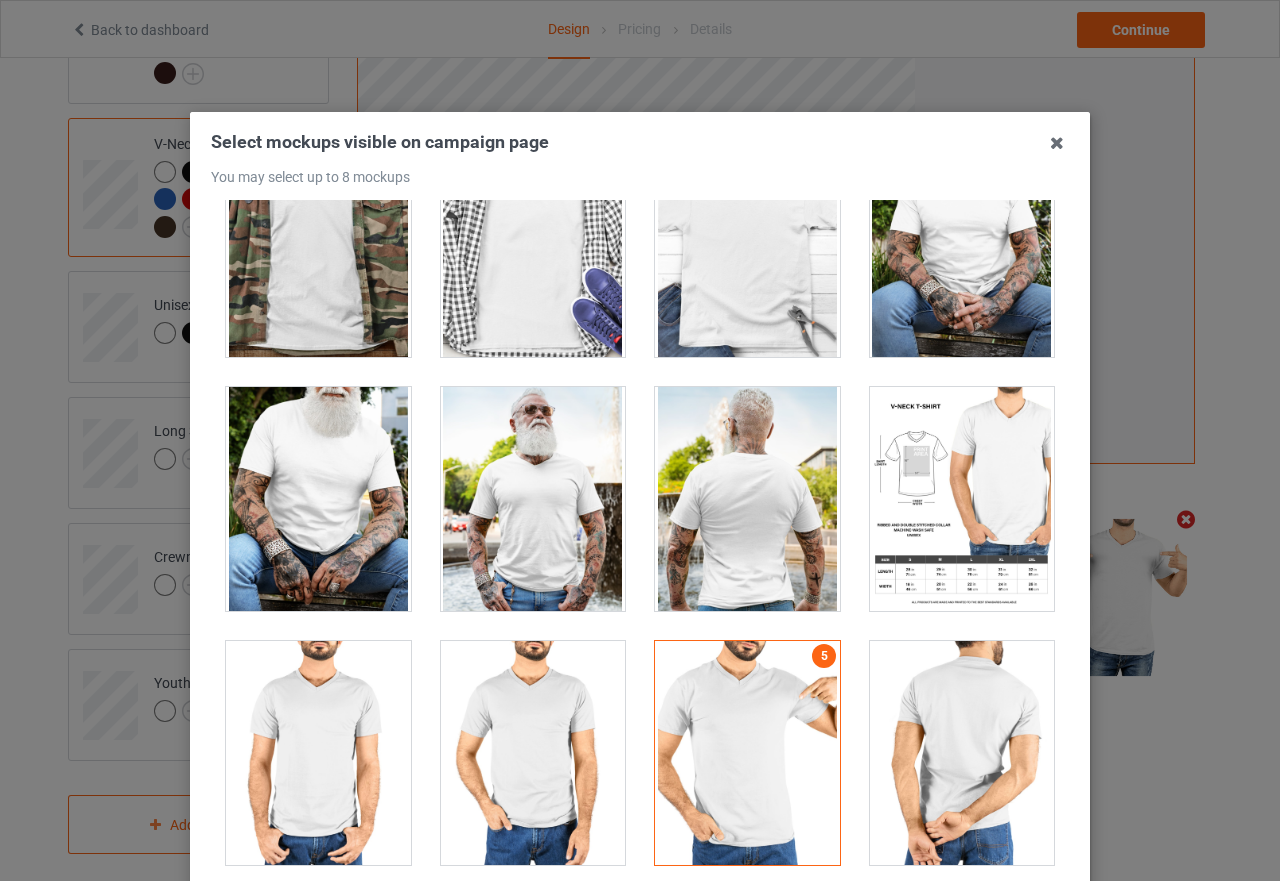 scroll, scrollTop: 1100, scrollLeft: 0, axis: vertical 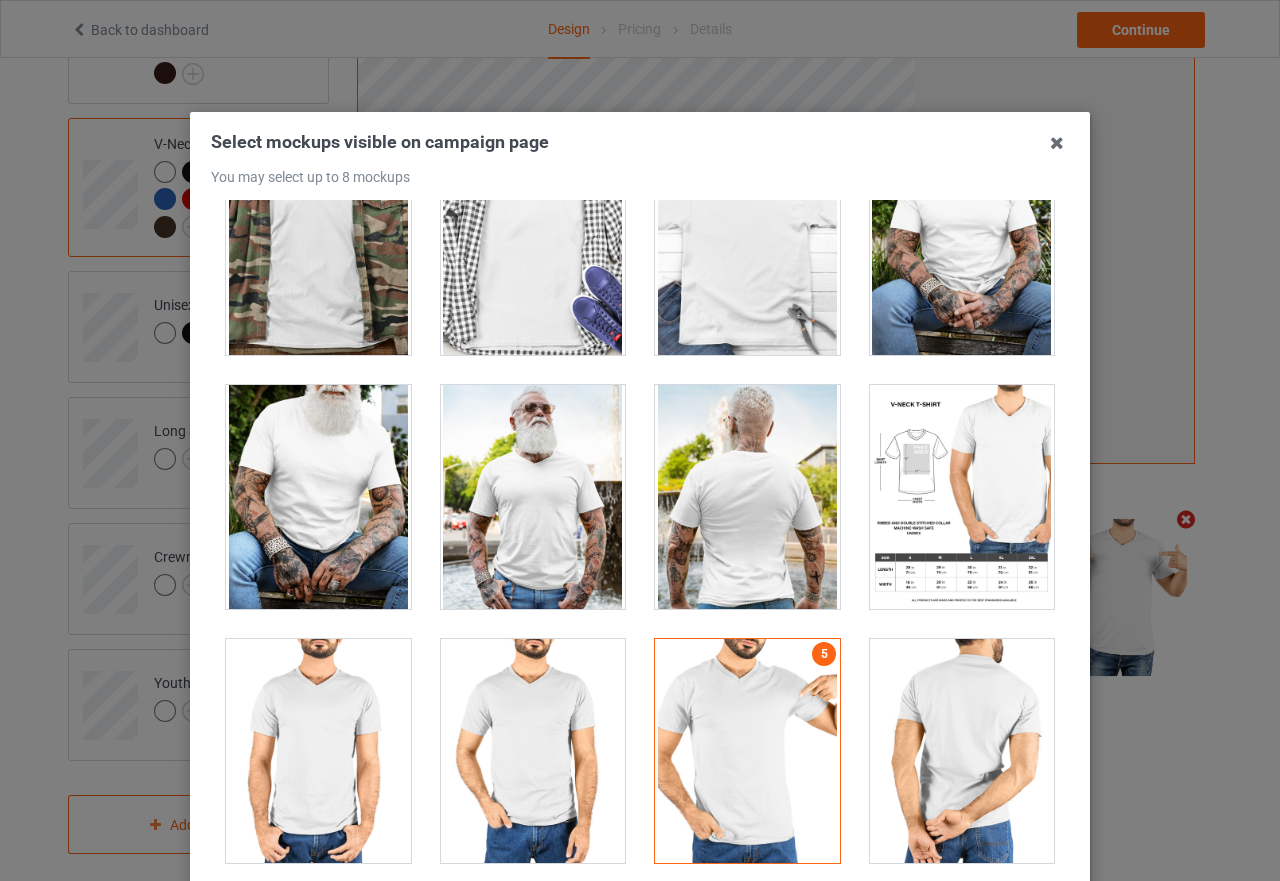 click at bounding box center [962, 497] 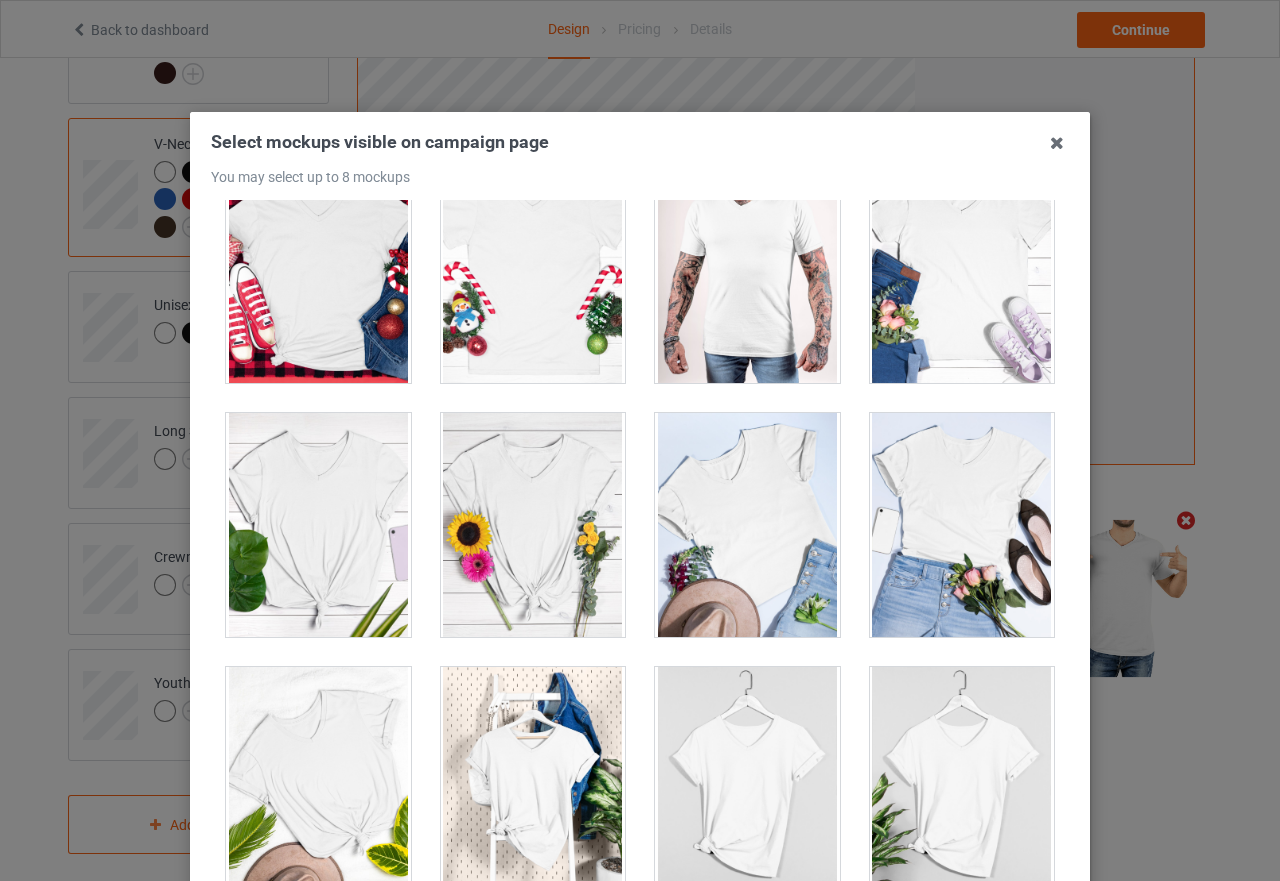 scroll, scrollTop: 3613, scrollLeft: 0, axis: vertical 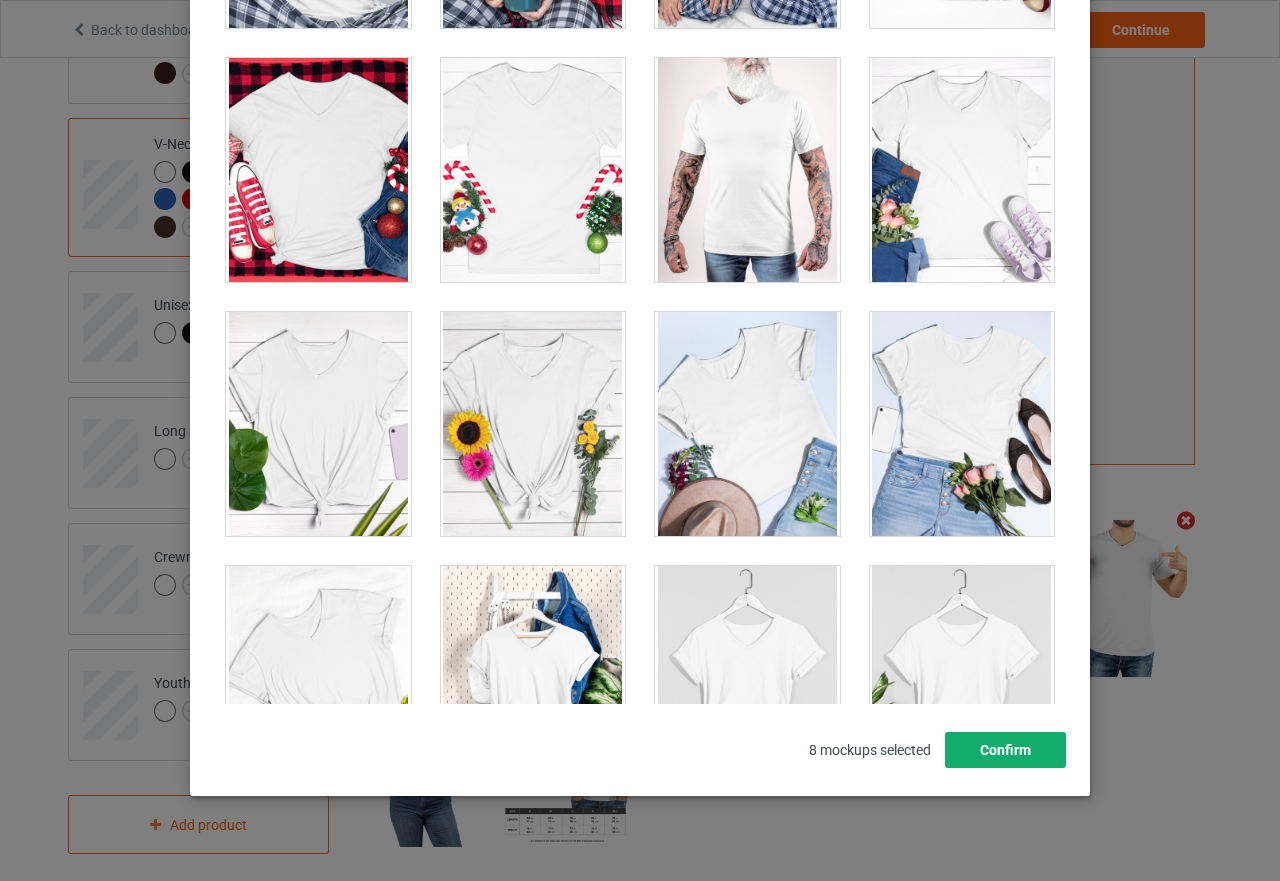 click on "Confirm" at bounding box center (1005, 750) 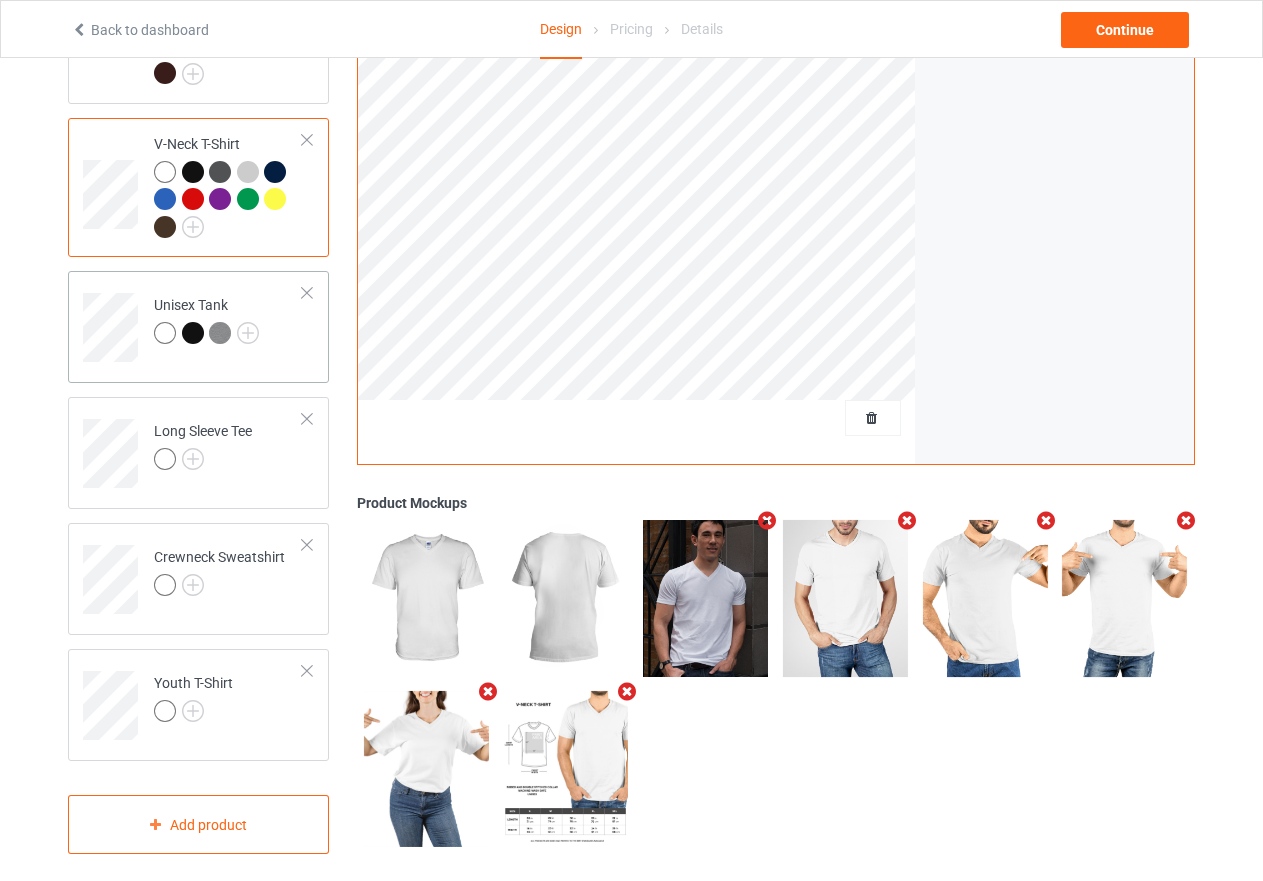 click on "Unisex Tank" at bounding box center (228, 320) 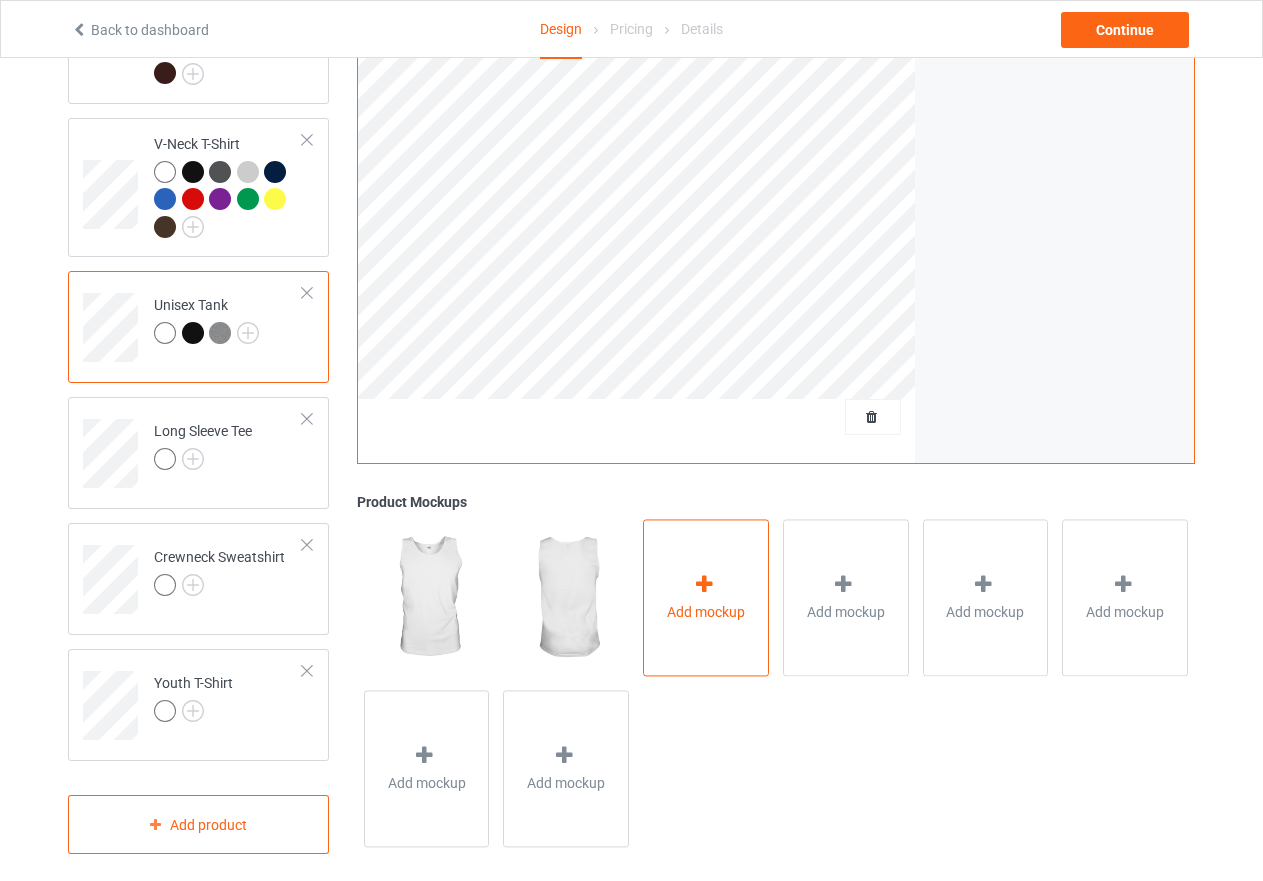 click on "Add mockup" at bounding box center [706, 597] 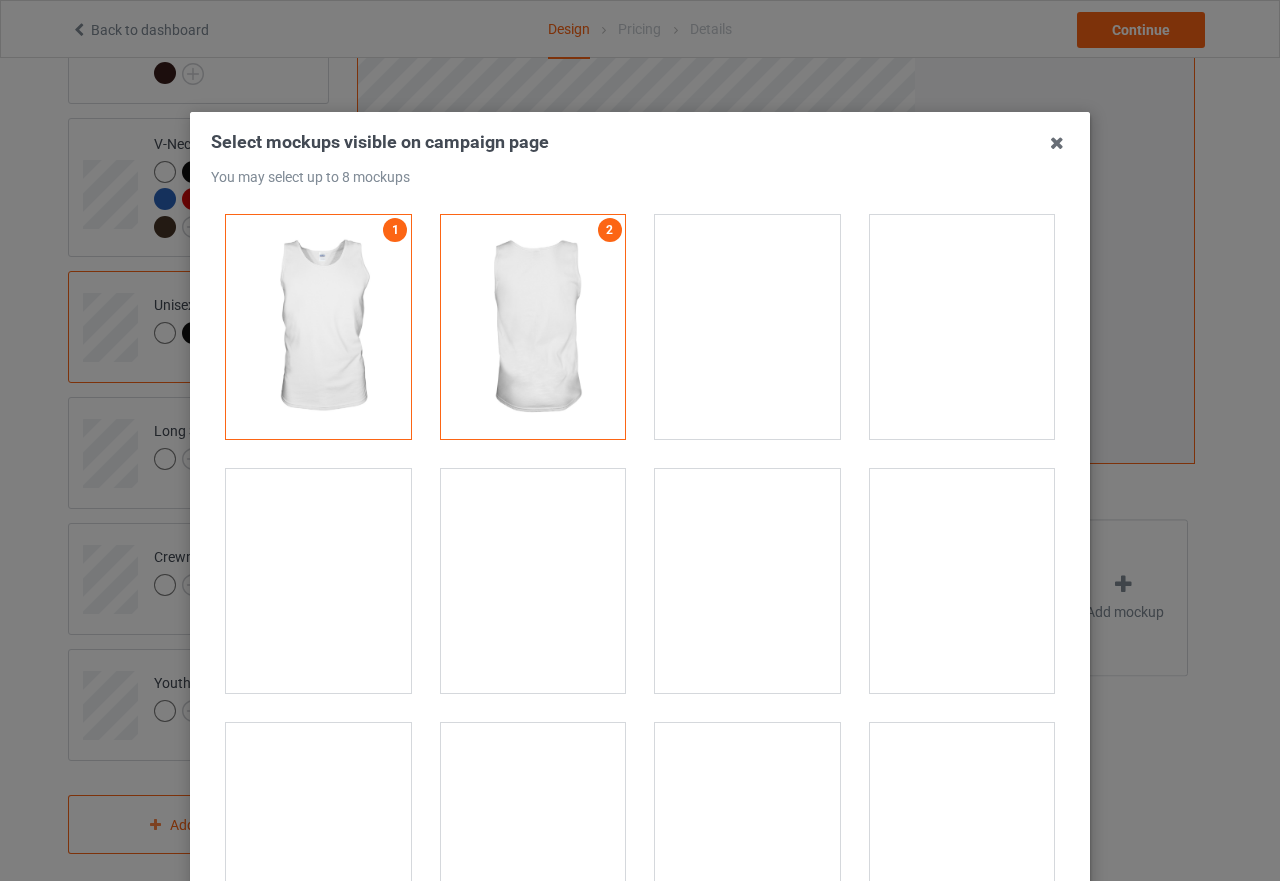 click at bounding box center [962, 581] 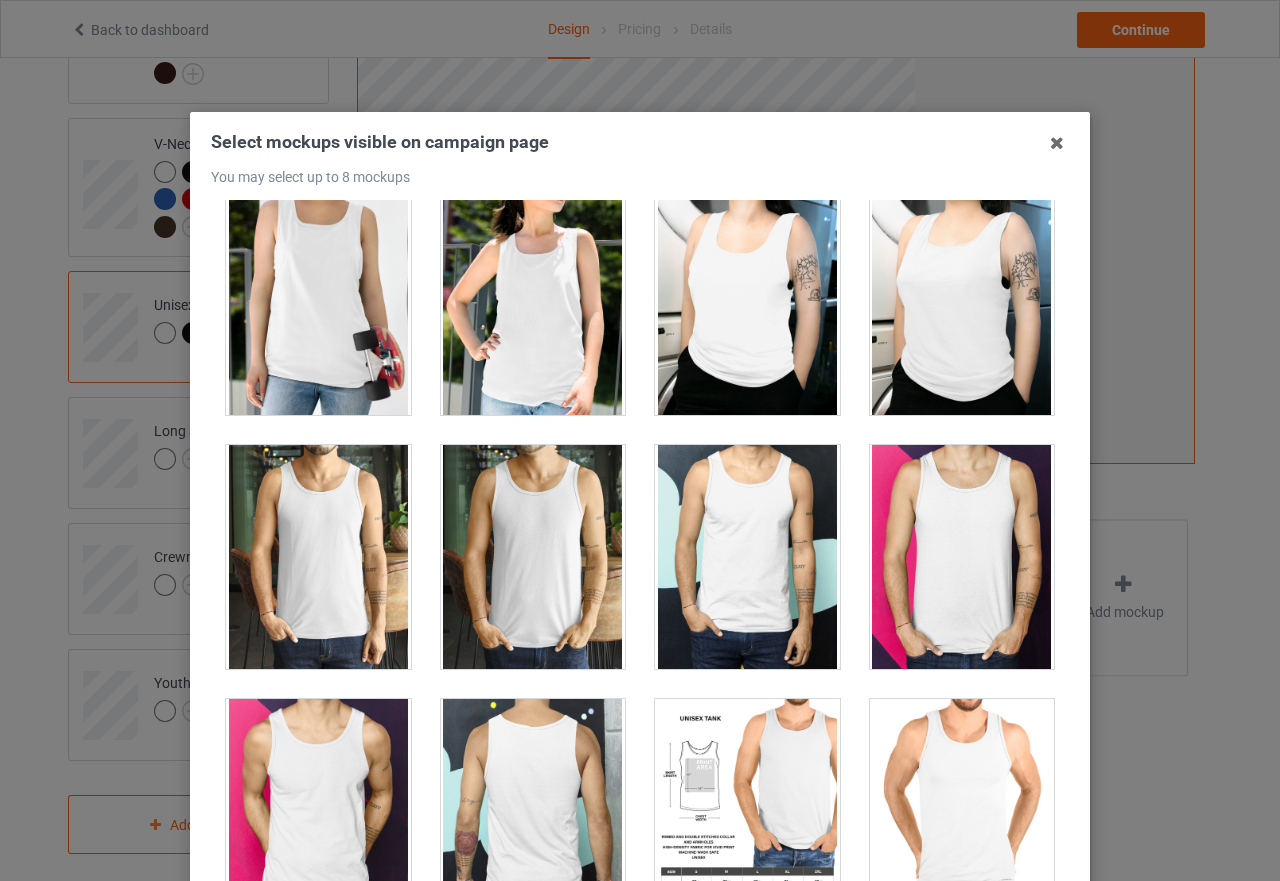 scroll, scrollTop: 2200, scrollLeft: 0, axis: vertical 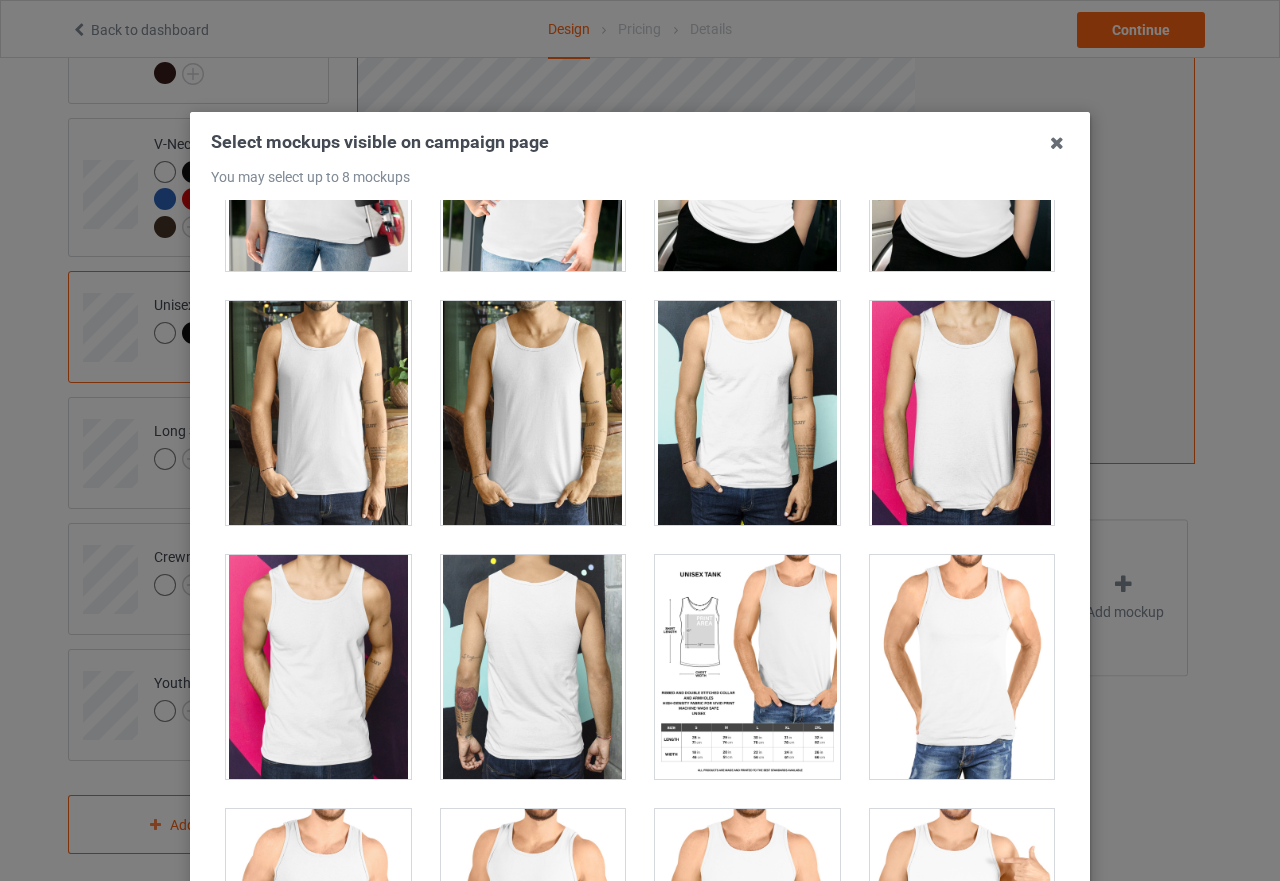 click at bounding box center [318, 413] 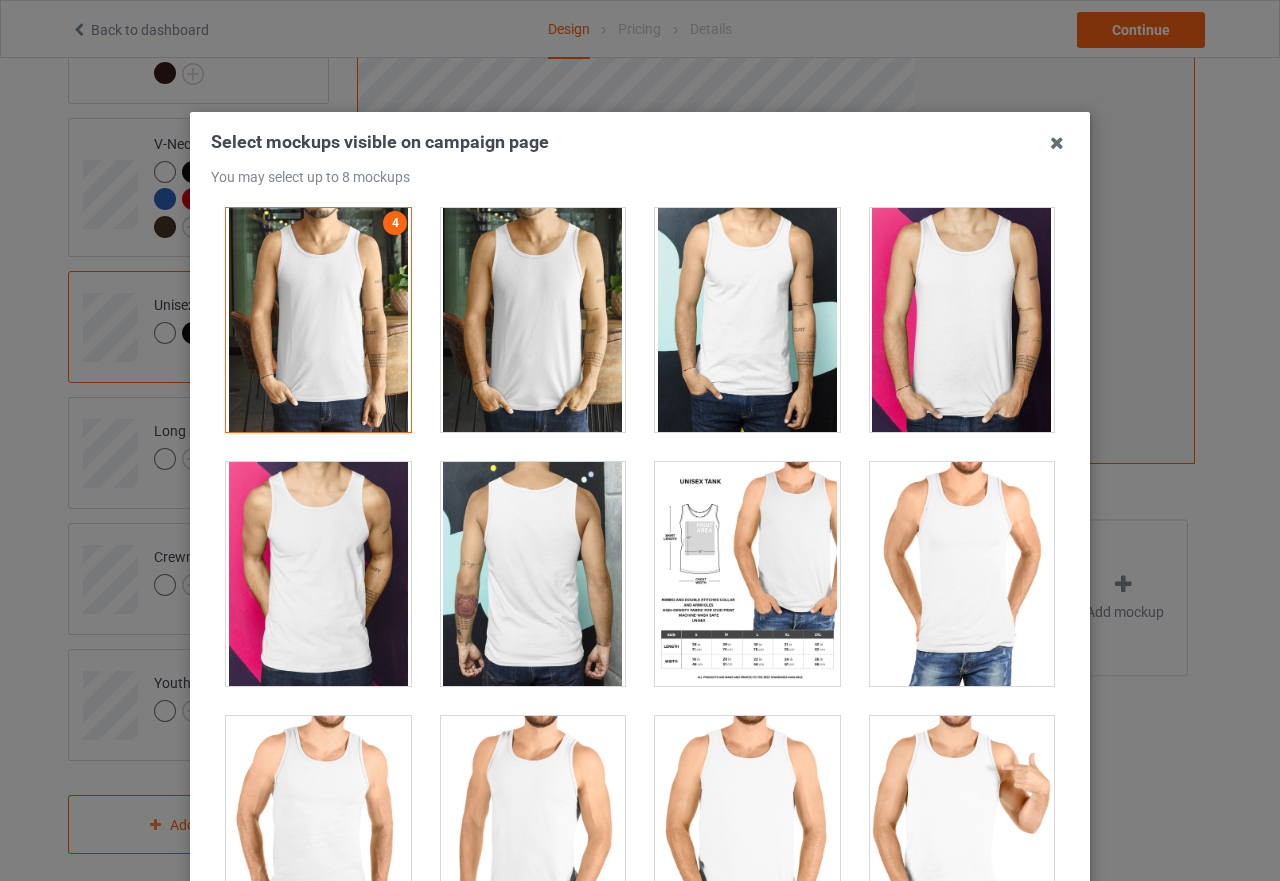 scroll, scrollTop: 2500, scrollLeft: 0, axis: vertical 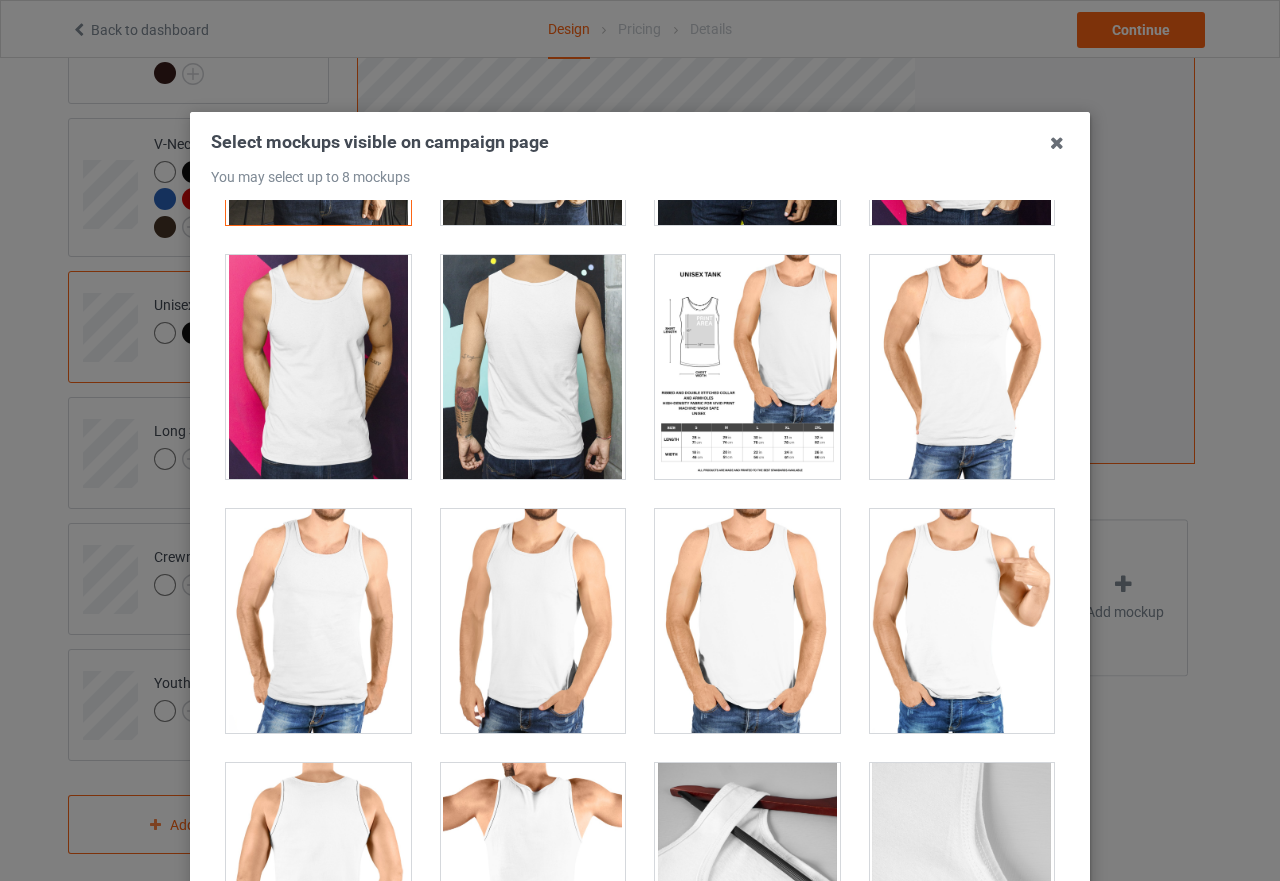 click at bounding box center (962, 367) 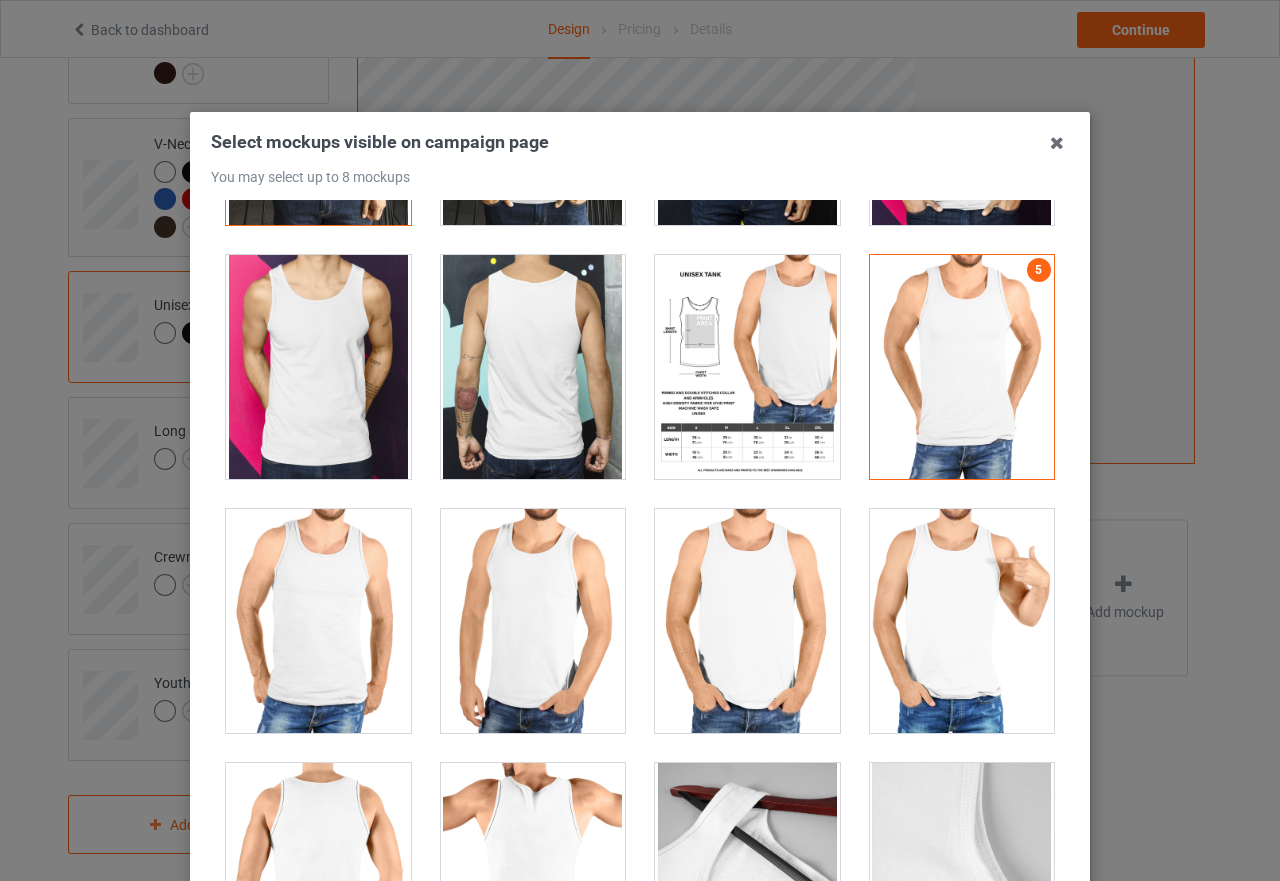 click at bounding box center (962, 621) 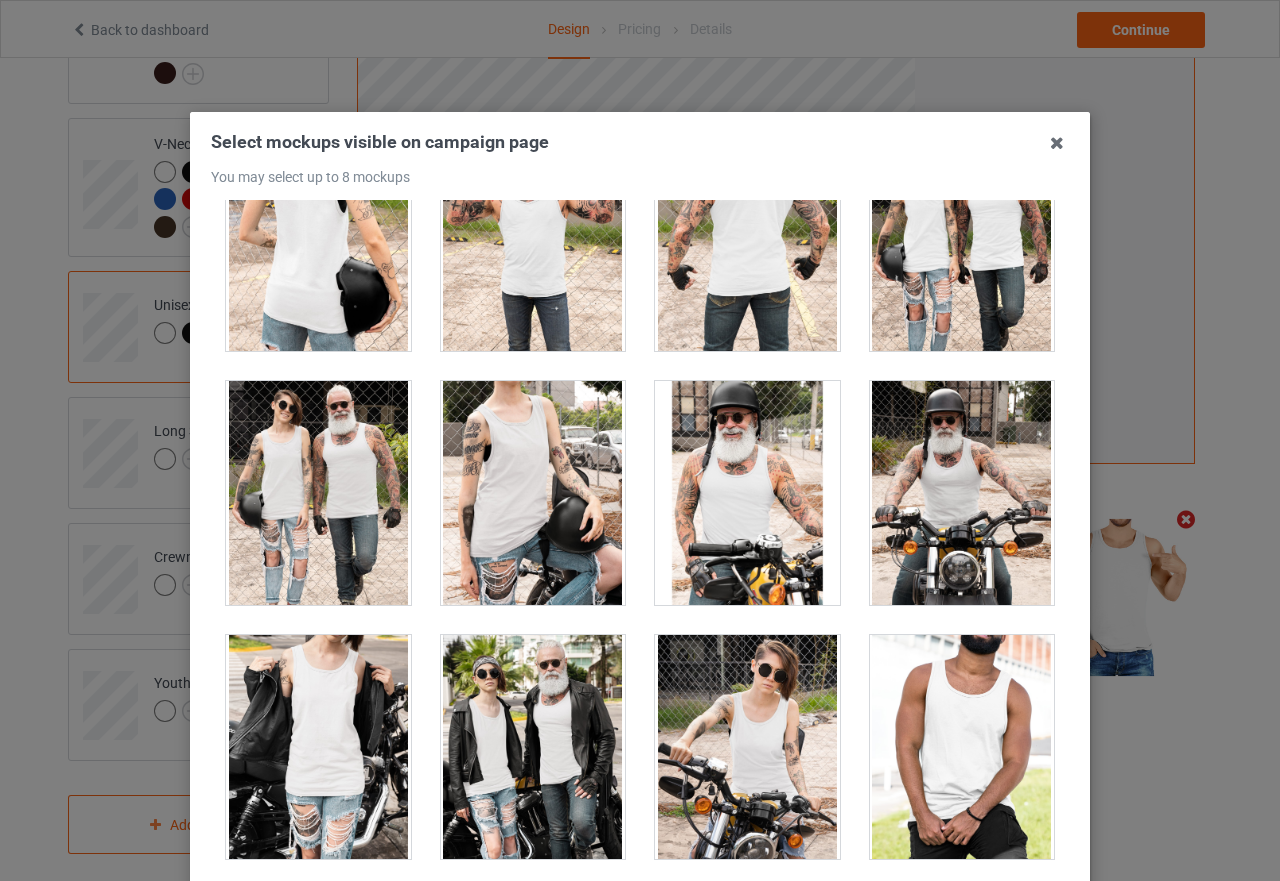 scroll, scrollTop: 4600, scrollLeft: 0, axis: vertical 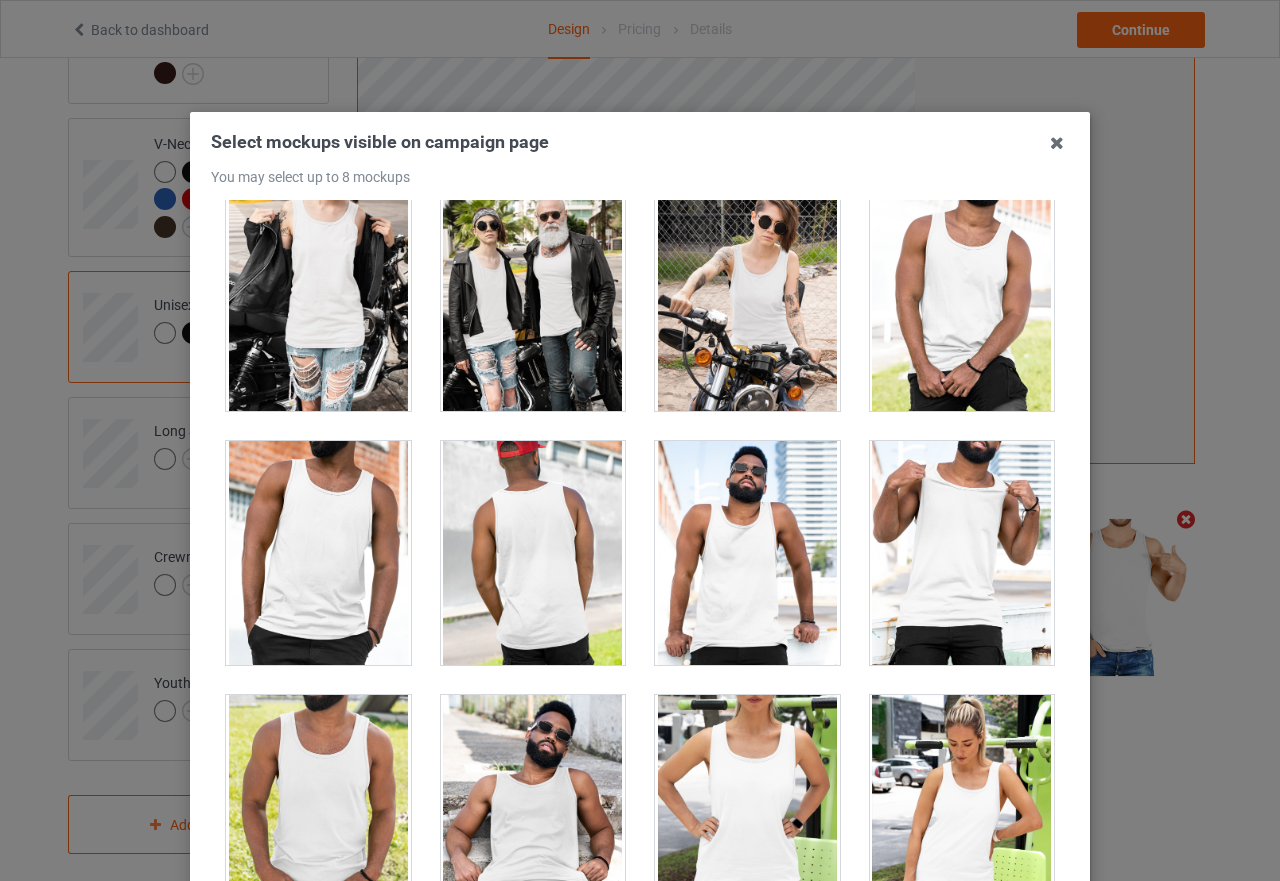 click at bounding box center (747, 553) 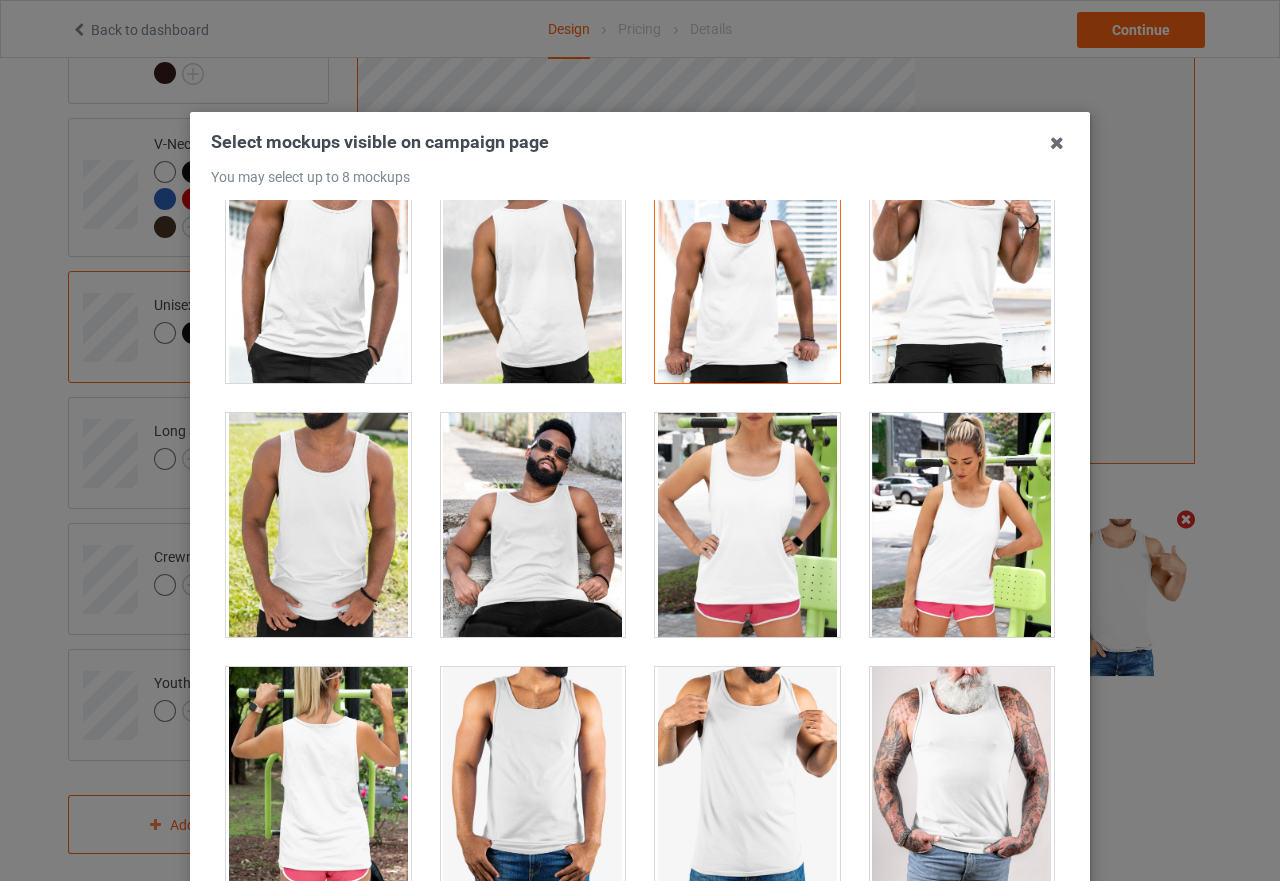 scroll, scrollTop: 4883, scrollLeft: 0, axis: vertical 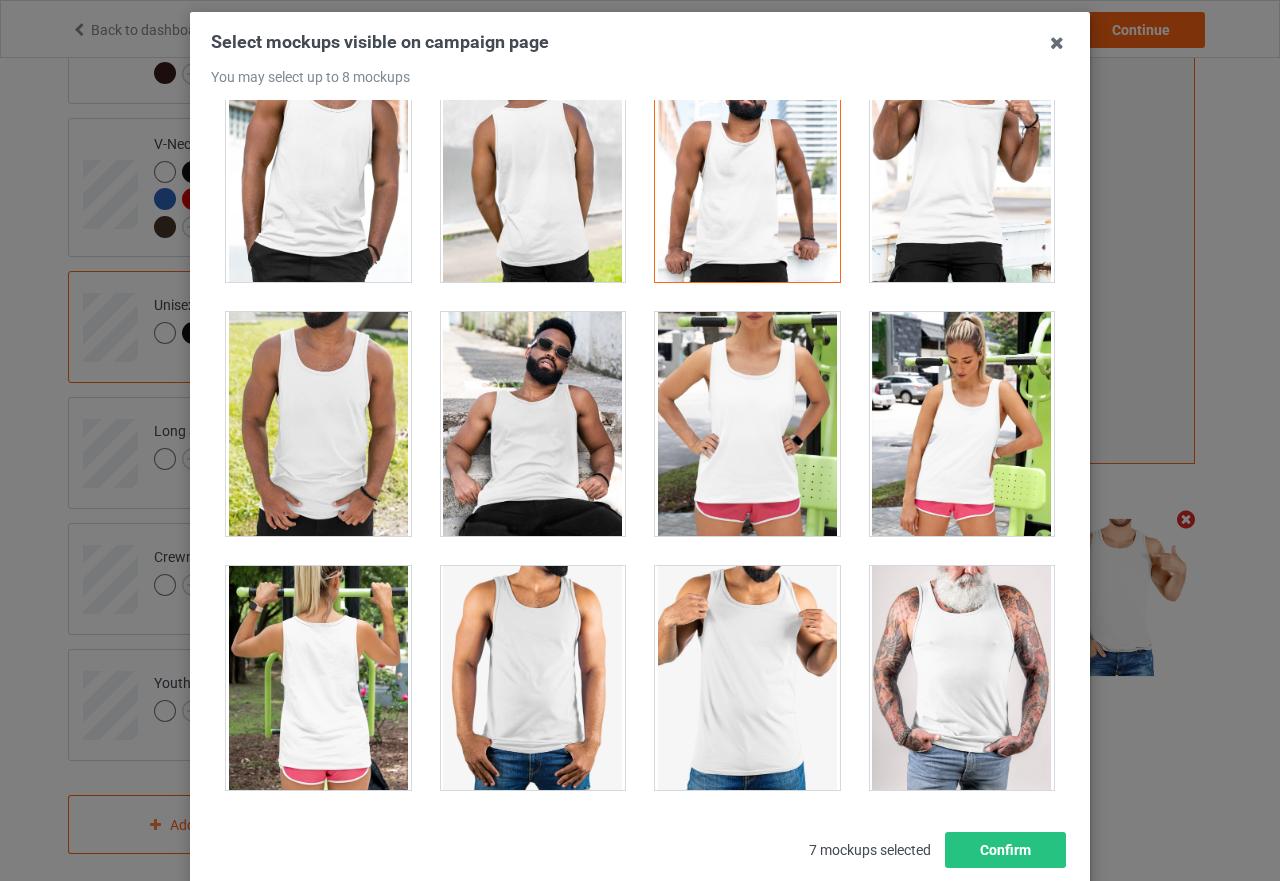 click at bounding box center [533, 678] 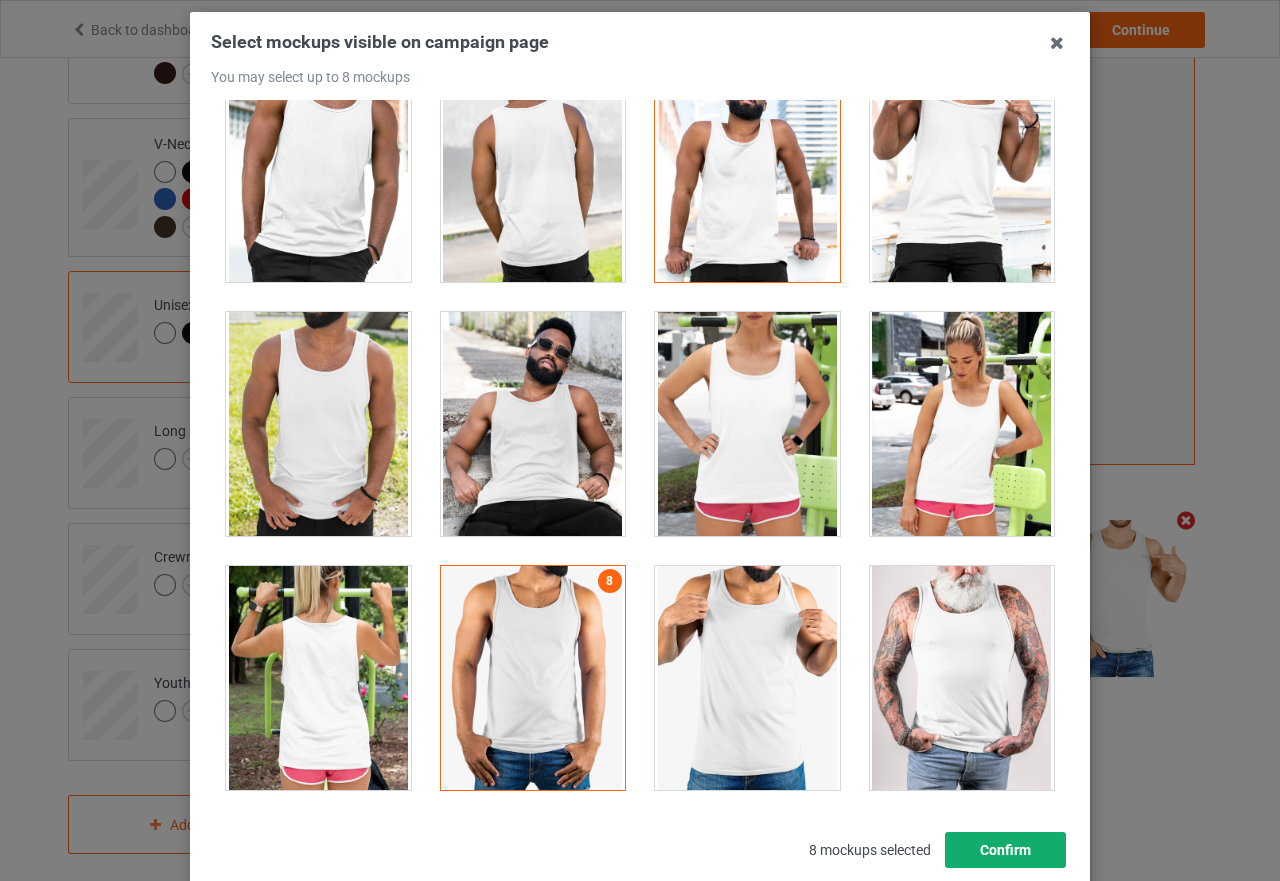 click on "Confirm" at bounding box center (1005, 850) 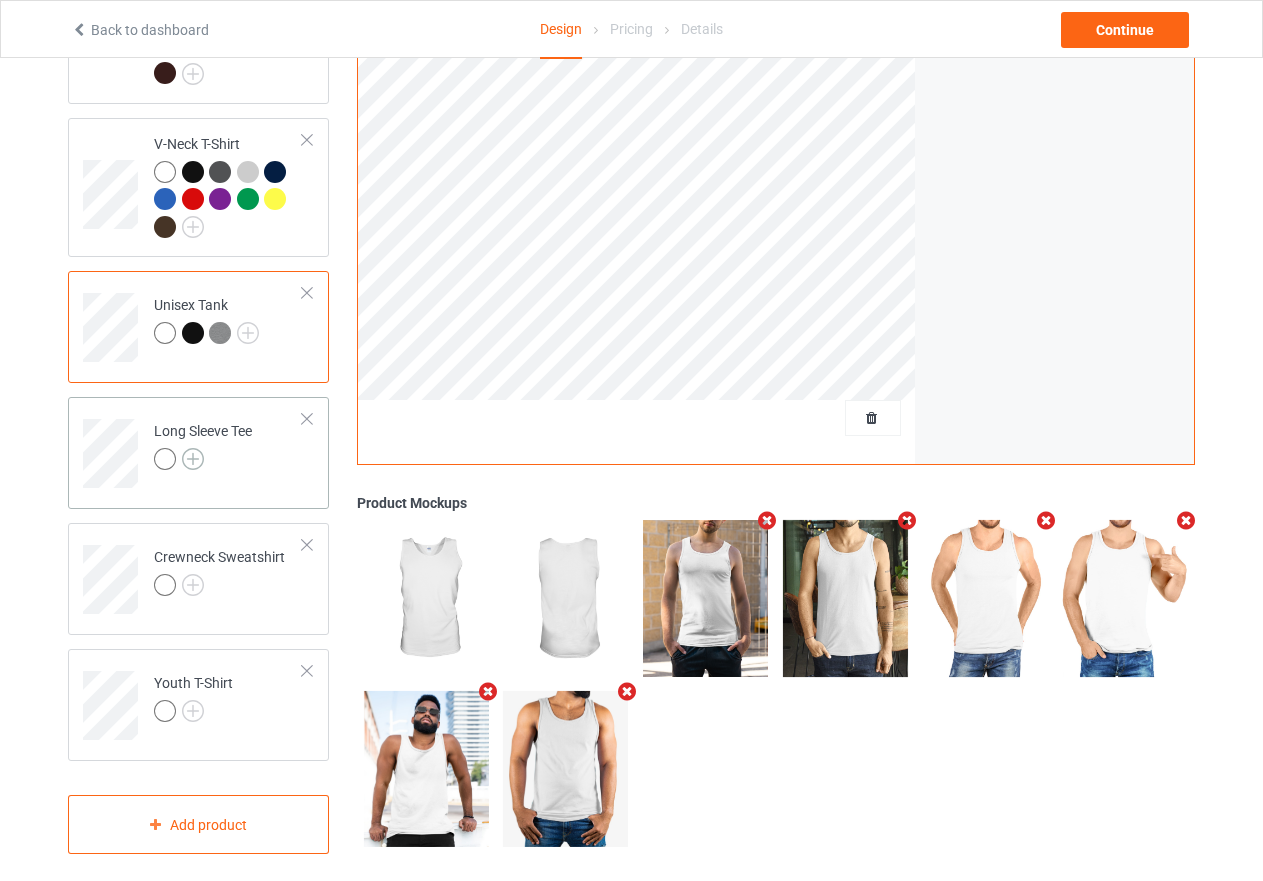 click at bounding box center (193, 459) 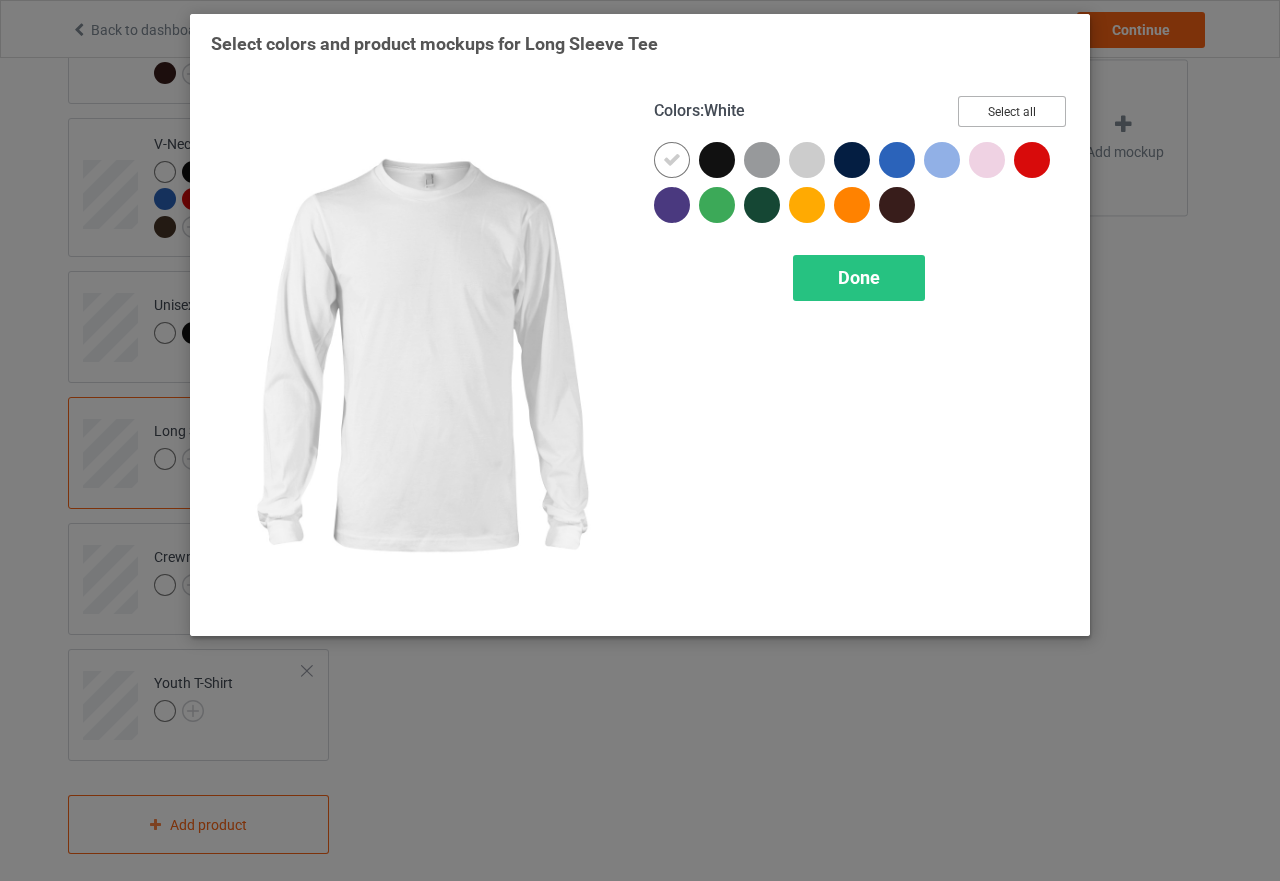 click on "Select all" at bounding box center (1012, 111) 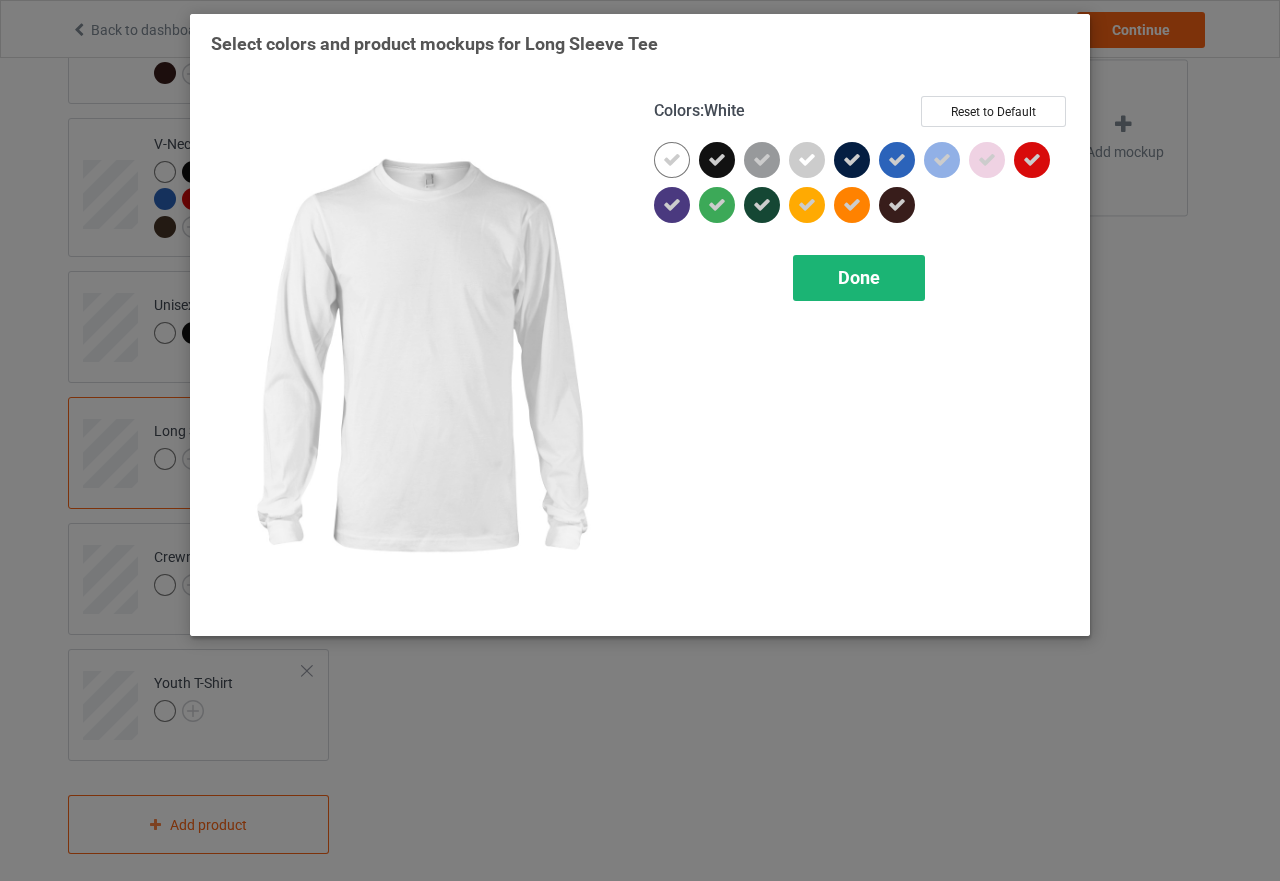 click on "Done" at bounding box center [859, 278] 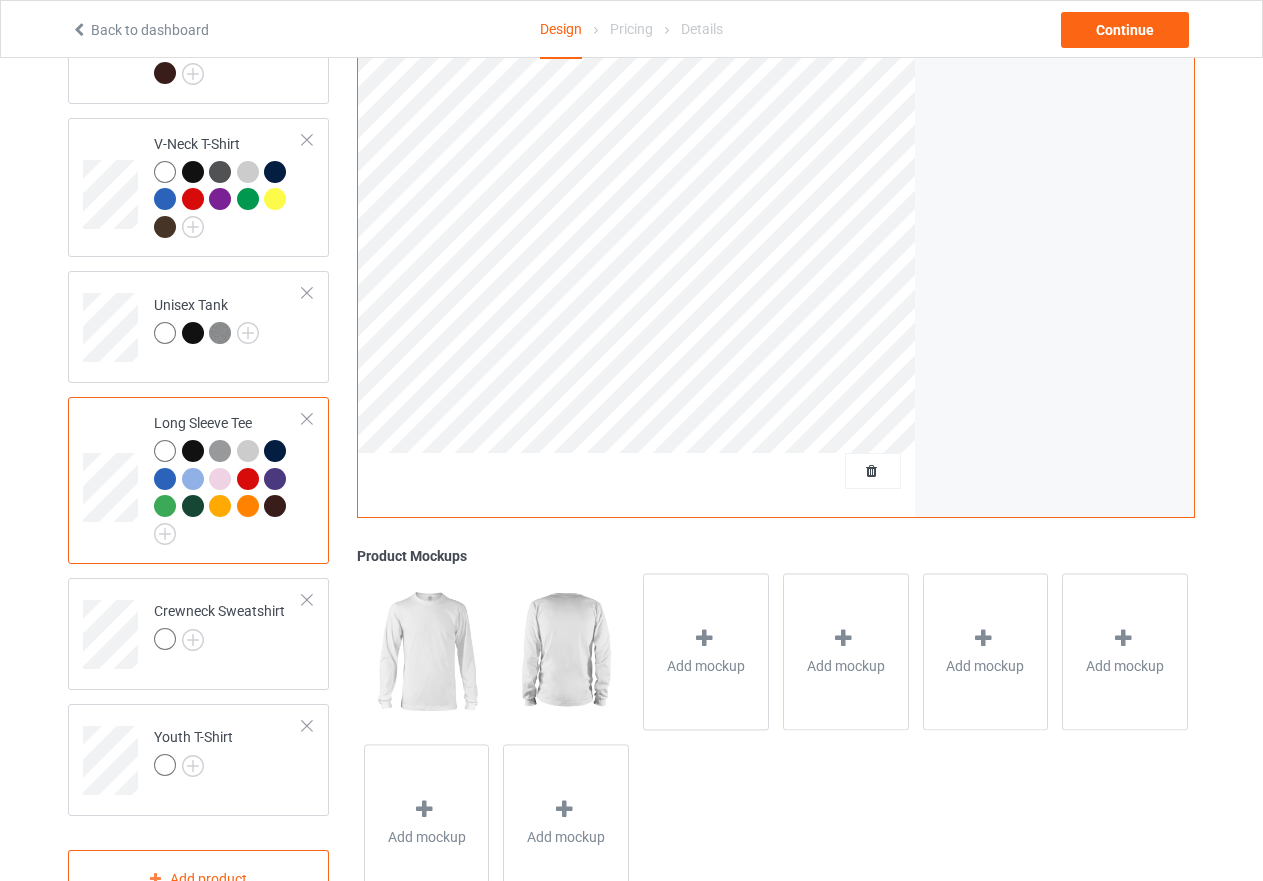 click at bounding box center (228, 492) 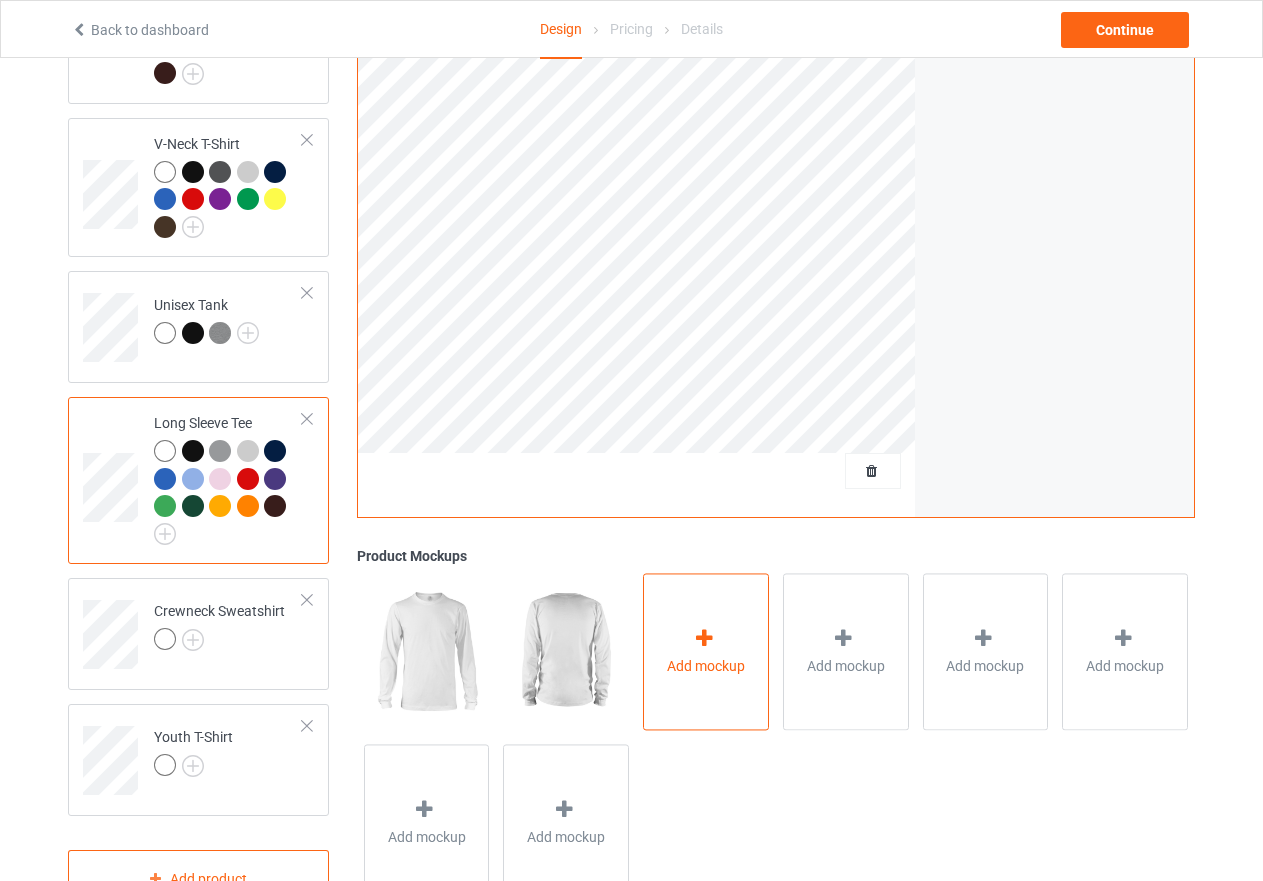 click at bounding box center [704, 639] 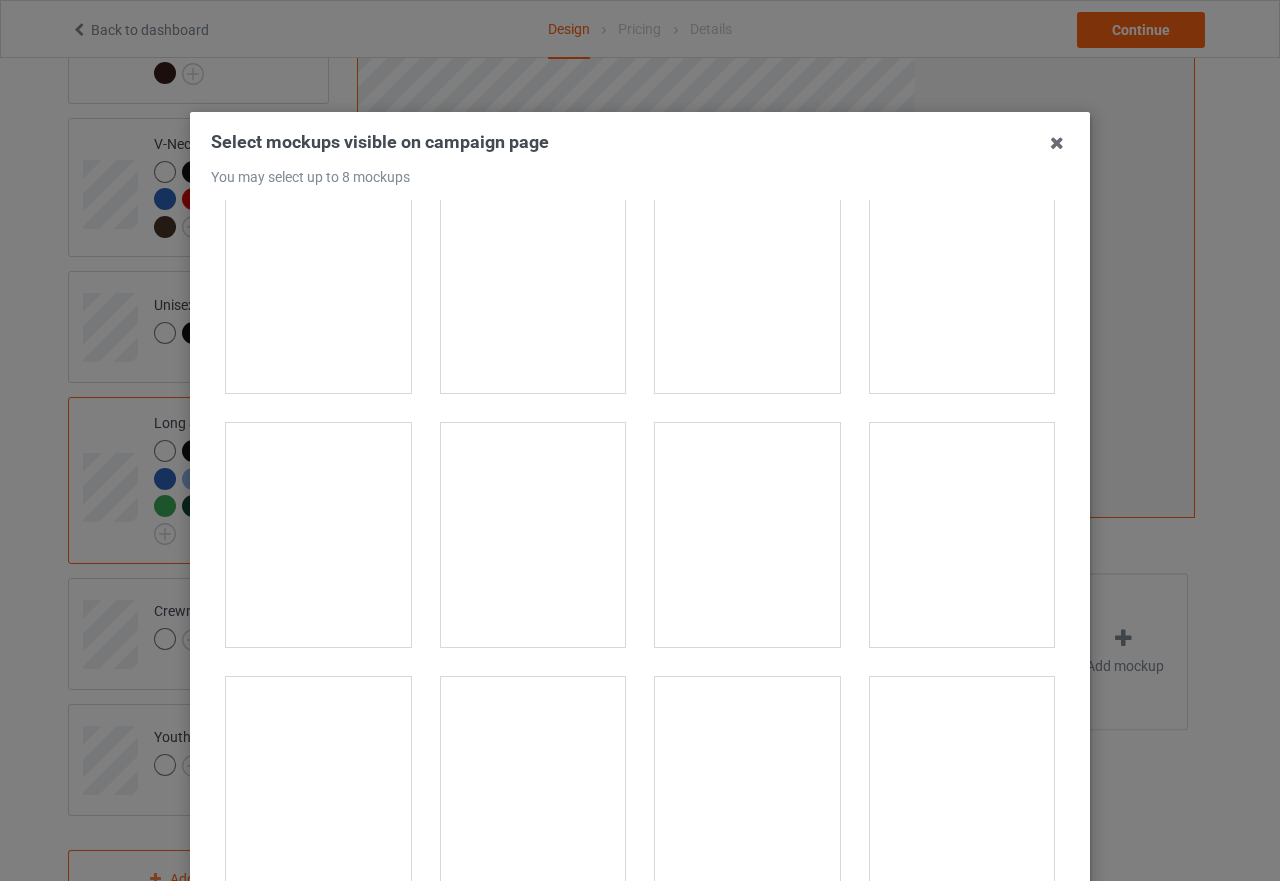 scroll, scrollTop: 700, scrollLeft: 0, axis: vertical 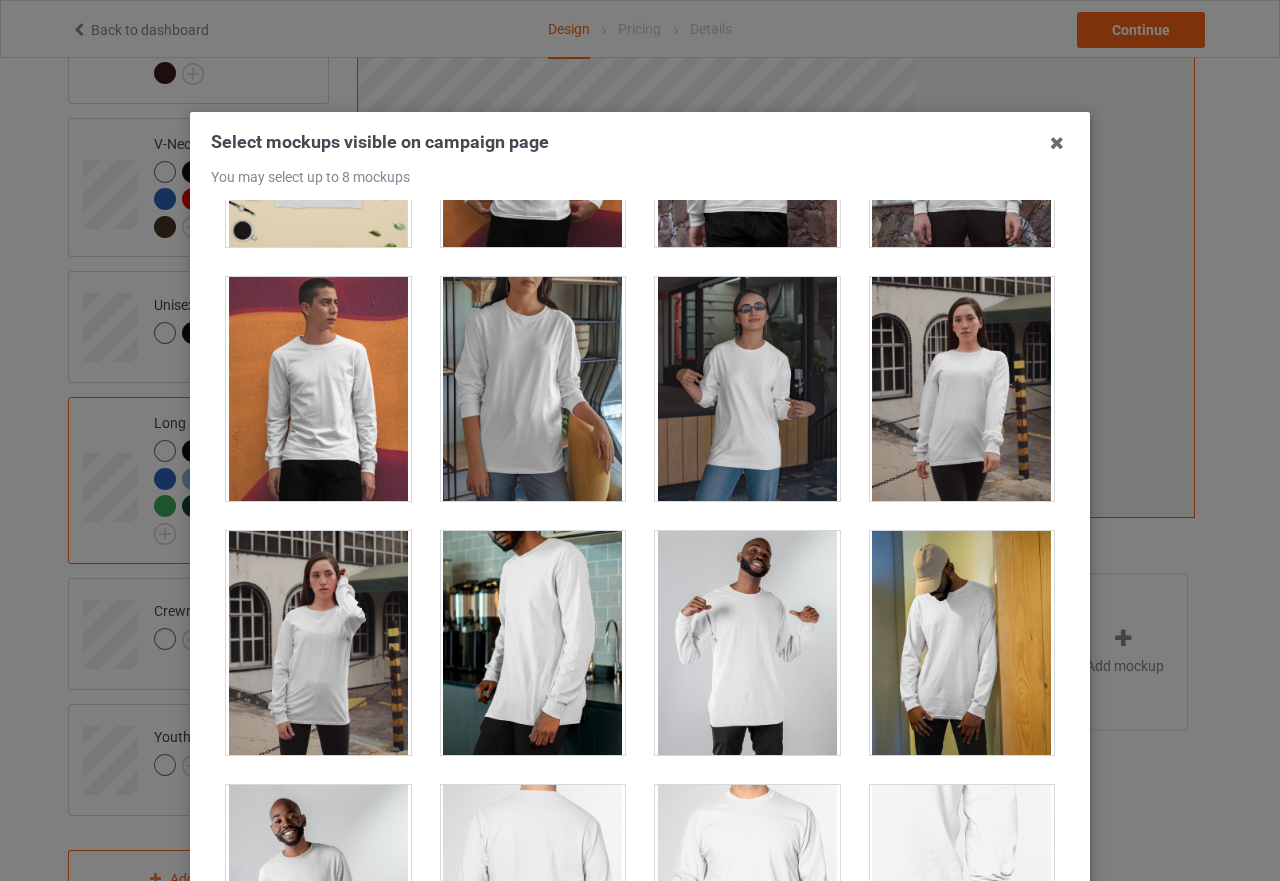 click at bounding box center [747, 643] 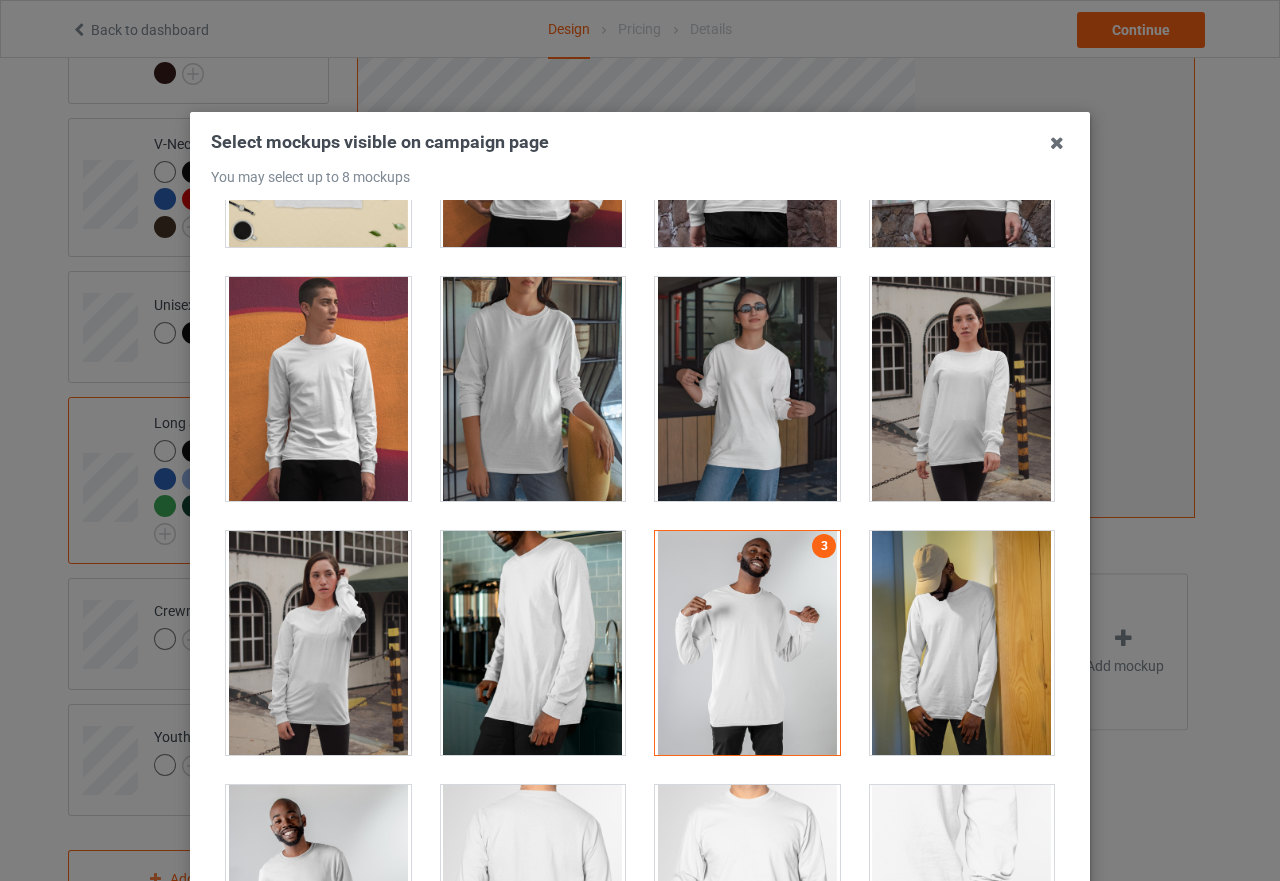 click at bounding box center (962, 643) 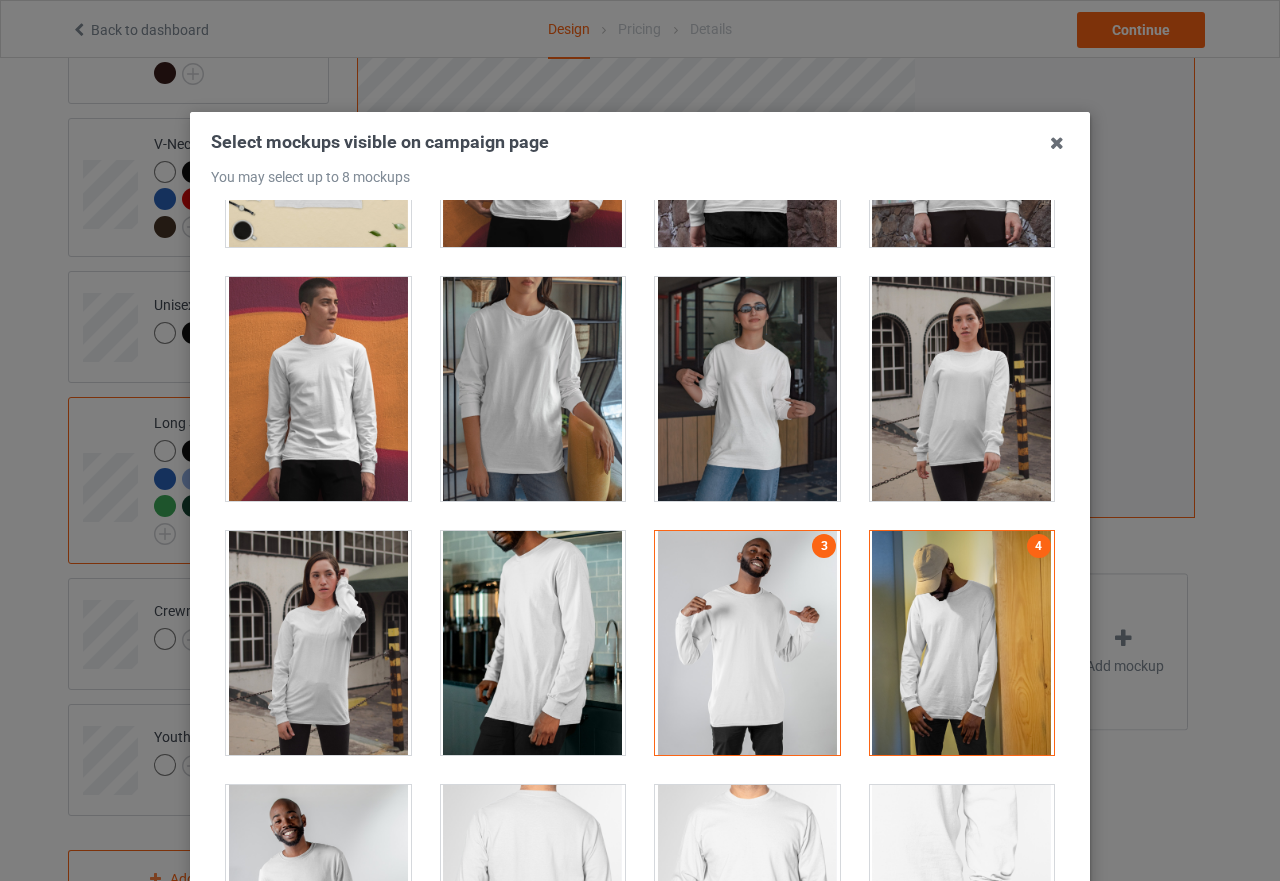 click at bounding box center (318, 643) 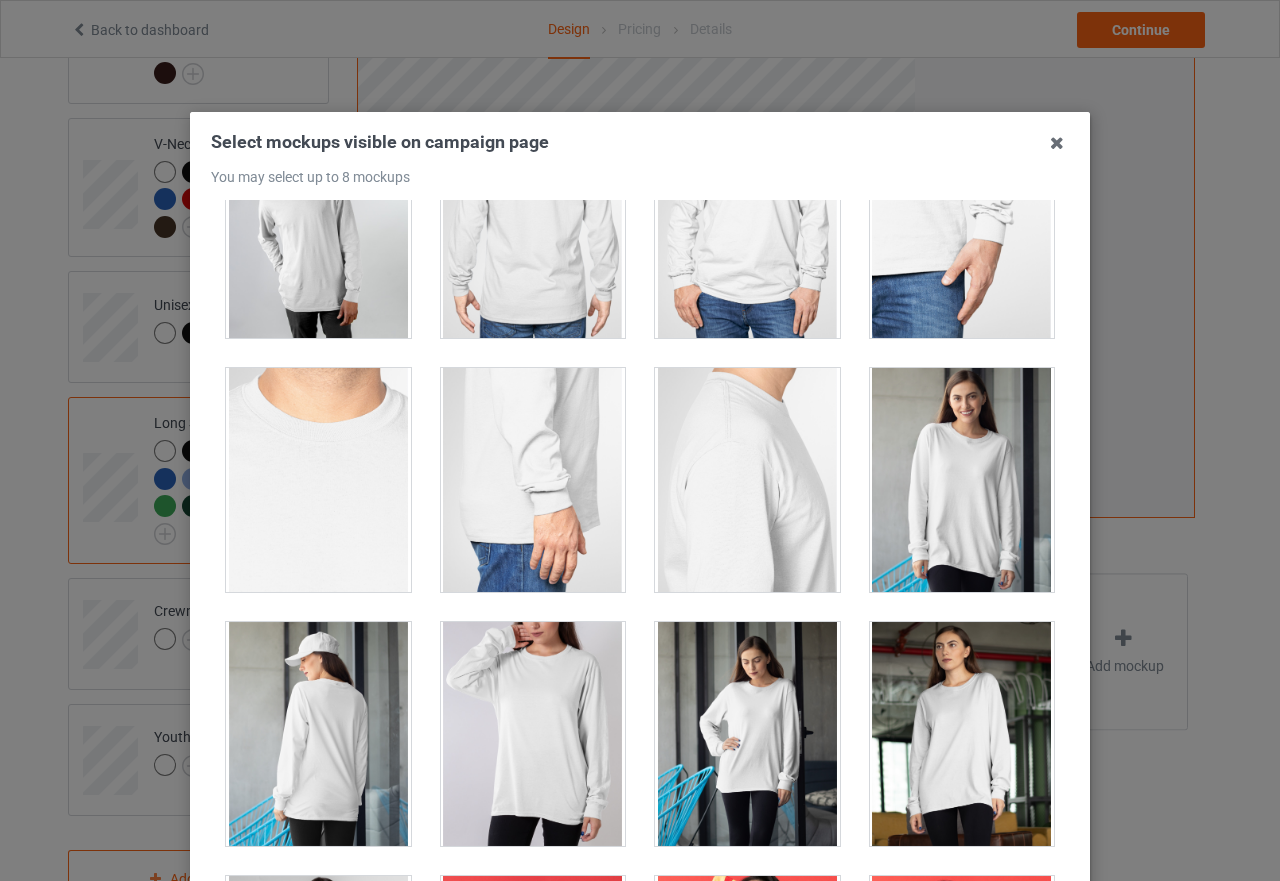 scroll, scrollTop: 1500, scrollLeft: 0, axis: vertical 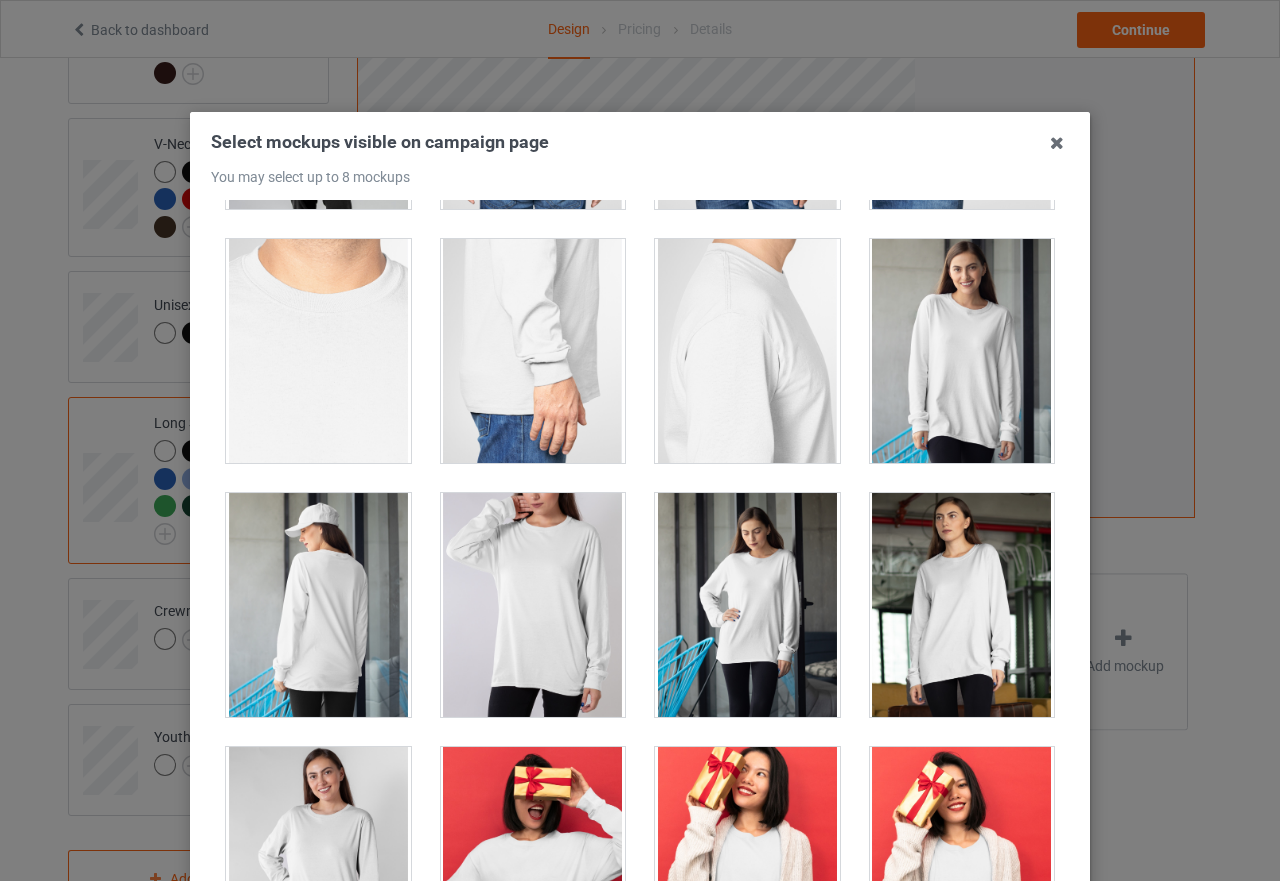 click at bounding box center (747, 605) 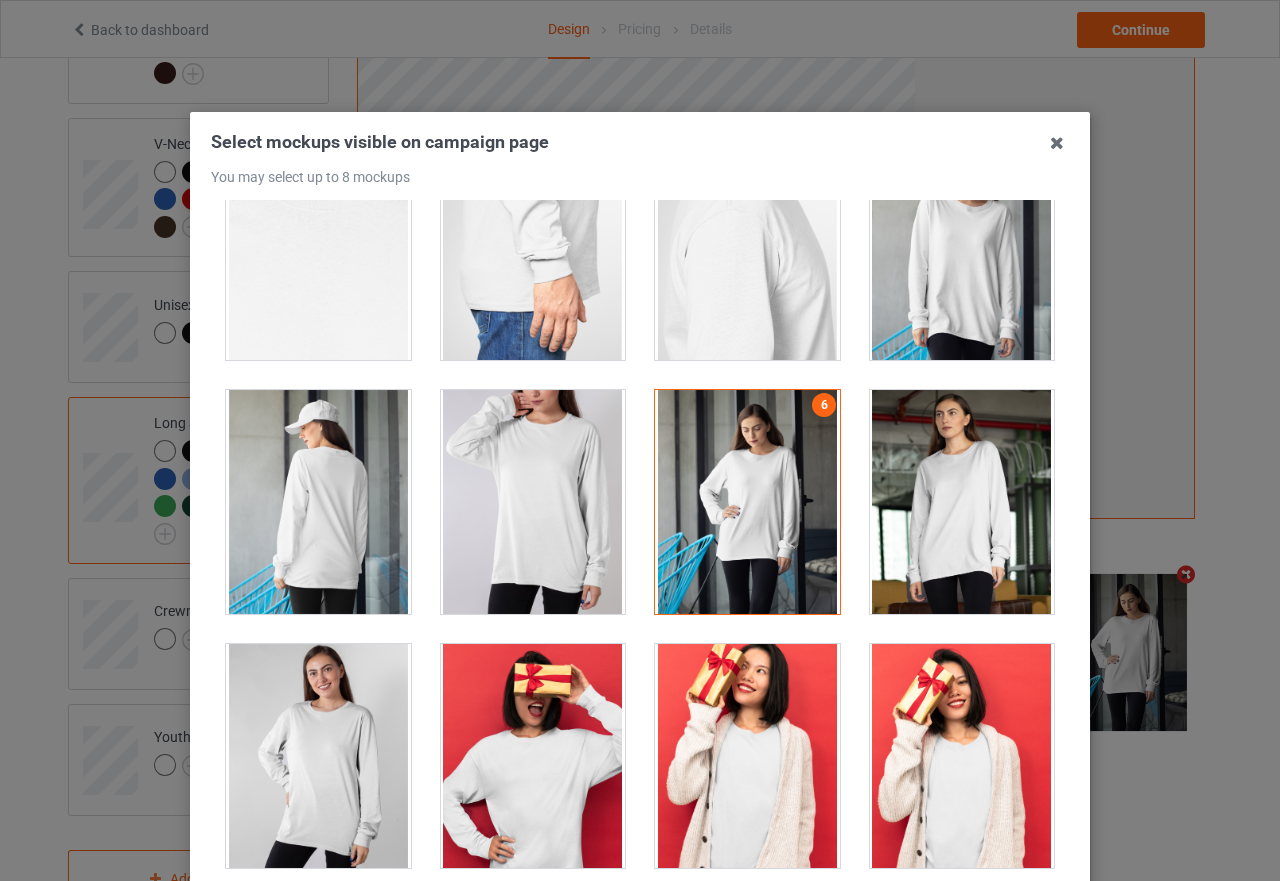 scroll, scrollTop: 1800, scrollLeft: 0, axis: vertical 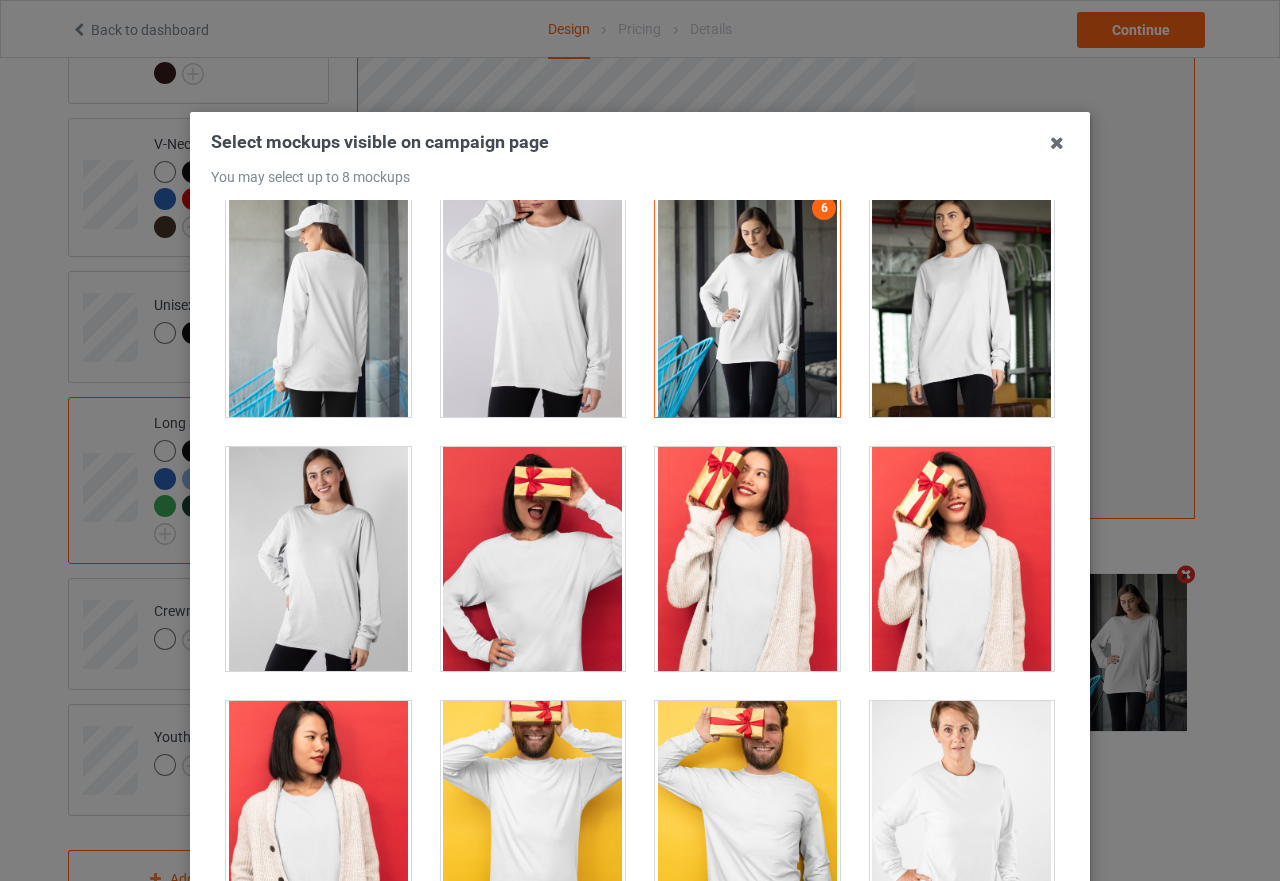 click at bounding box center (318, 559) 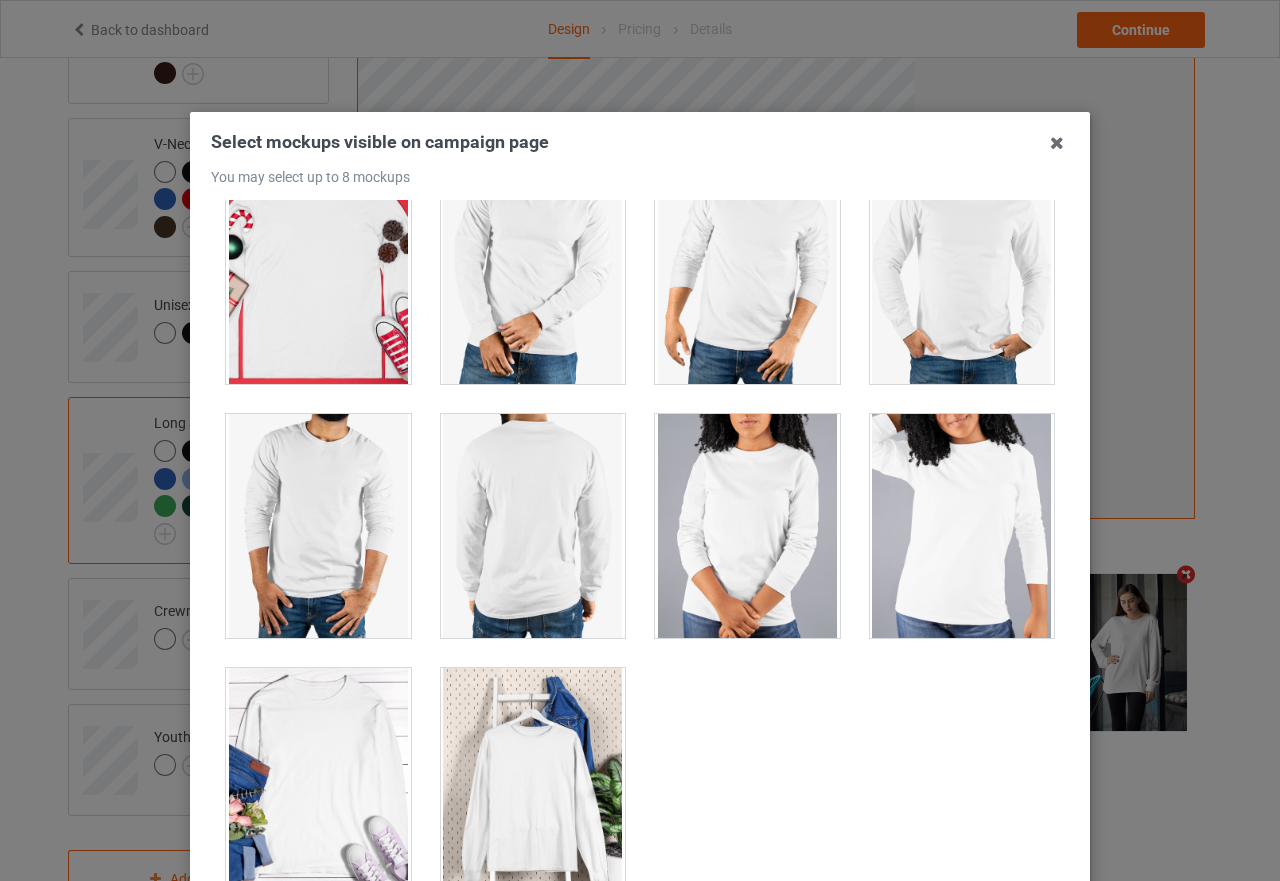 scroll, scrollTop: 5391, scrollLeft: 0, axis: vertical 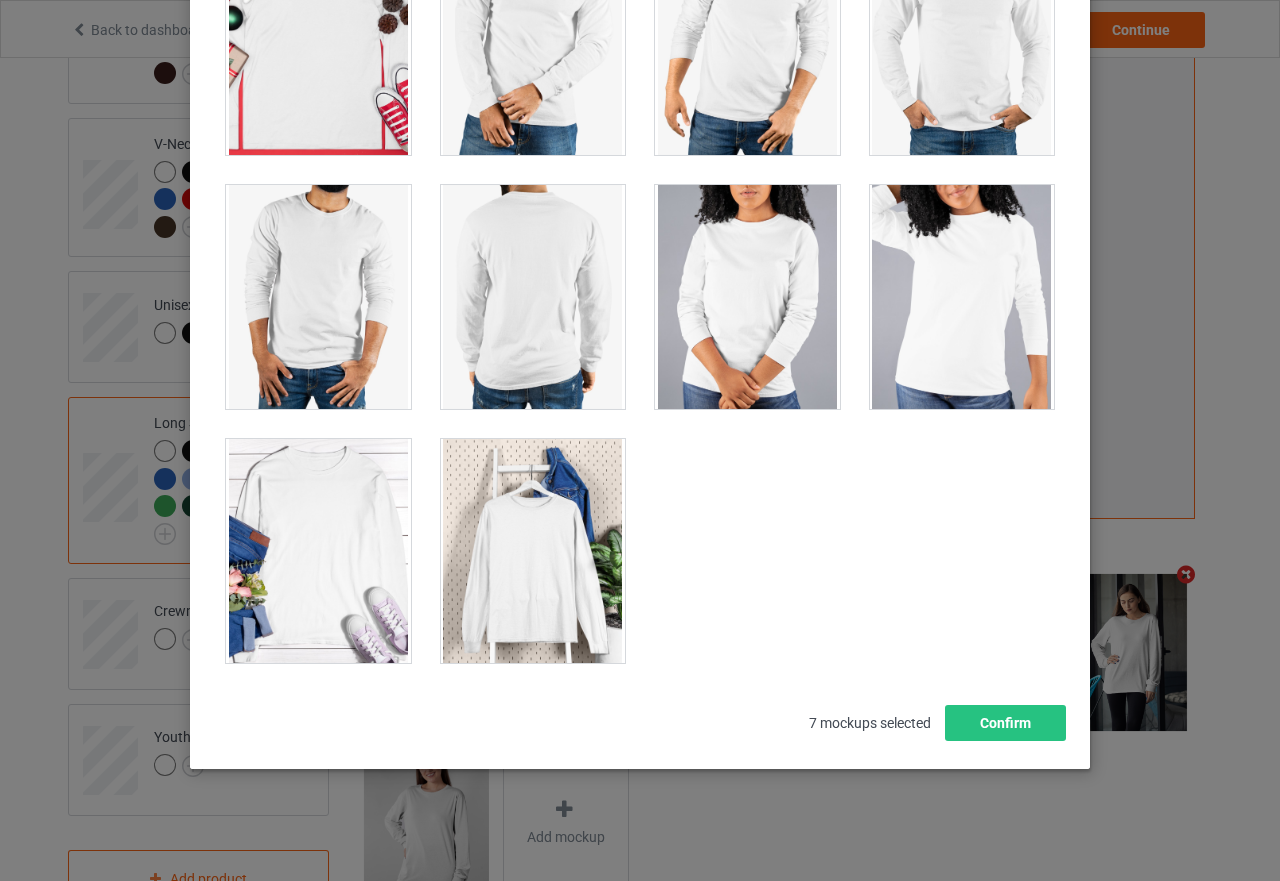 click at bounding box center (962, 297) 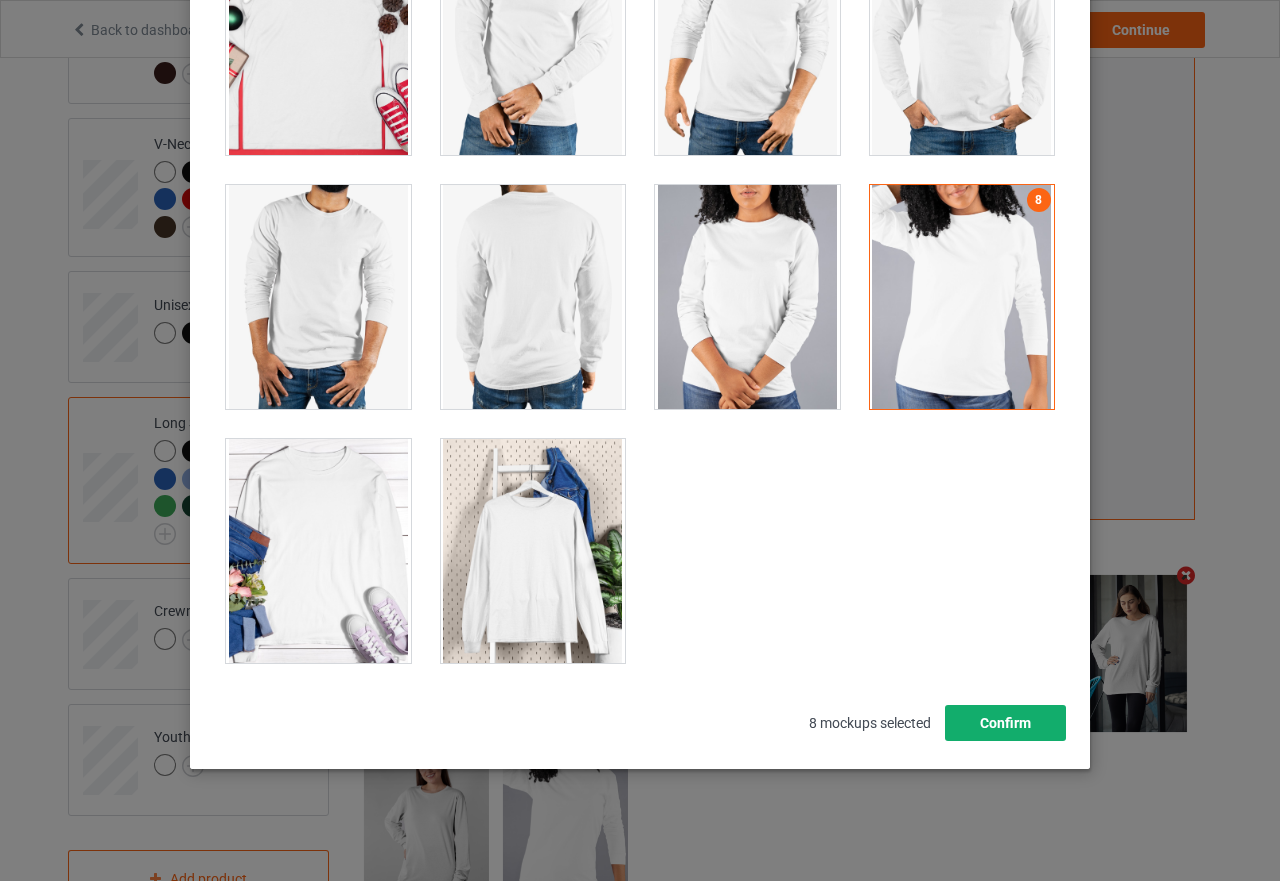 click on "Confirm" at bounding box center (1005, 723) 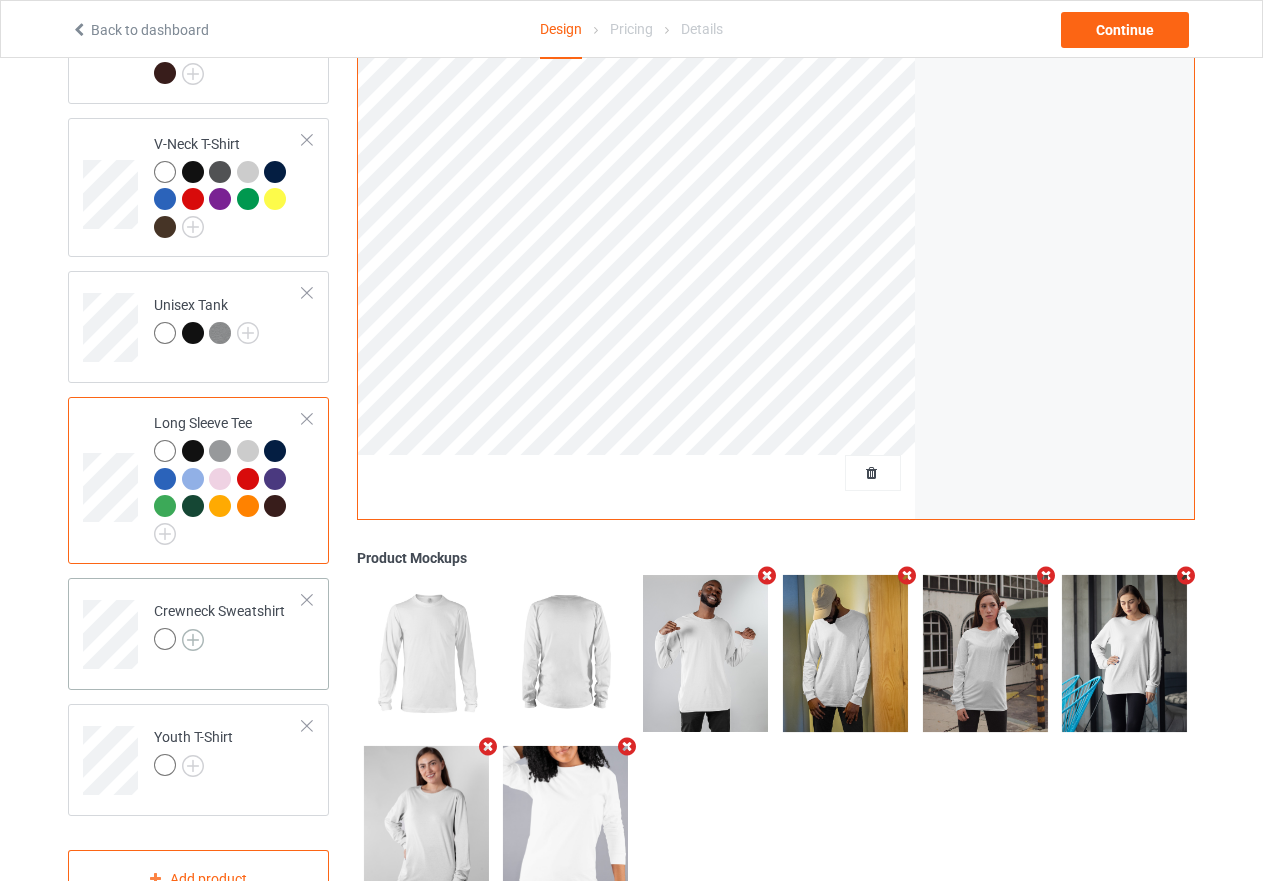click at bounding box center [193, 640] 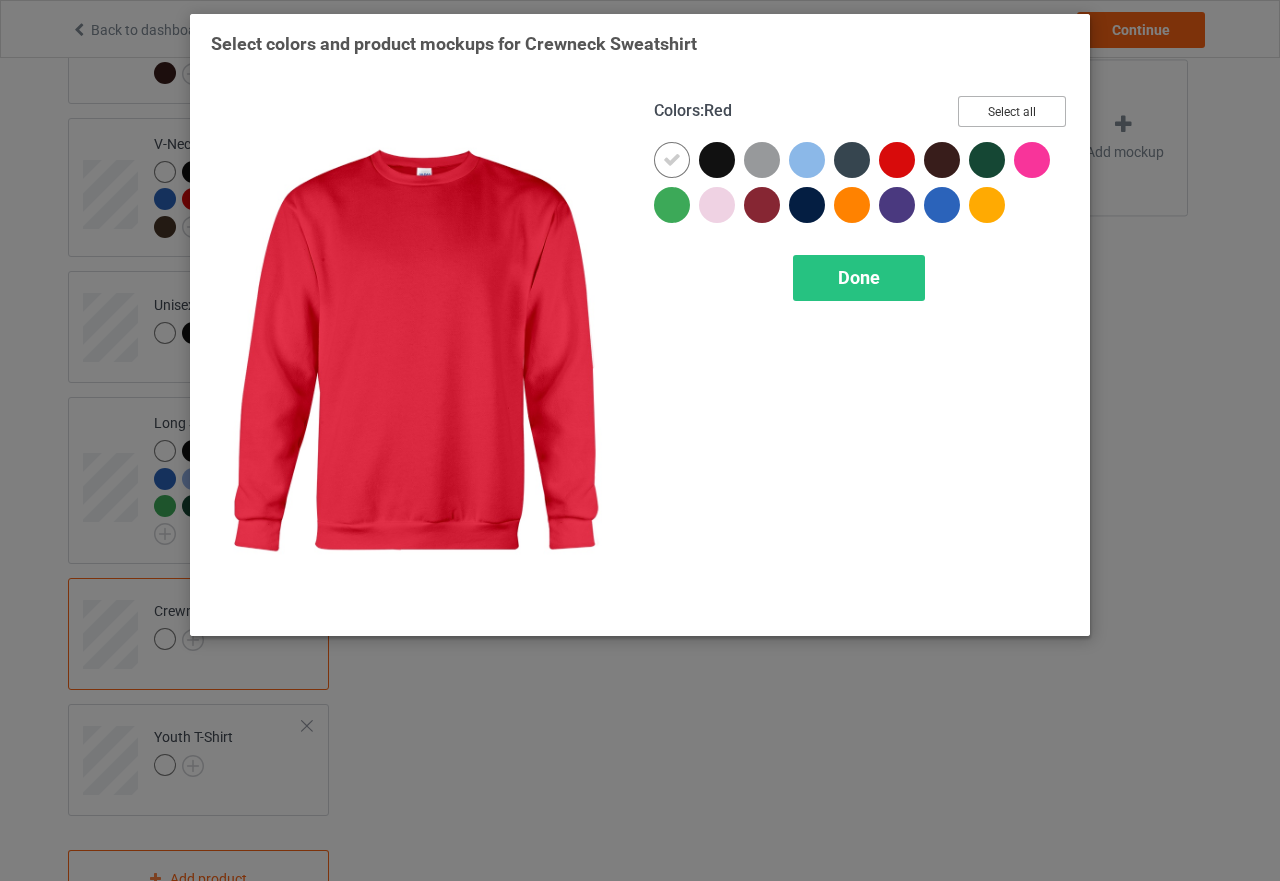 click on "Select all" at bounding box center [1012, 111] 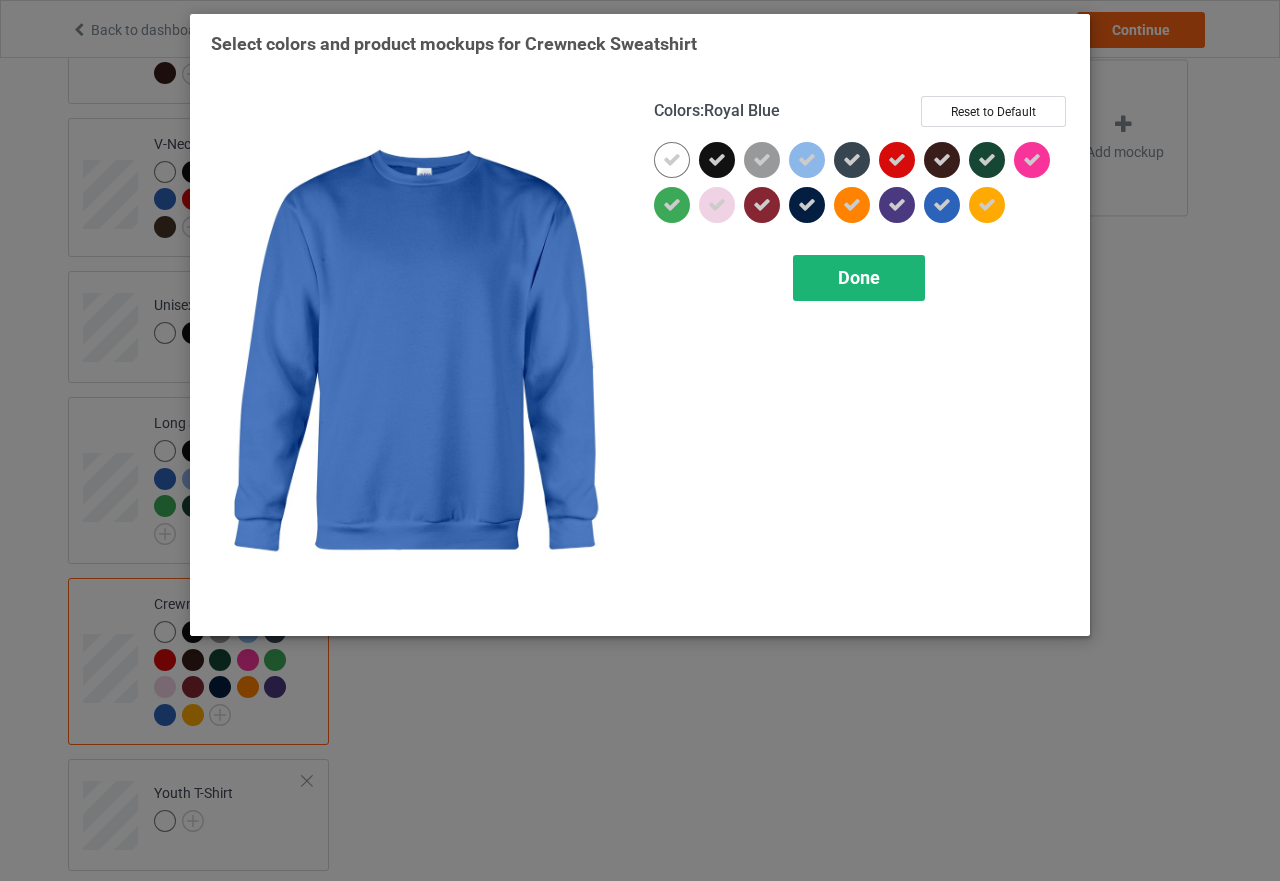 click on "Done" at bounding box center [859, 277] 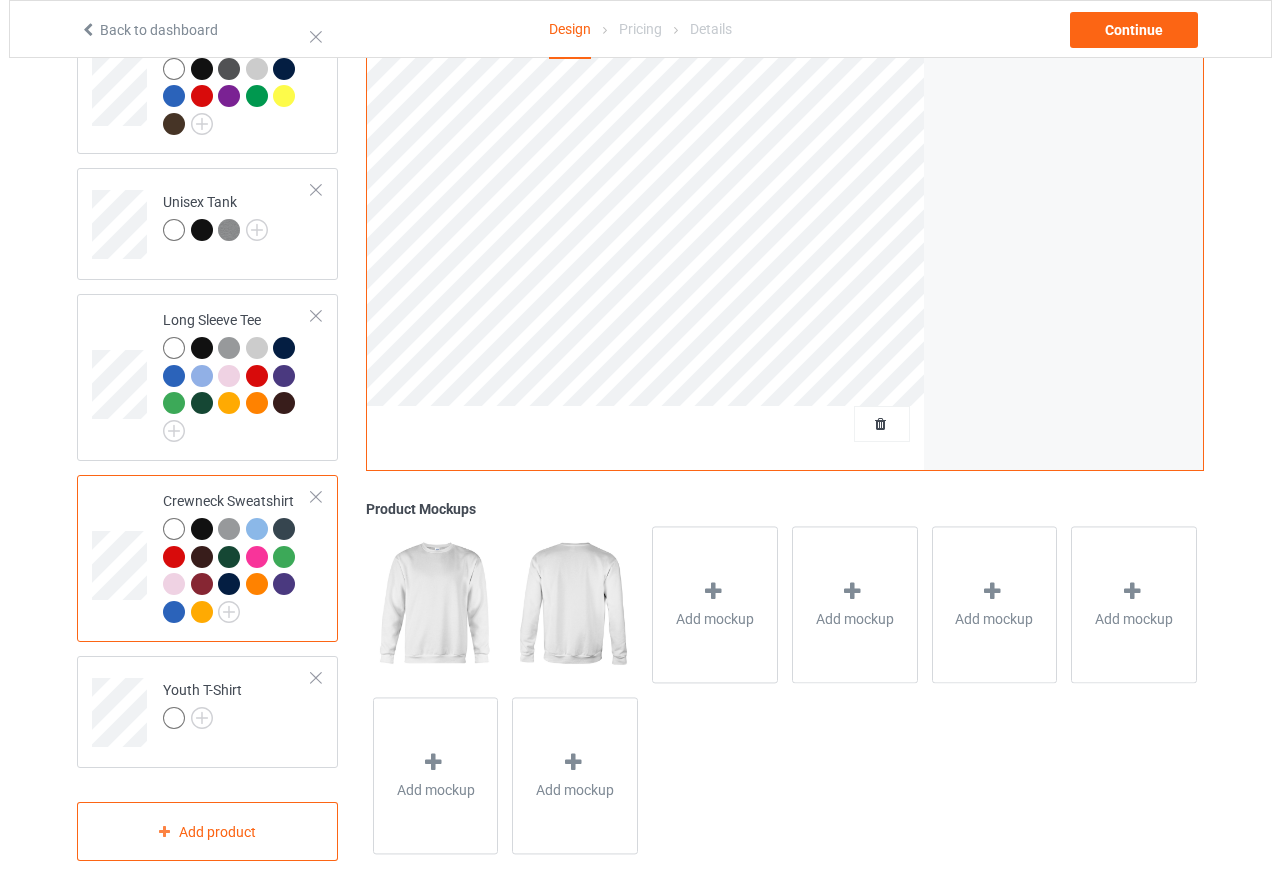 scroll, scrollTop: 970, scrollLeft: 0, axis: vertical 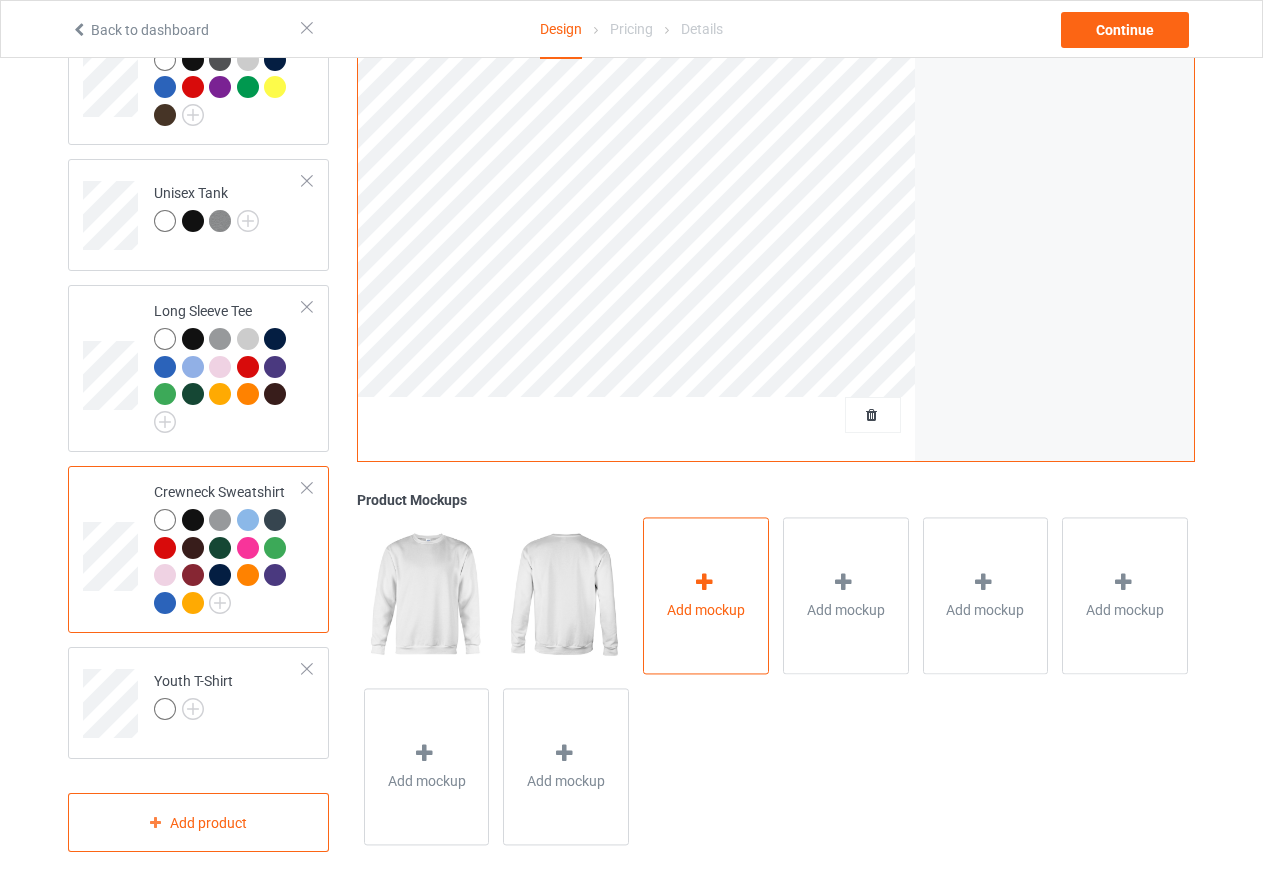 click at bounding box center [704, 582] 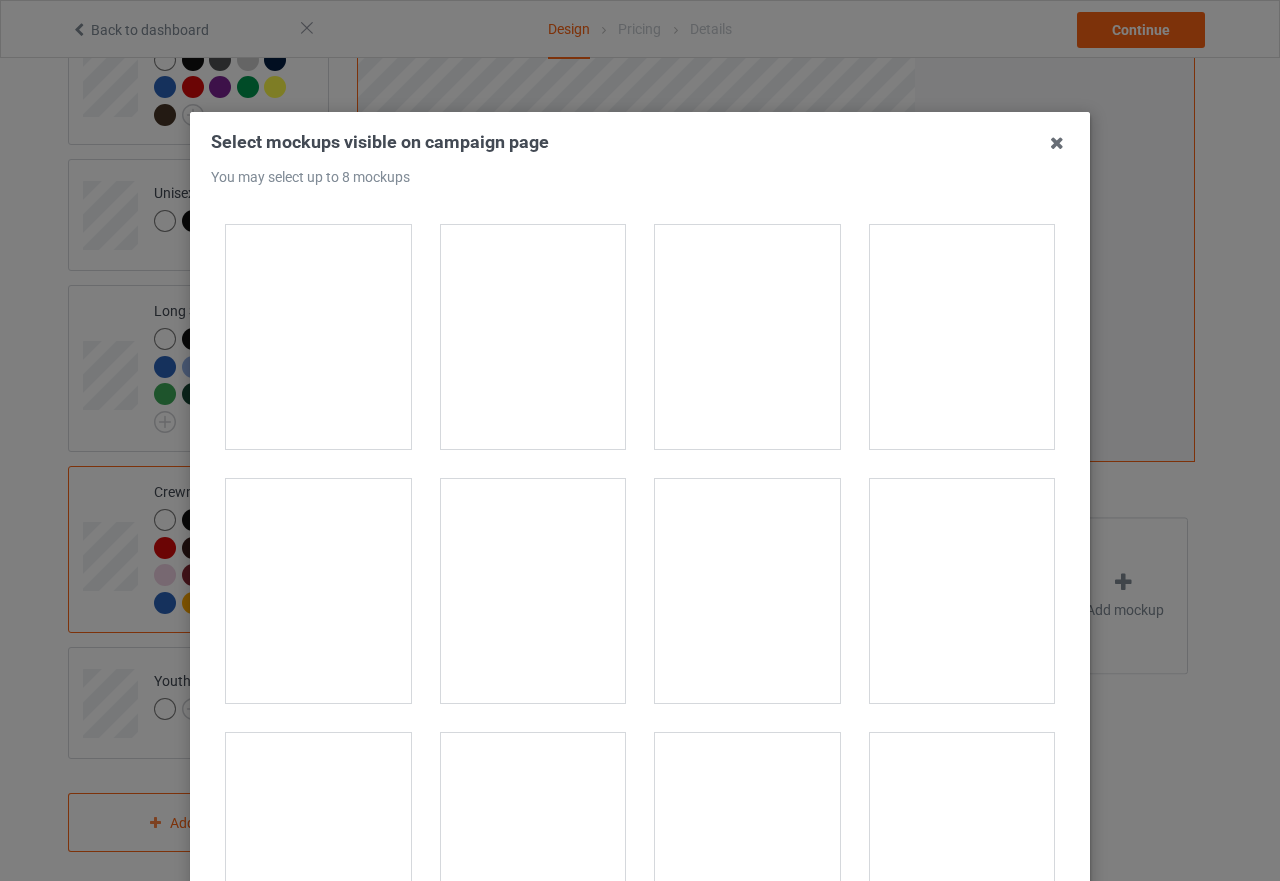 scroll, scrollTop: 300, scrollLeft: 0, axis: vertical 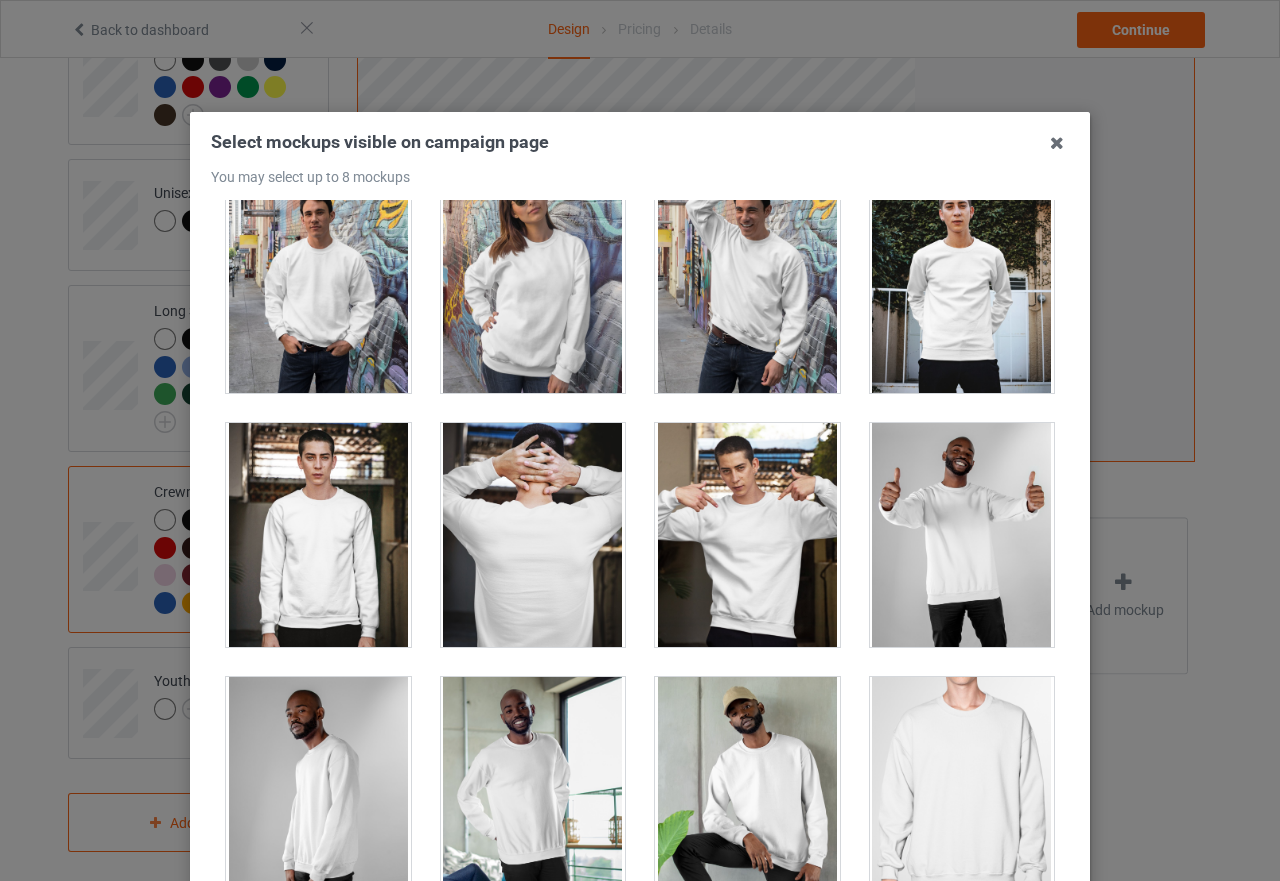 click at bounding box center [747, 535] 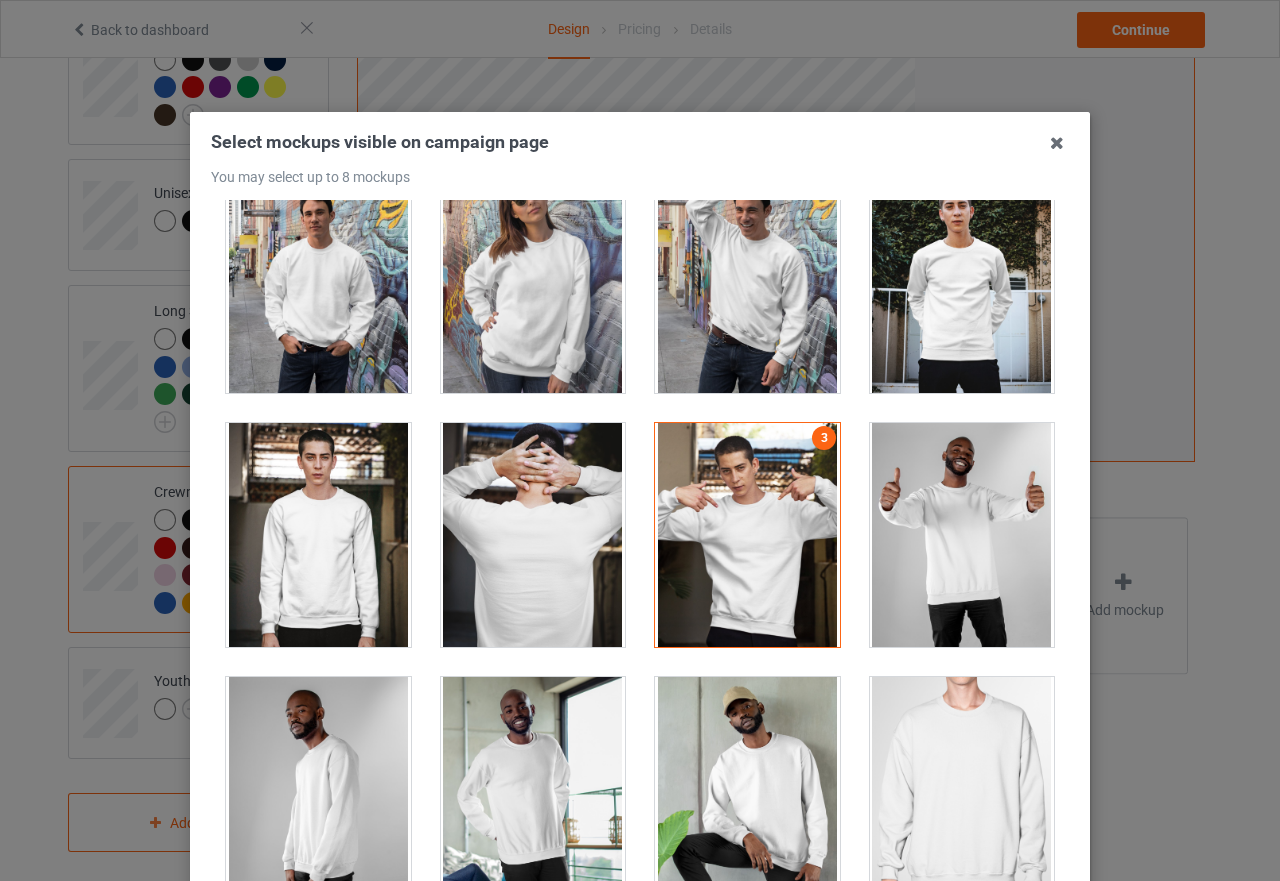 click at bounding box center [962, 535] 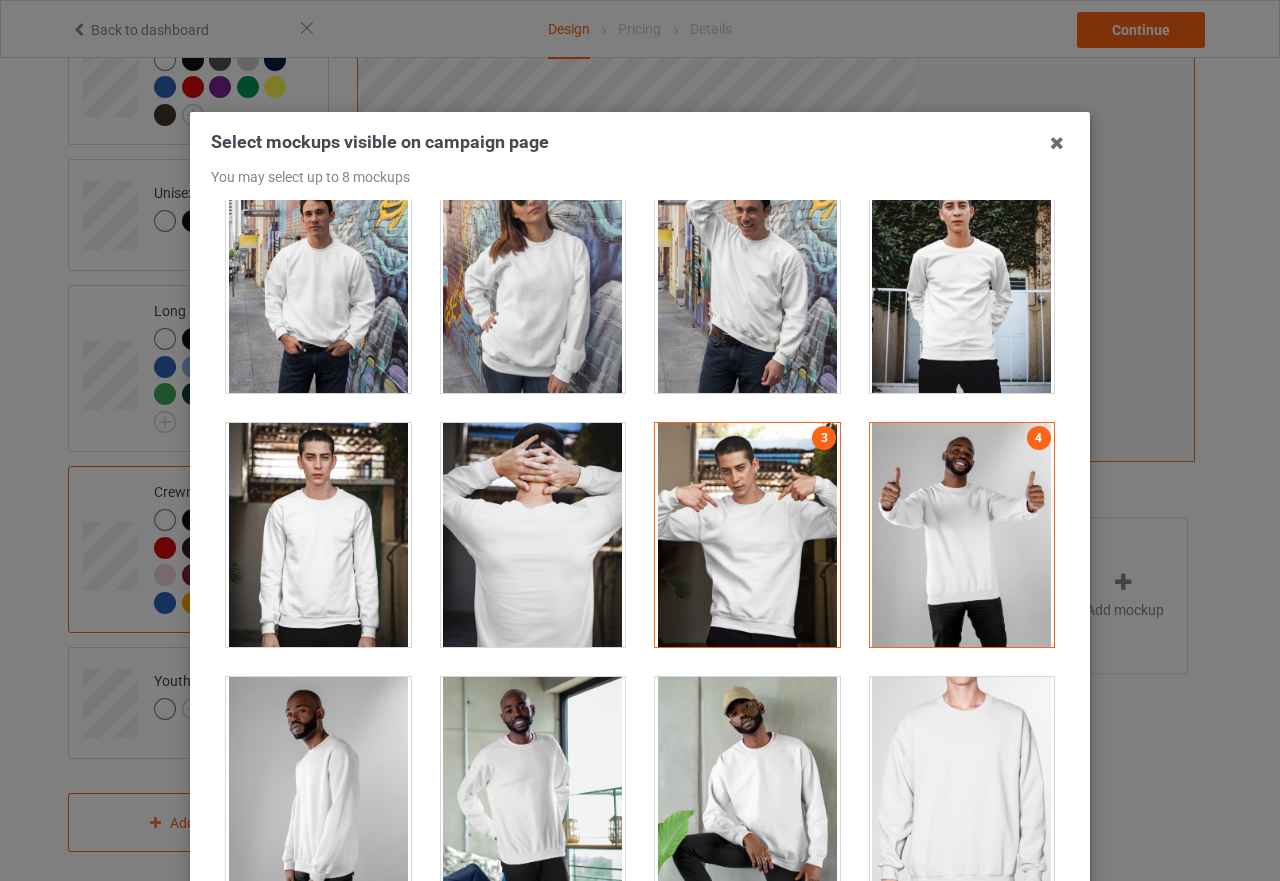 scroll, scrollTop: 700, scrollLeft: 0, axis: vertical 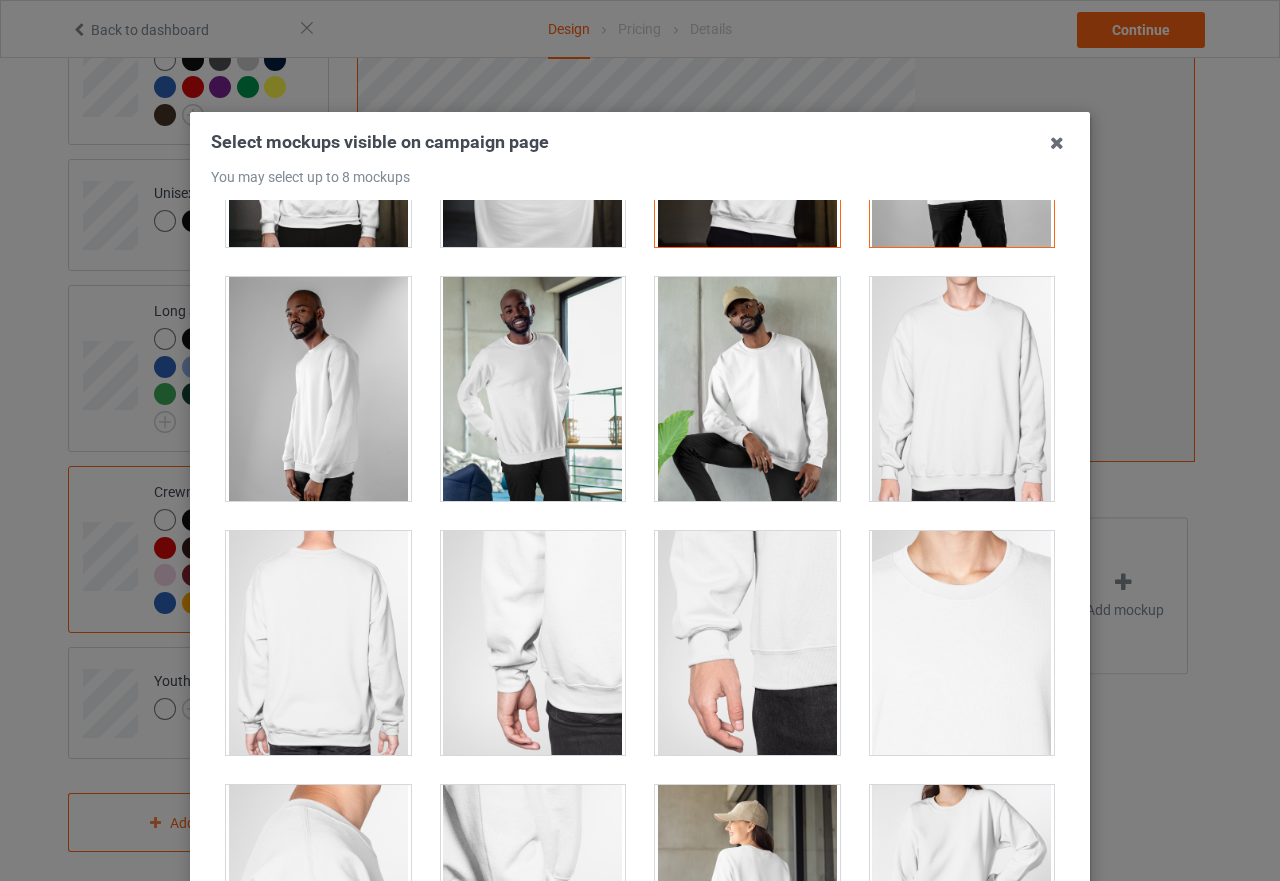click at bounding box center (318, 389) 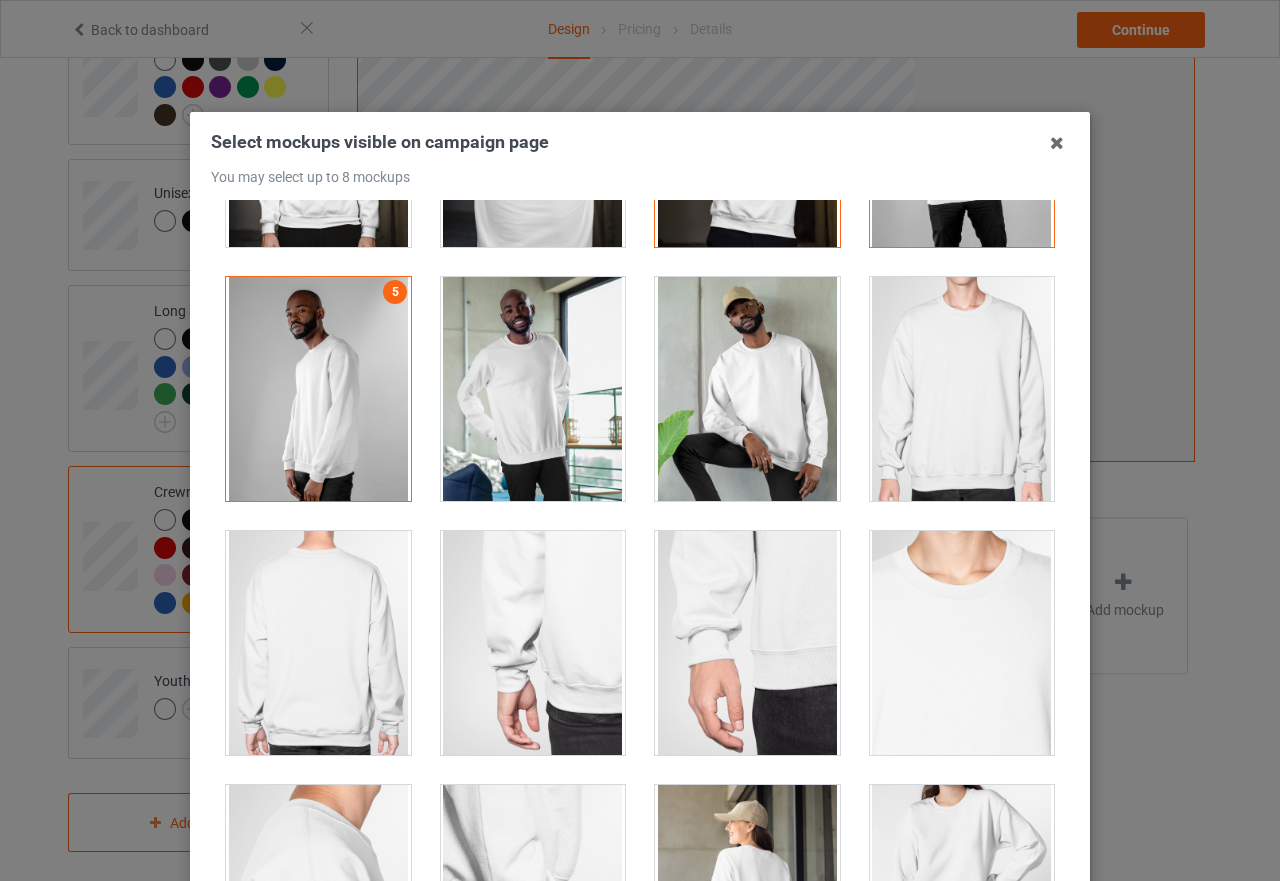 click at bounding box center (747, 389) 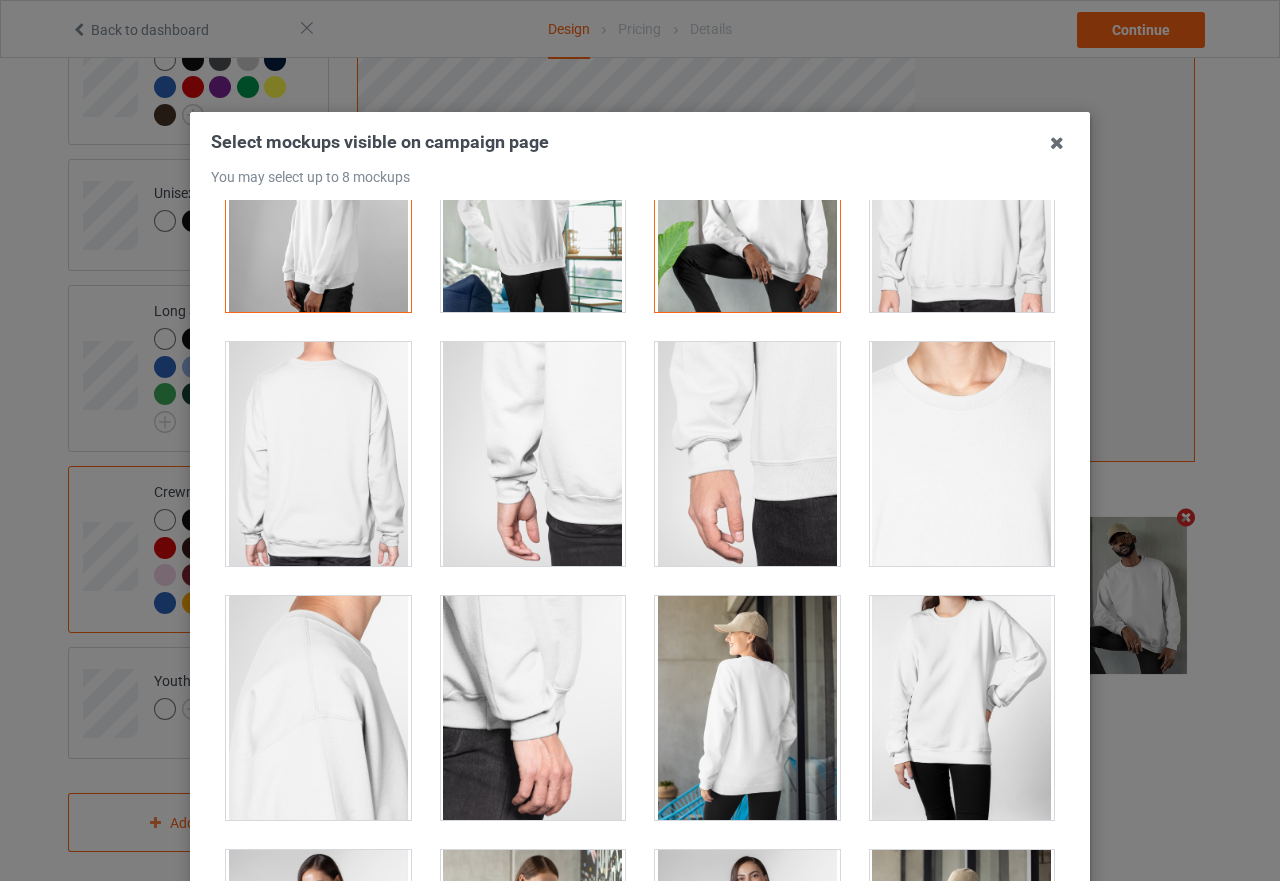 scroll, scrollTop: 1300, scrollLeft: 0, axis: vertical 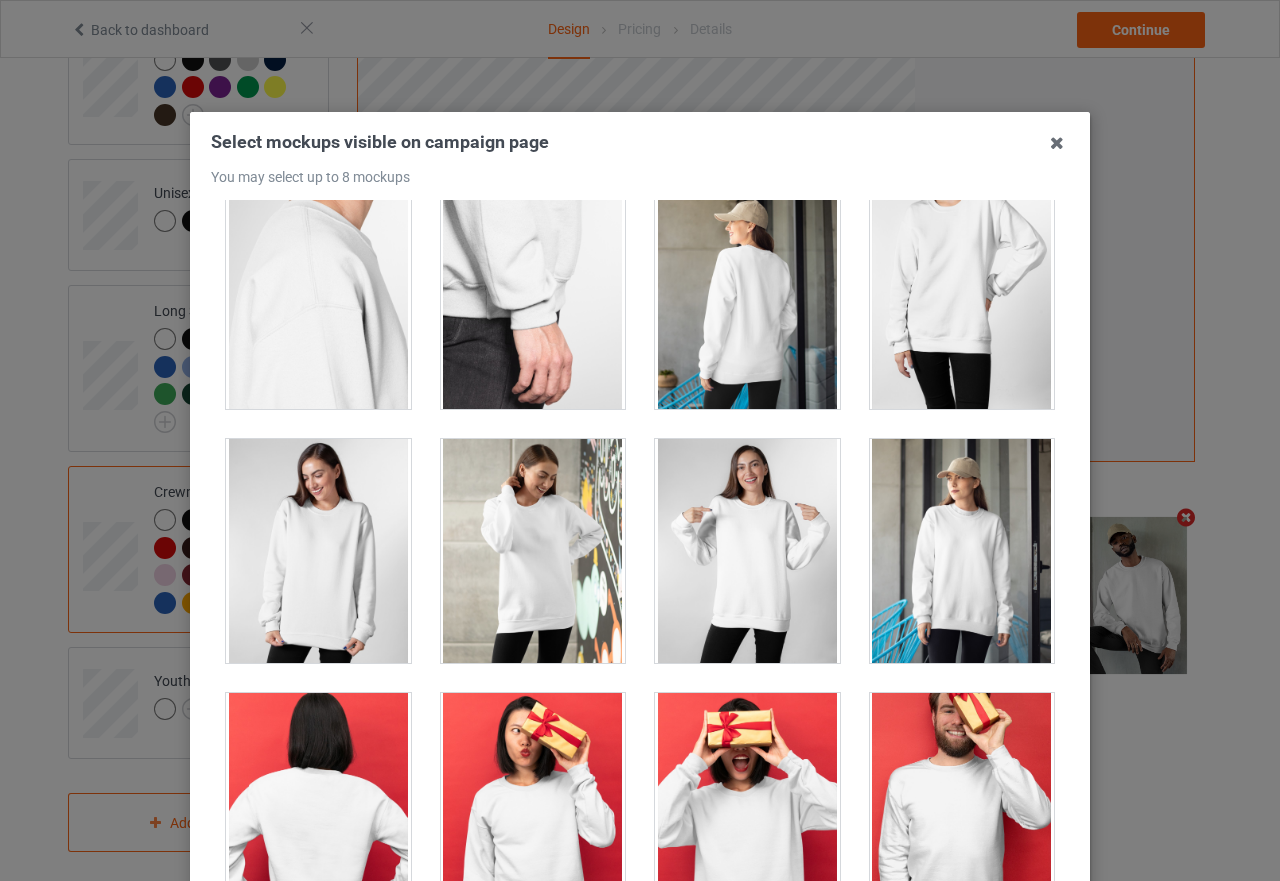 click at bounding box center [747, 551] 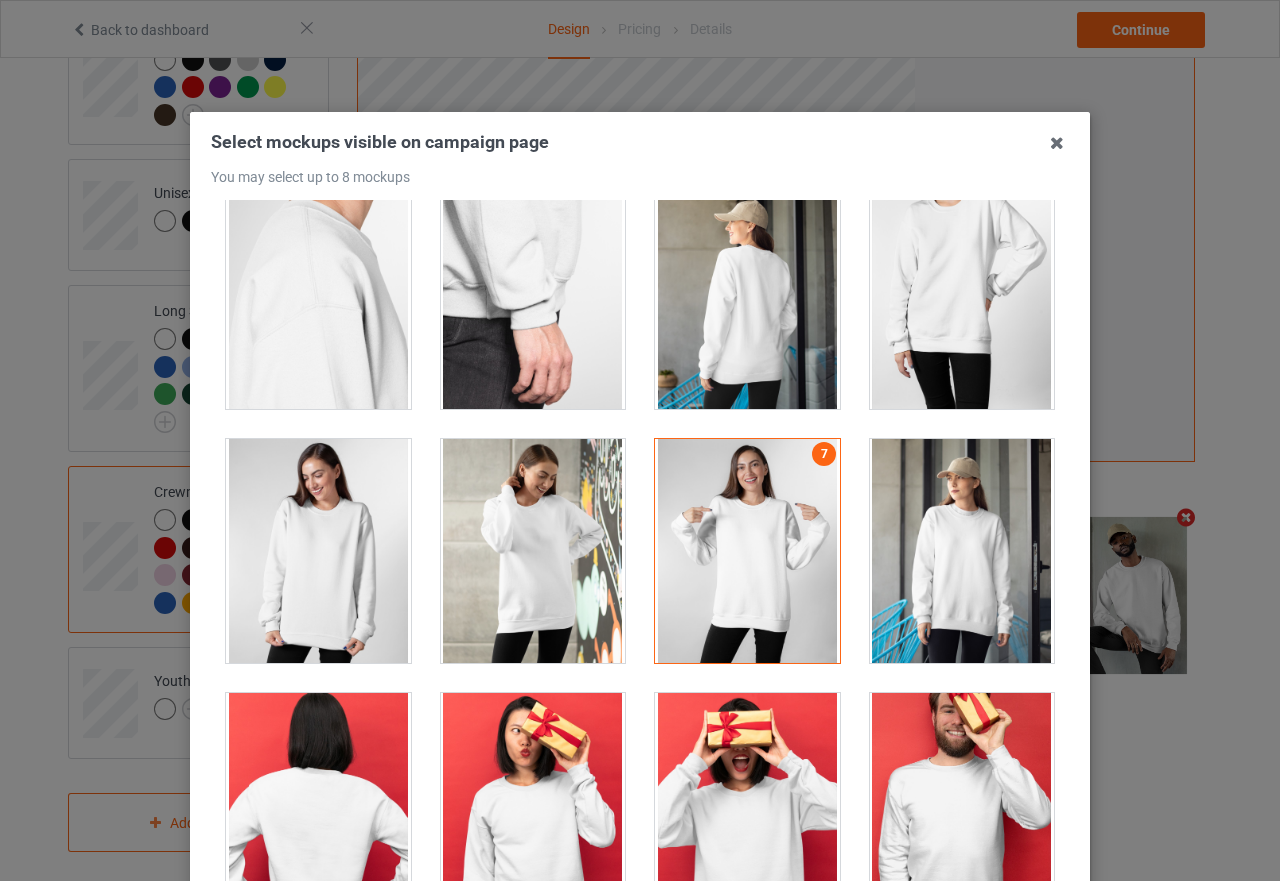 click at bounding box center (962, 551) 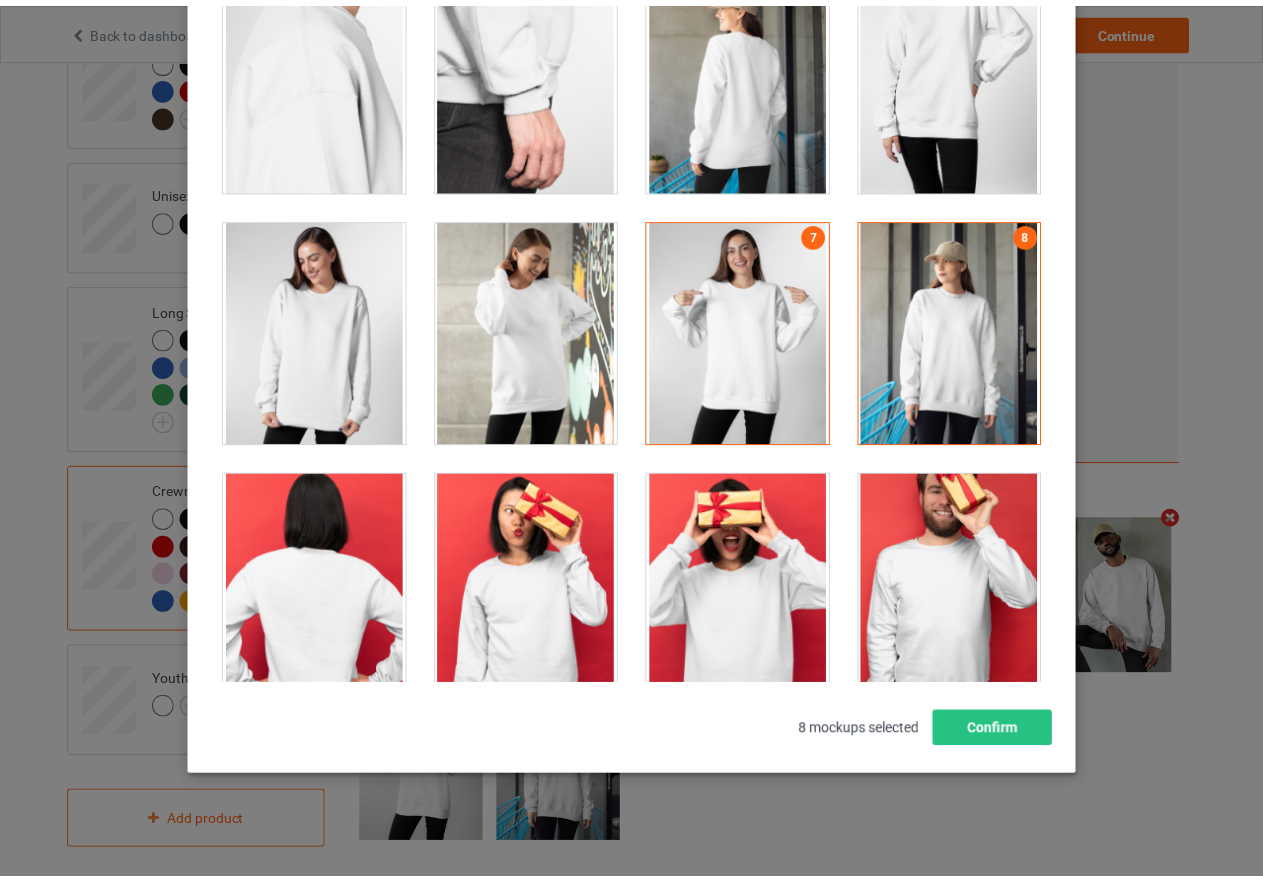 scroll, scrollTop: 227, scrollLeft: 0, axis: vertical 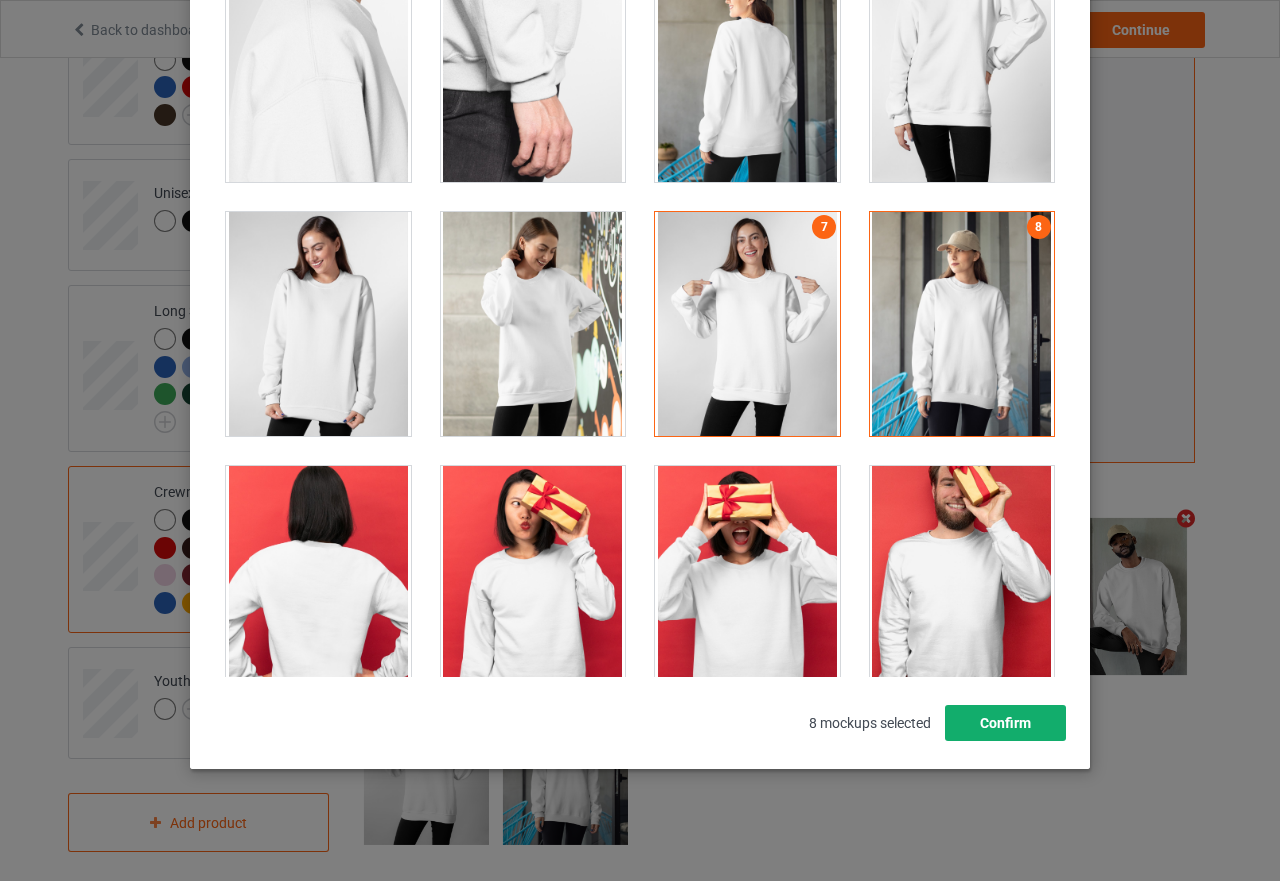 click on "Confirm" at bounding box center [1005, 723] 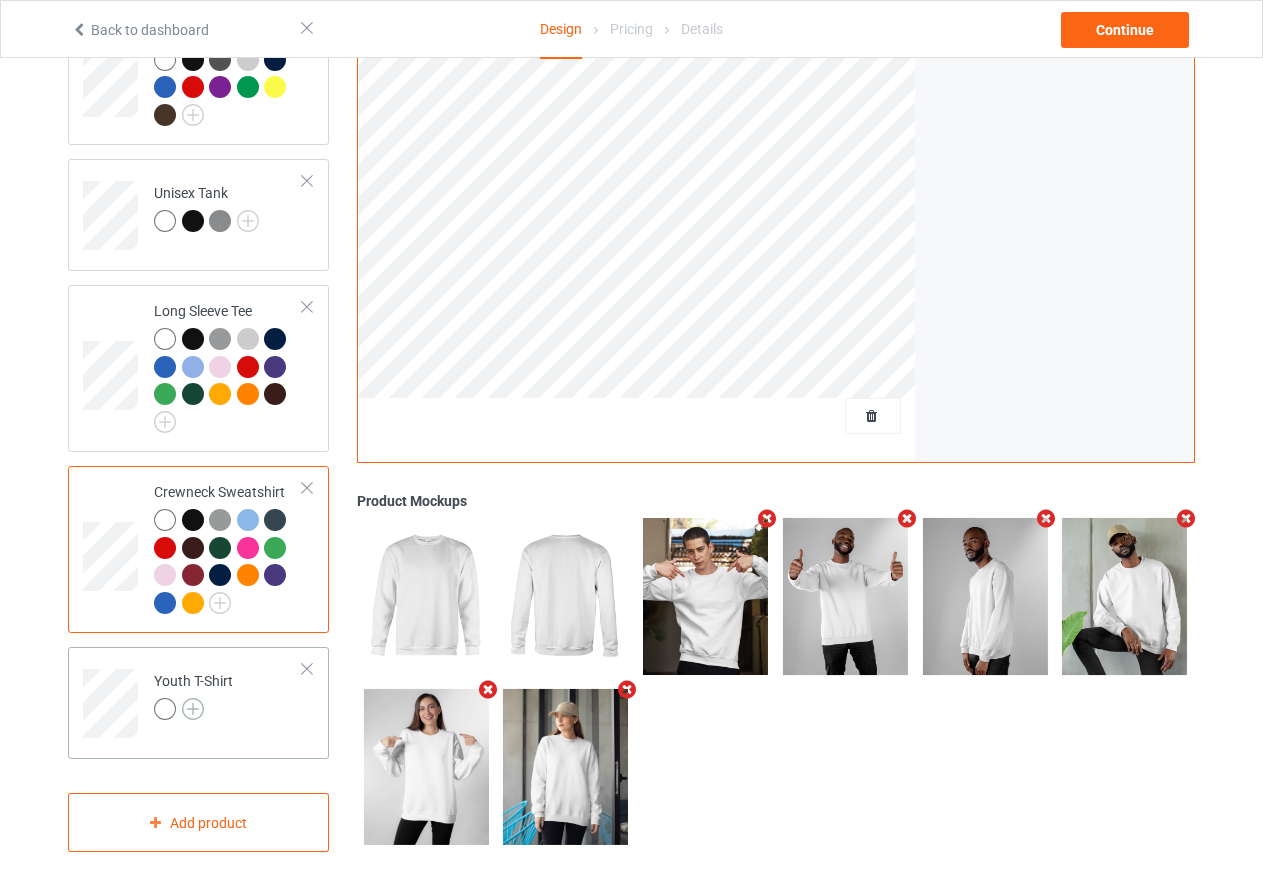 click at bounding box center [193, 709] 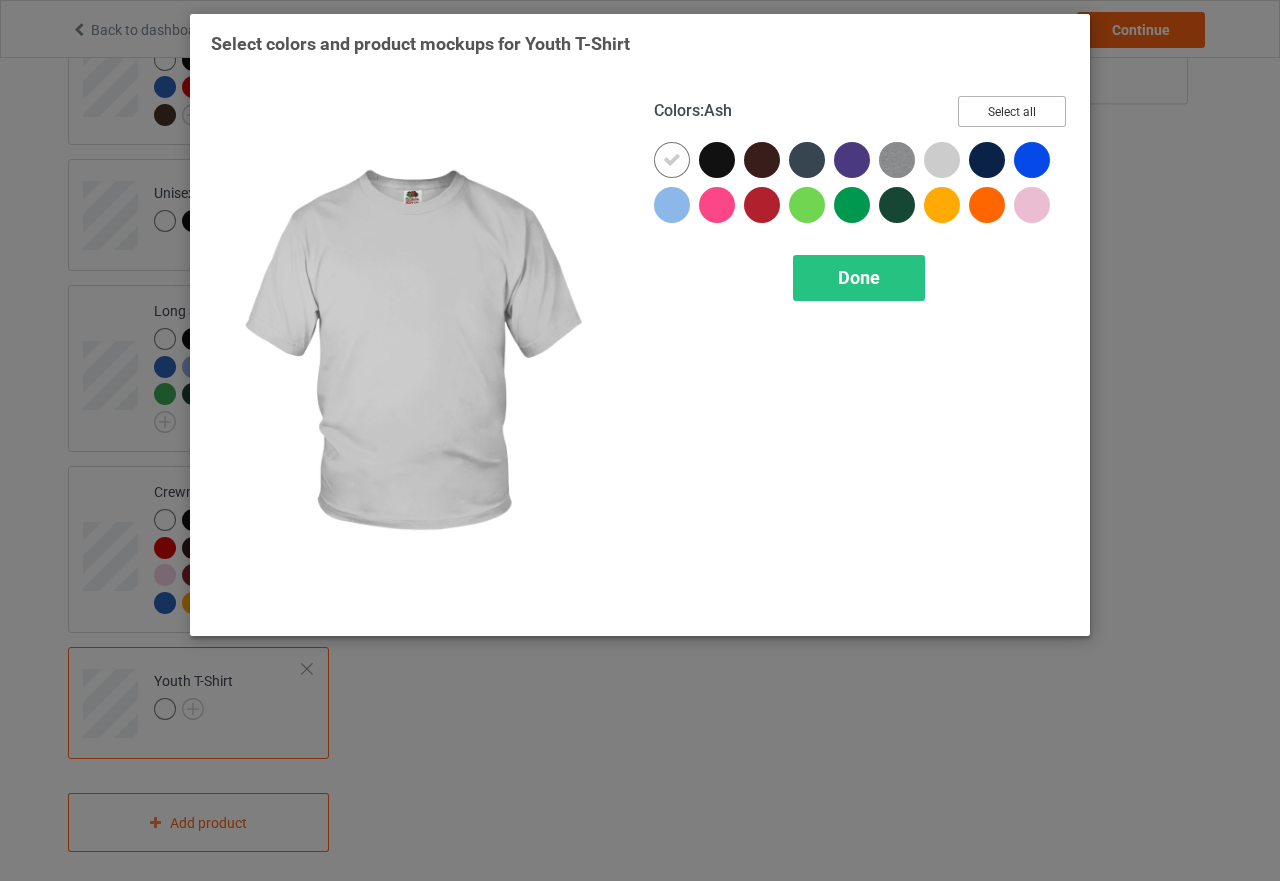 click on "Select all" at bounding box center (1012, 111) 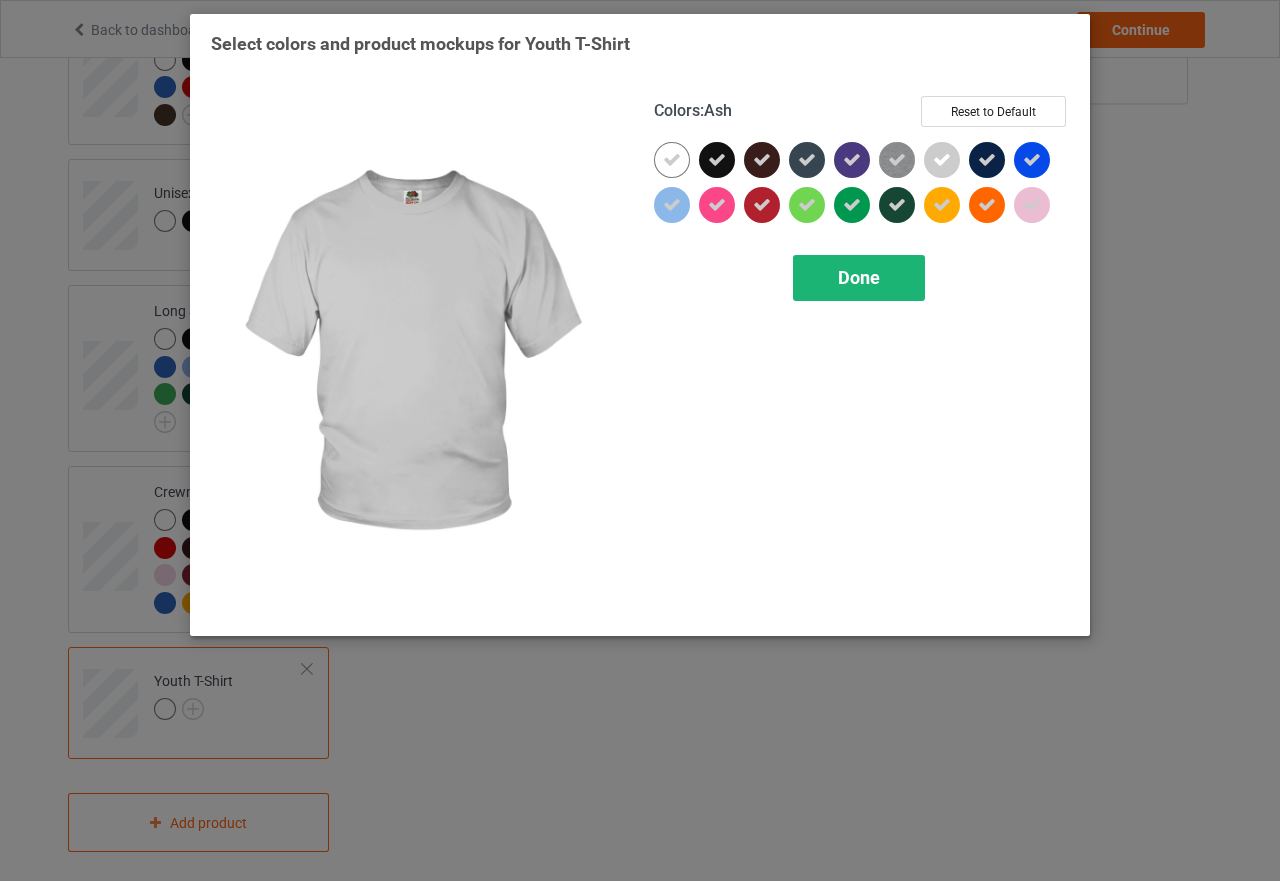 click on "Done" at bounding box center [859, 278] 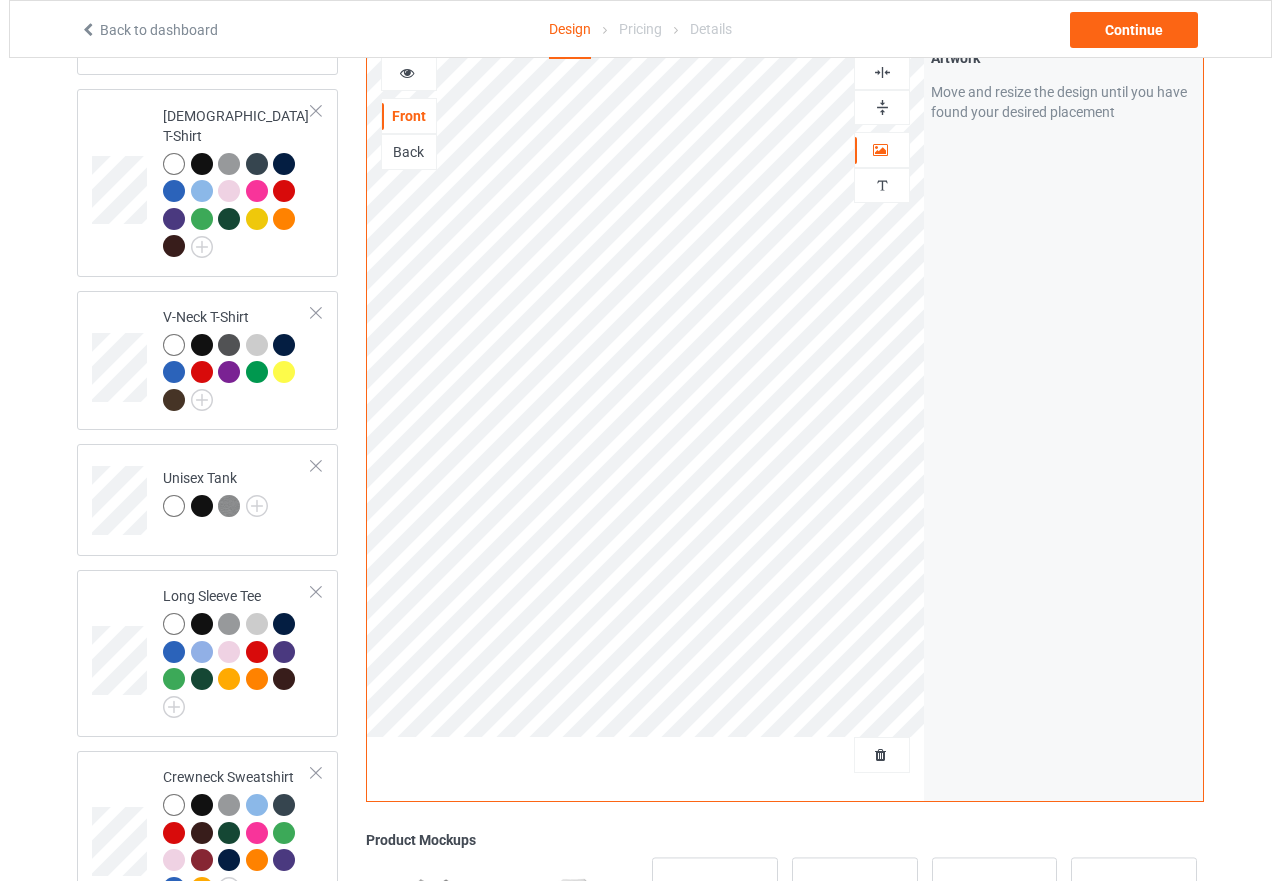 scroll, scrollTop: 1026, scrollLeft: 0, axis: vertical 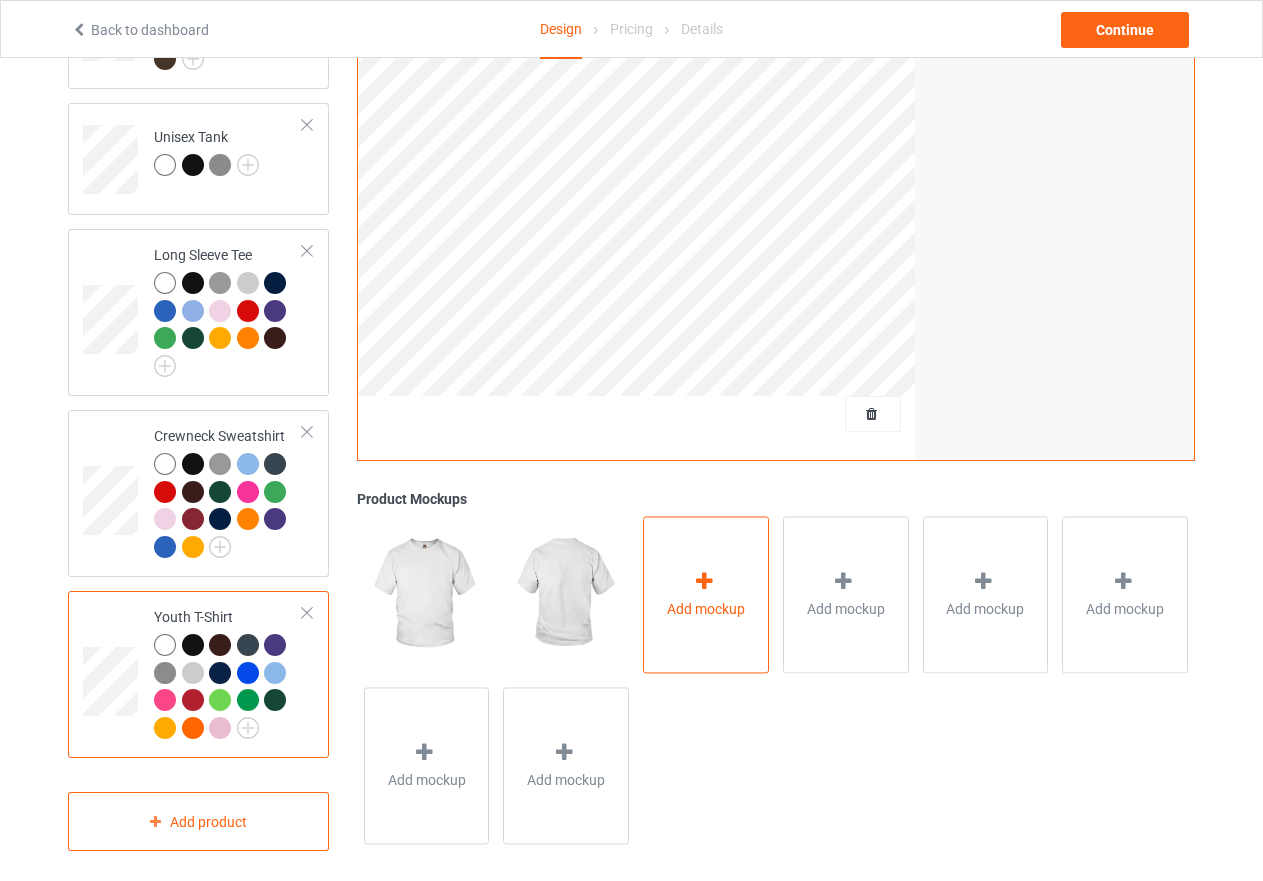 click on "Add mockup" at bounding box center (706, 609) 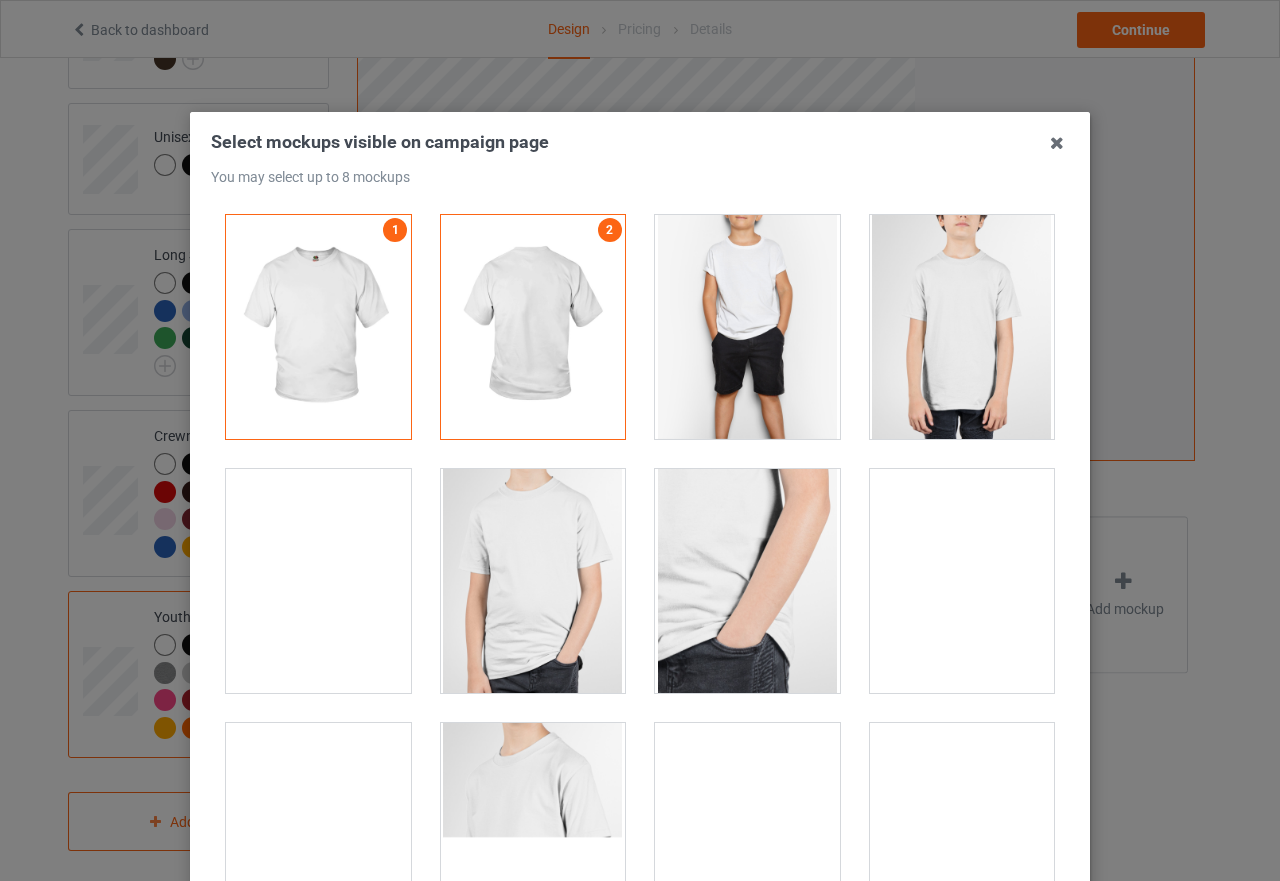 click at bounding box center [747, 327] 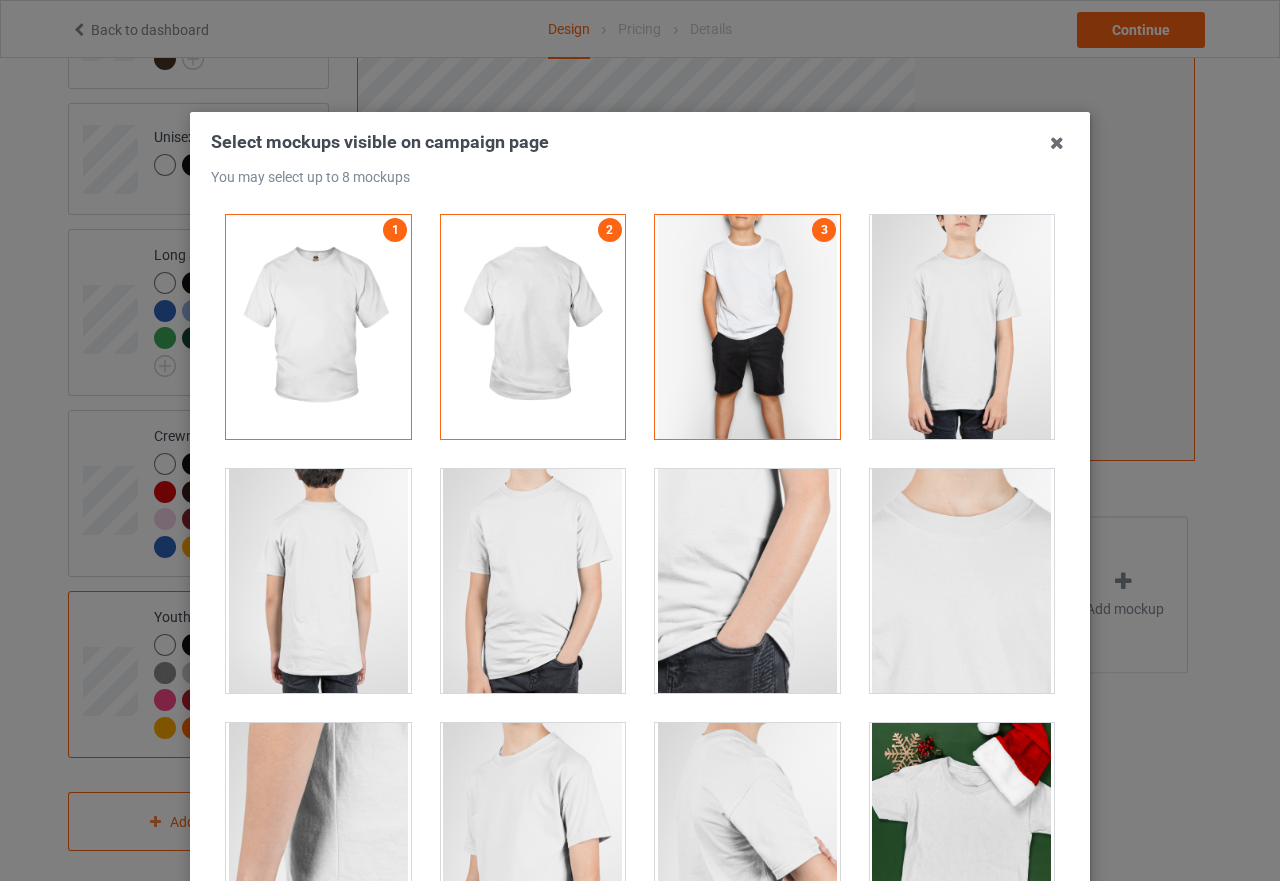 click at bounding box center (962, 327) 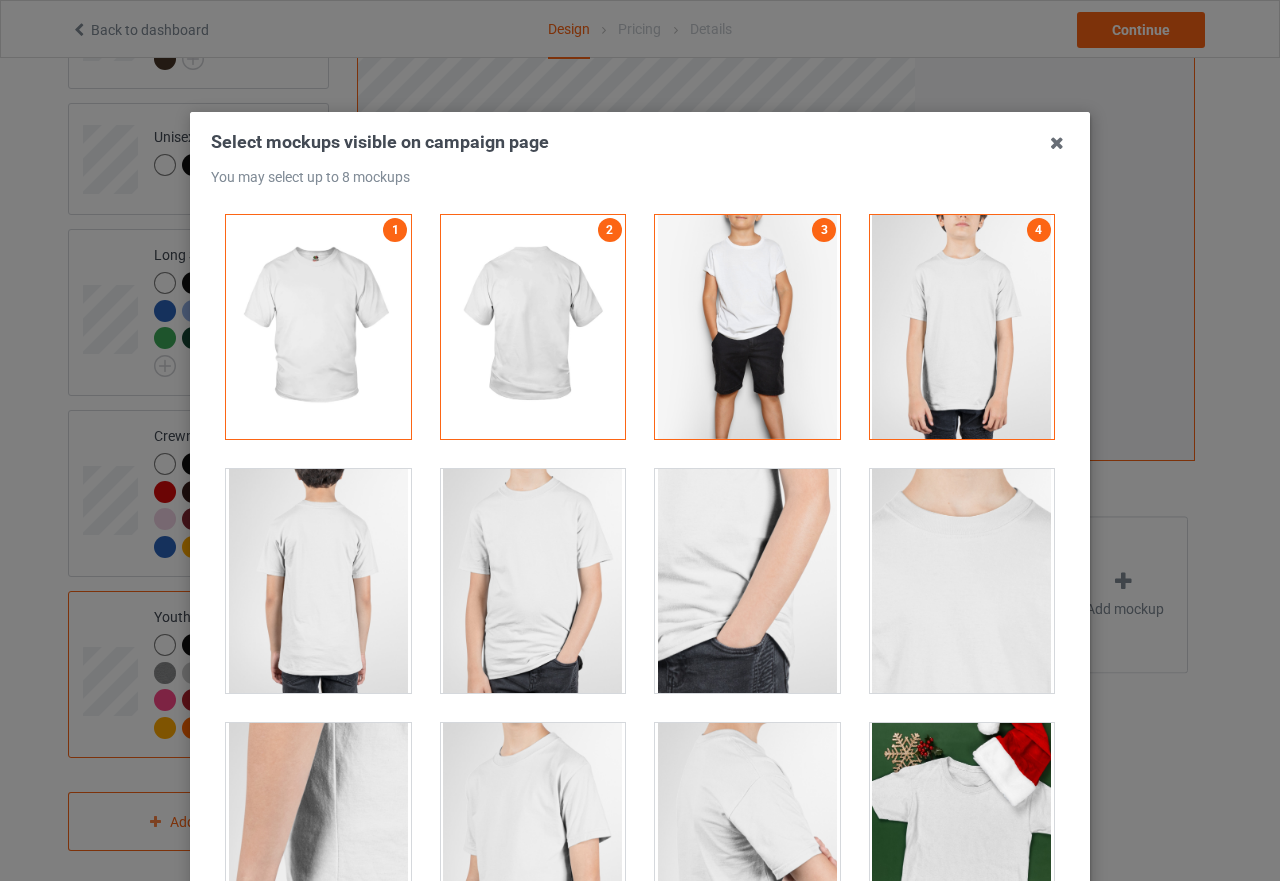 click at bounding box center [318, 581] 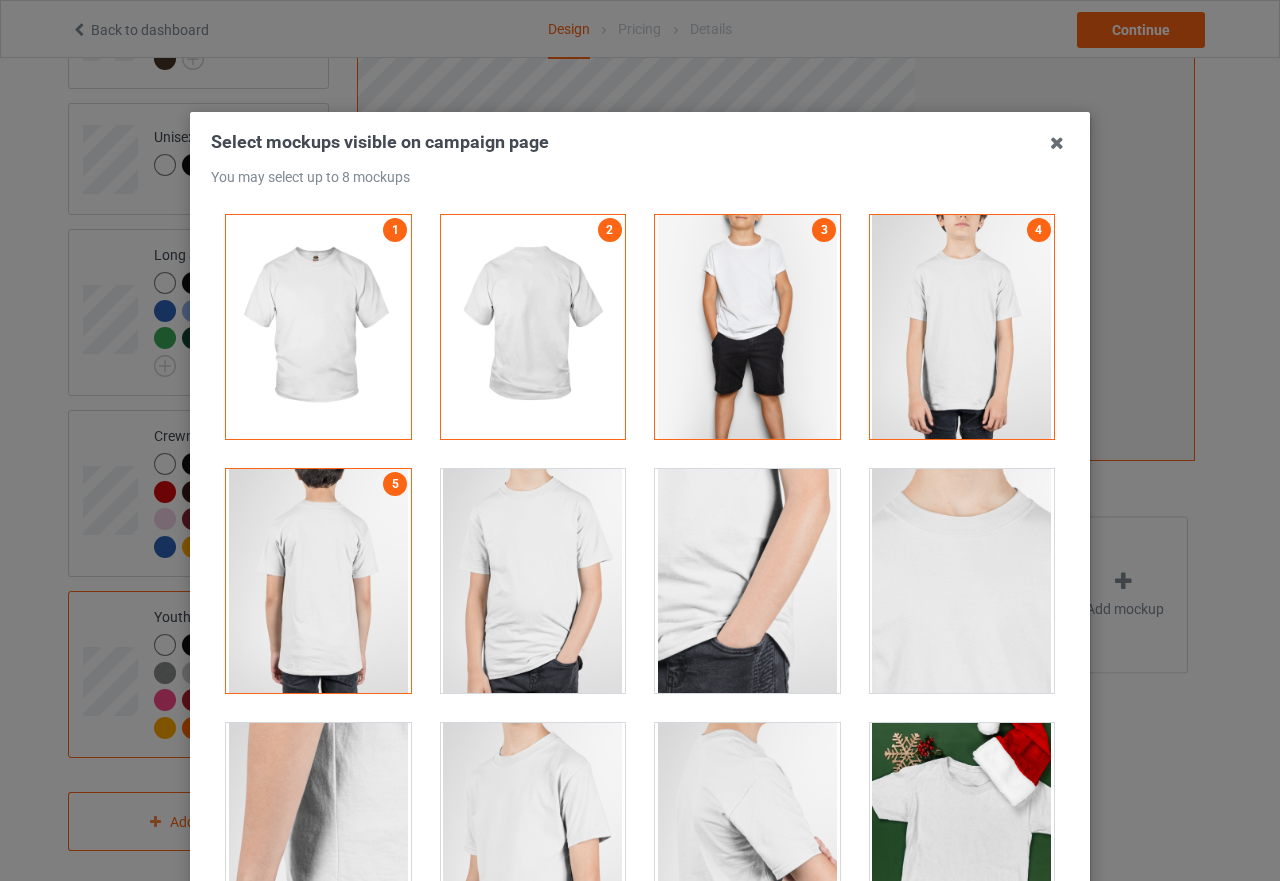 click at bounding box center (533, 581) 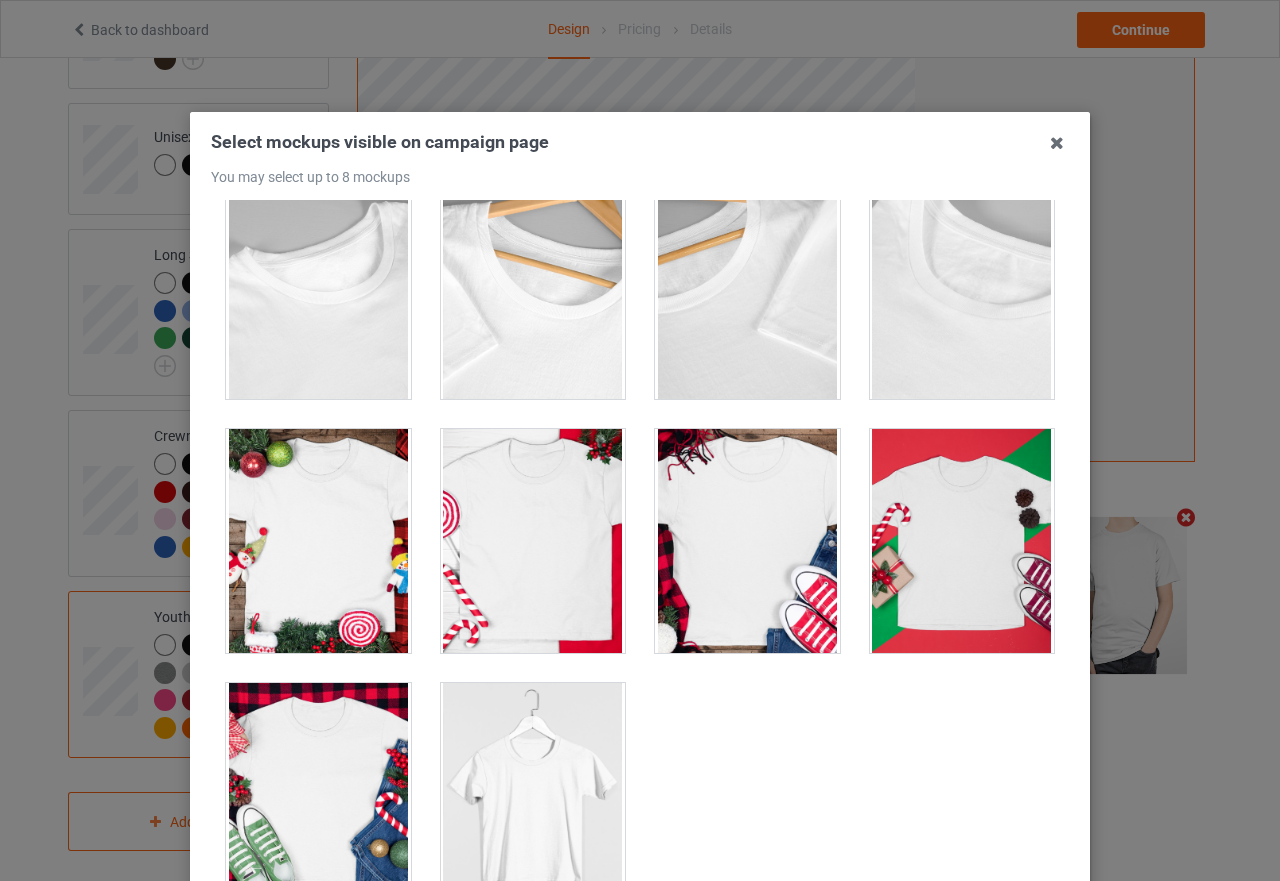 scroll, scrollTop: 1073, scrollLeft: 0, axis: vertical 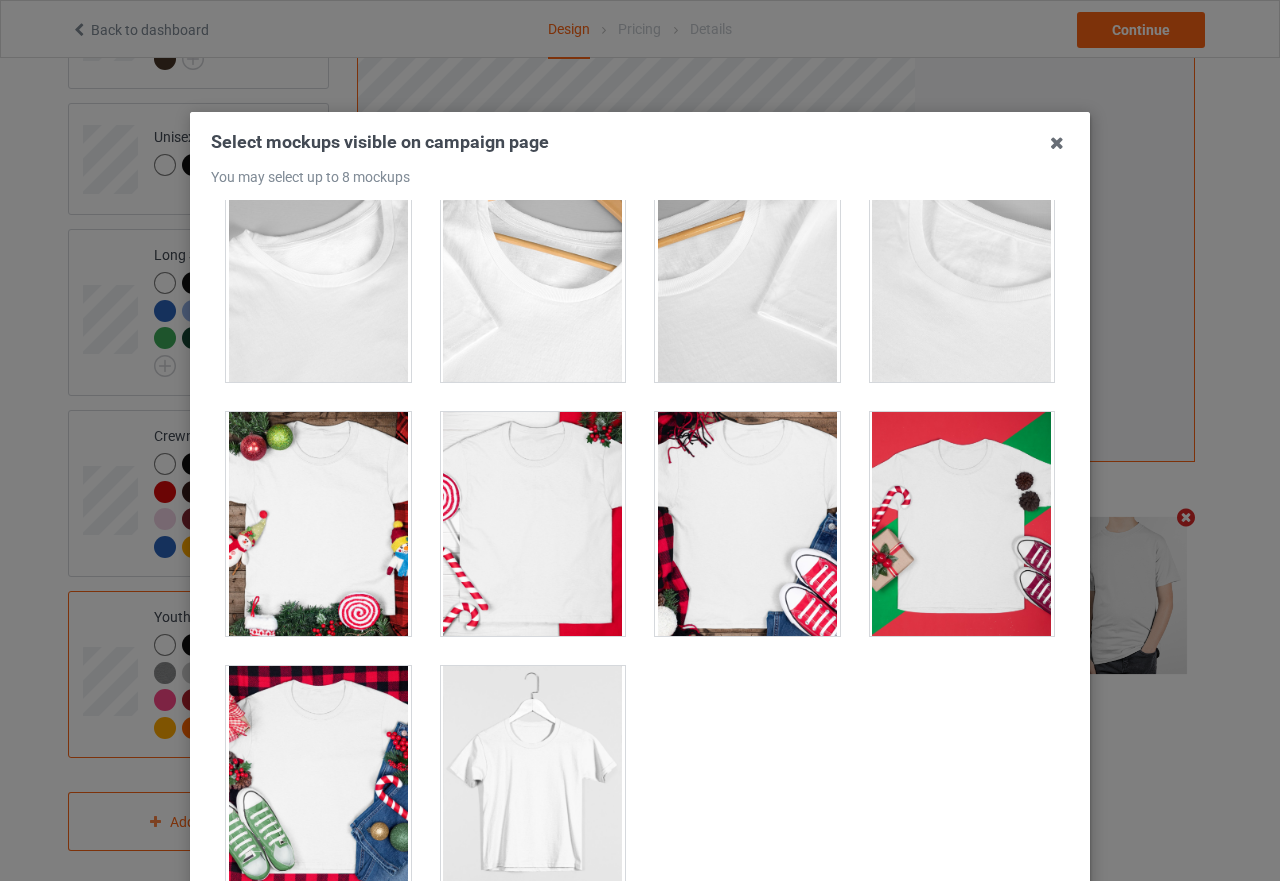 click at bounding box center (533, 778) 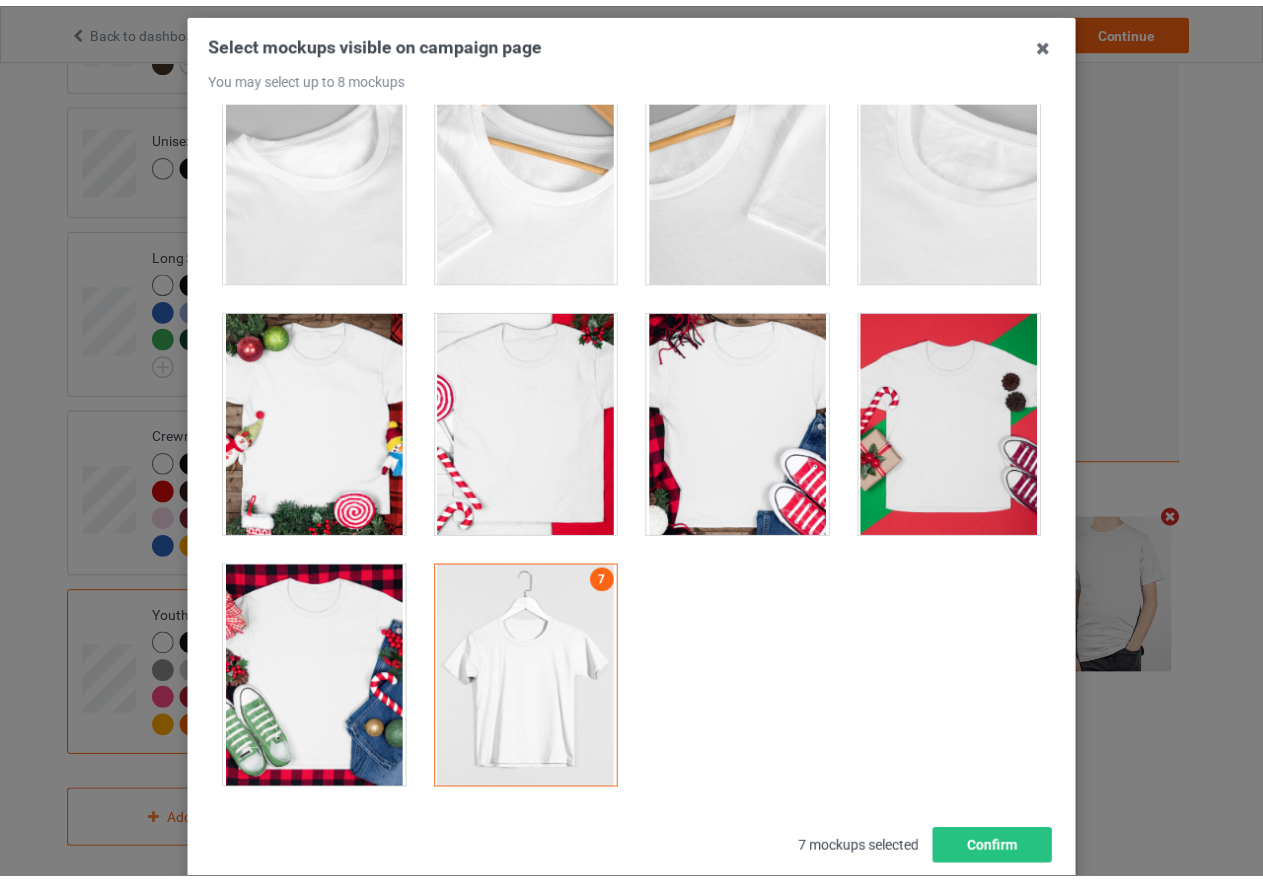 scroll, scrollTop: 227, scrollLeft: 0, axis: vertical 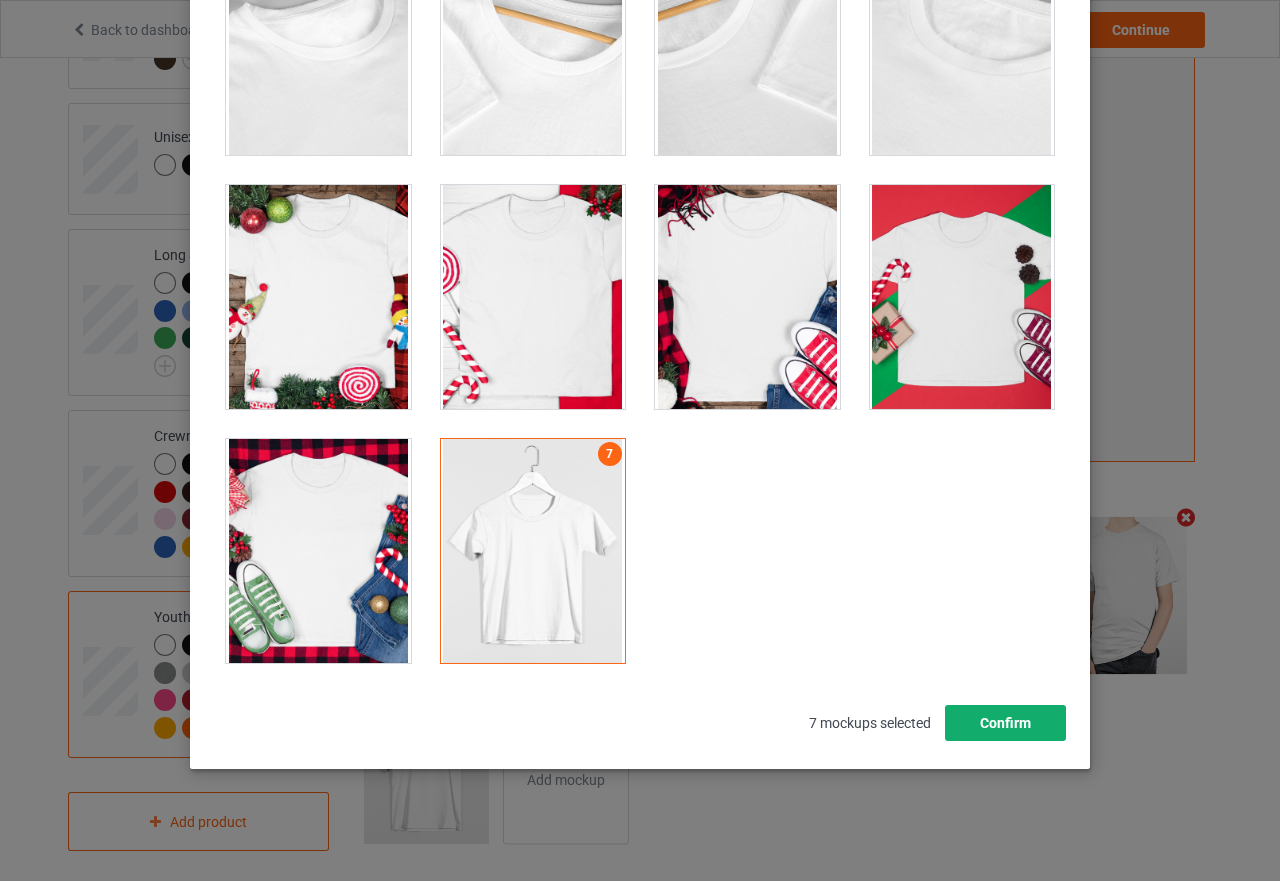 click on "Confirm" at bounding box center [1005, 723] 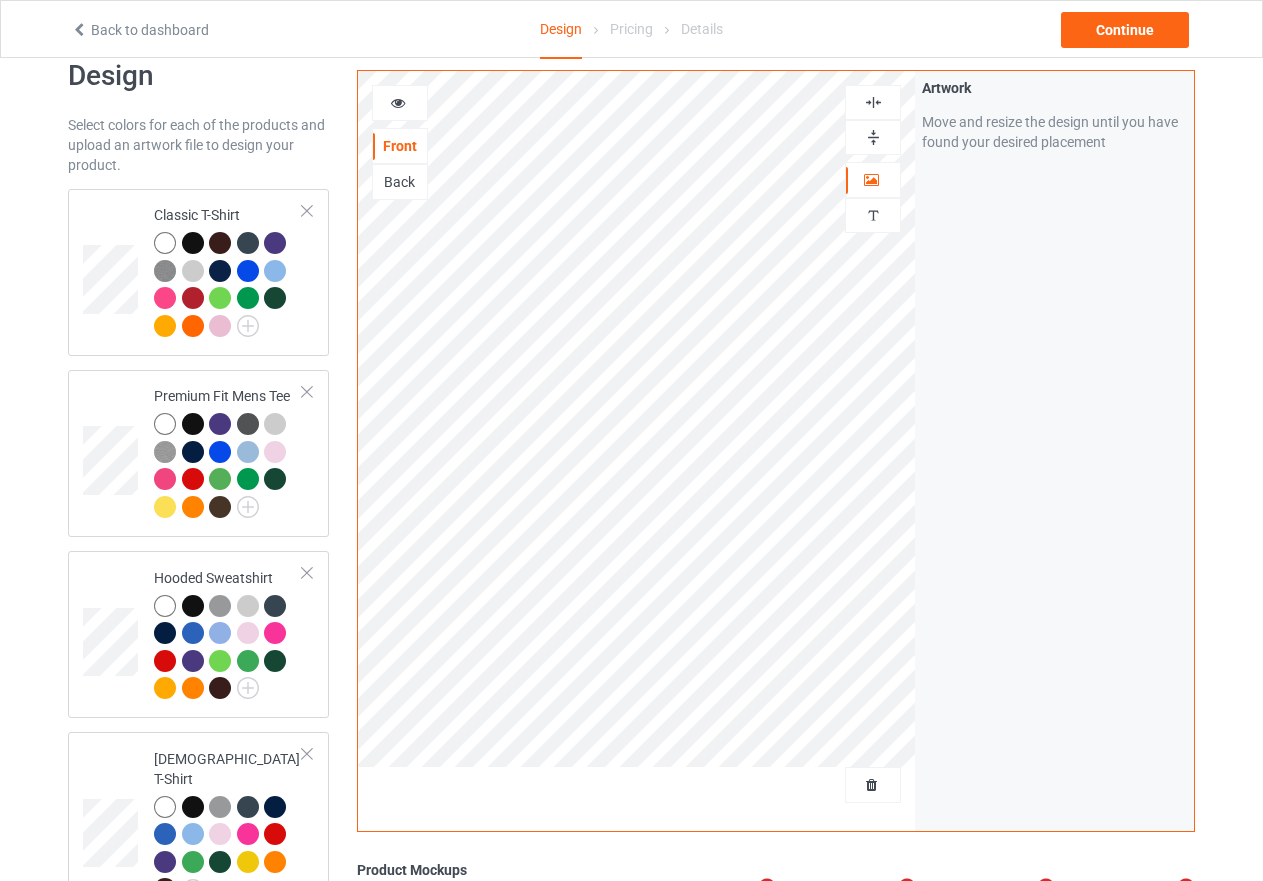 scroll, scrollTop: 0, scrollLeft: 0, axis: both 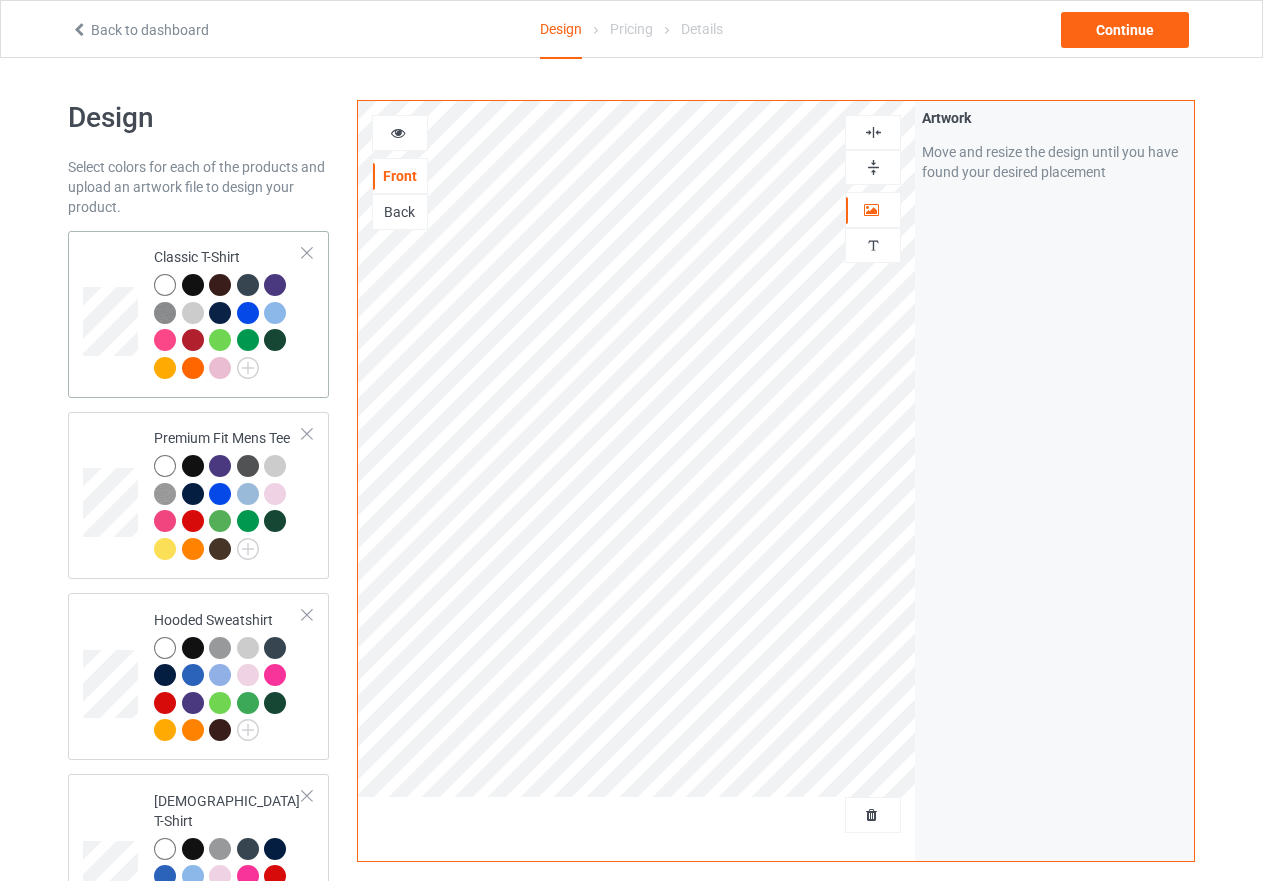 click on "Classic T-Shirt" at bounding box center (228, 314) 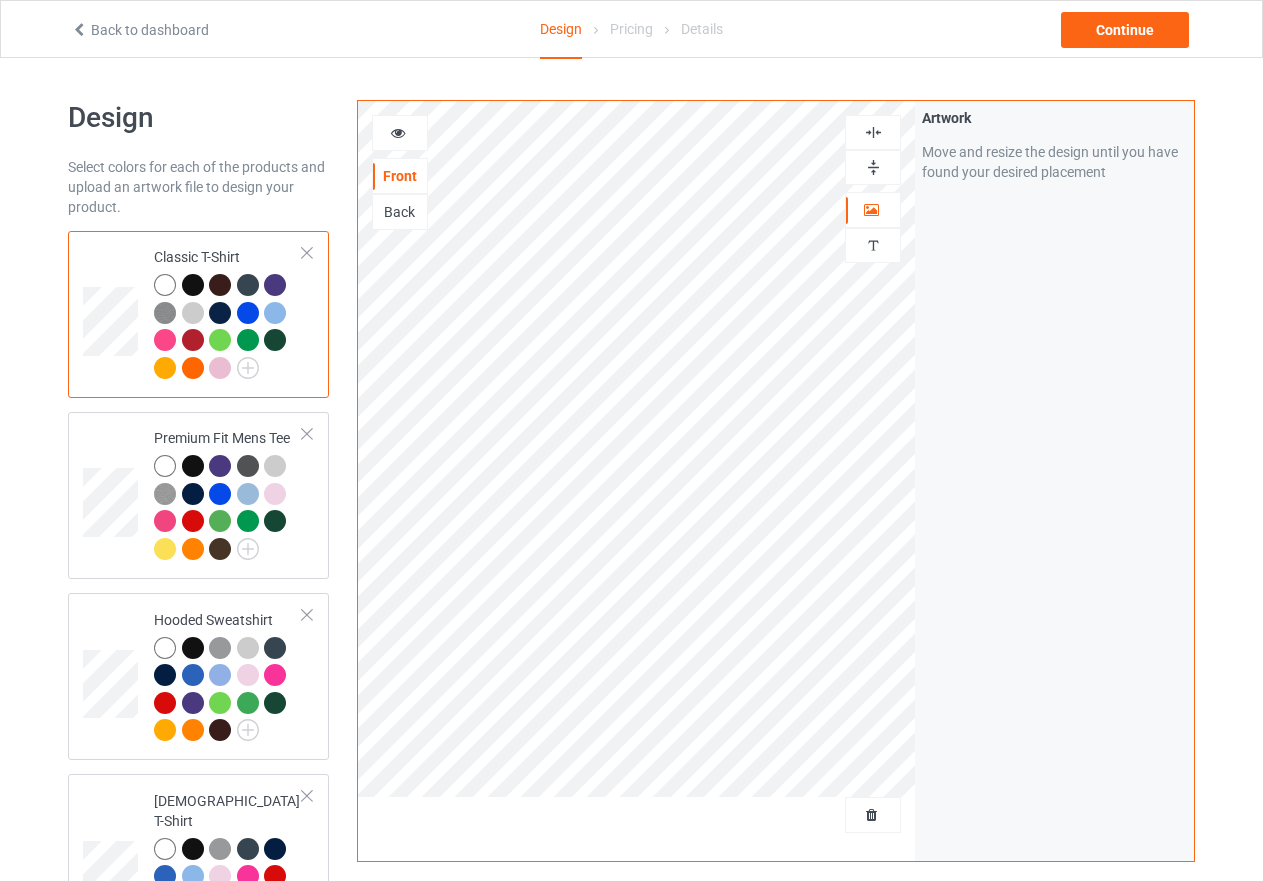 click at bounding box center (165, 285) 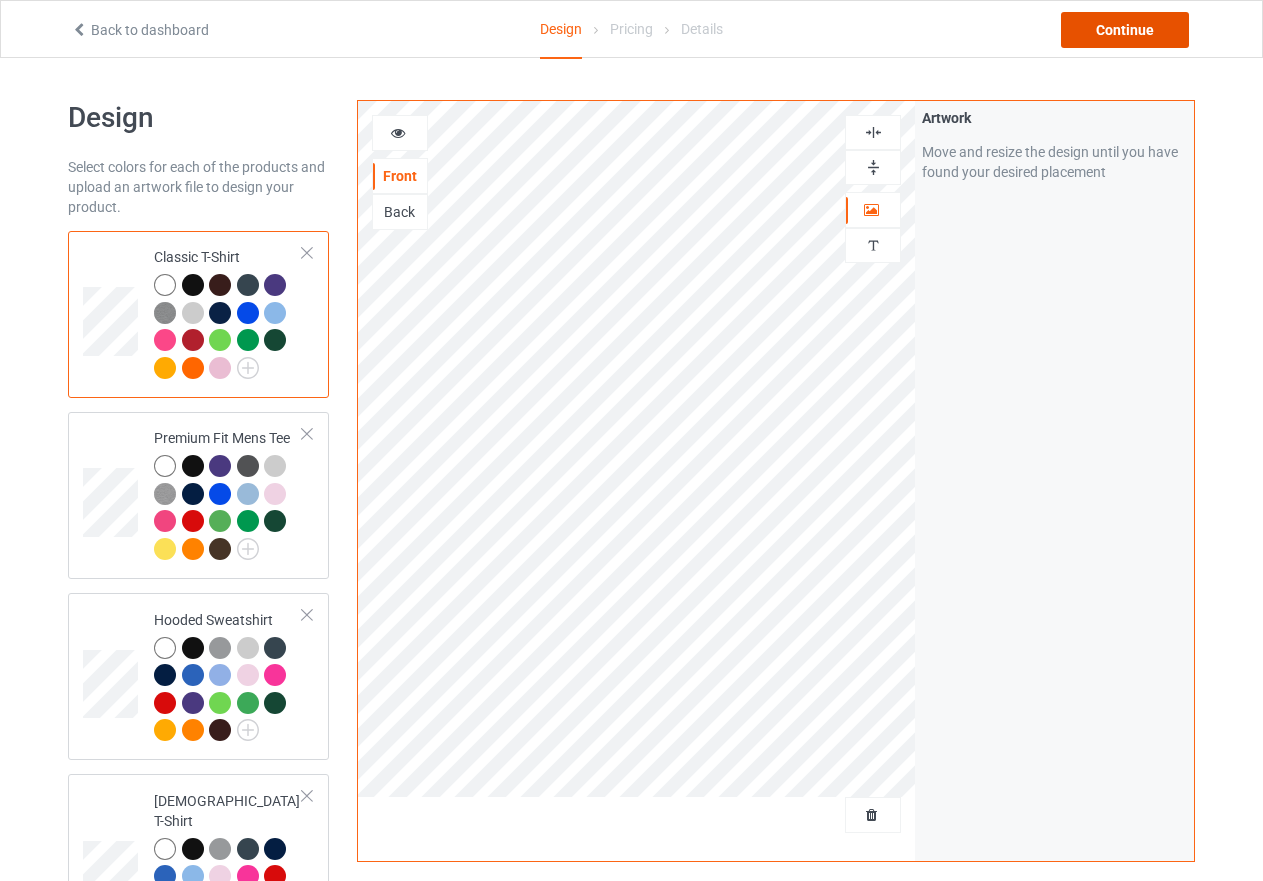 click on "Continue" at bounding box center (1125, 30) 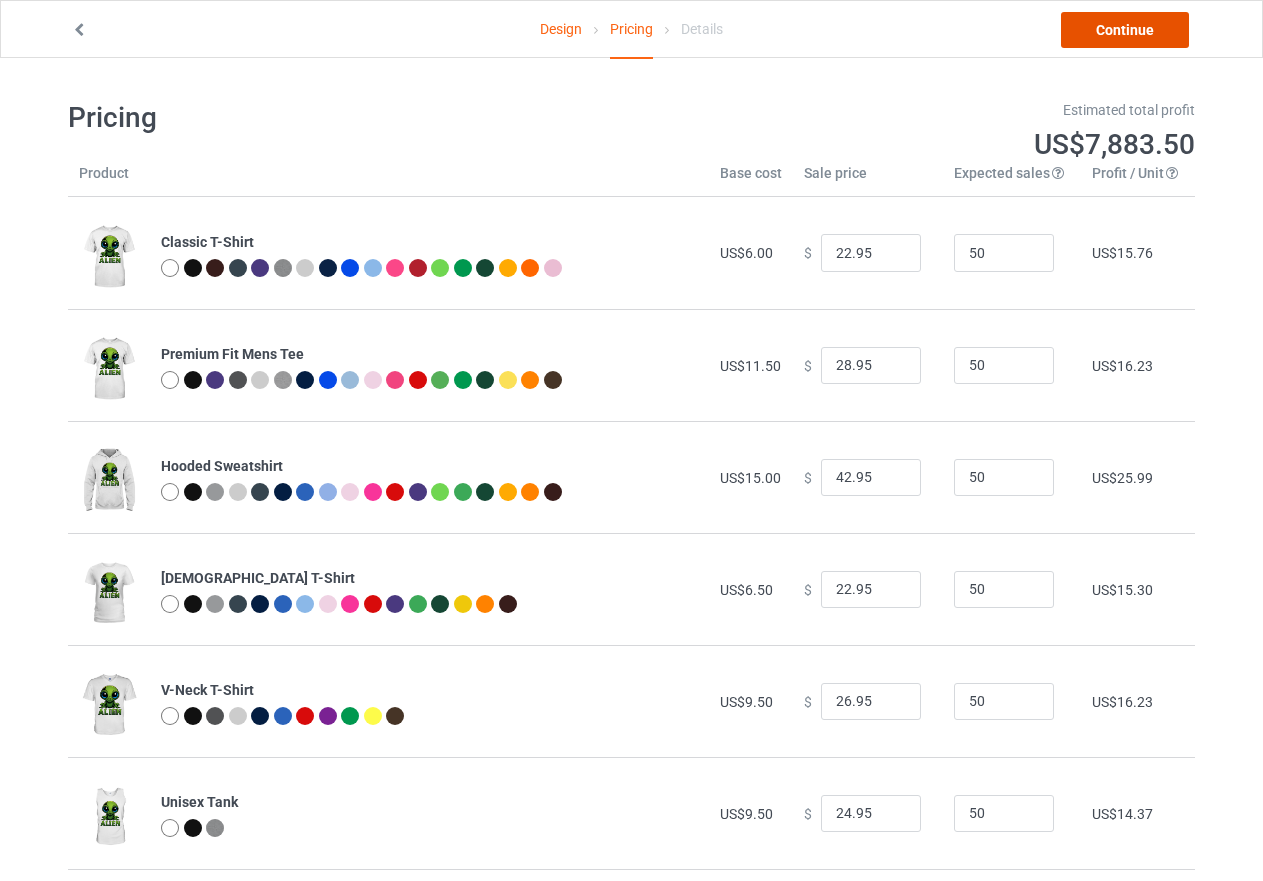 click on "Continue" at bounding box center [1125, 30] 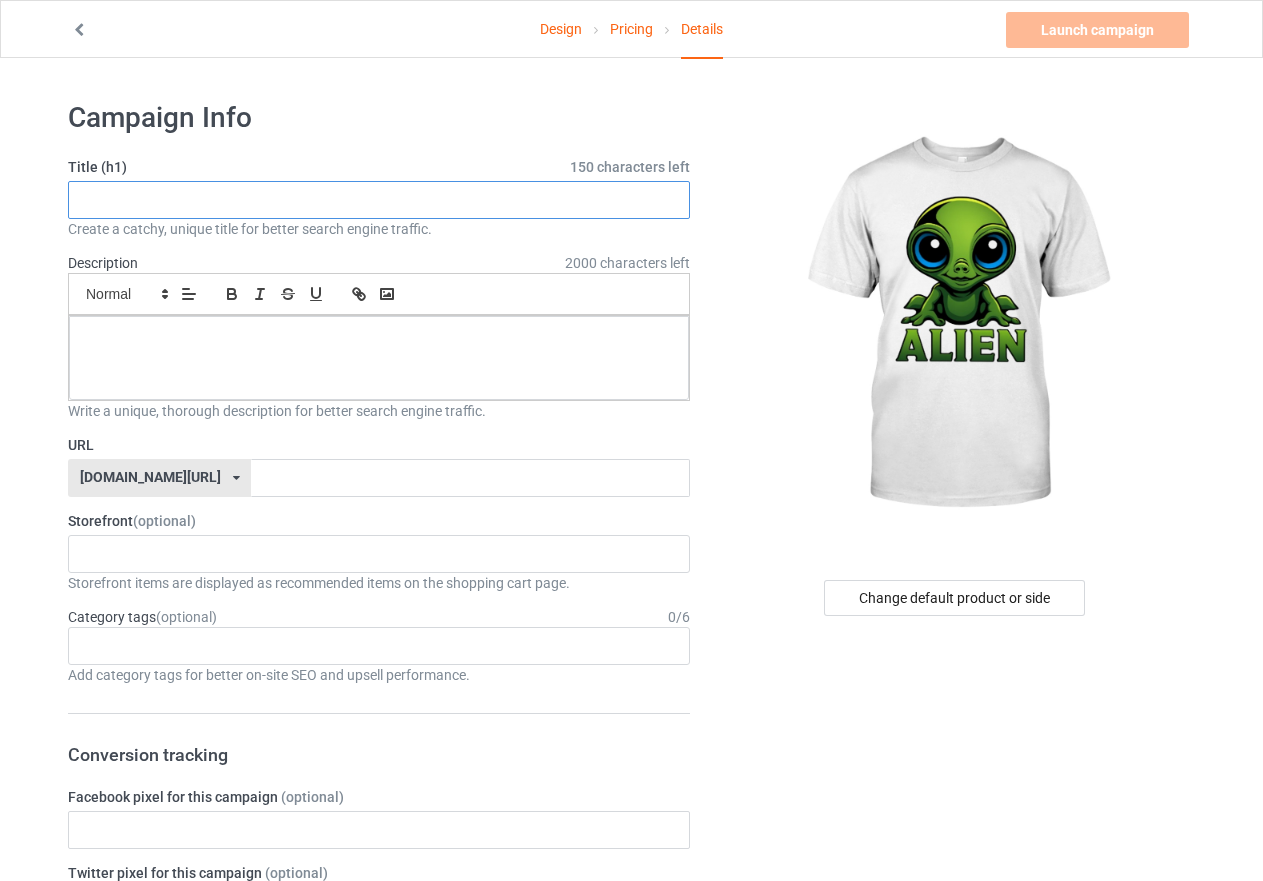 click at bounding box center (379, 200) 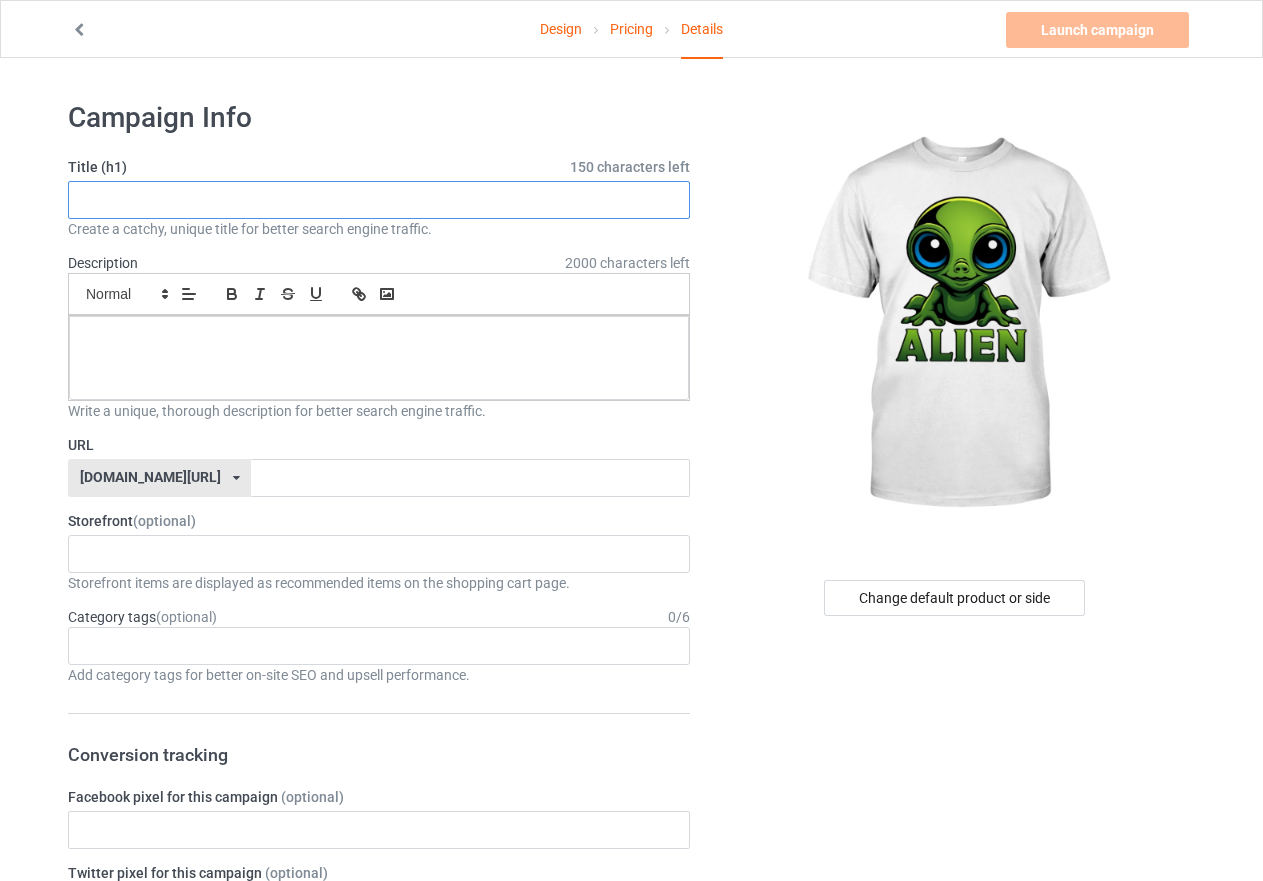click at bounding box center [379, 200] 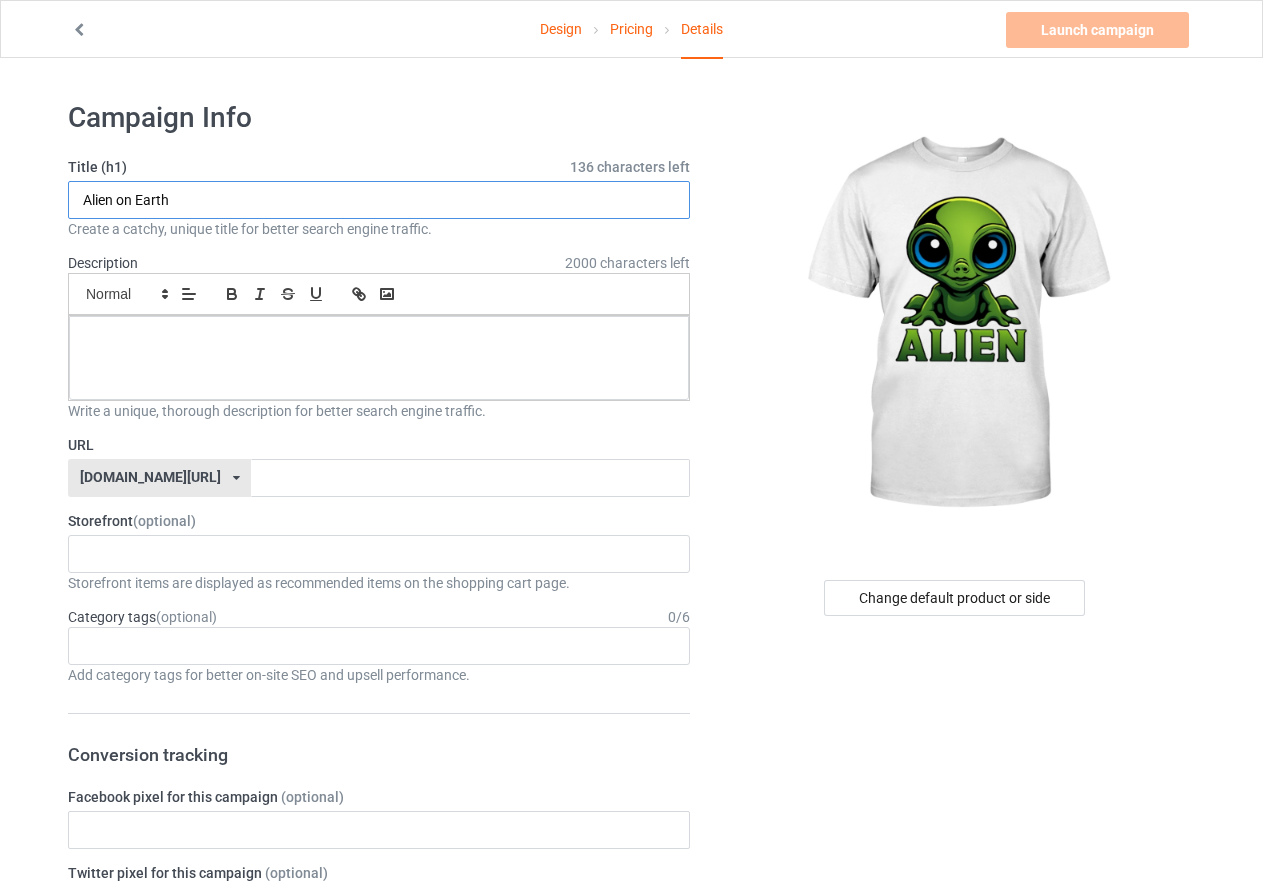 type on "Alien on Earth" 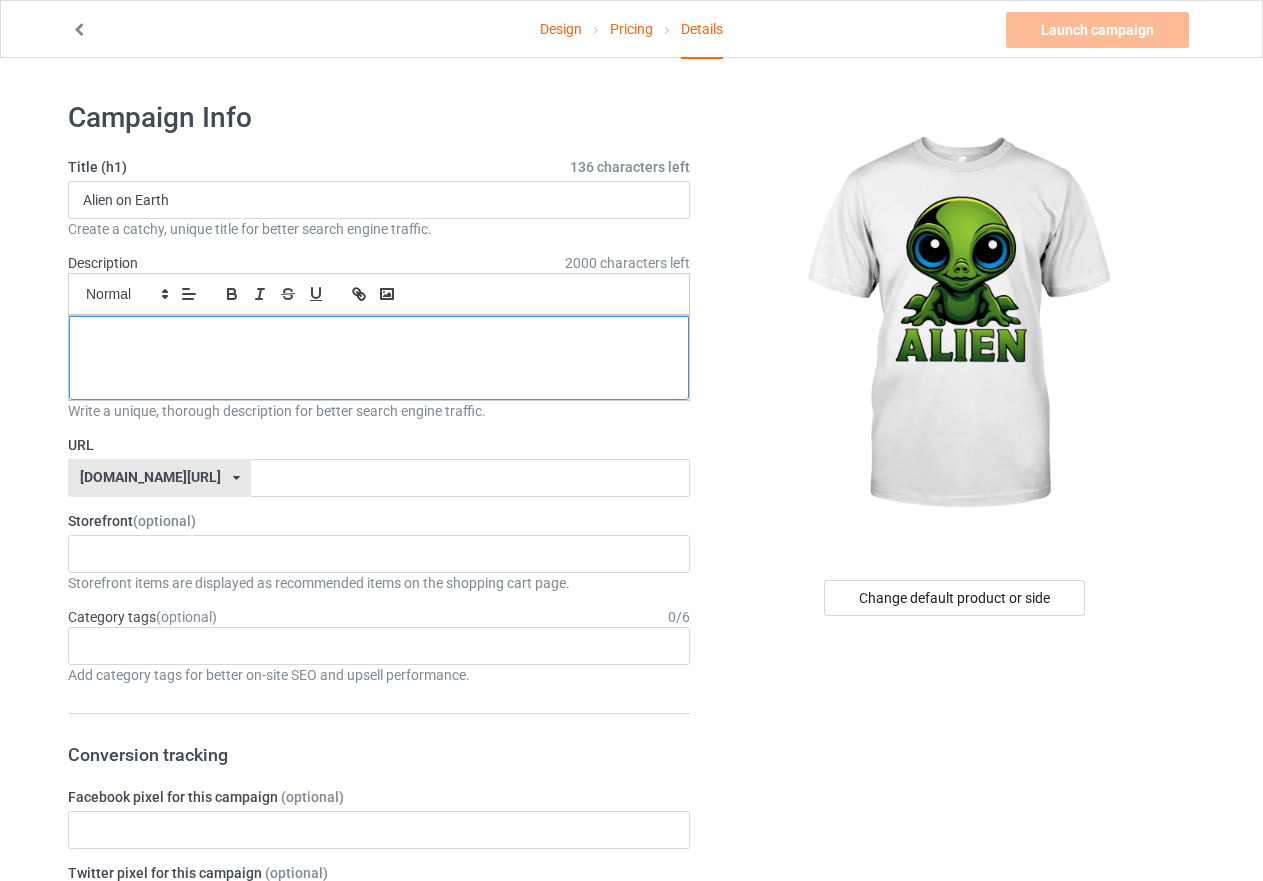 click at bounding box center (379, 338) 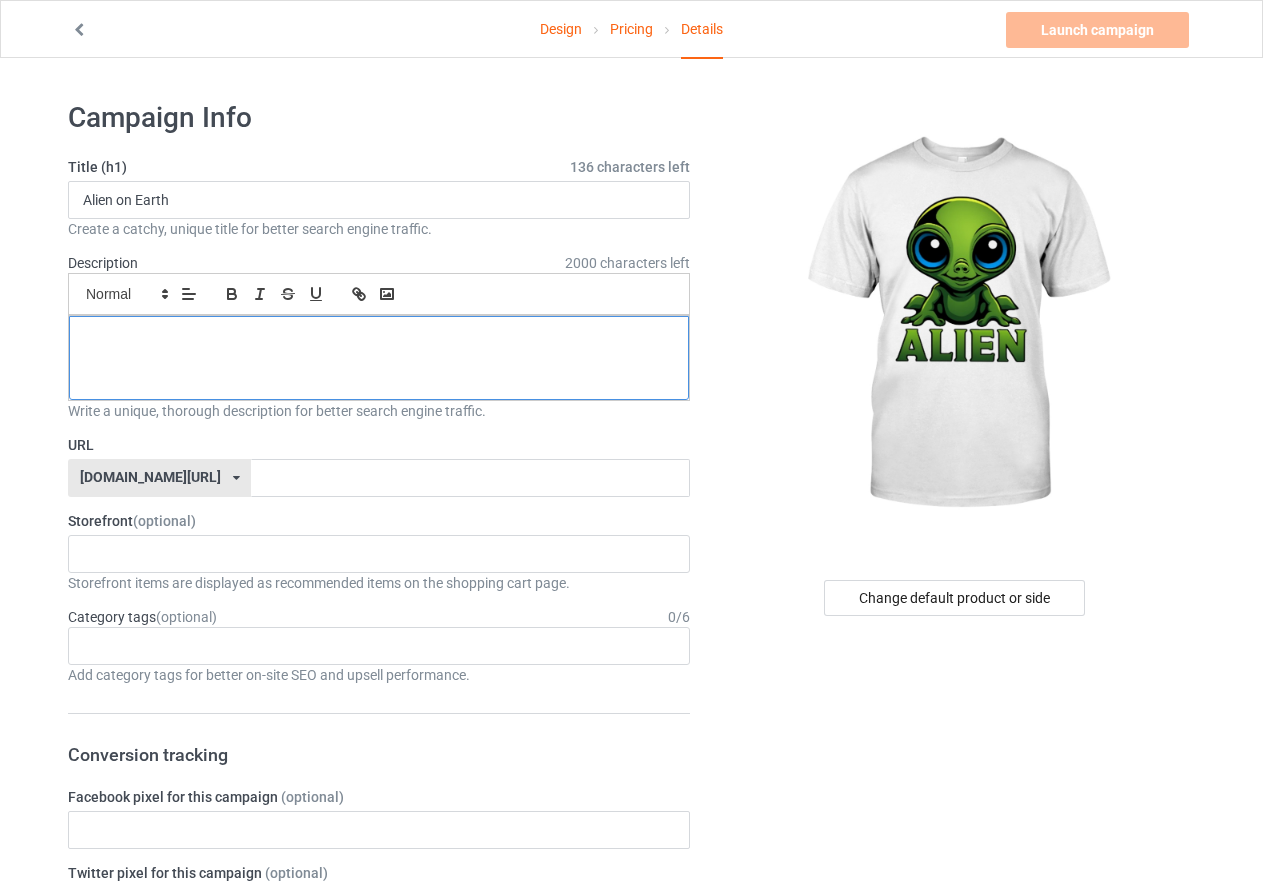 click at bounding box center (379, 338) 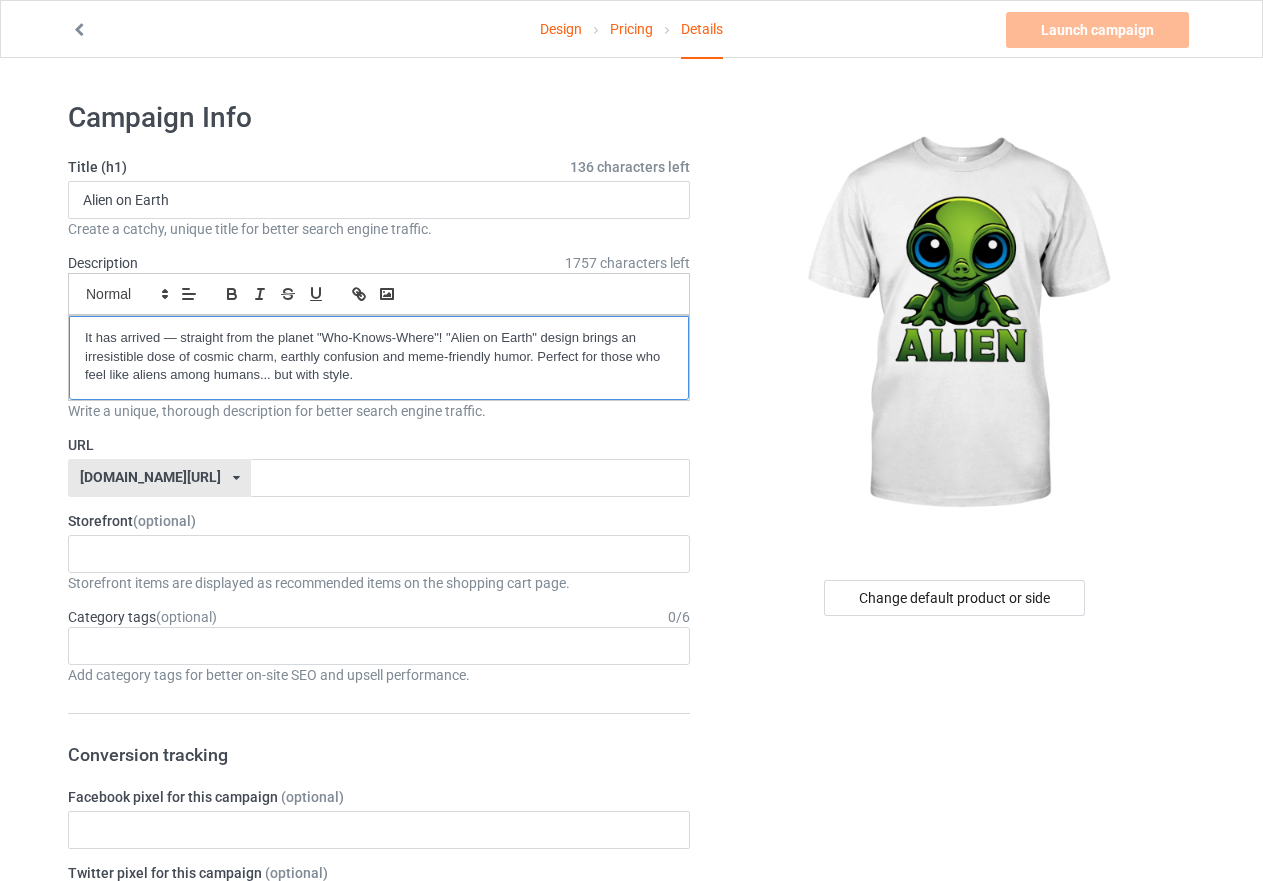 scroll, scrollTop: 0, scrollLeft: 0, axis: both 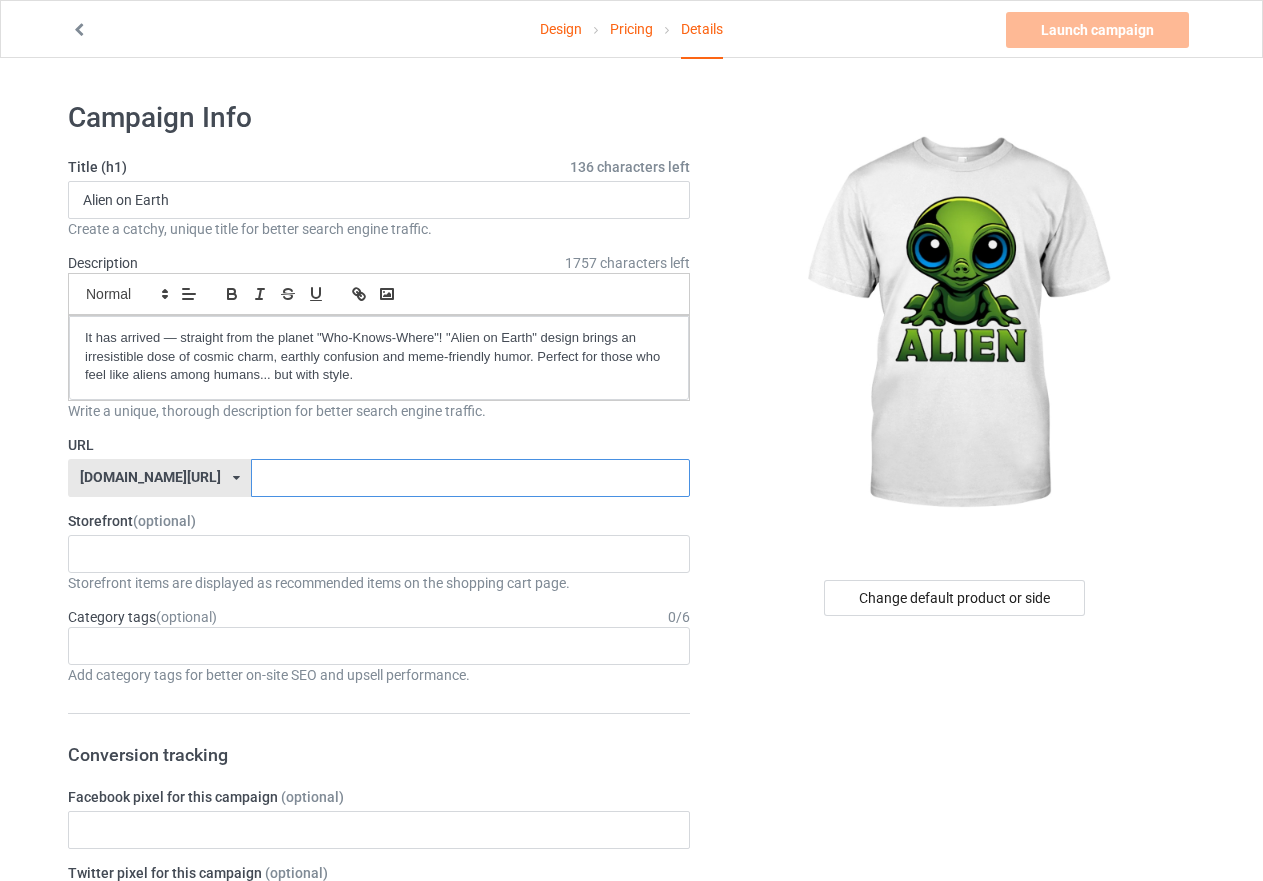 click at bounding box center [470, 478] 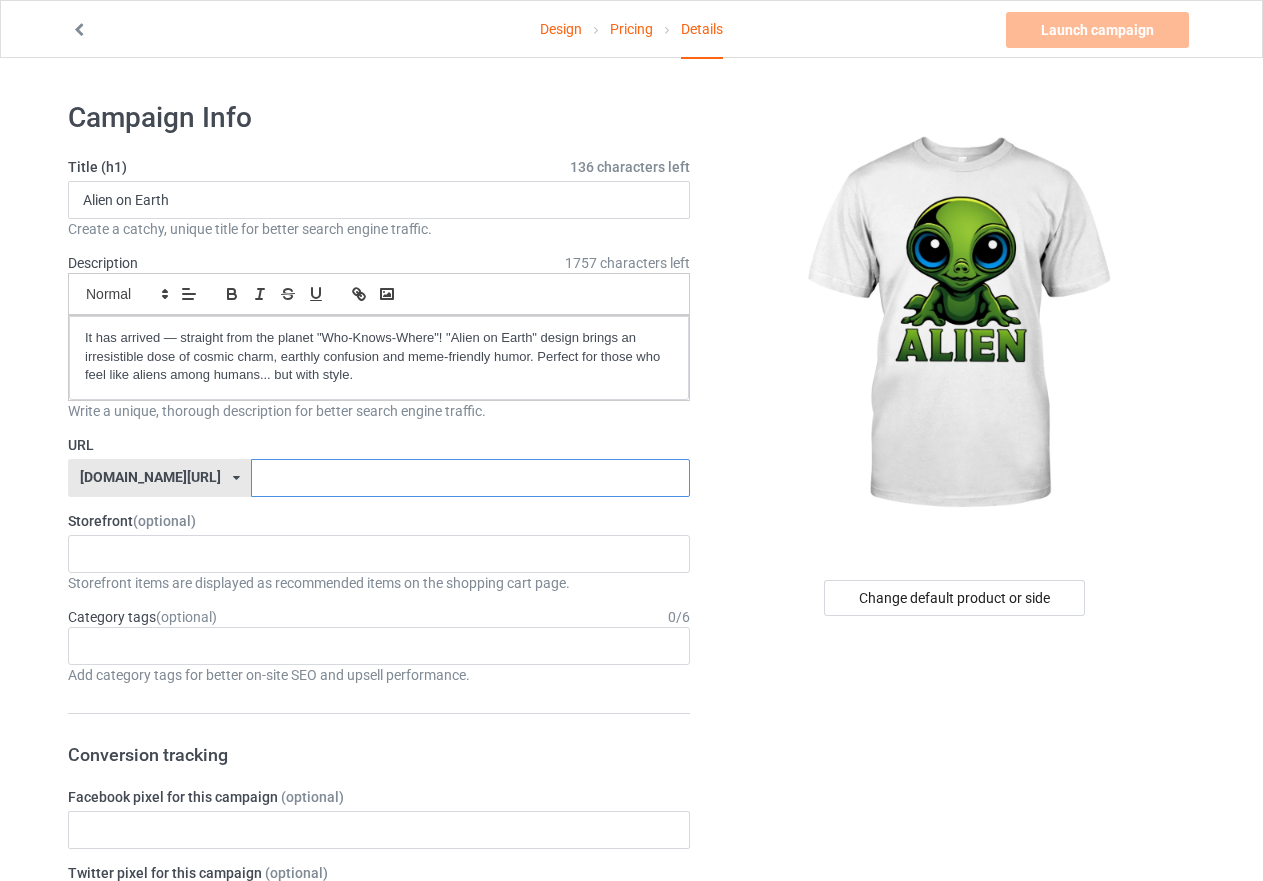 paste on "alien-on-earth-shirt" 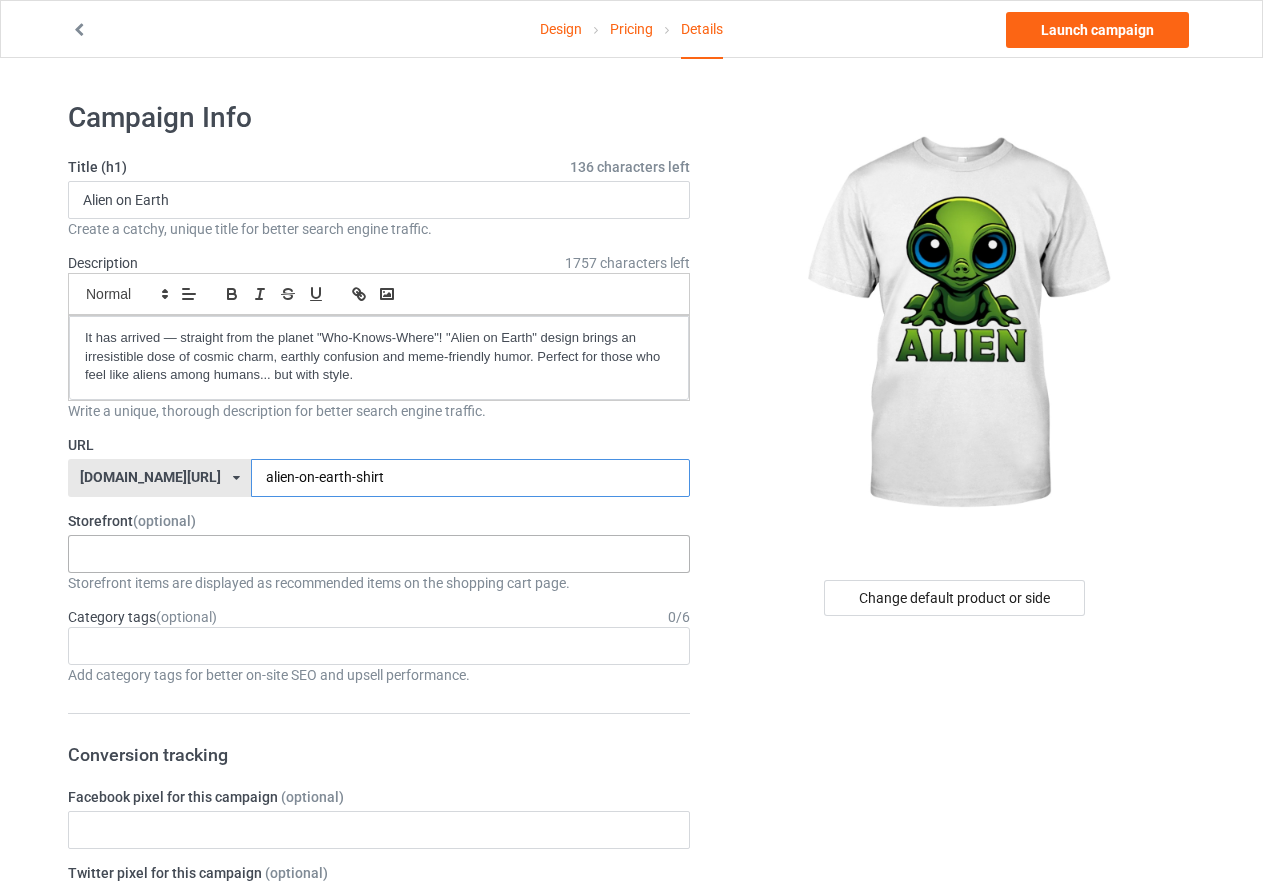 type on "alien-on-earth-shirt" 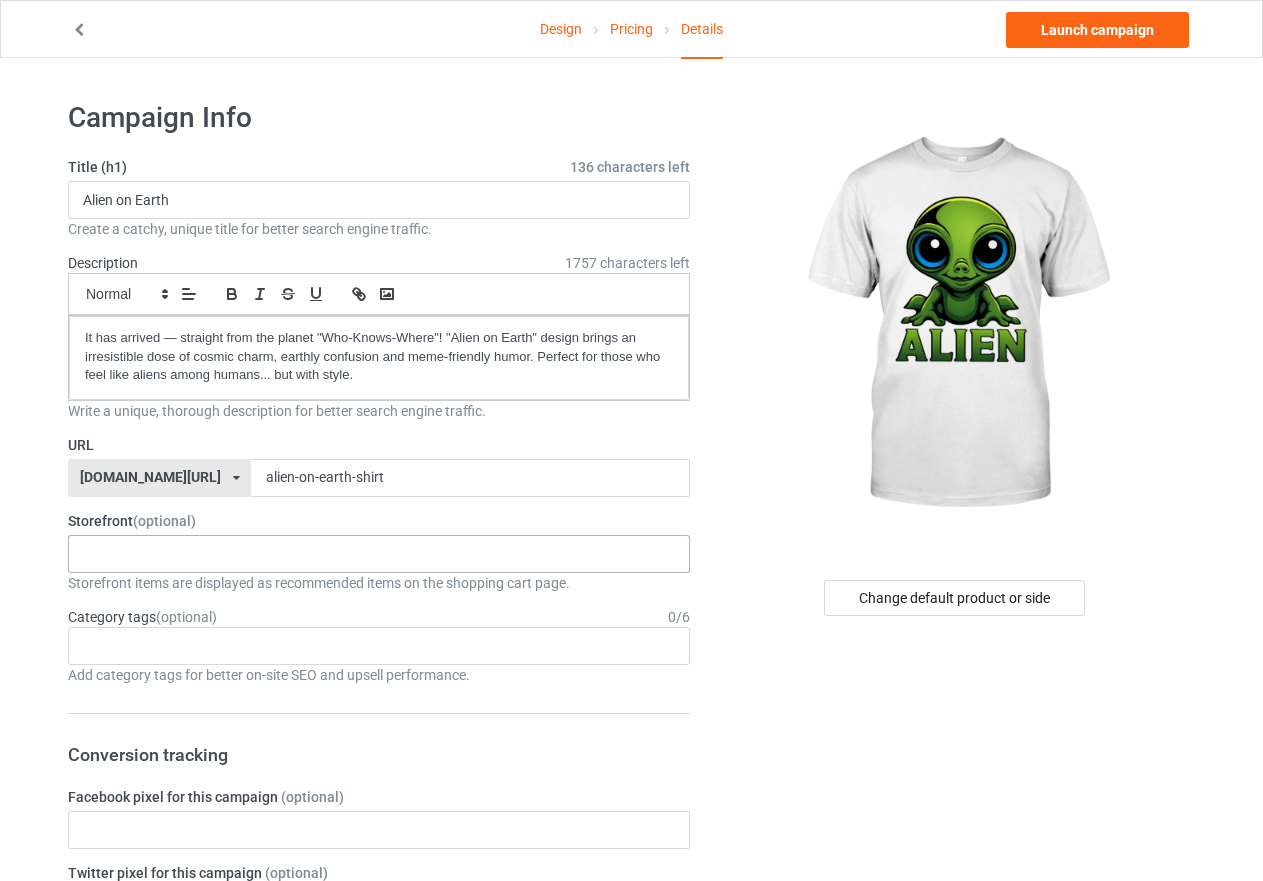 click on "Alien on Earth ALIEN    Mode: Activated Alien: From Outer Space to Your Closet Bear Spirit Tee  Wild at Heart Strong in Silence  A monkey on a wave has no stopping Danger in His Eyes  The Wolf That Rules the Night Alien on Earth   Boss Cat Dad Energy  Yorkie Dad   Shamrock Vibes Only  Ireland-Inspired Design 687cdaaf9f88dd003093f4d6 687cb97ae18644002efe8846 687ba71ef0a52c0035f43d27 687b8cc7f0a52c0035f43d20 687b75fcbf4d280031e0a9a3 6875f83e2e3619002e4bb825 68723ccb730360002f4a132e 68717739827cc2002fabed95 6870996c2e0e18002ef80b34 687046f82e0e18002ef80938" at bounding box center (379, 554) 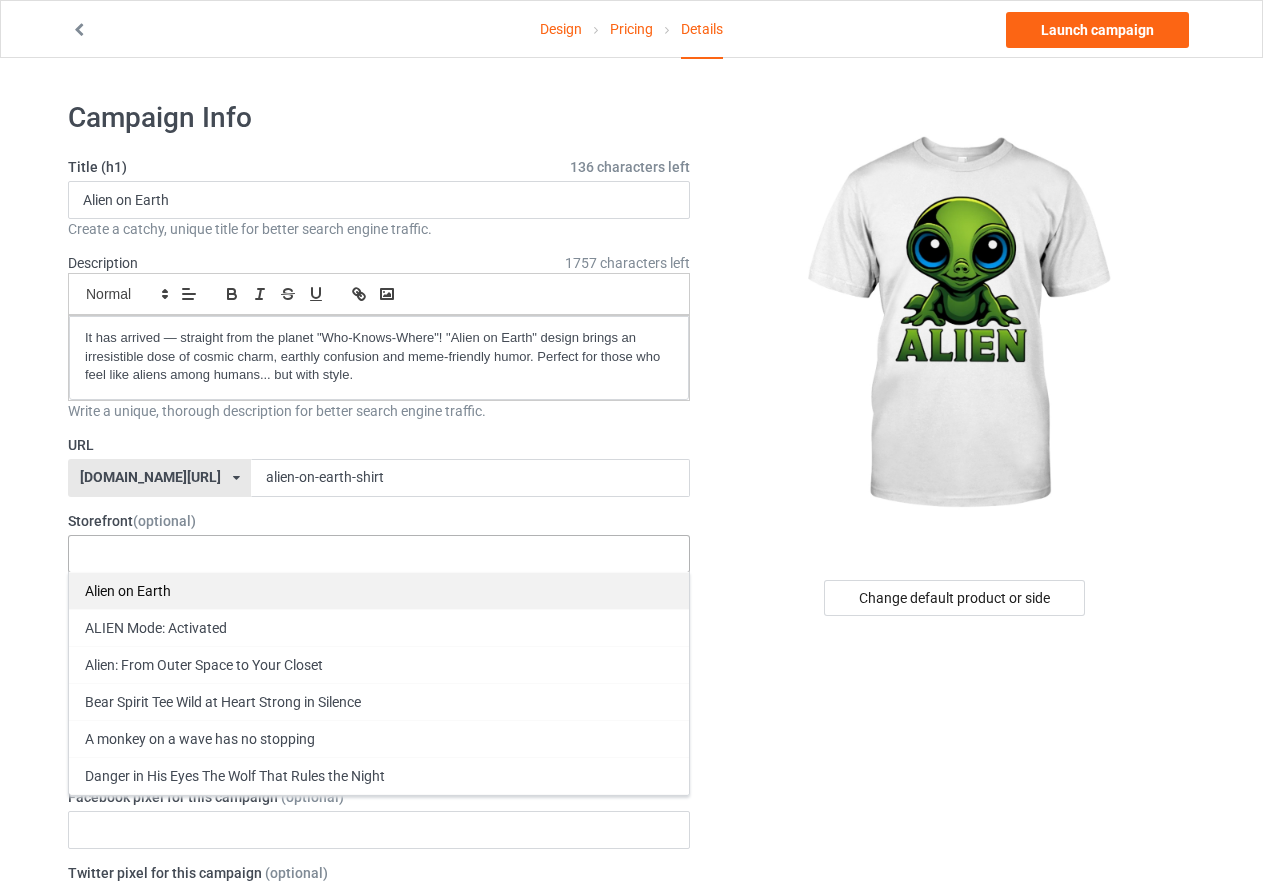 click on "Alien on Earth" at bounding box center (379, 590) 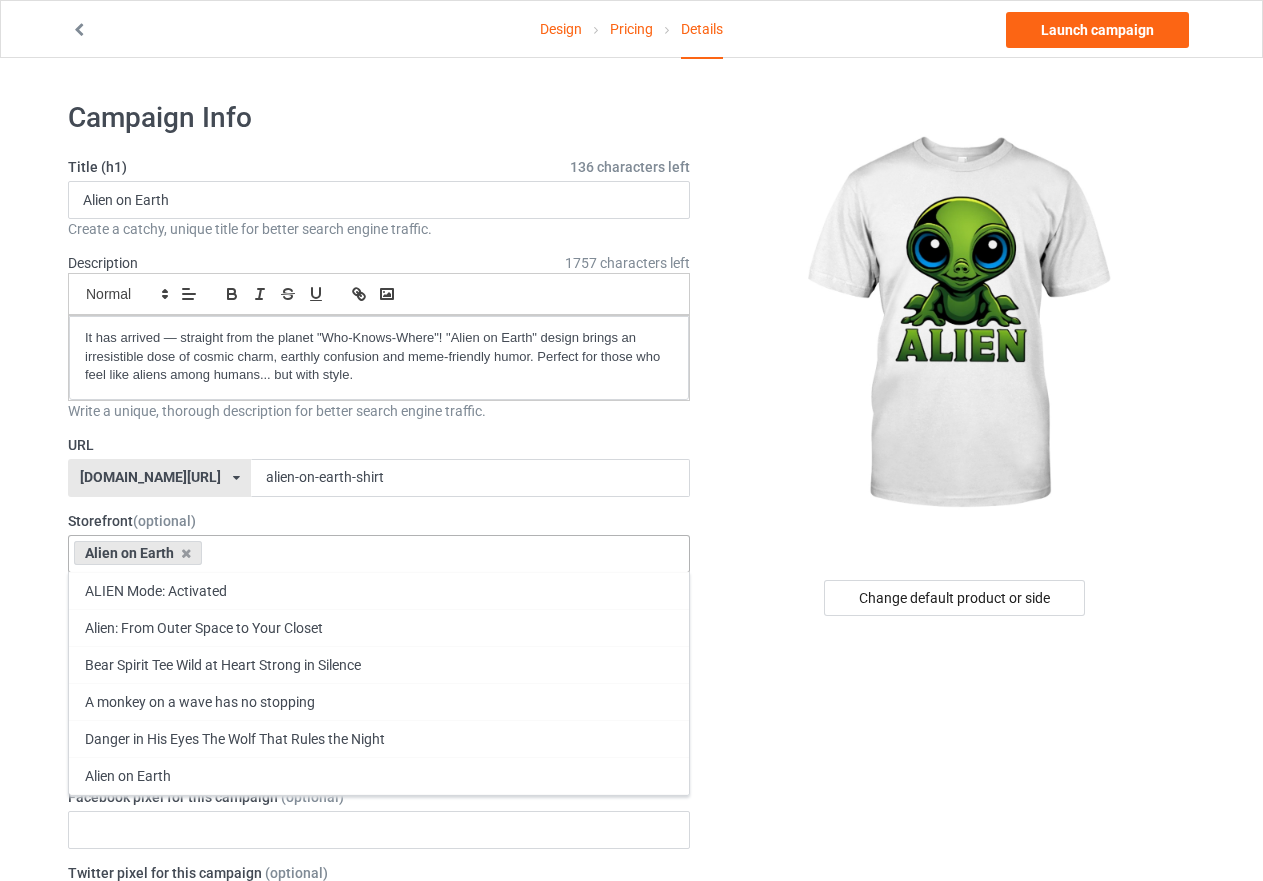 click on "Change default product or side" at bounding box center (956, 1094) 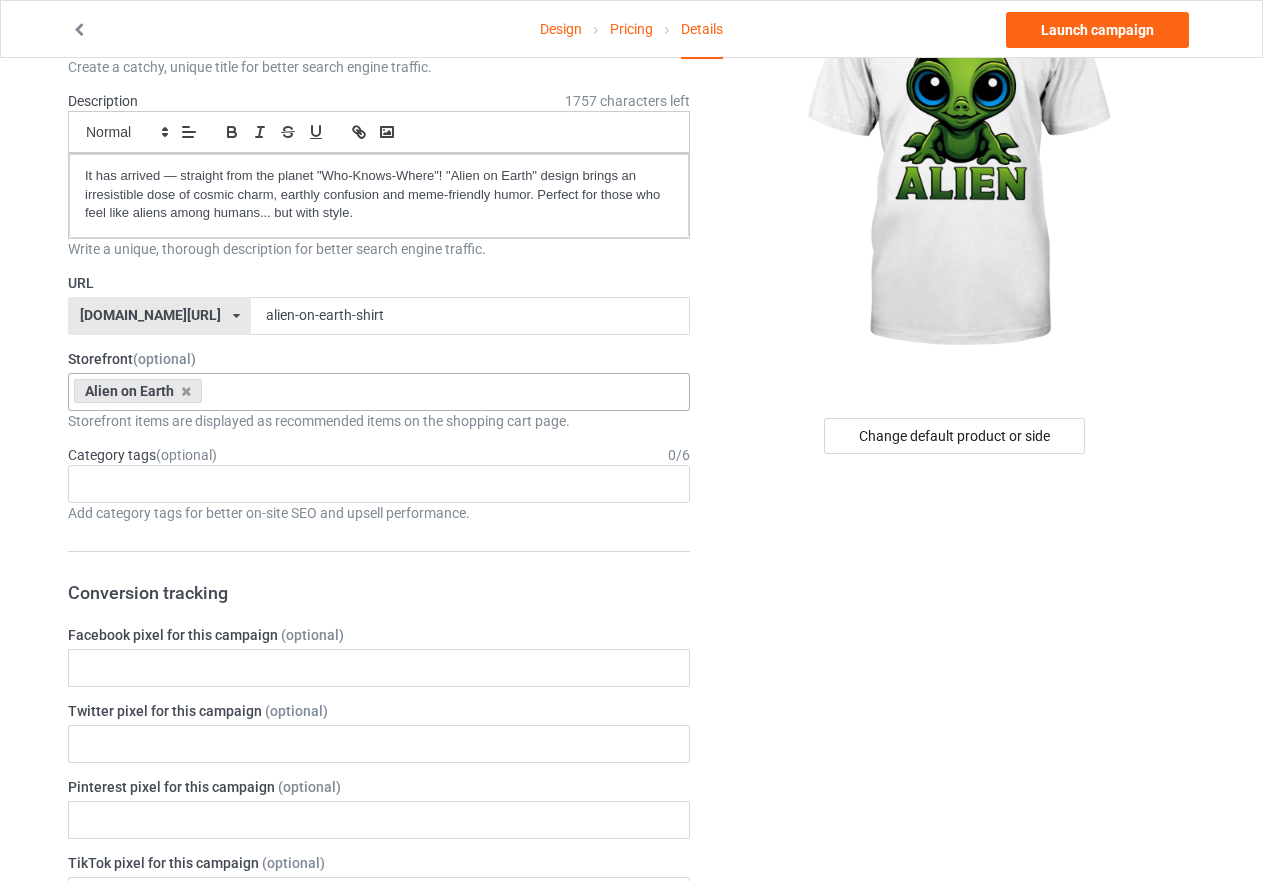 scroll, scrollTop: 200, scrollLeft: 0, axis: vertical 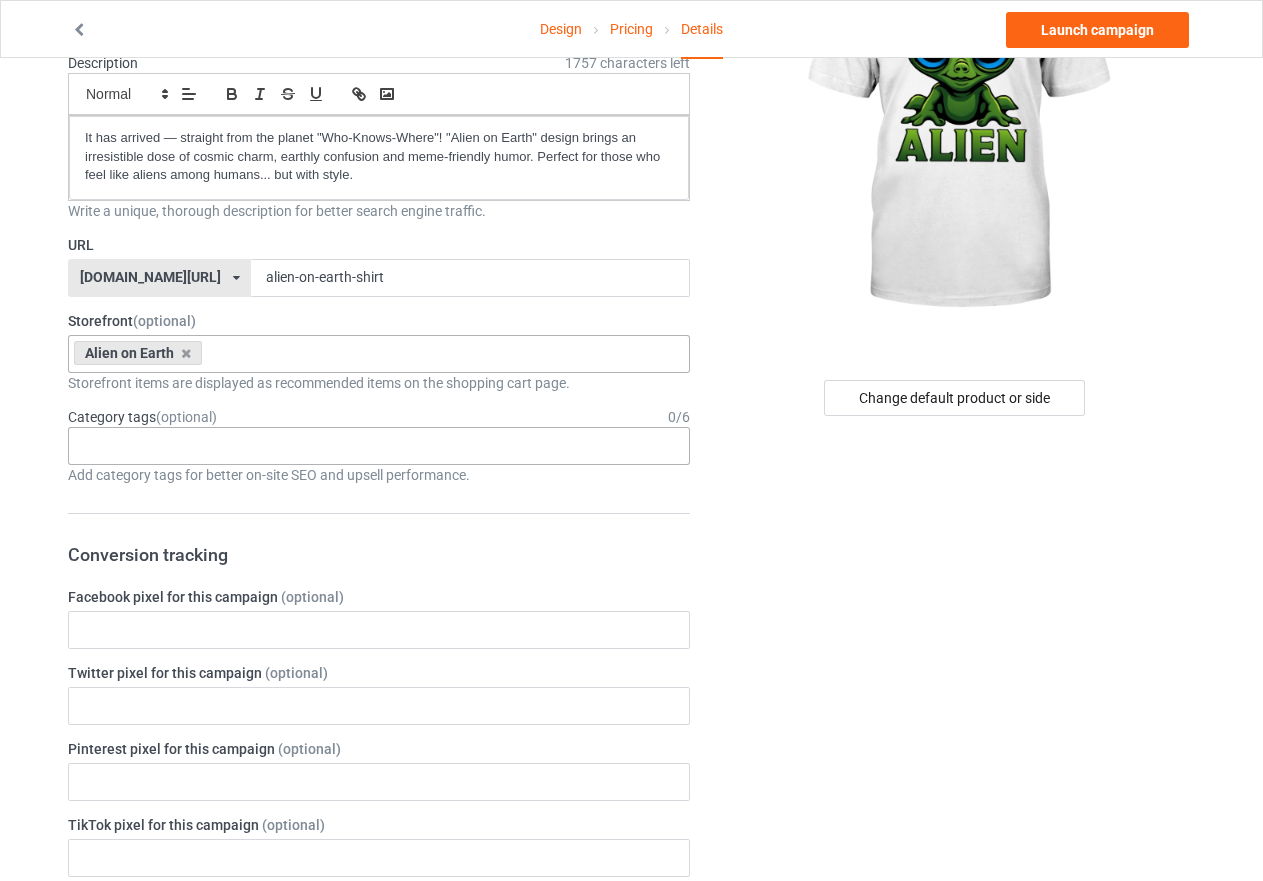 click at bounding box center (98, 445) 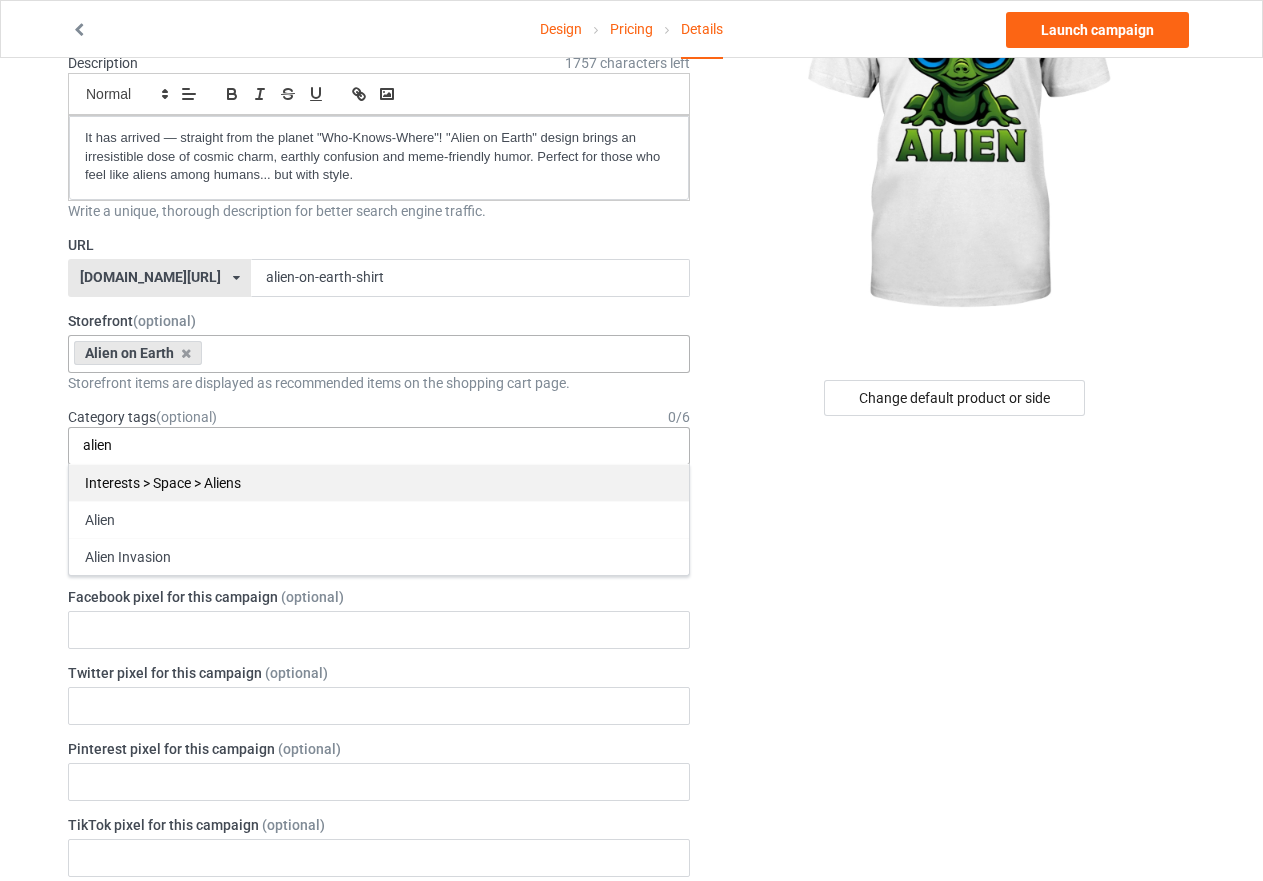 type on "alien" 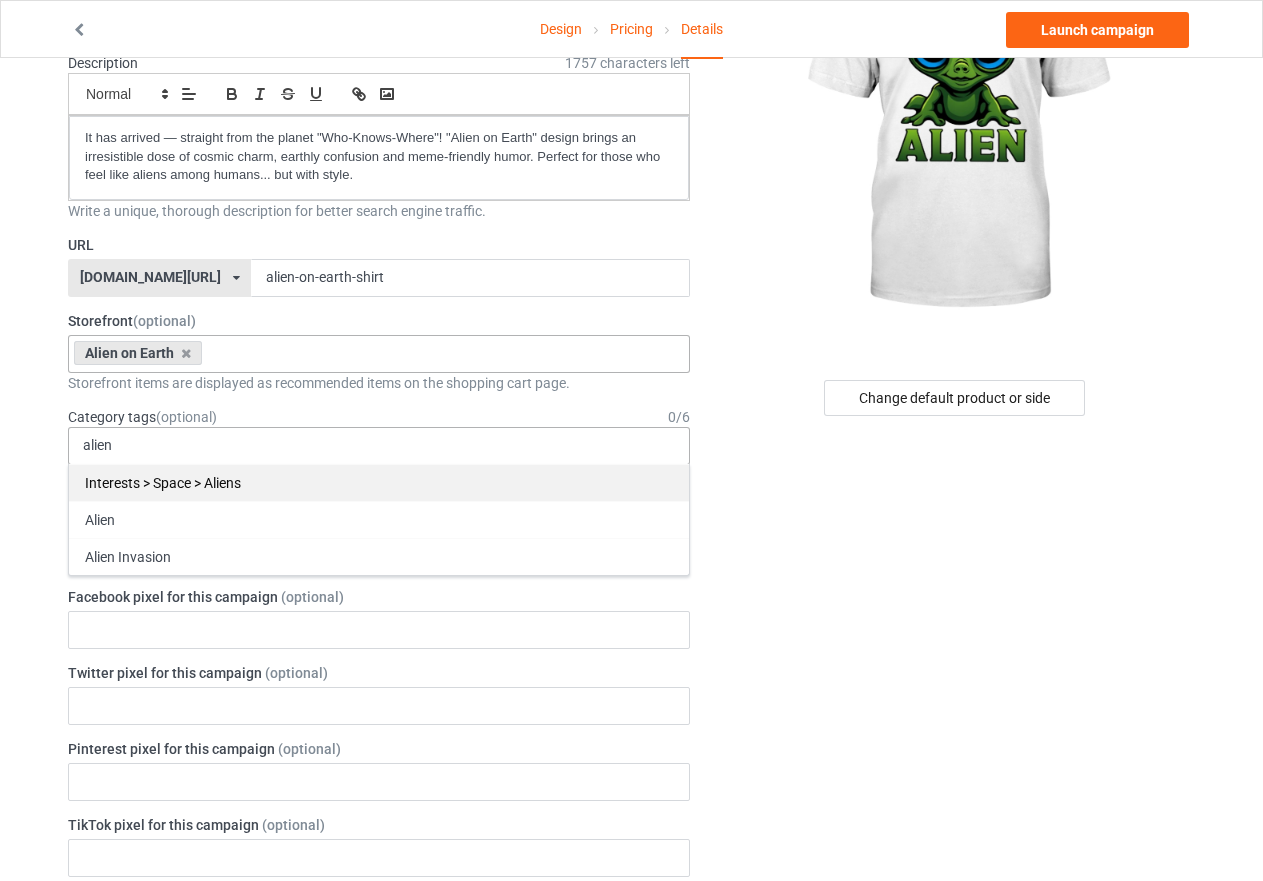 click on "Interests > Space > Aliens" at bounding box center (379, 482) 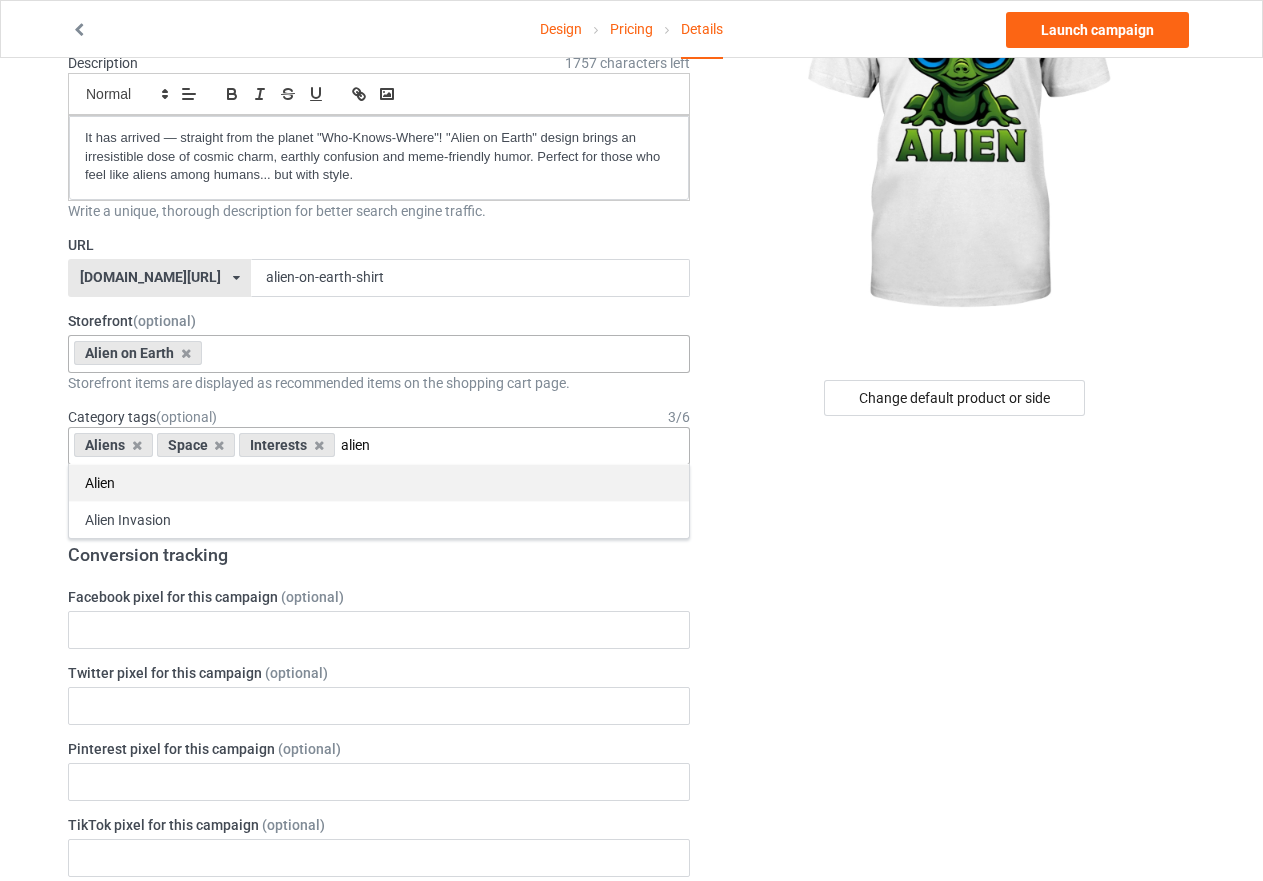 type on "alien" 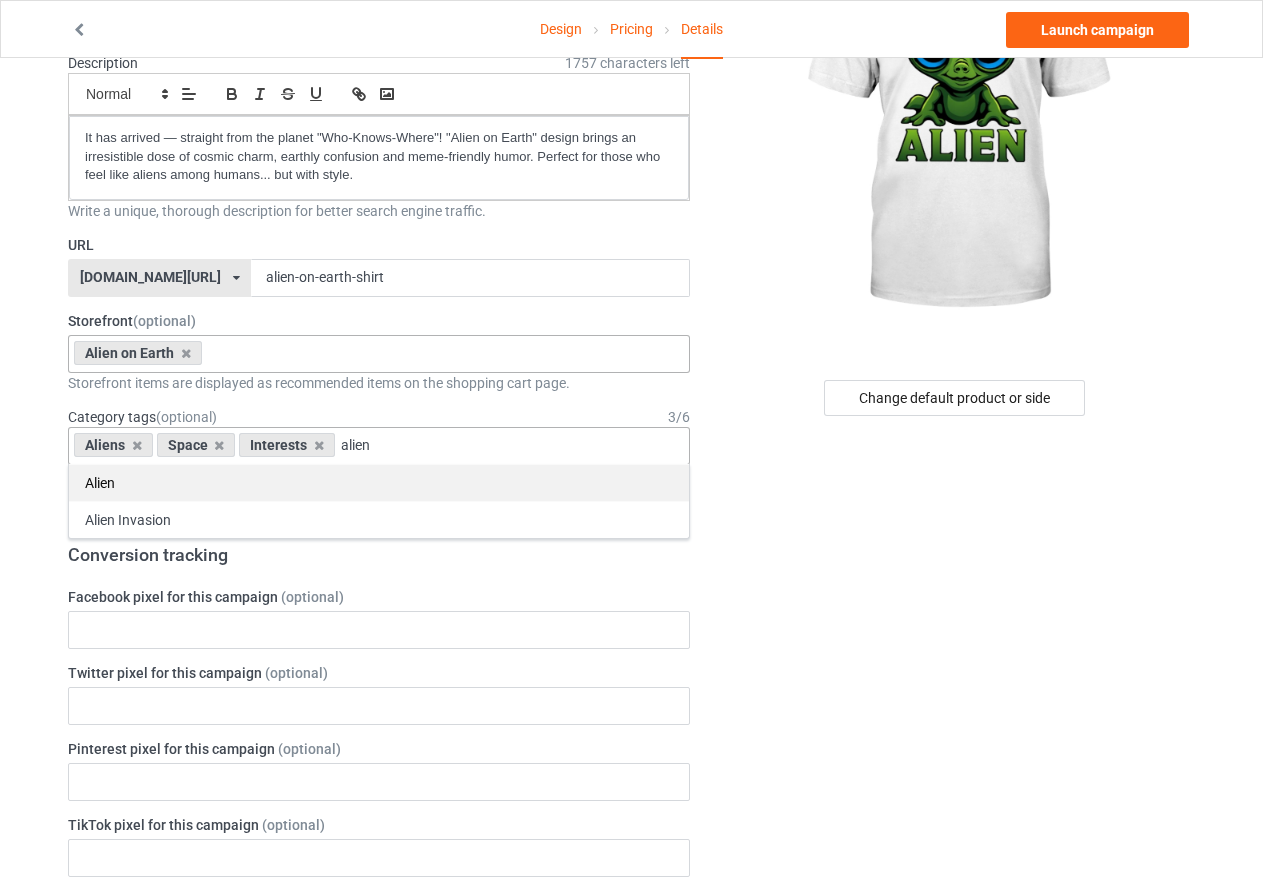 click on "Alien" at bounding box center [379, 482] 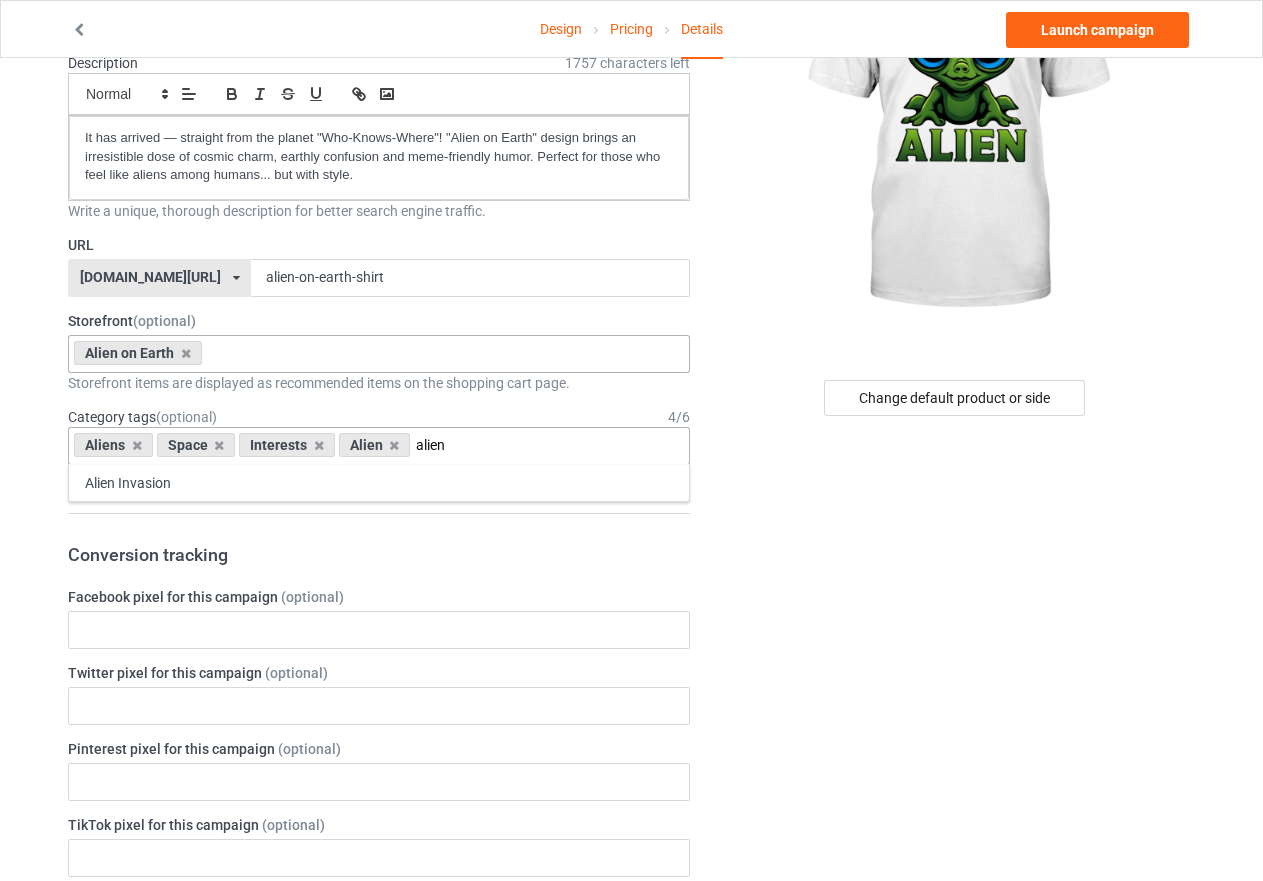 type on "alien" 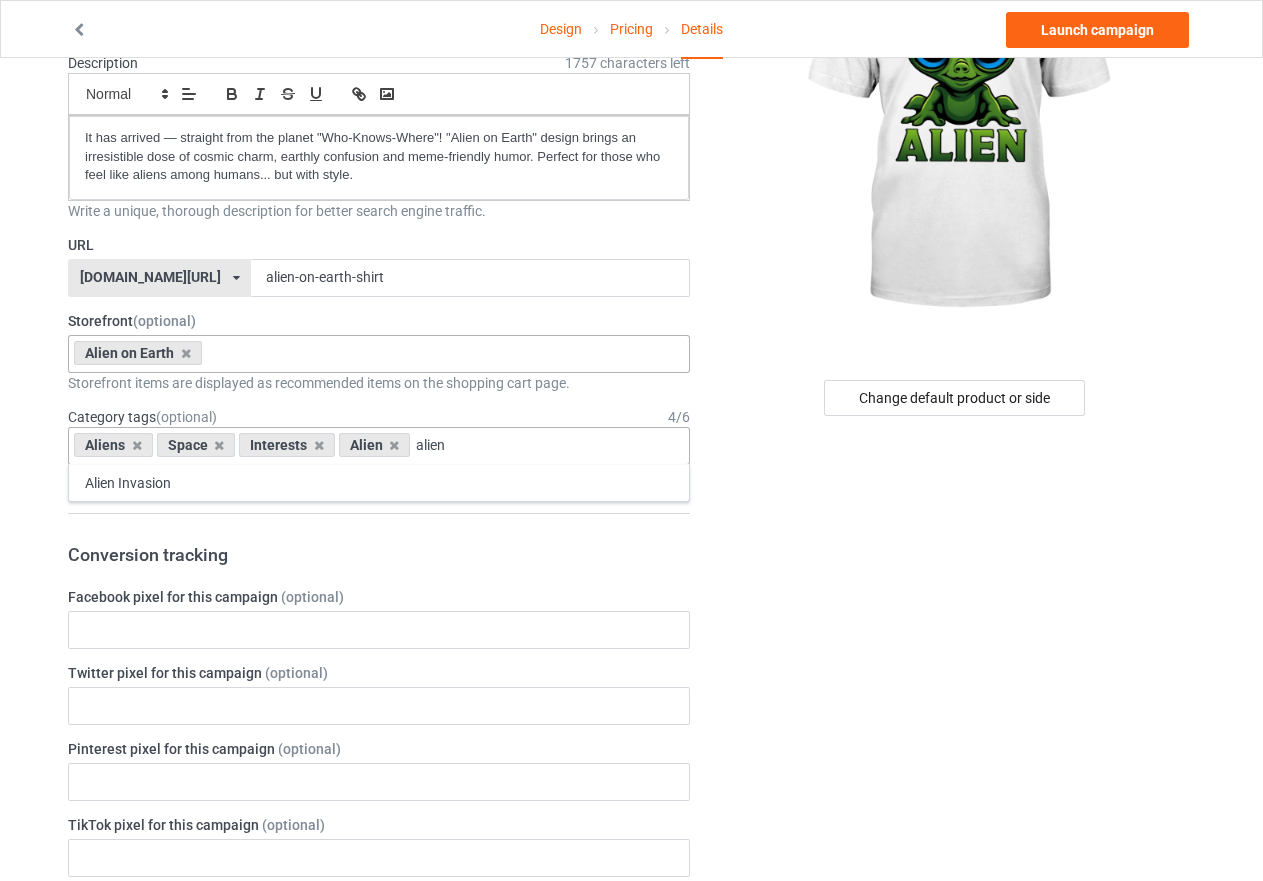 click on "Alien Invasion" at bounding box center (379, 482) 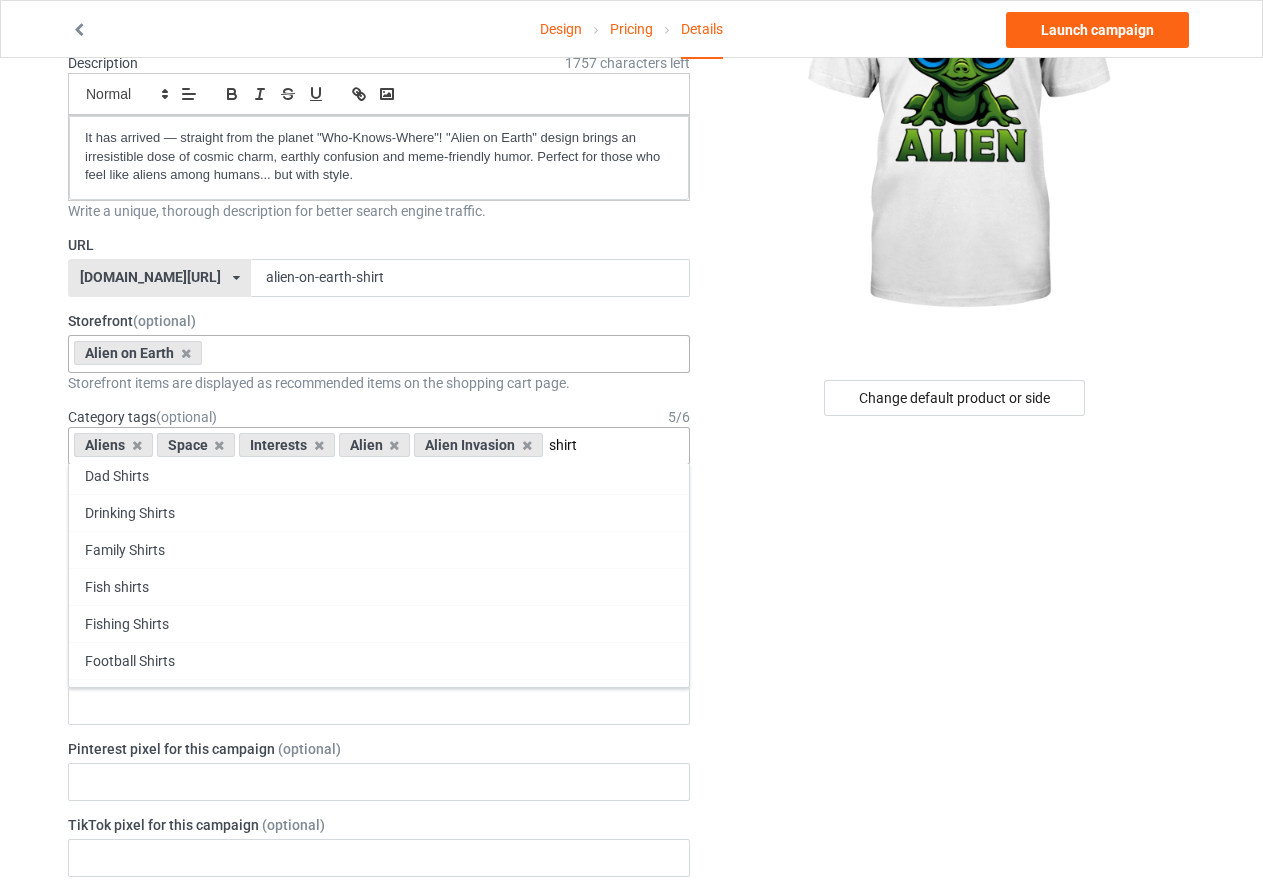 scroll, scrollTop: 700, scrollLeft: 0, axis: vertical 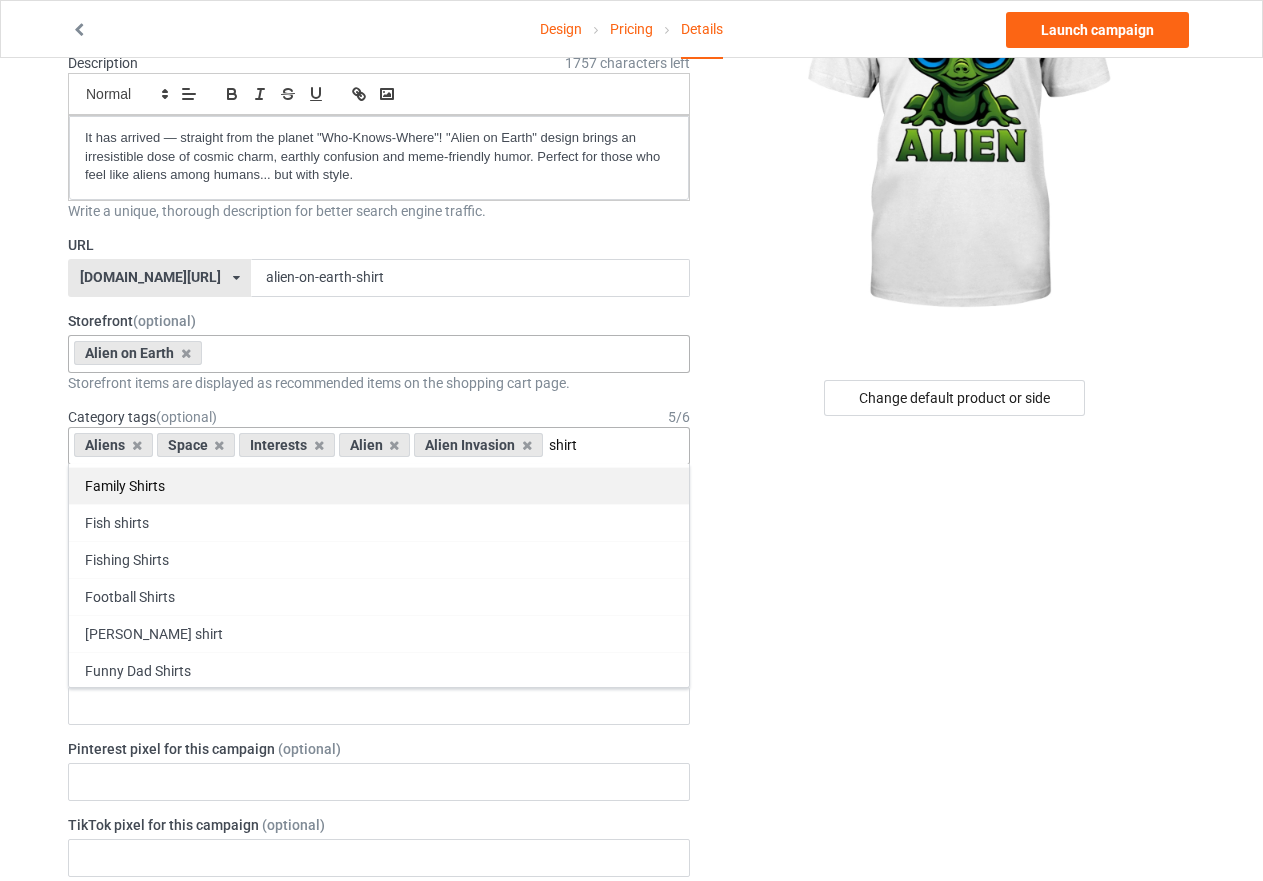 type on "shirt" 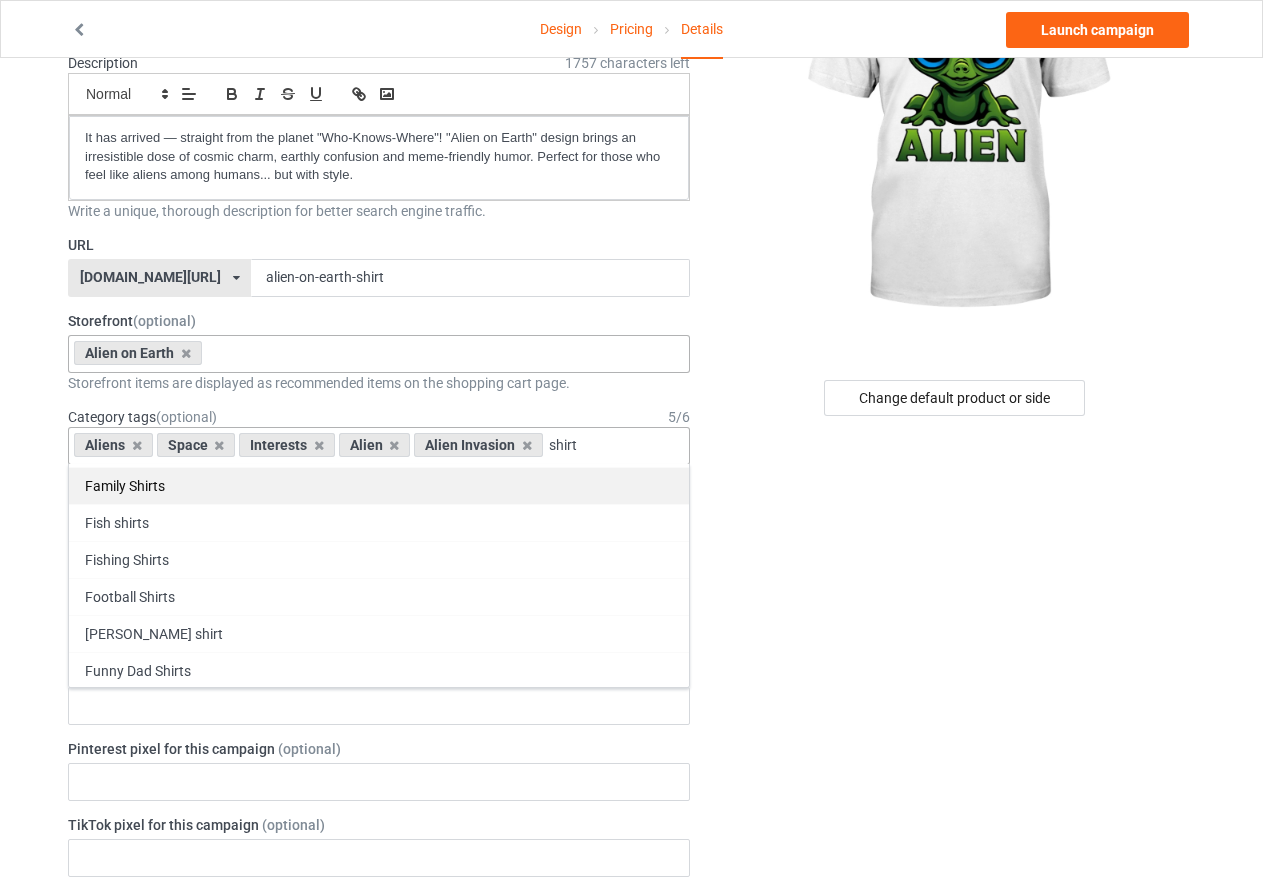 click on "Family Shirts" at bounding box center [379, 485] 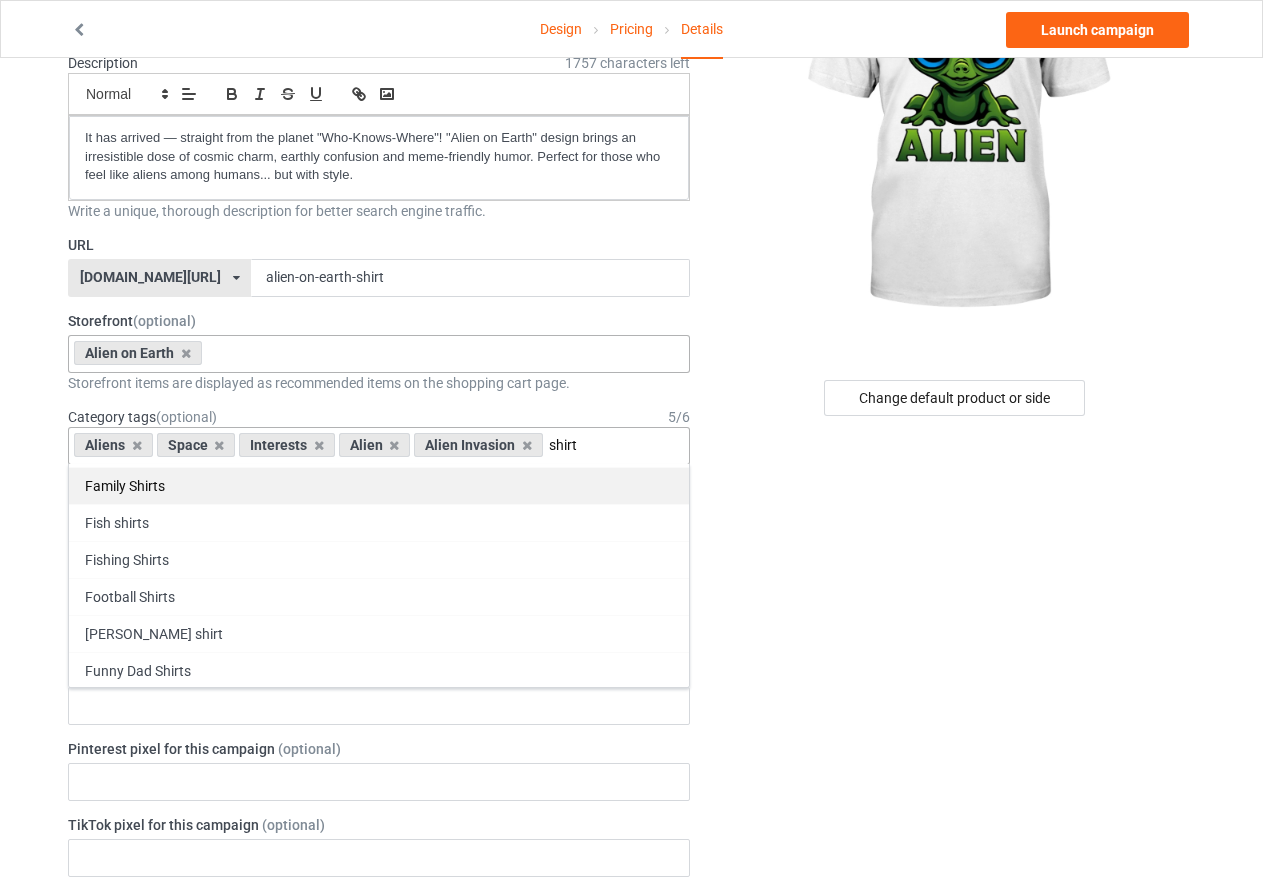 type 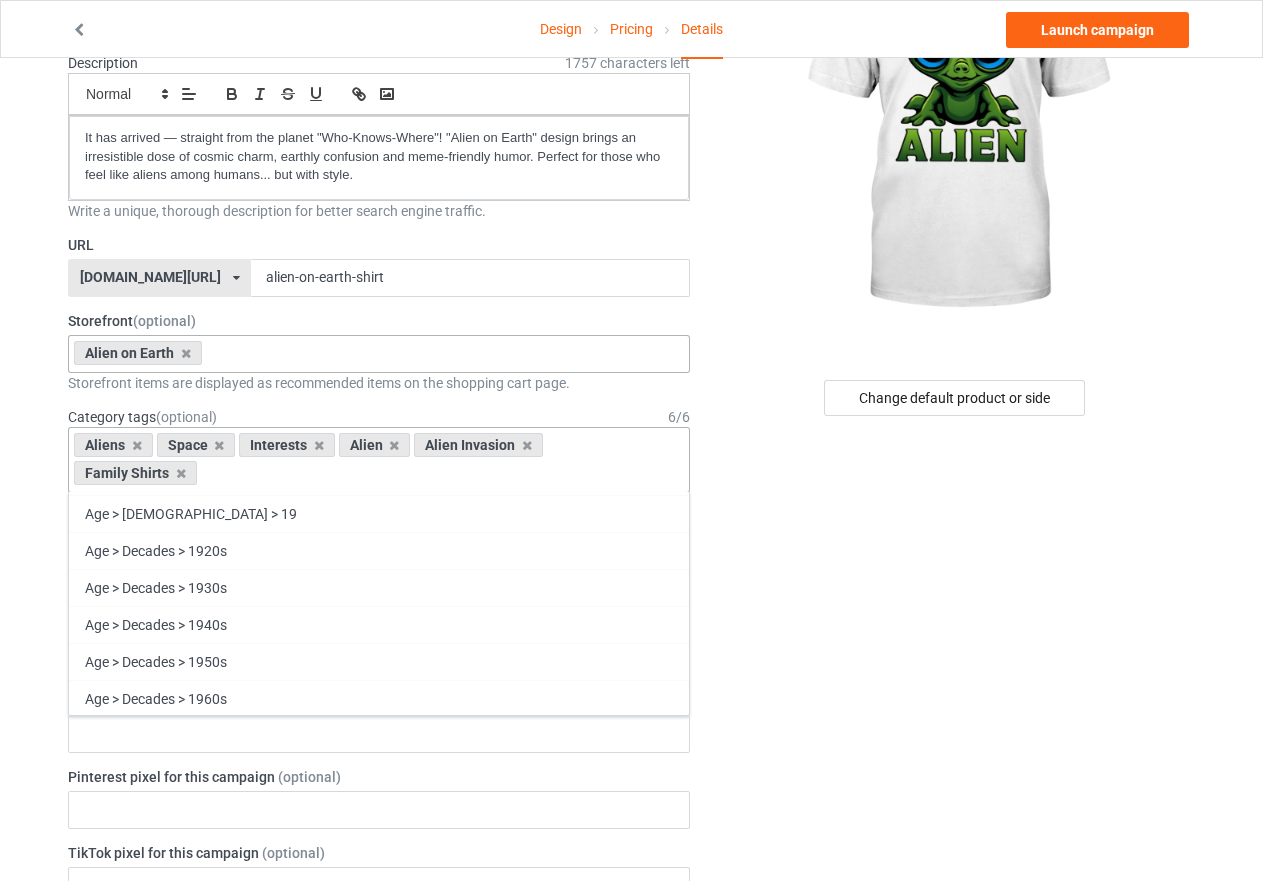 scroll, scrollTop: 93385, scrollLeft: 0, axis: vertical 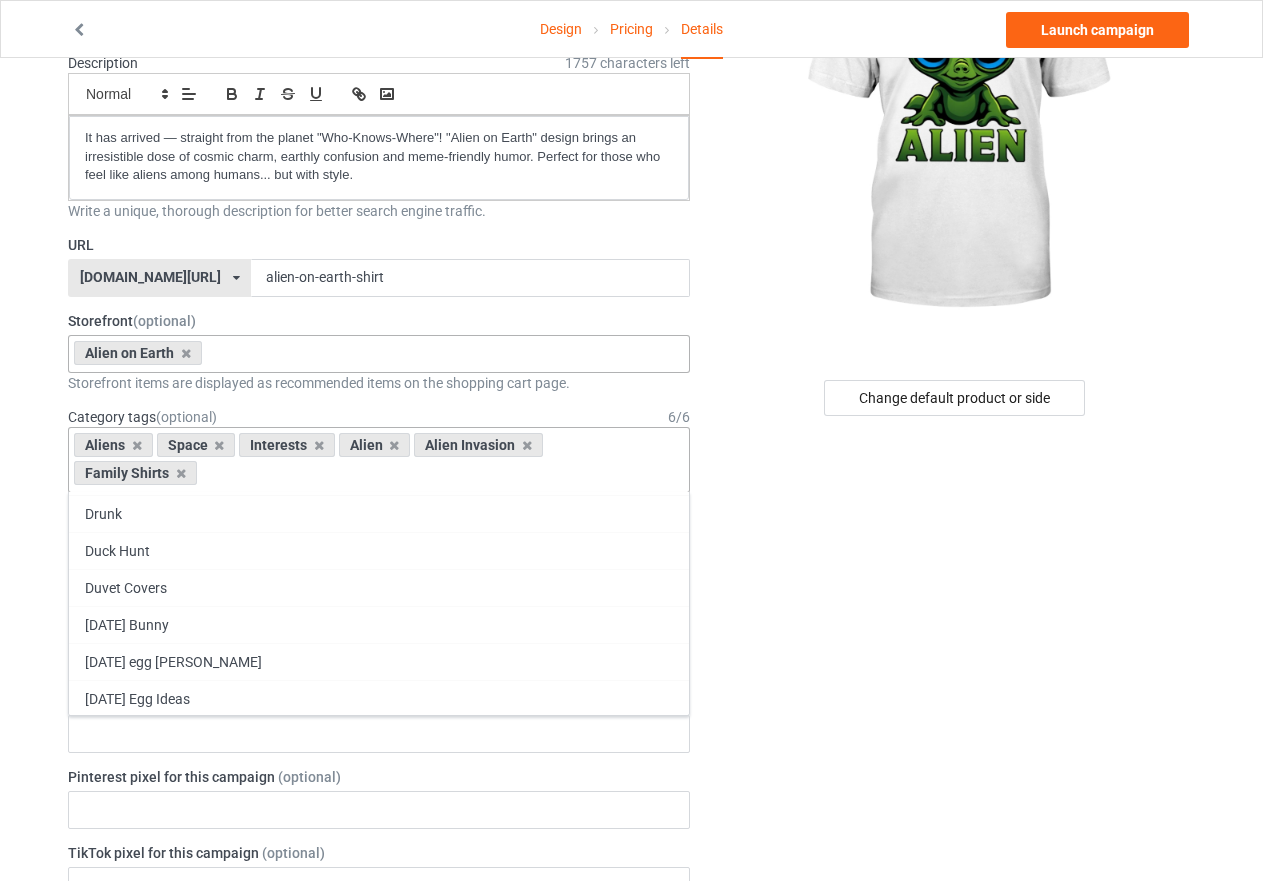 click on "Change default product or side" at bounding box center (956, 908) 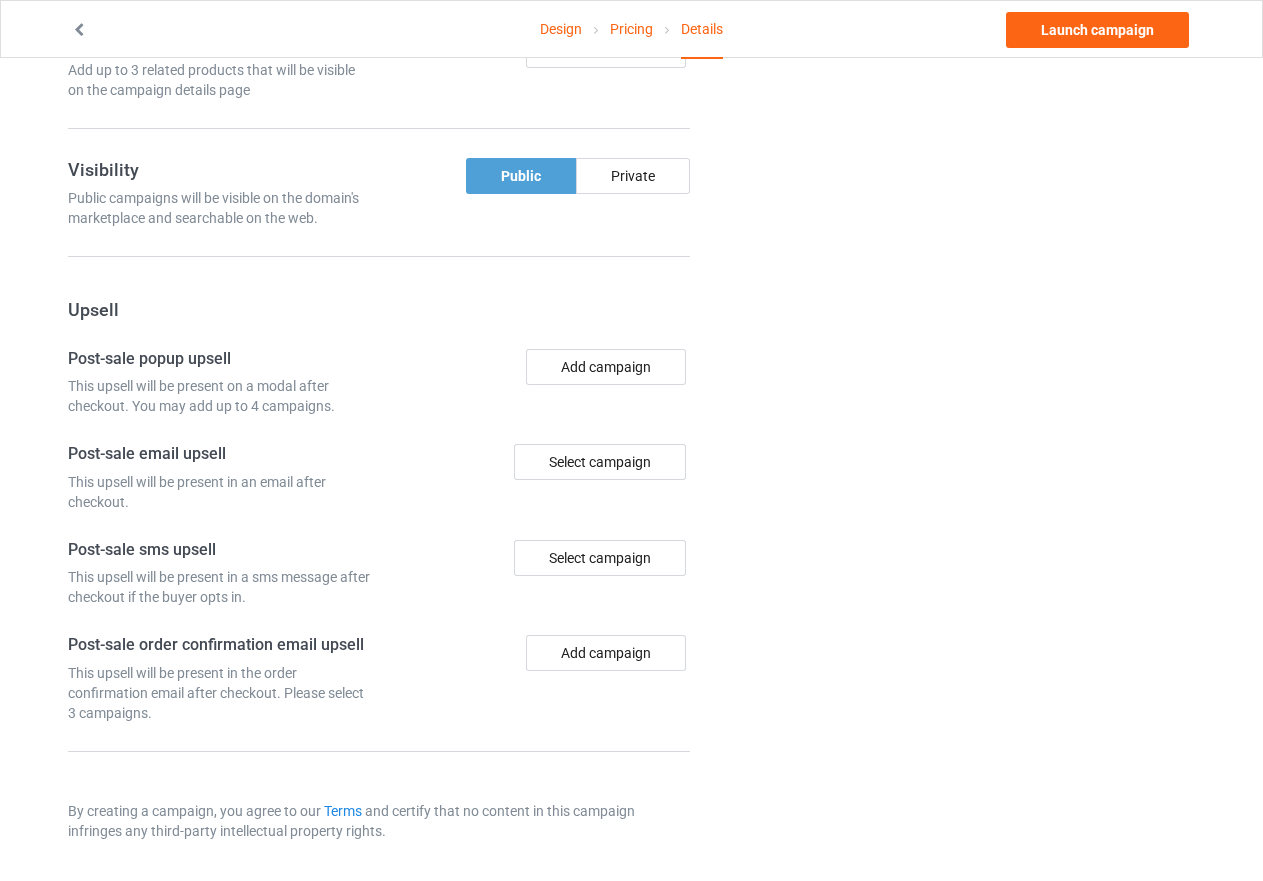 scroll, scrollTop: 1277, scrollLeft: 0, axis: vertical 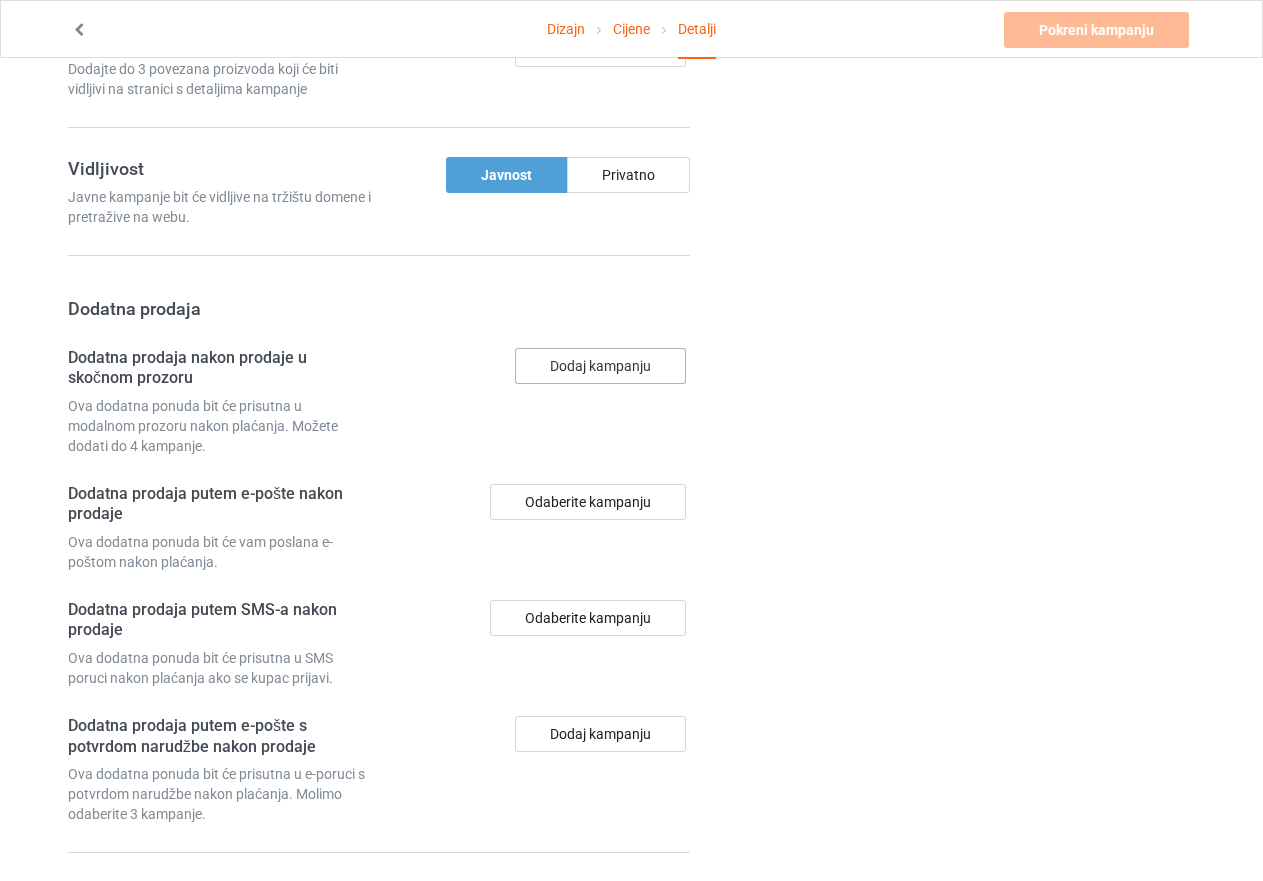 click on "Dodaj kampanju" at bounding box center (600, 366) 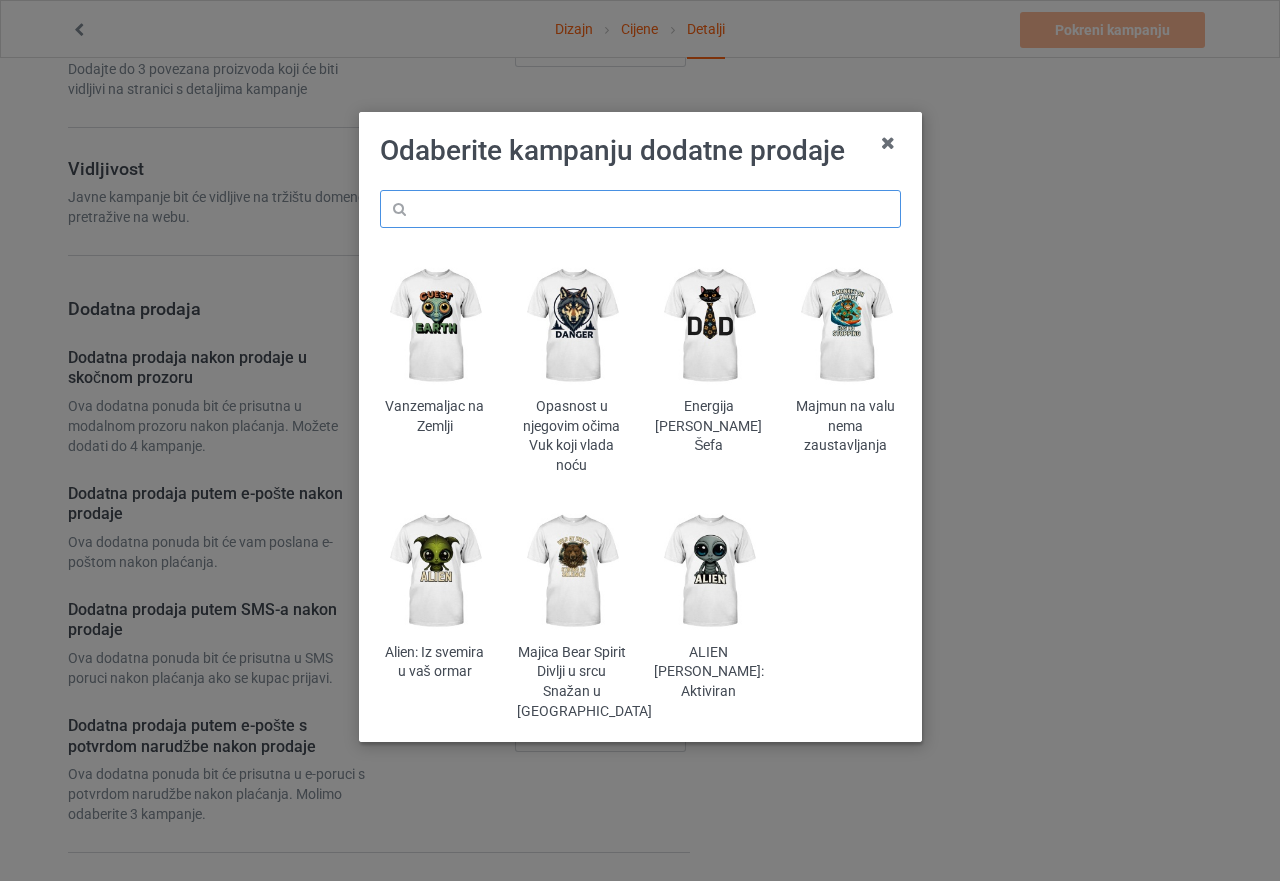 click at bounding box center (640, 209) 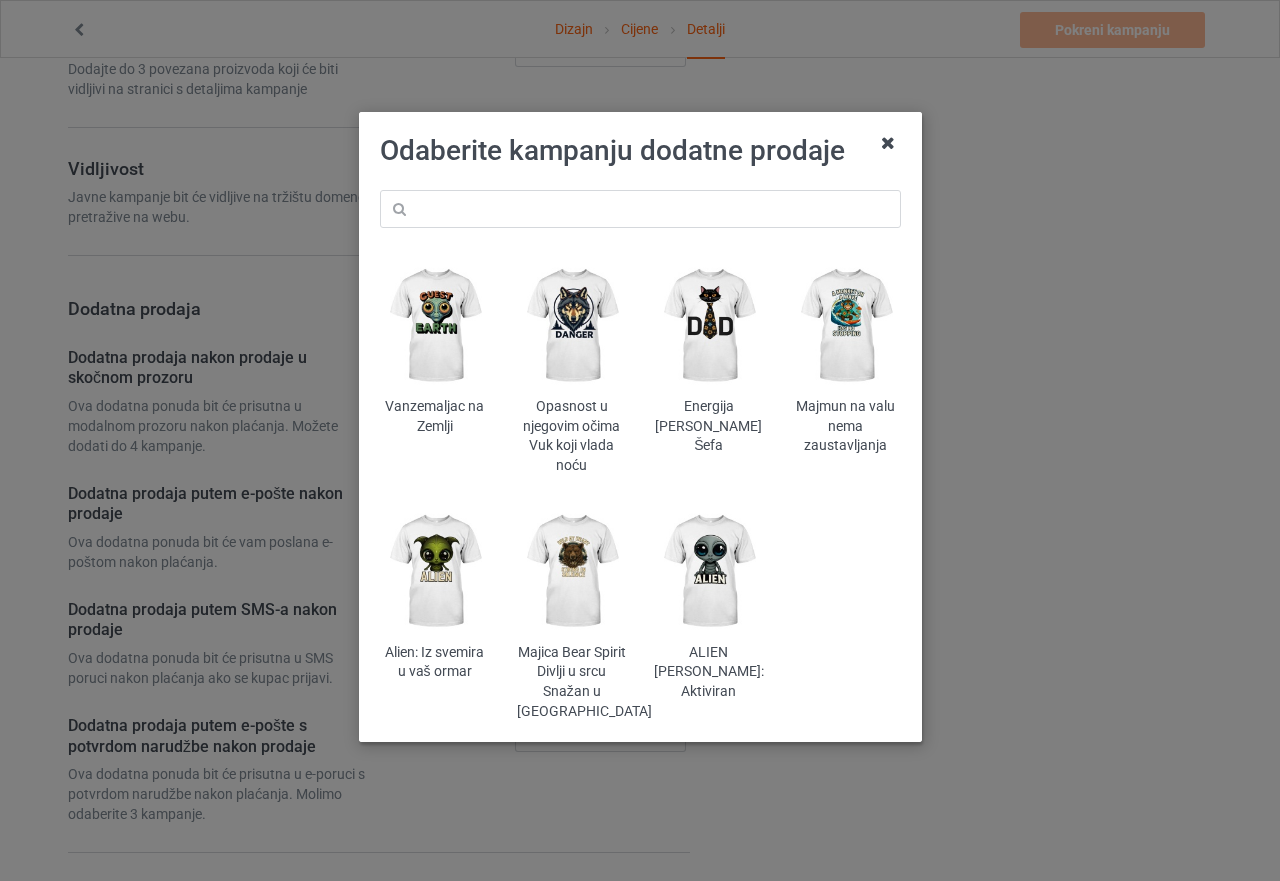 click at bounding box center (888, 143) 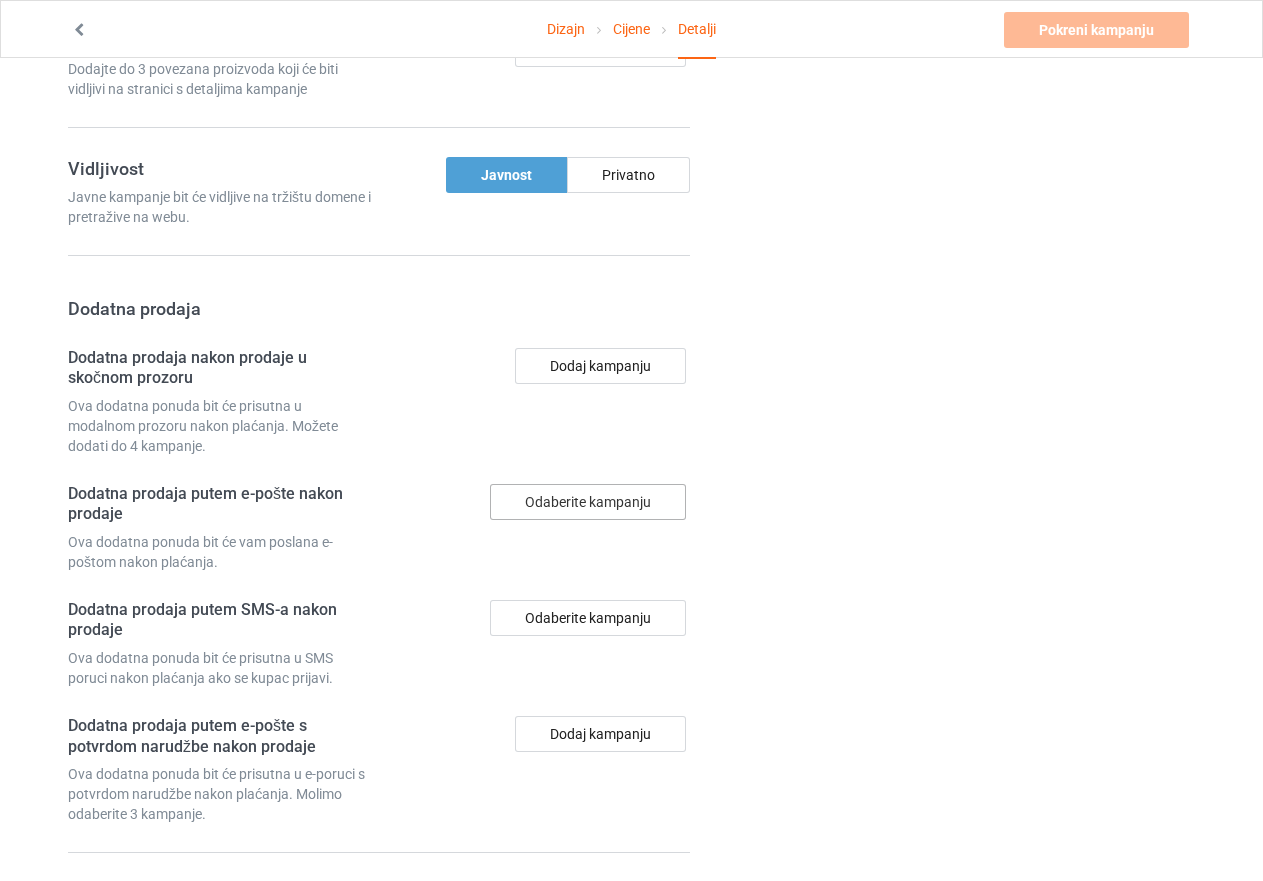 click on "Odaberite kampanju" at bounding box center (588, 502) 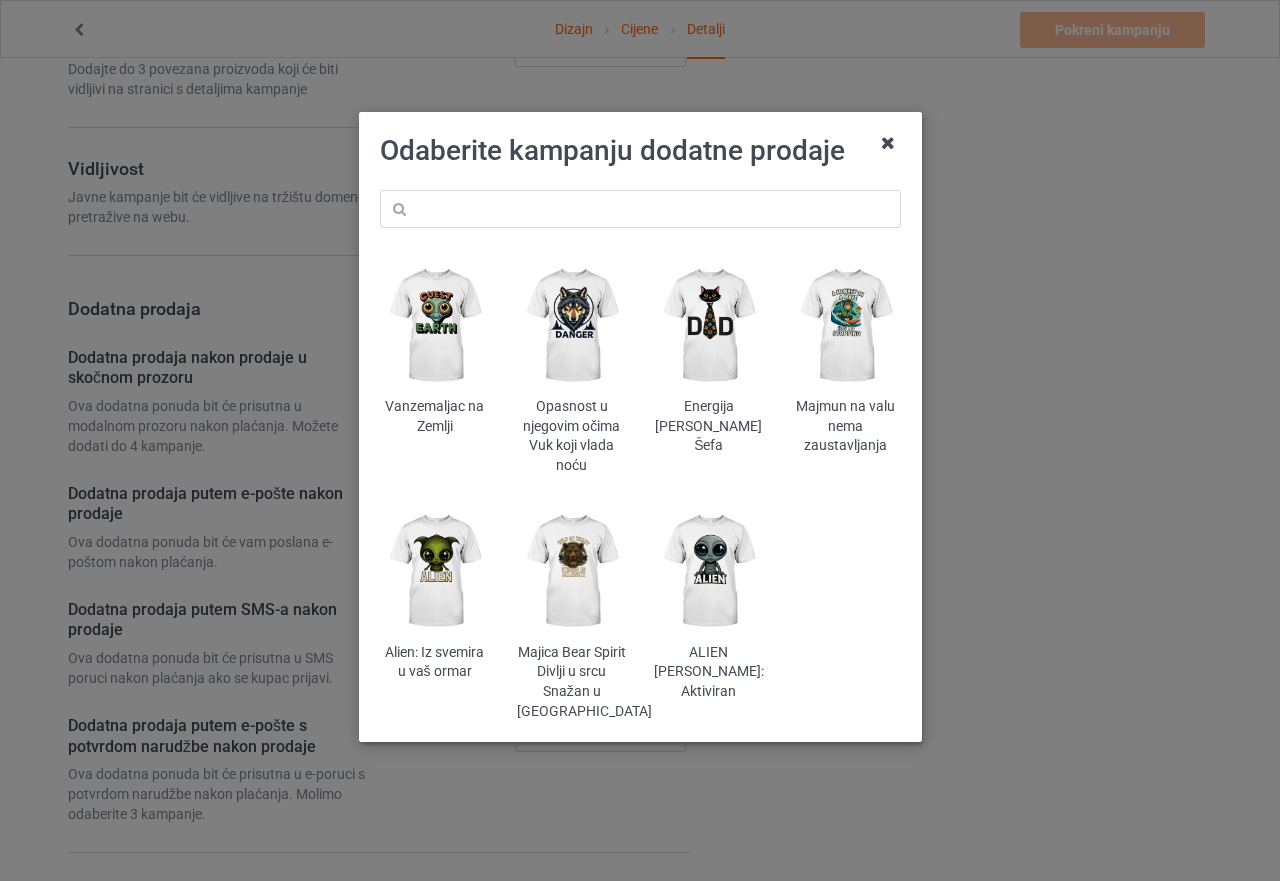 click at bounding box center [888, 143] 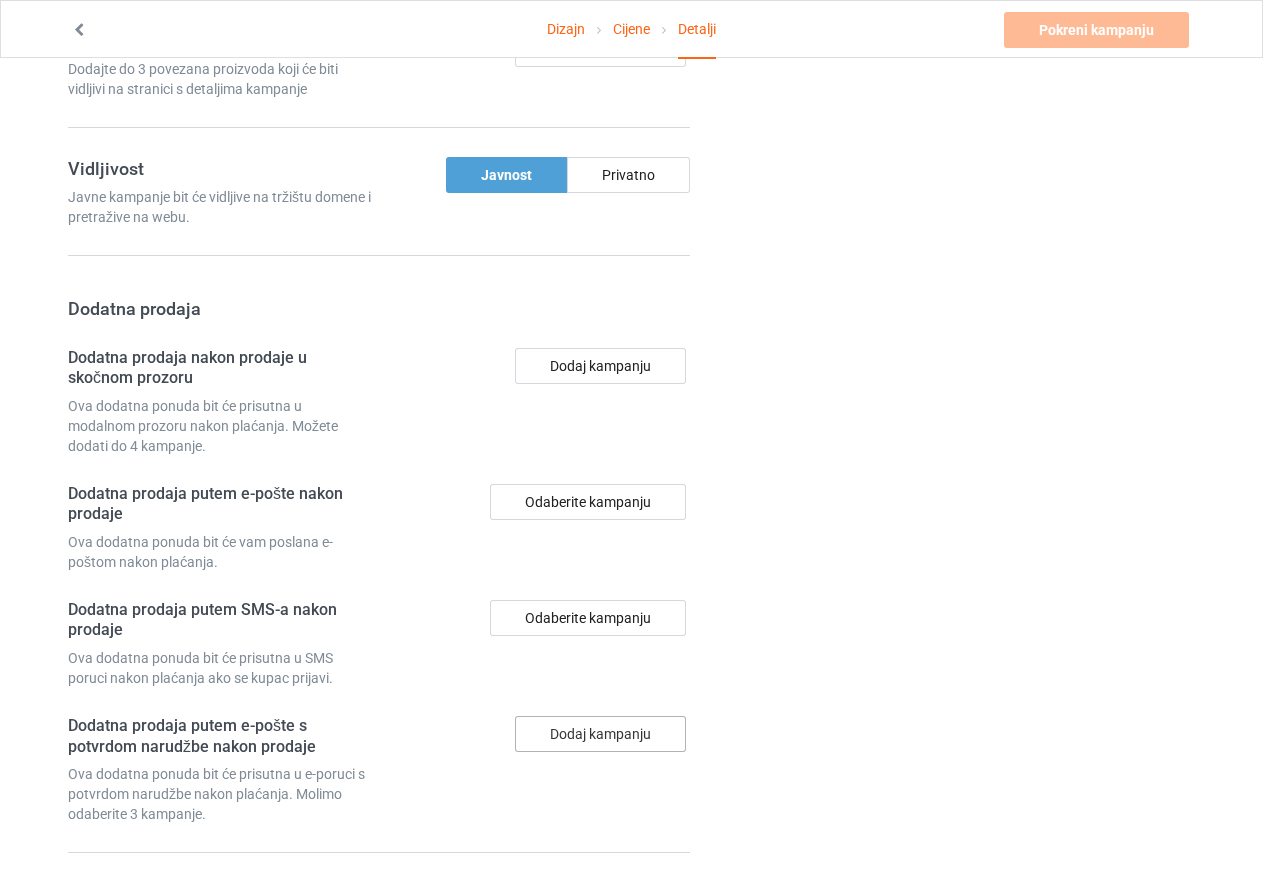 click on "Dodaj kampanju" at bounding box center [600, 734] 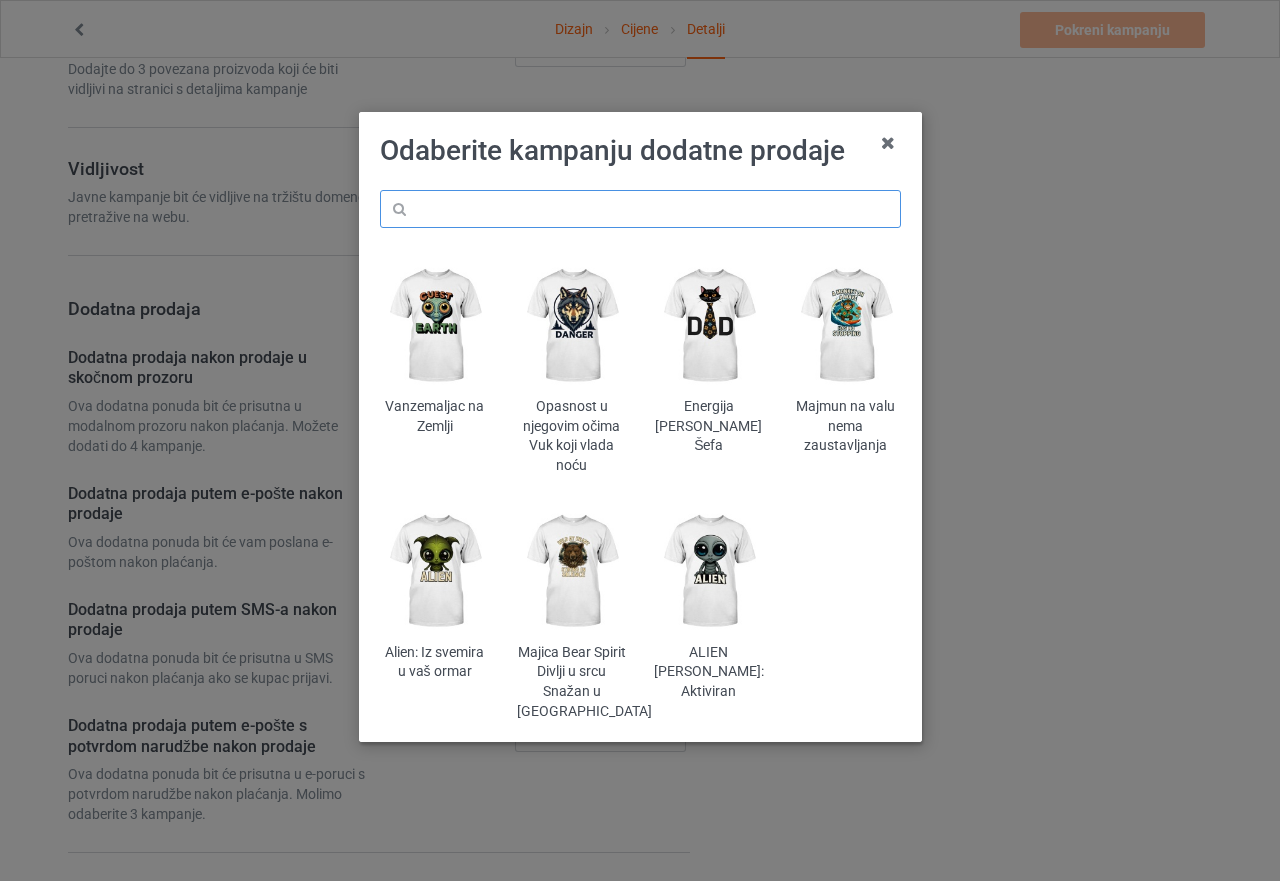 click at bounding box center [640, 209] 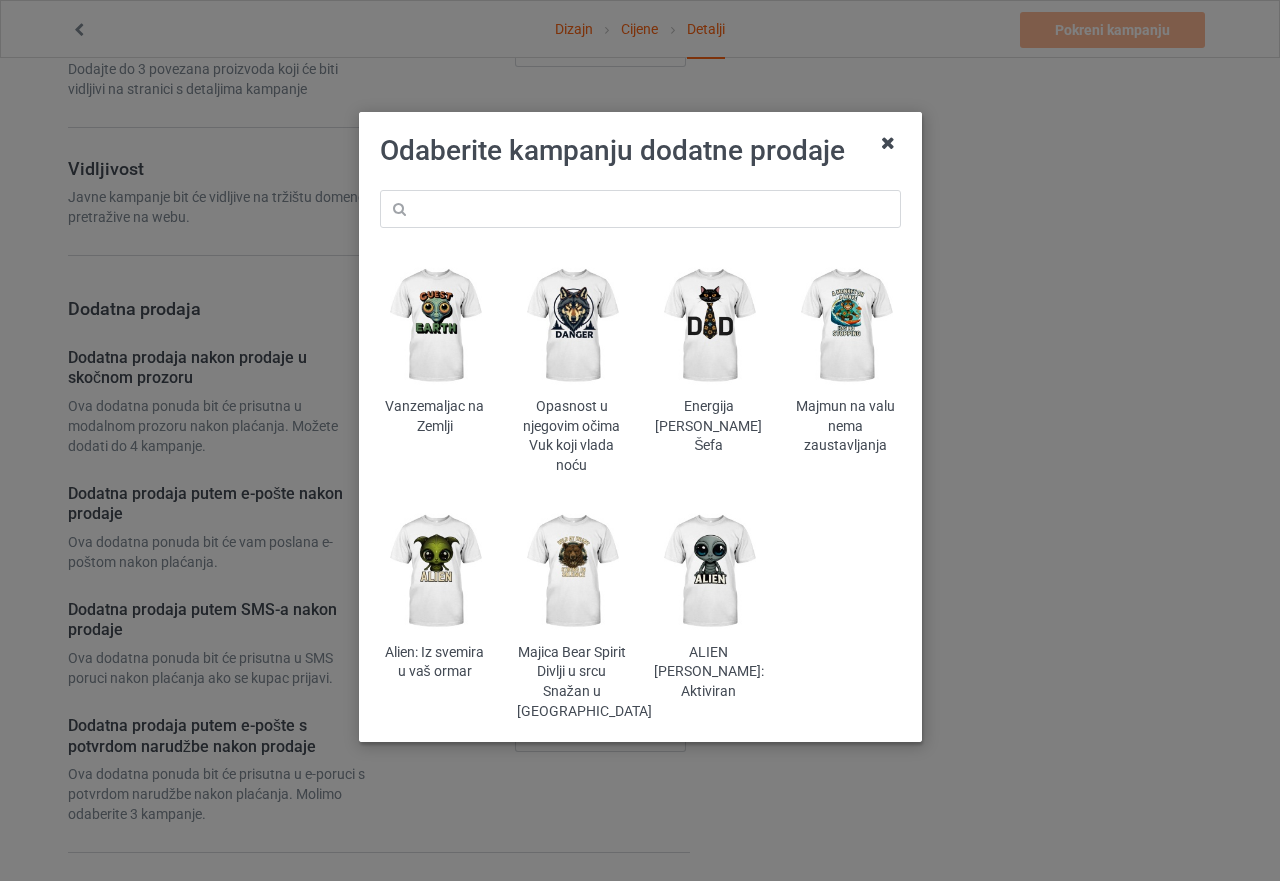 click at bounding box center [888, 143] 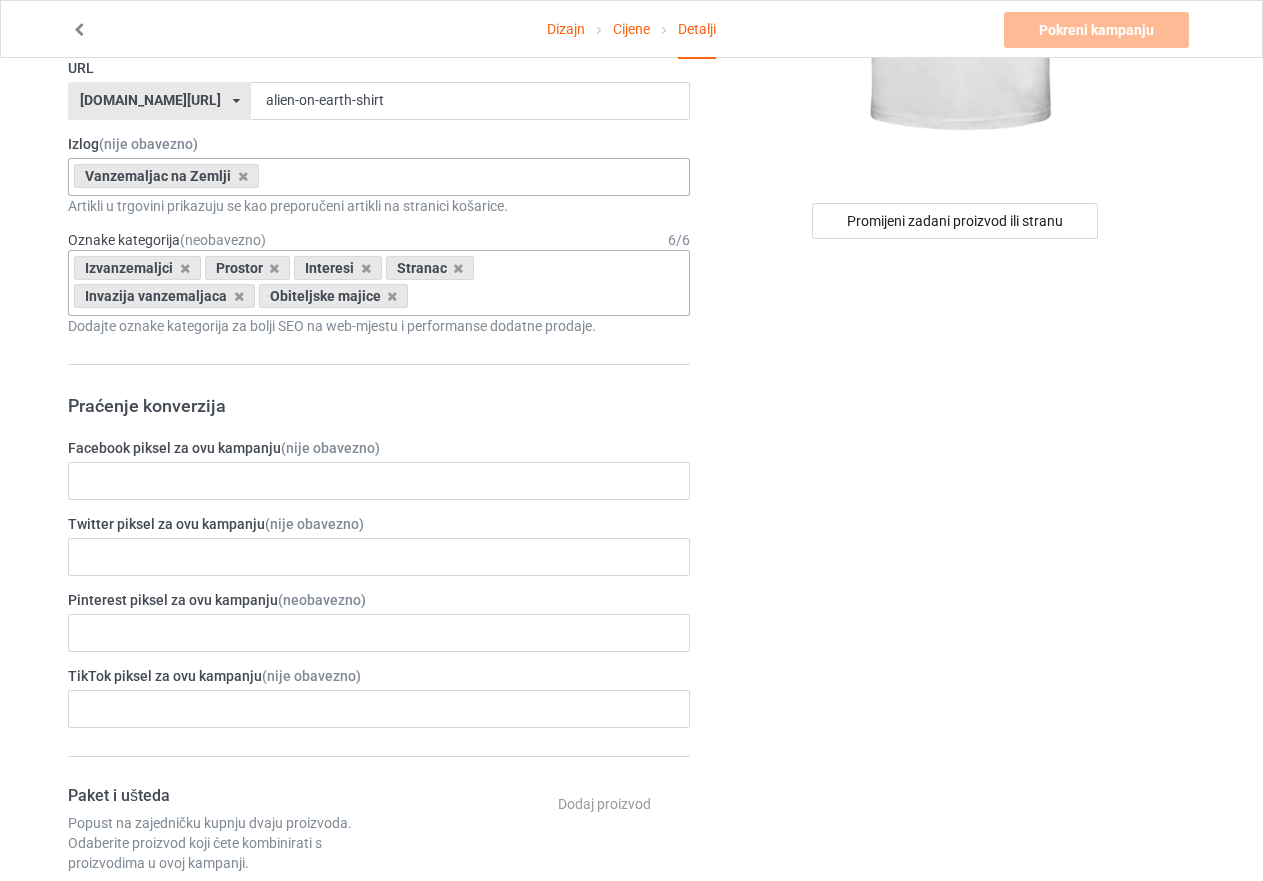 scroll, scrollTop: 500, scrollLeft: 0, axis: vertical 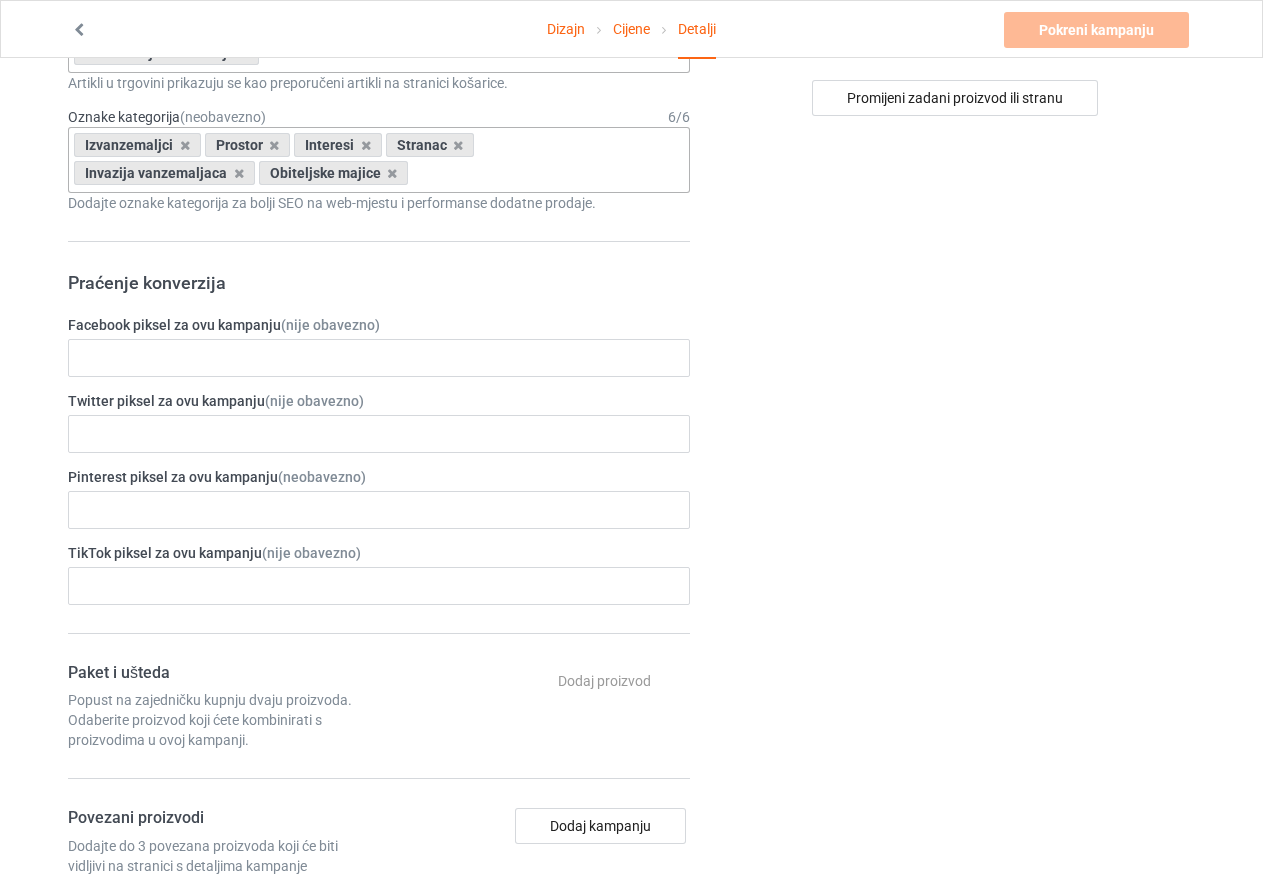 click on "Promijeni zadani proizvod ili stranu" at bounding box center [956, 659] 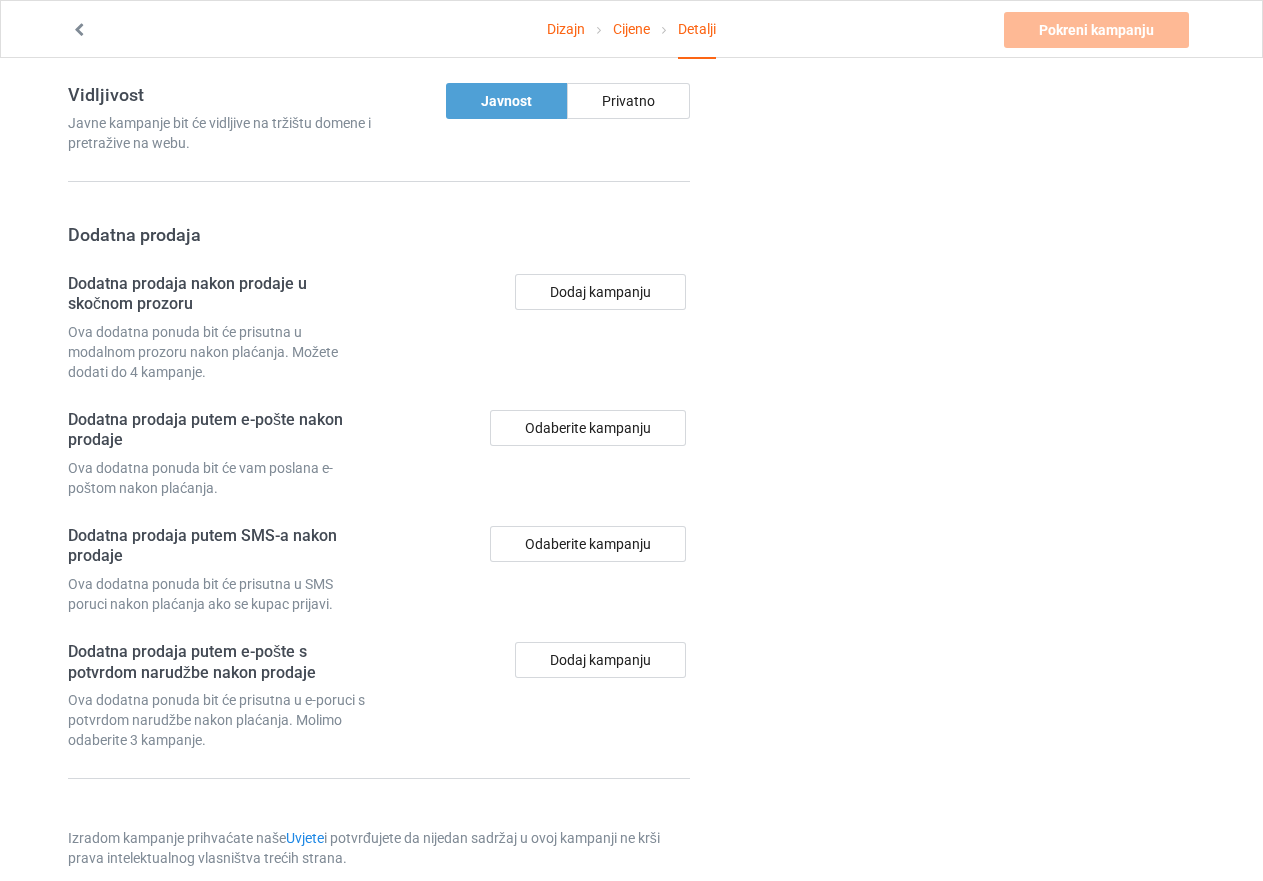 scroll, scrollTop: 1379, scrollLeft: 0, axis: vertical 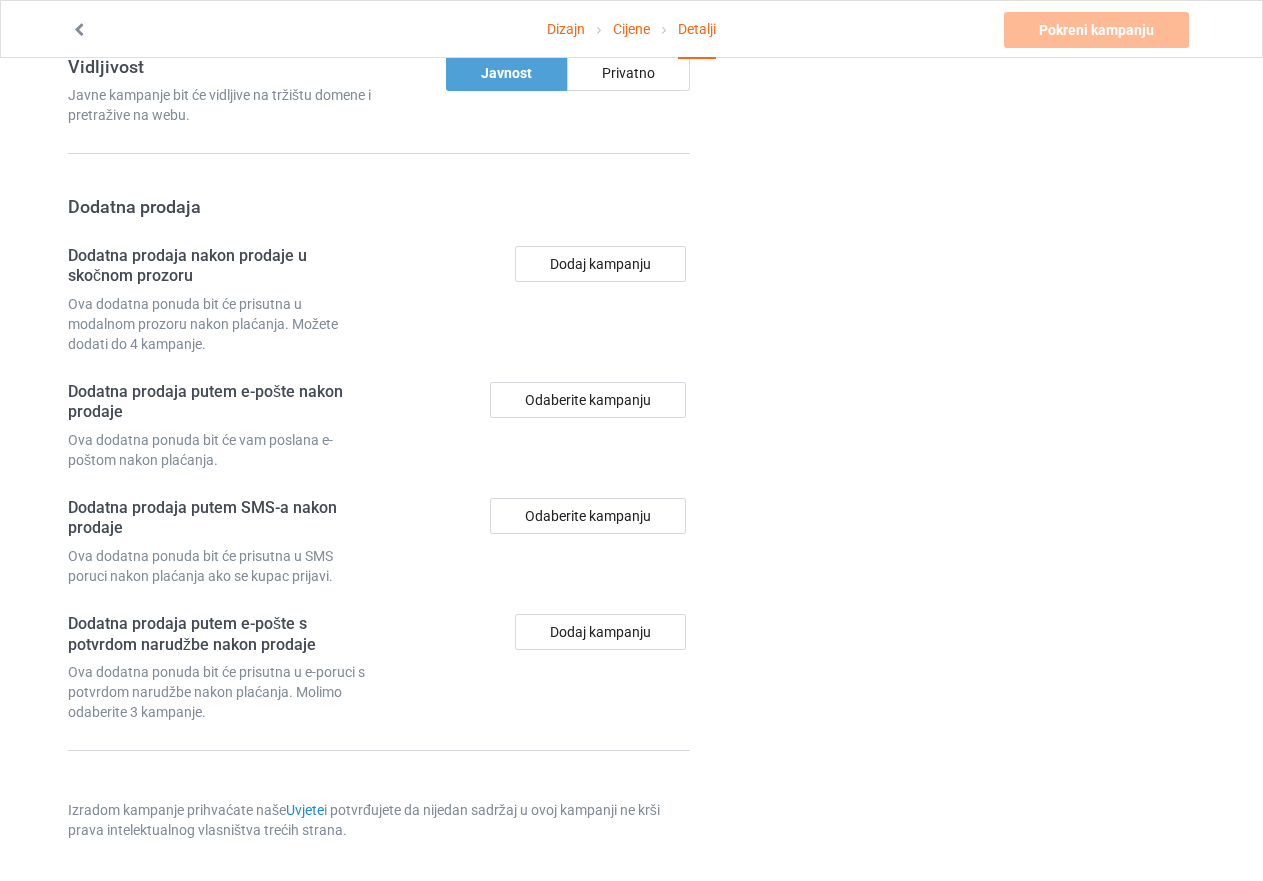 click on "Promijeni zadani proizvod ili stranu" at bounding box center [956, -220] 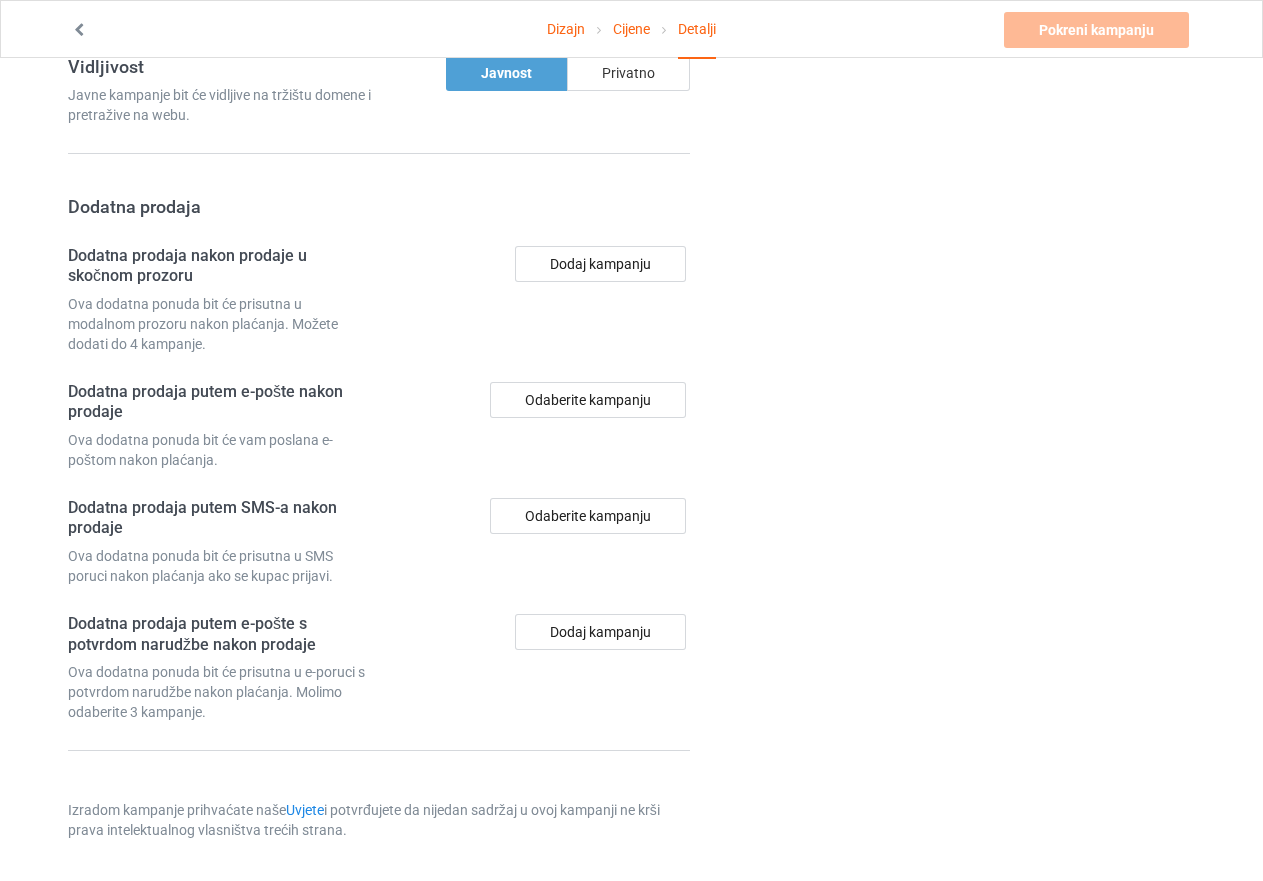 click on "Privatno" at bounding box center (628, 73) 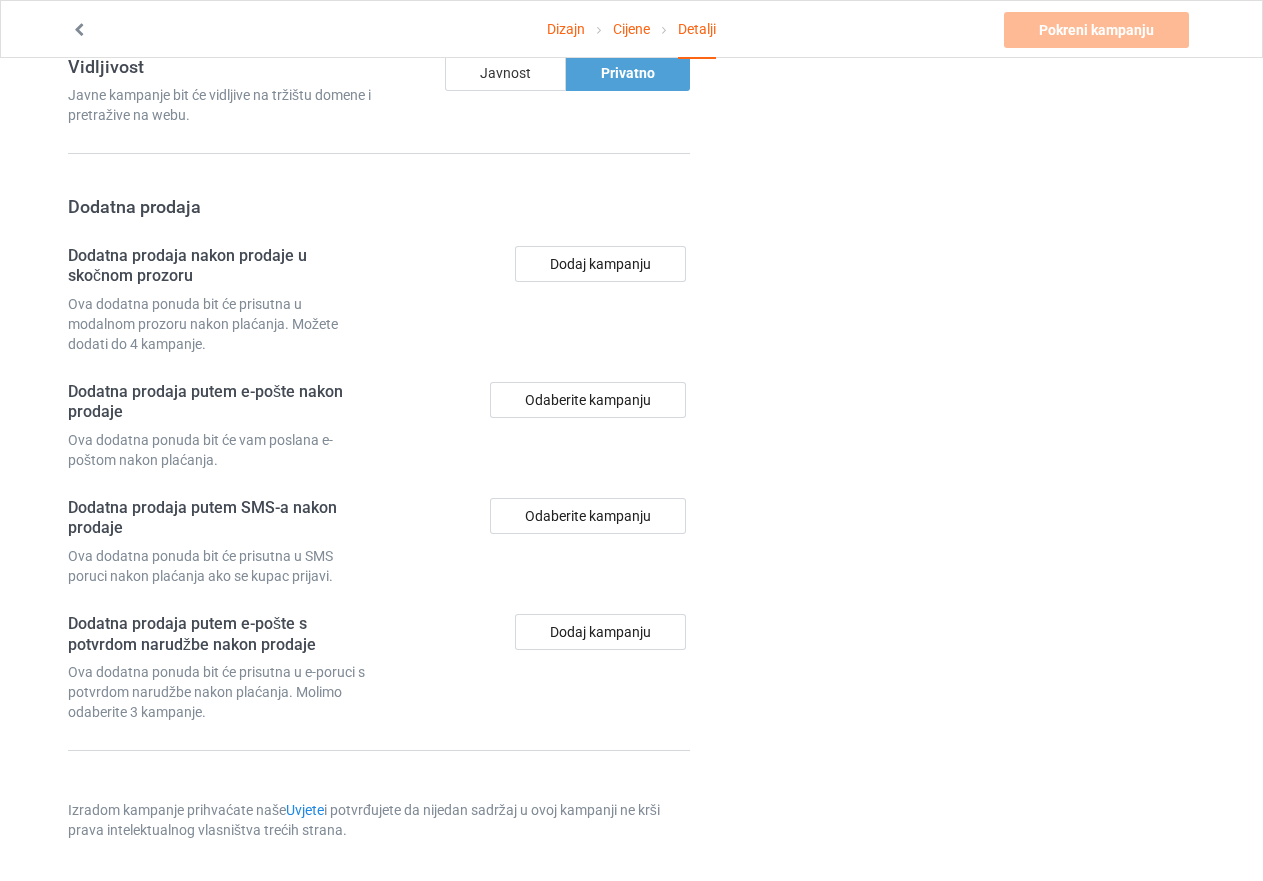 click on "Javnost" at bounding box center [505, 73] 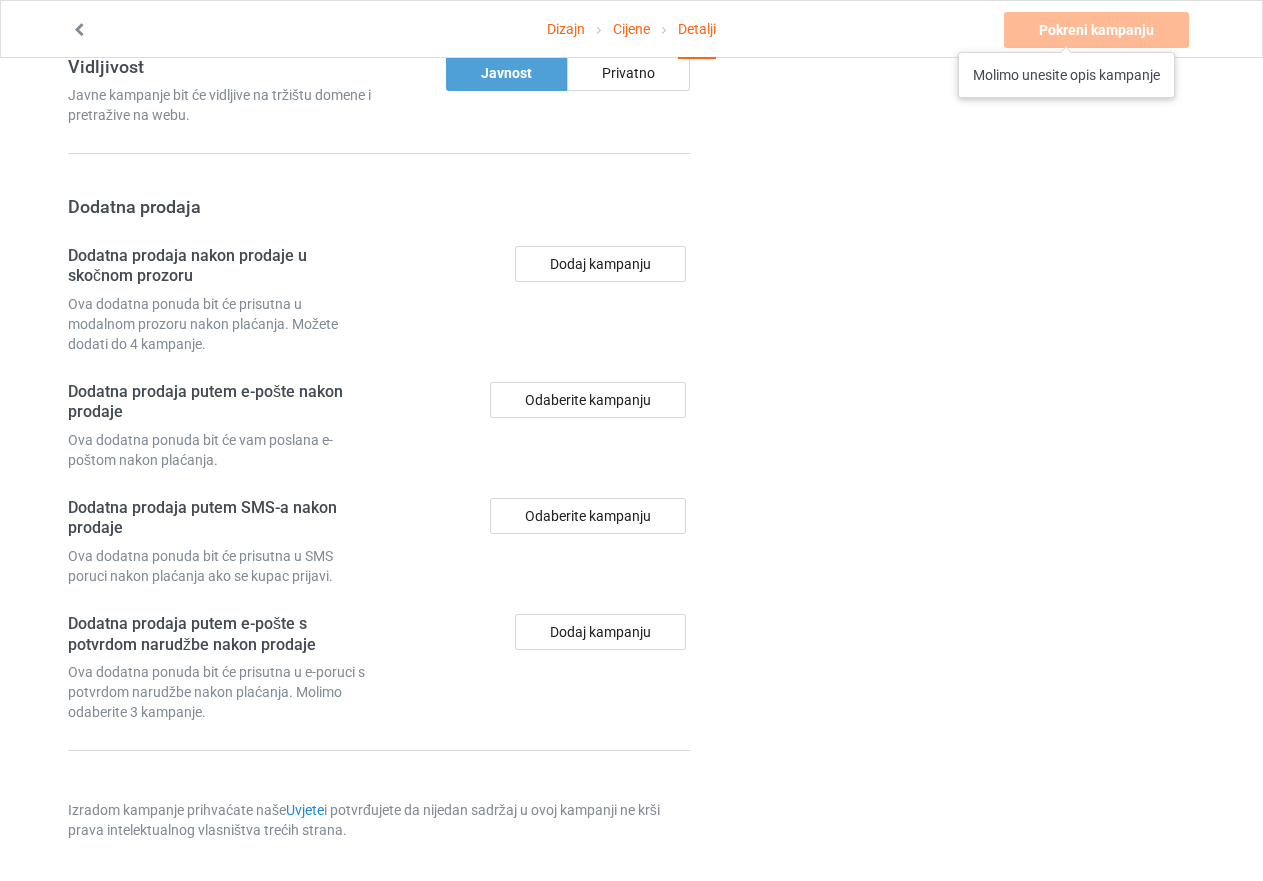 click on "Pokreni kampanju Molimo unesite opis kampanje" at bounding box center (1098, 30) 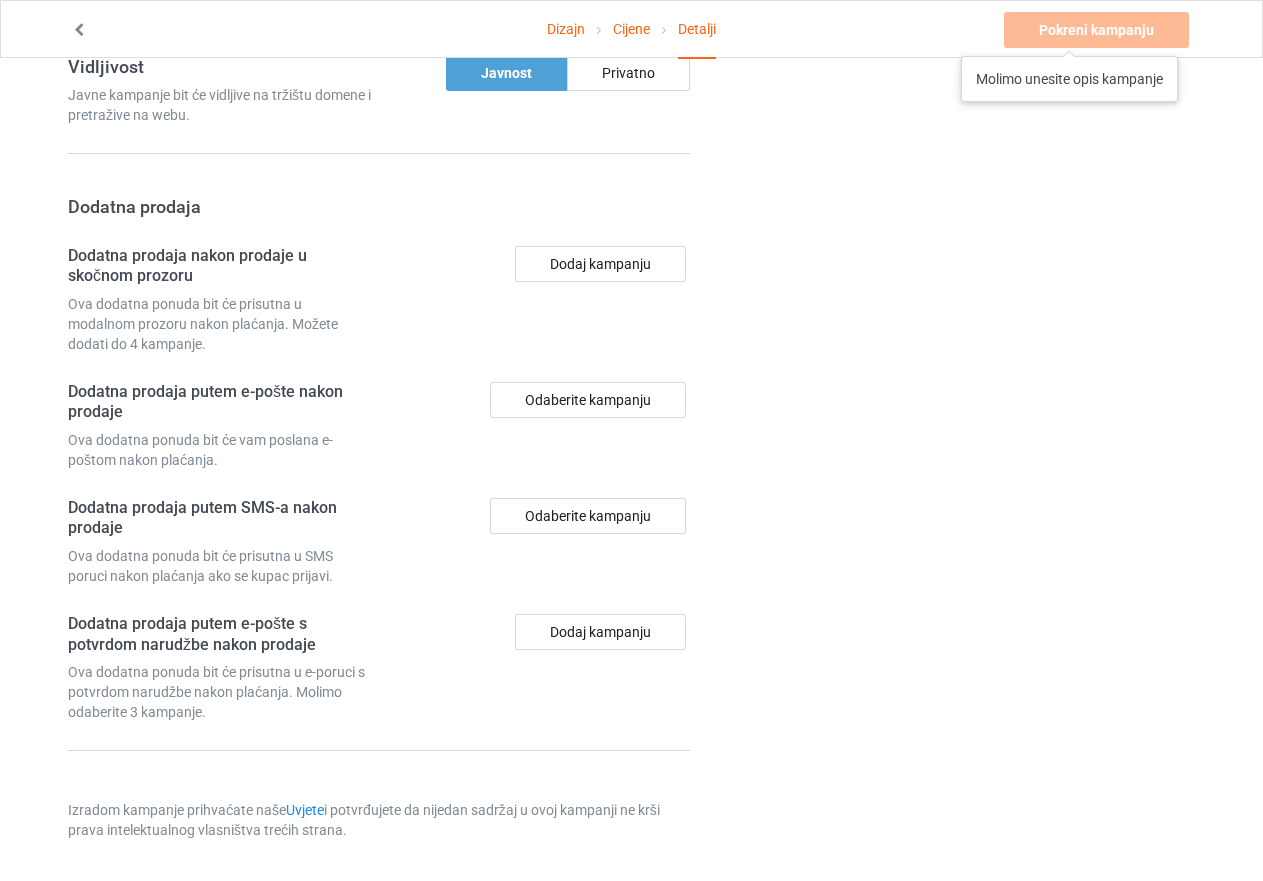 click on "Pokreni kampanju Molimo unesite opis kampanje" at bounding box center (1098, 30) 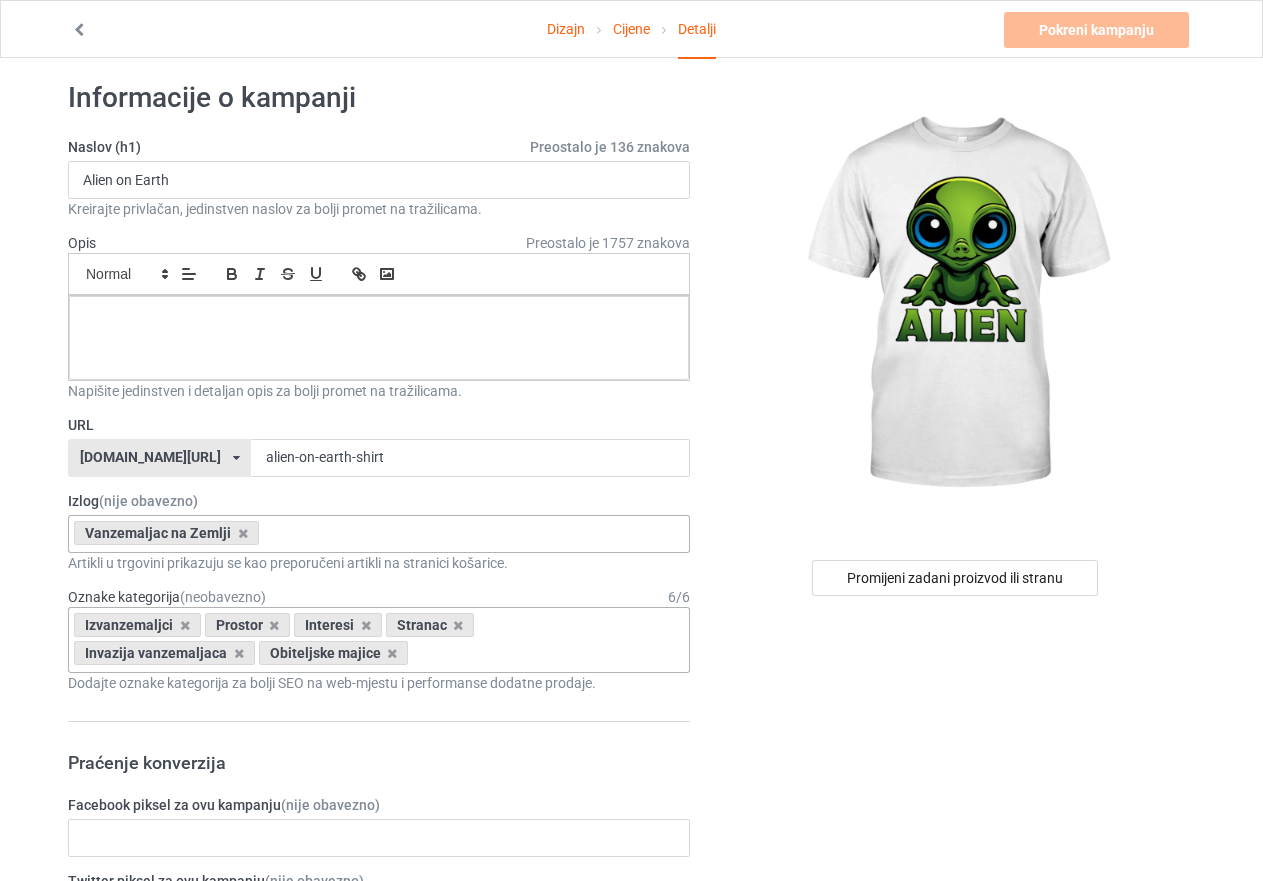 scroll, scrollTop: 0, scrollLeft: 0, axis: both 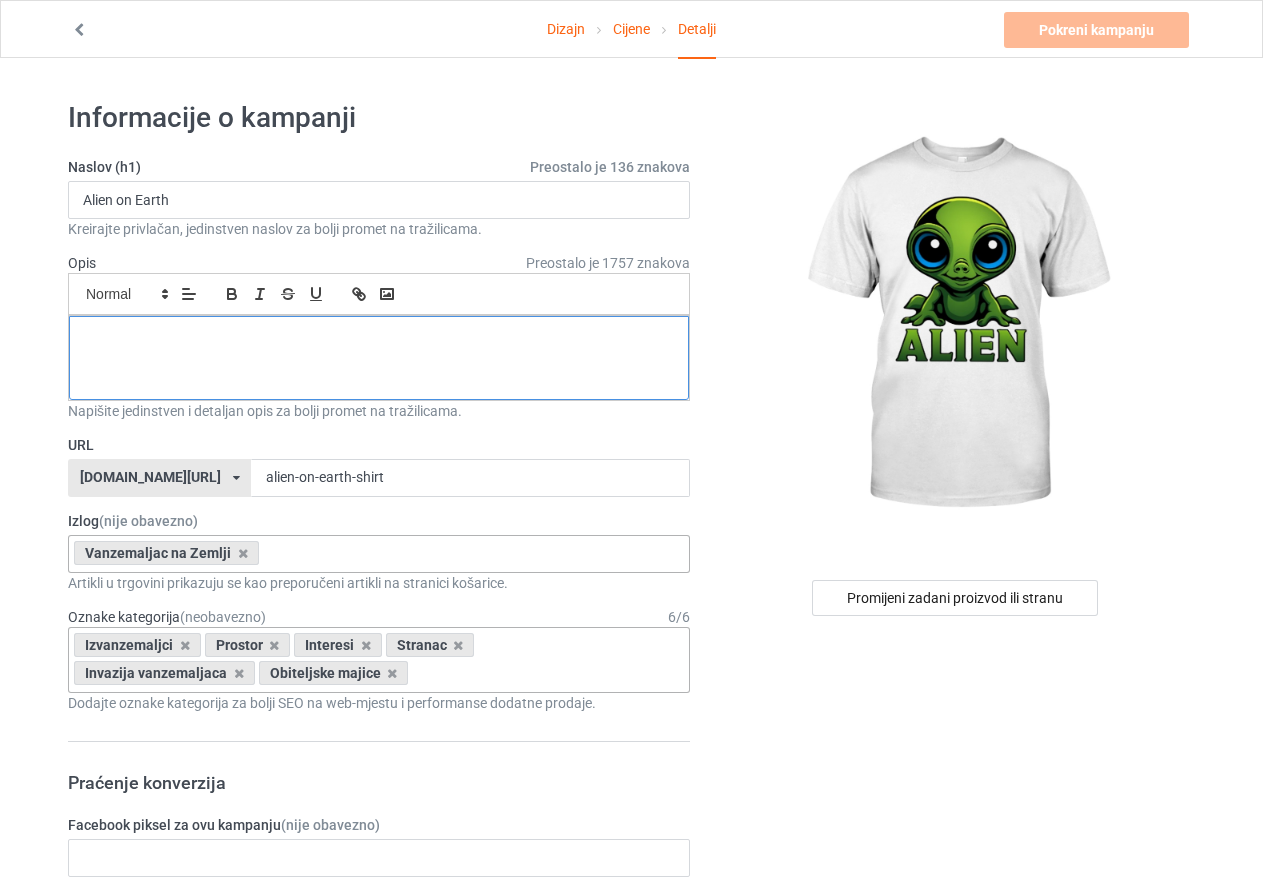 click at bounding box center (379, 338) 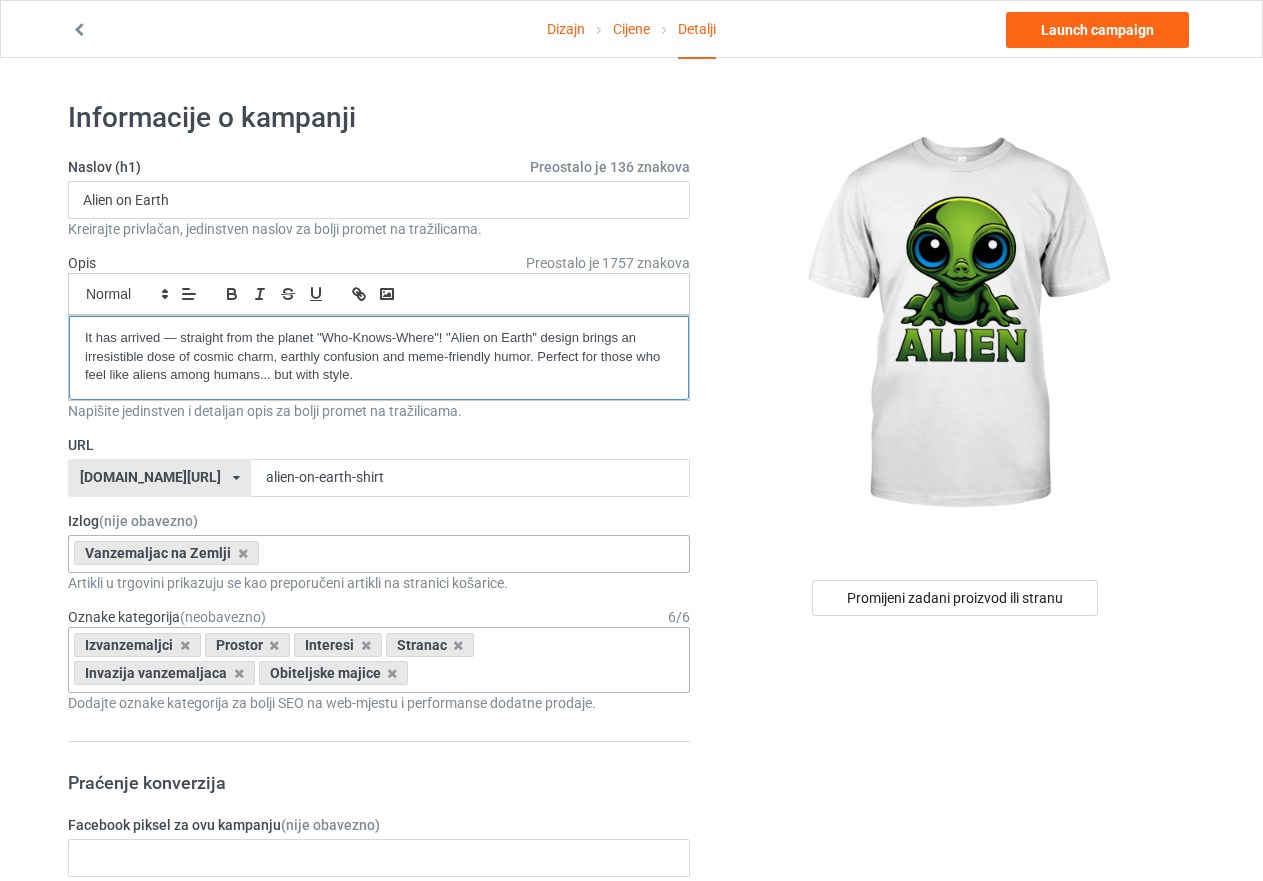 scroll, scrollTop: 0, scrollLeft: 0, axis: both 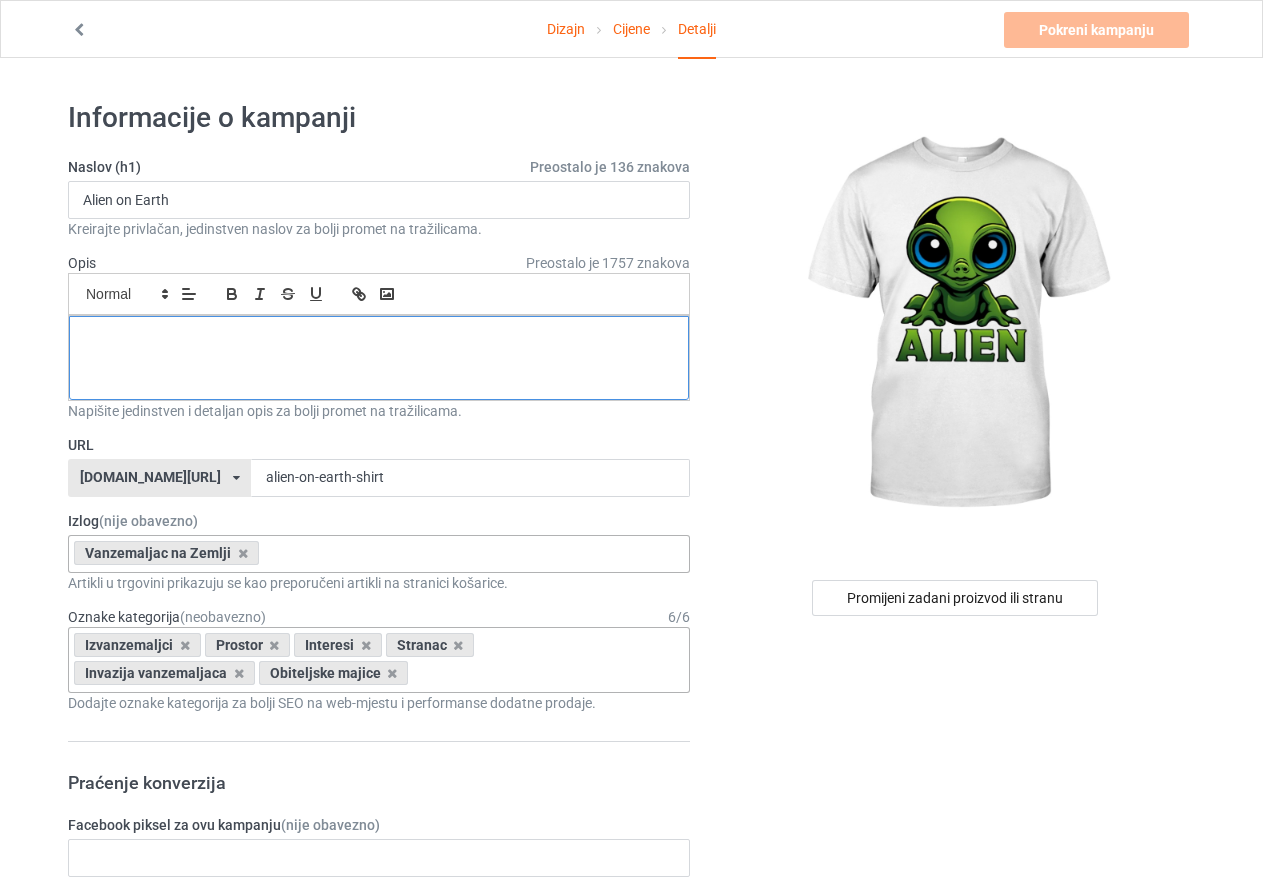 click at bounding box center (379, 338) 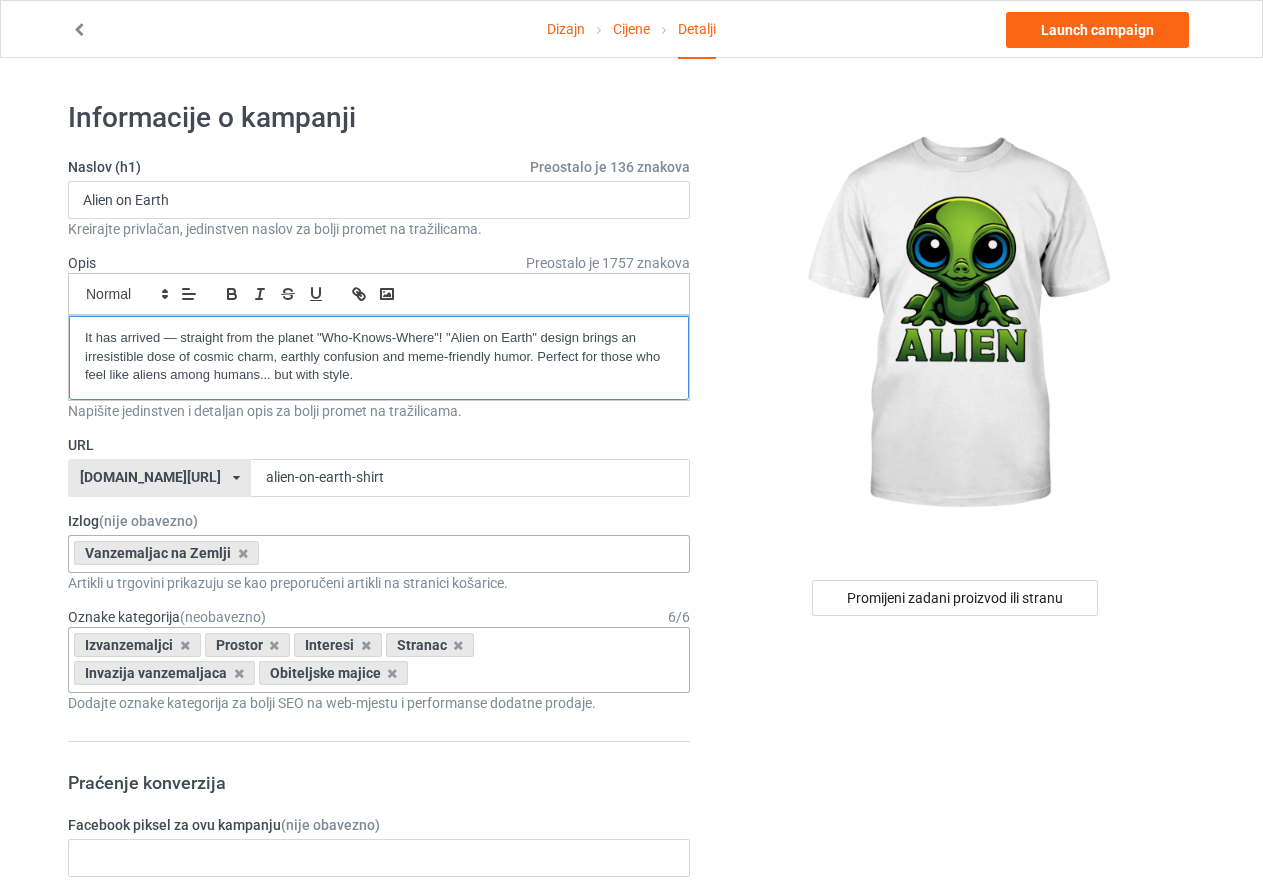 scroll, scrollTop: 0, scrollLeft: 0, axis: both 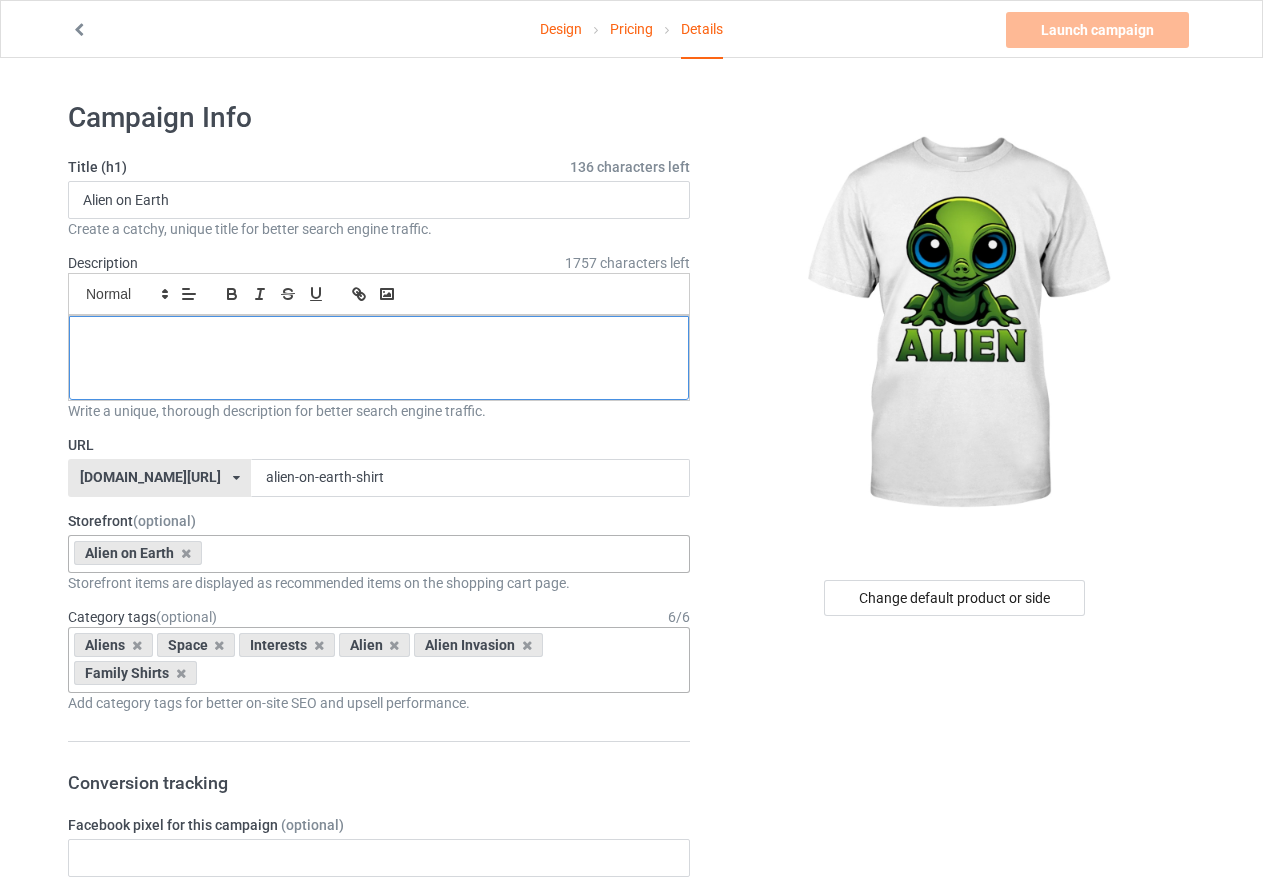 click at bounding box center (379, 338) 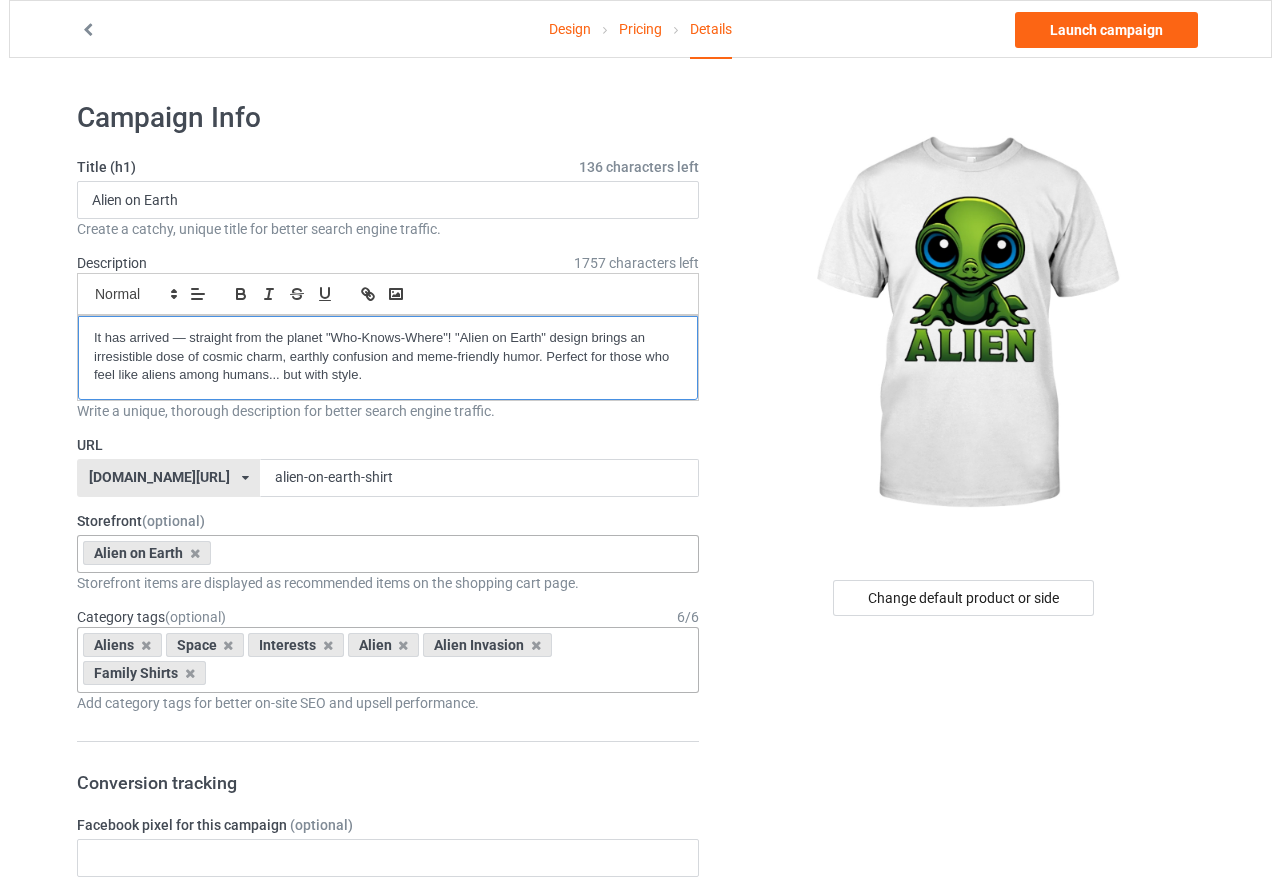 scroll, scrollTop: 0, scrollLeft: 0, axis: both 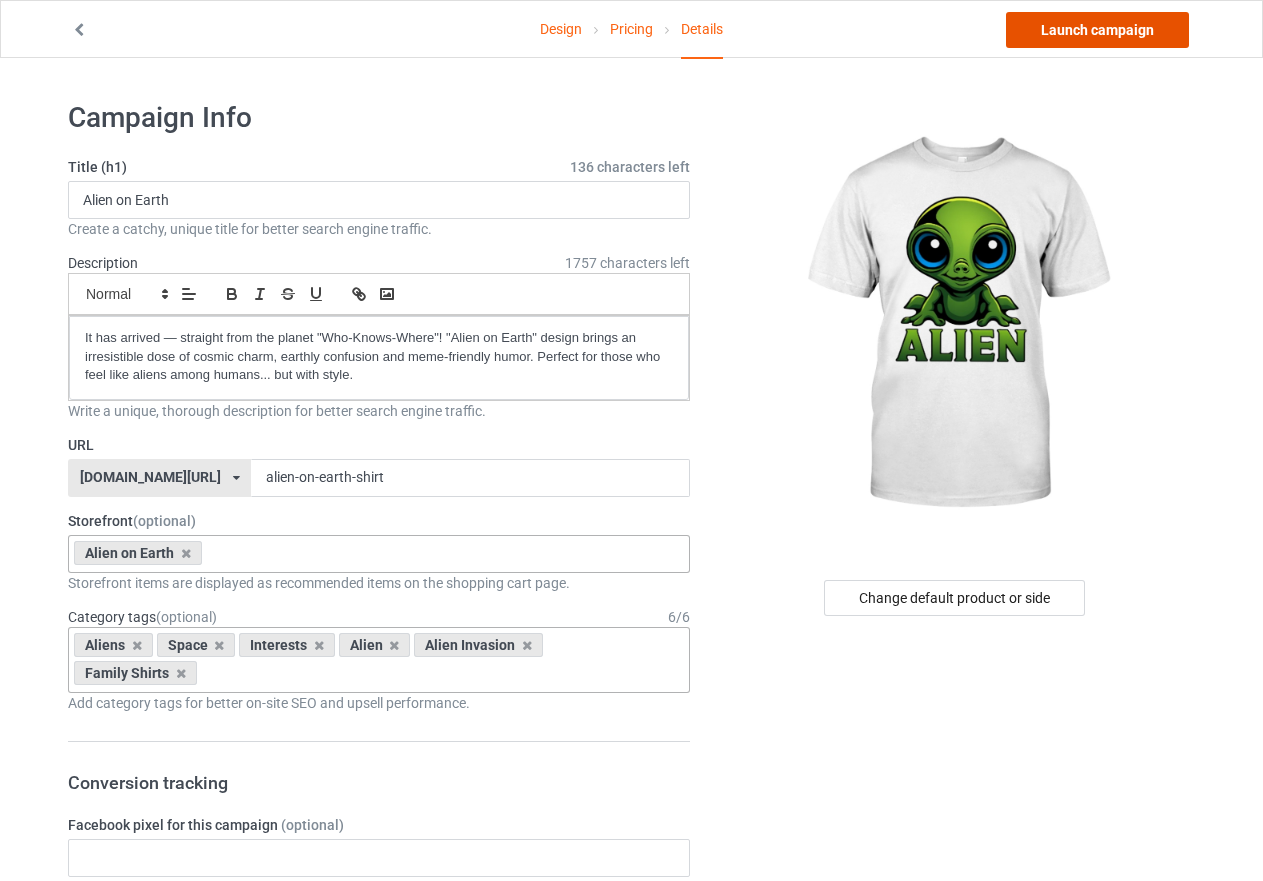 click on "Launch campaign" at bounding box center (1097, 30) 